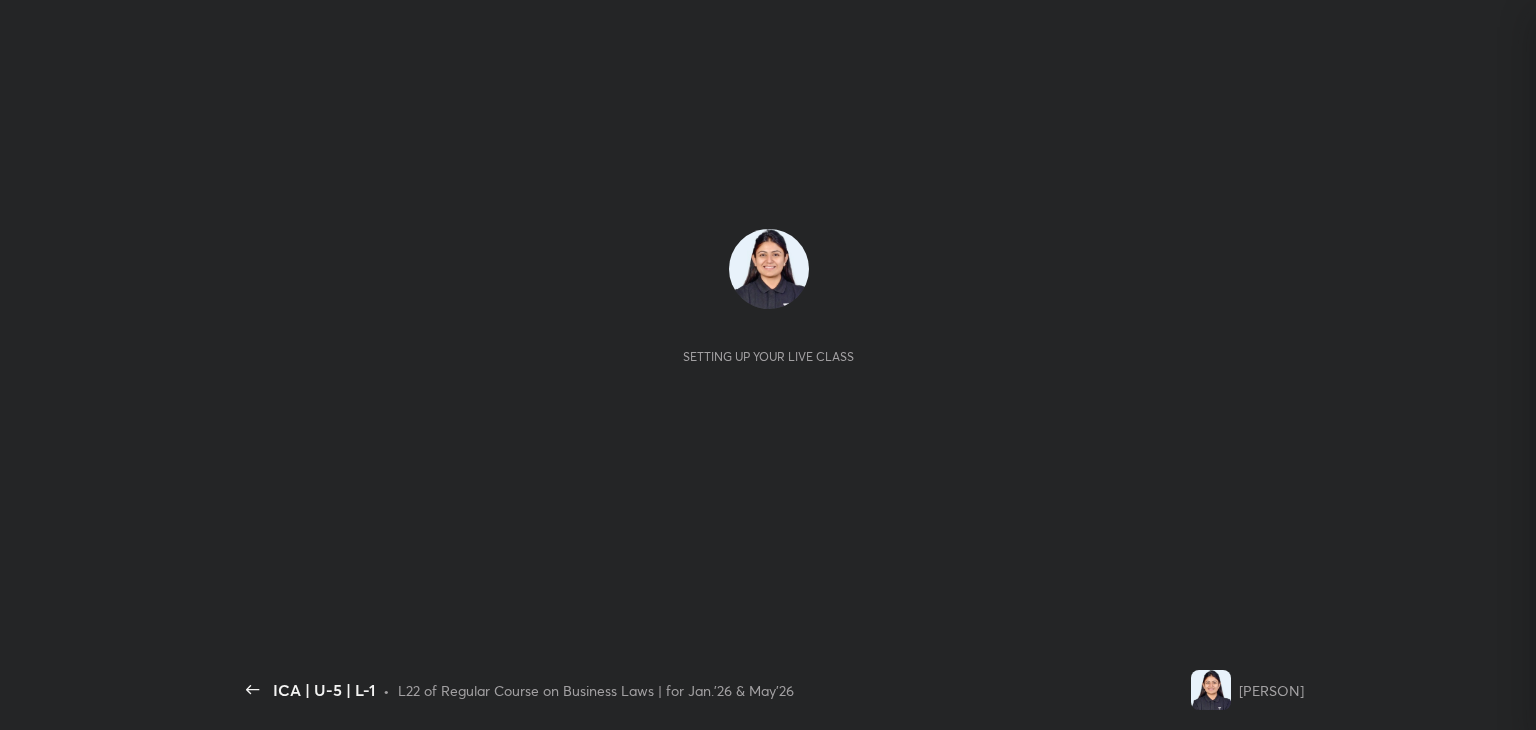 scroll, scrollTop: 0, scrollLeft: 0, axis: both 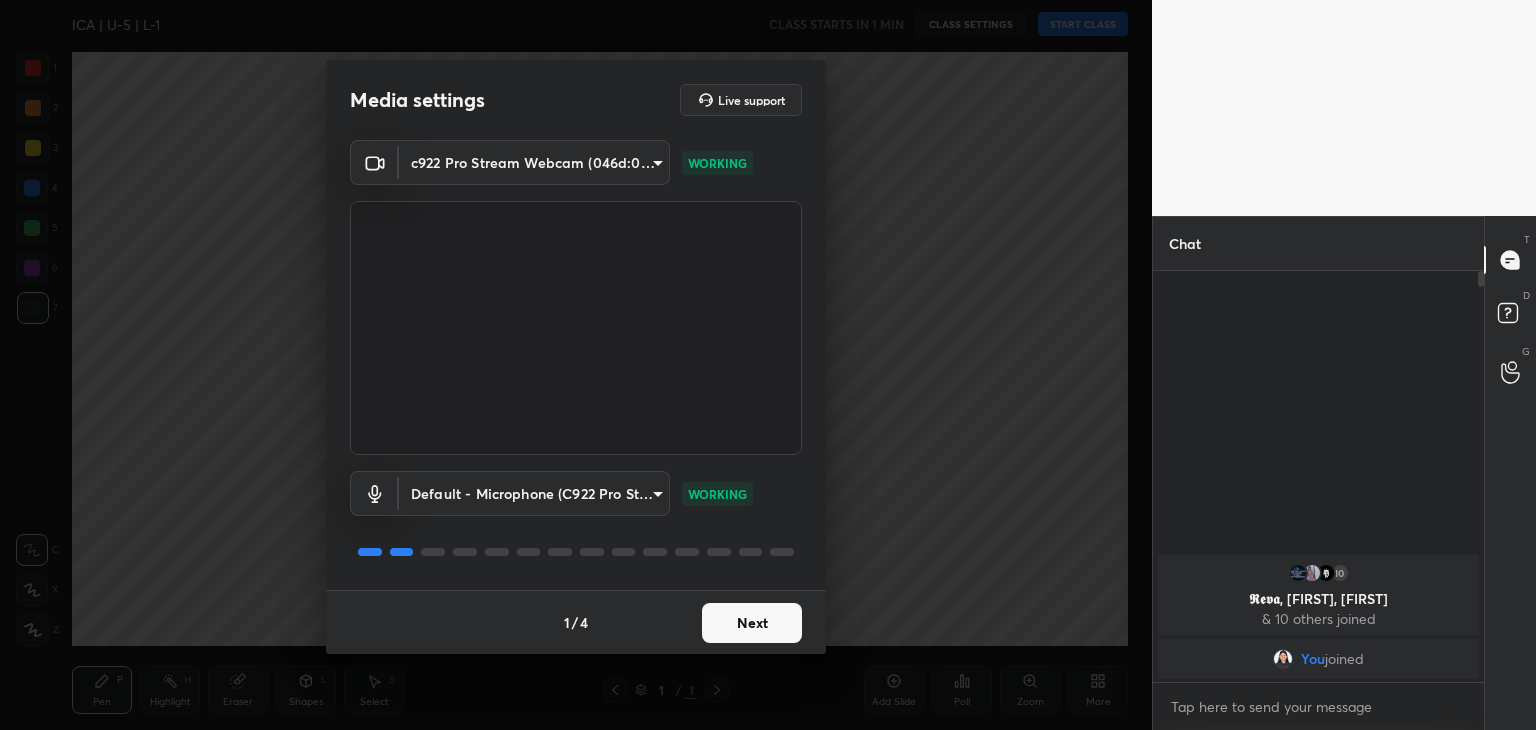 click on "Next" at bounding box center (752, 623) 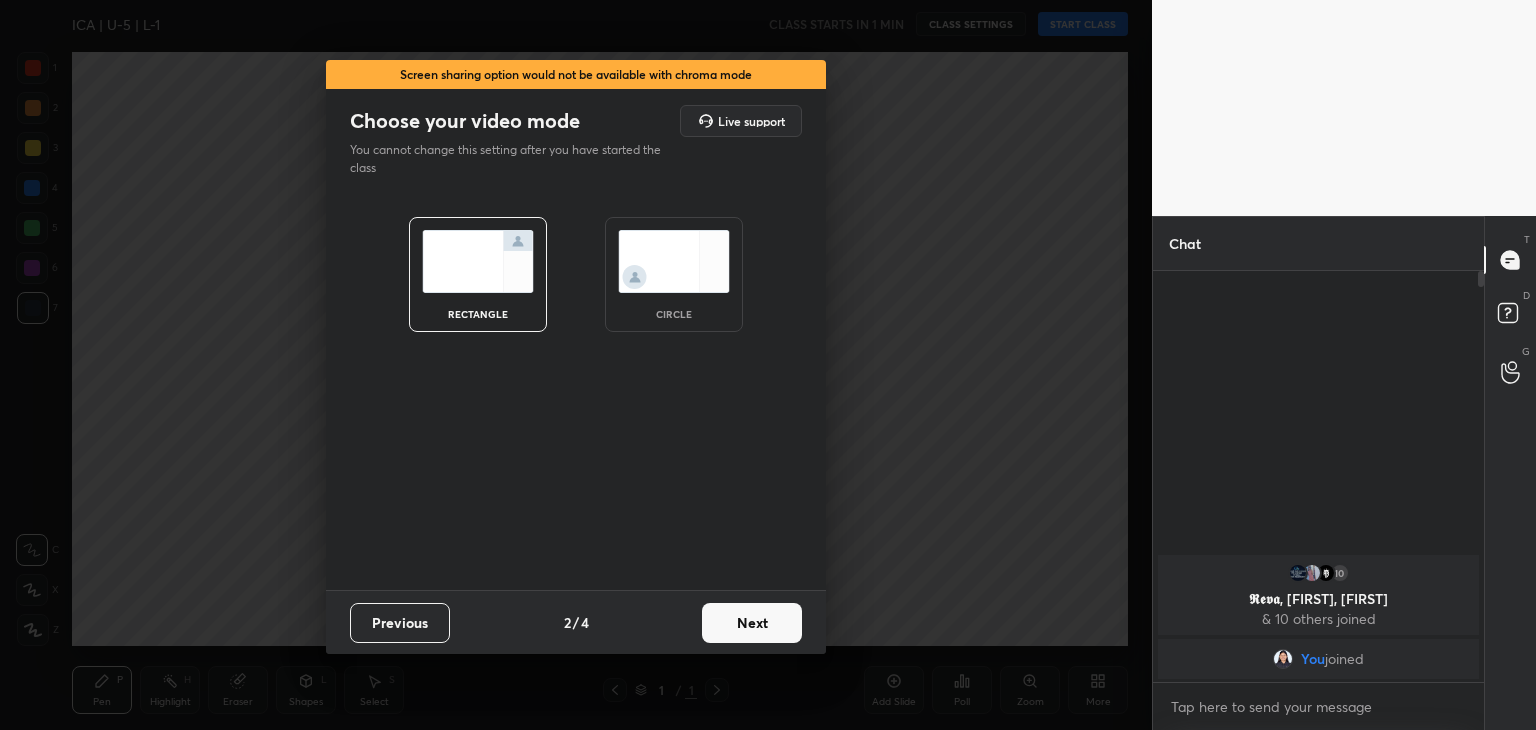 click on "Next" at bounding box center [752, 623] 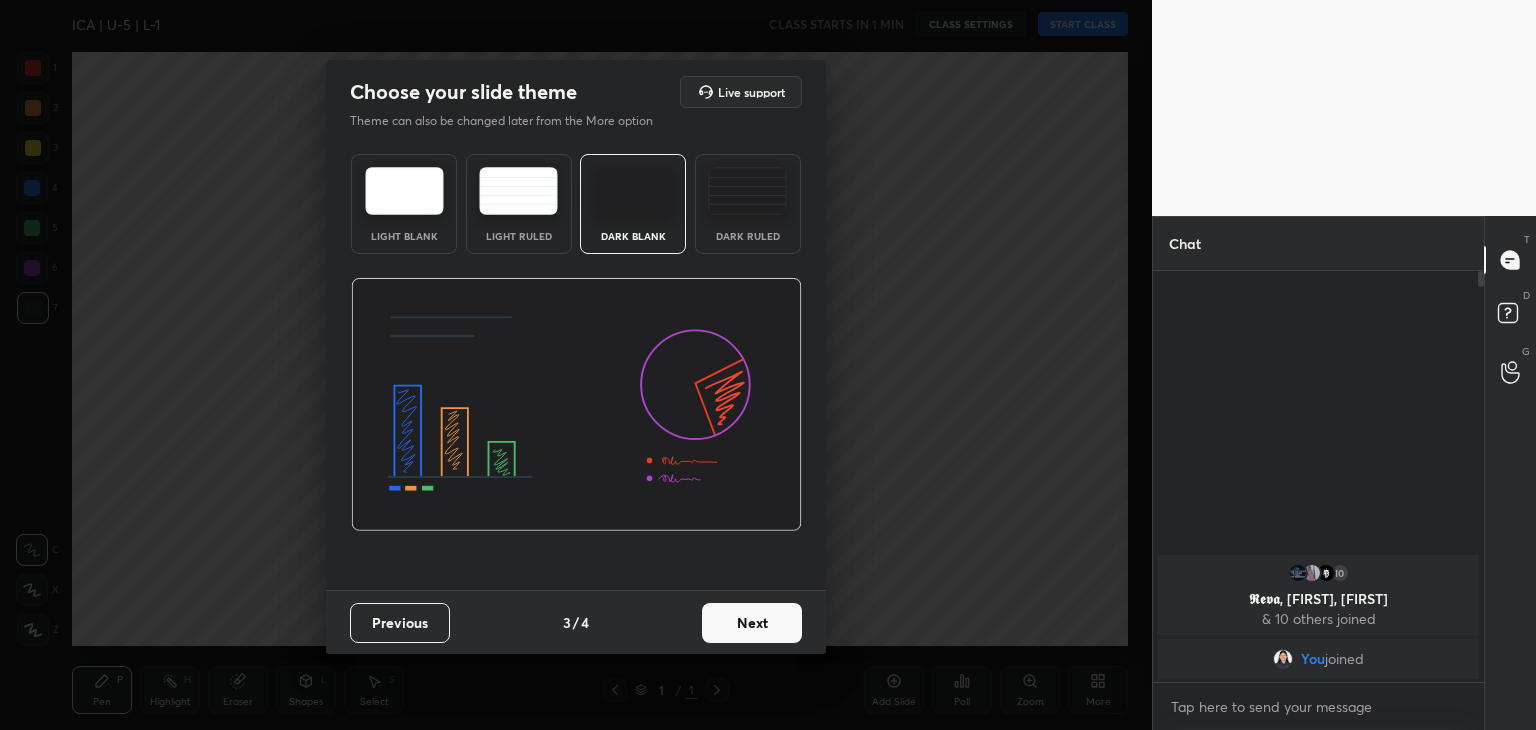 click at bounding box center (747, 191) 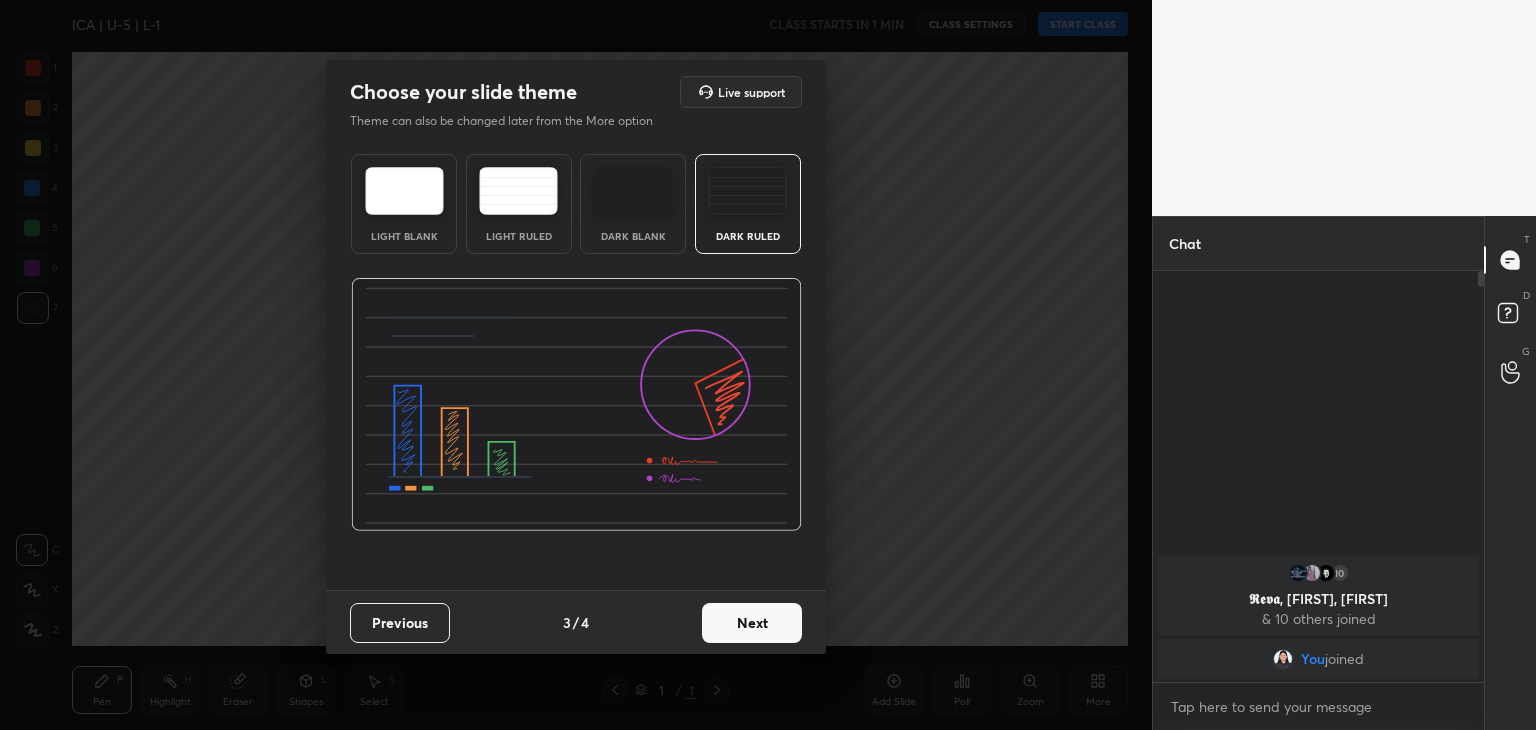 click on "Next" at bounding box center (752, 623) 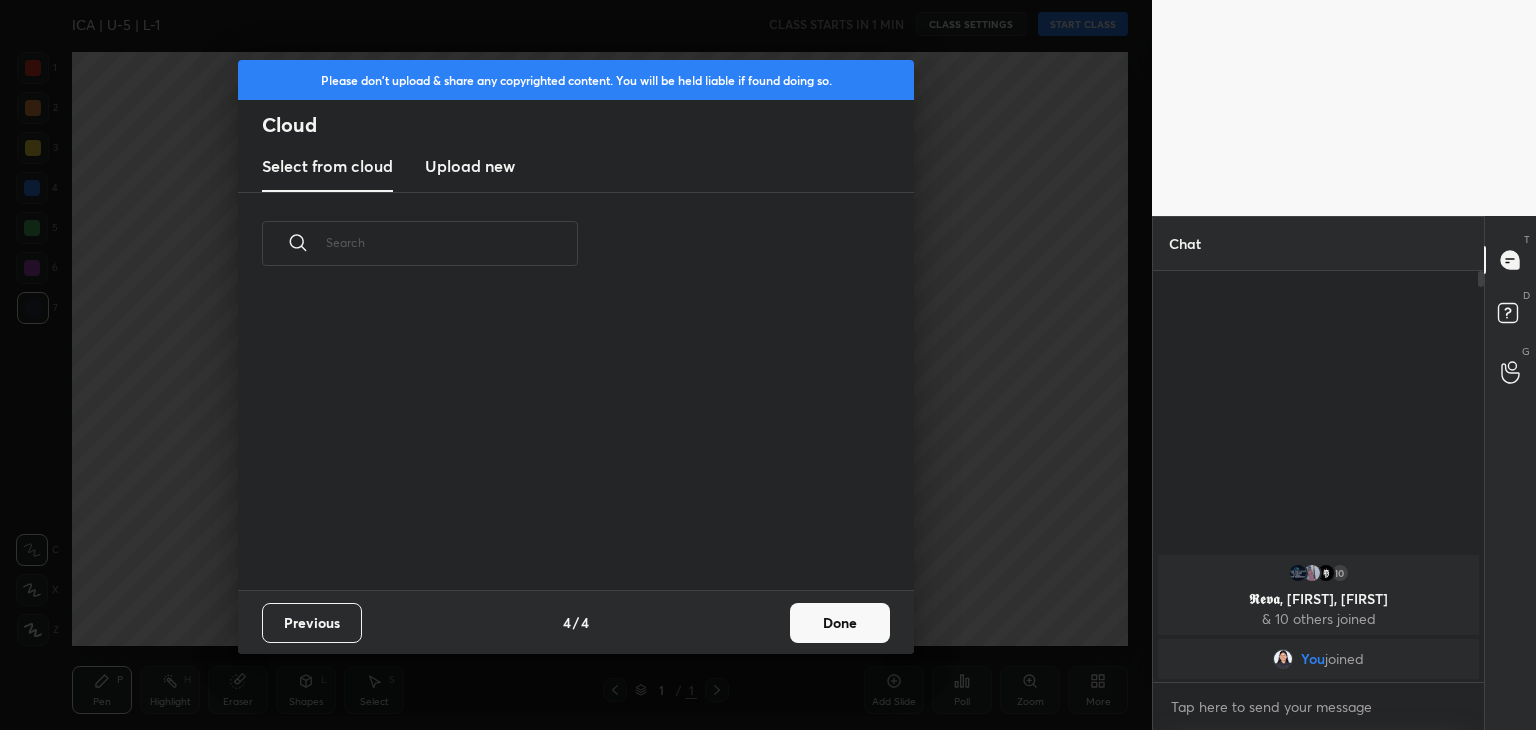 scroll, scrollTop: 6, scrollLeft: 10, axis: both 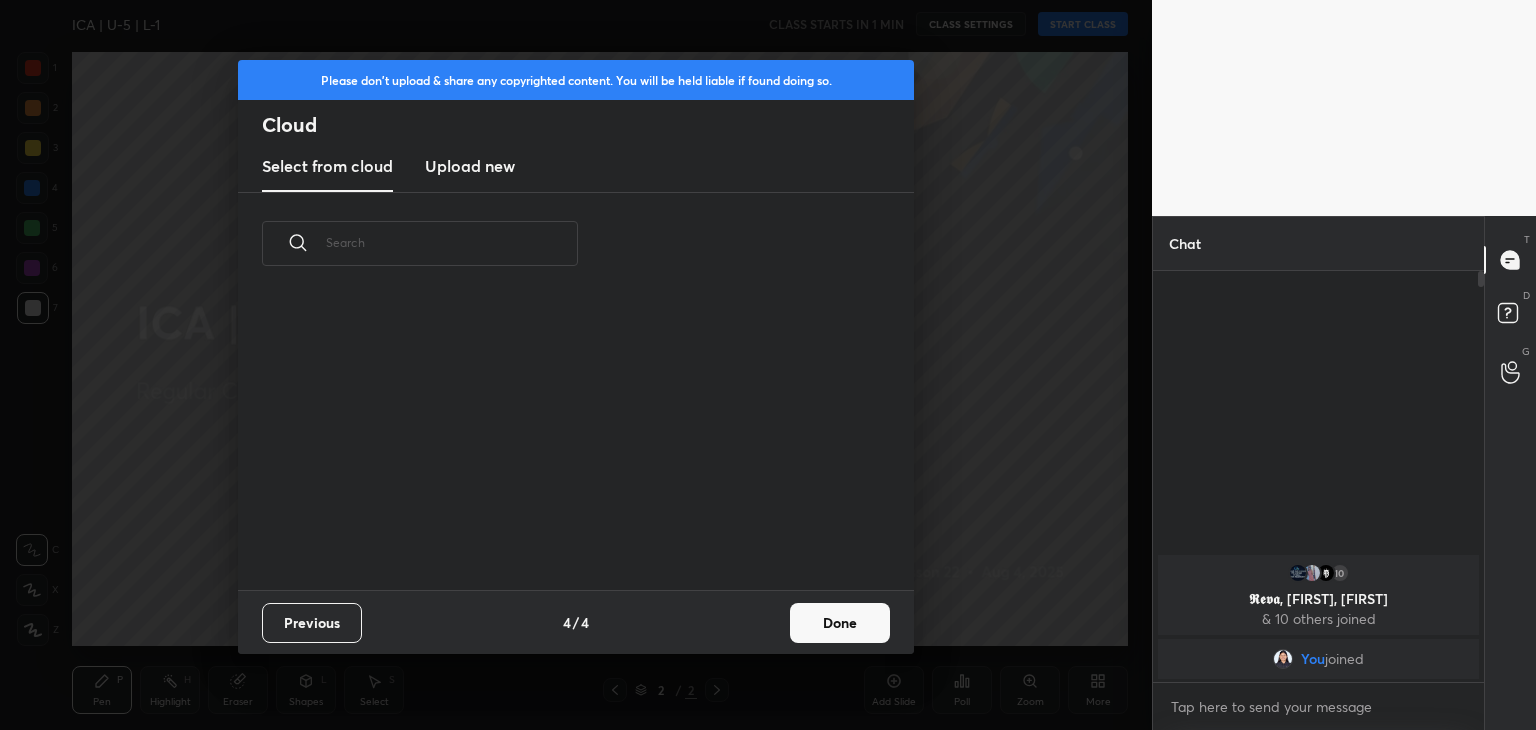 click on "Upload new" at bounding box center (470, 166) 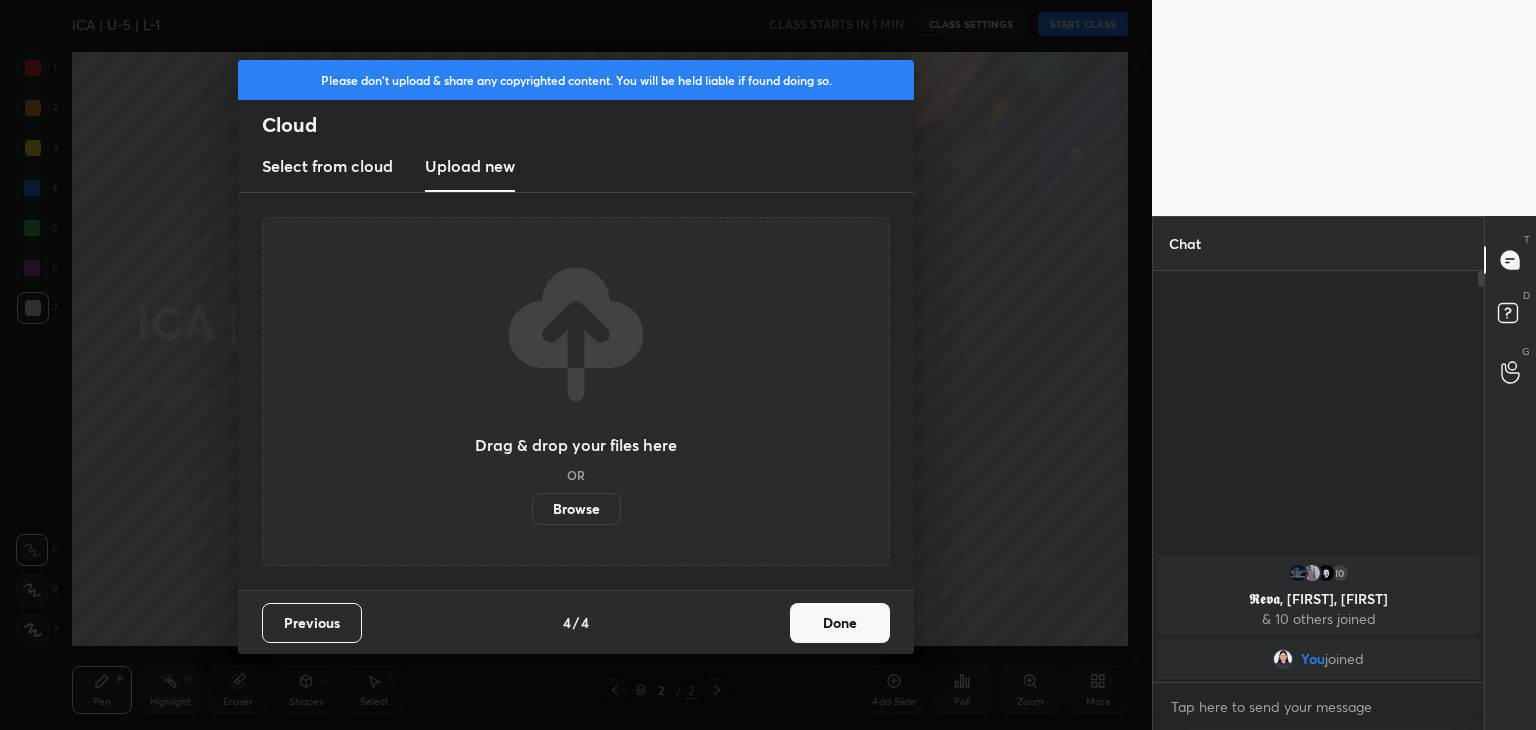 click on "Done" at bounding box center (840, 623) 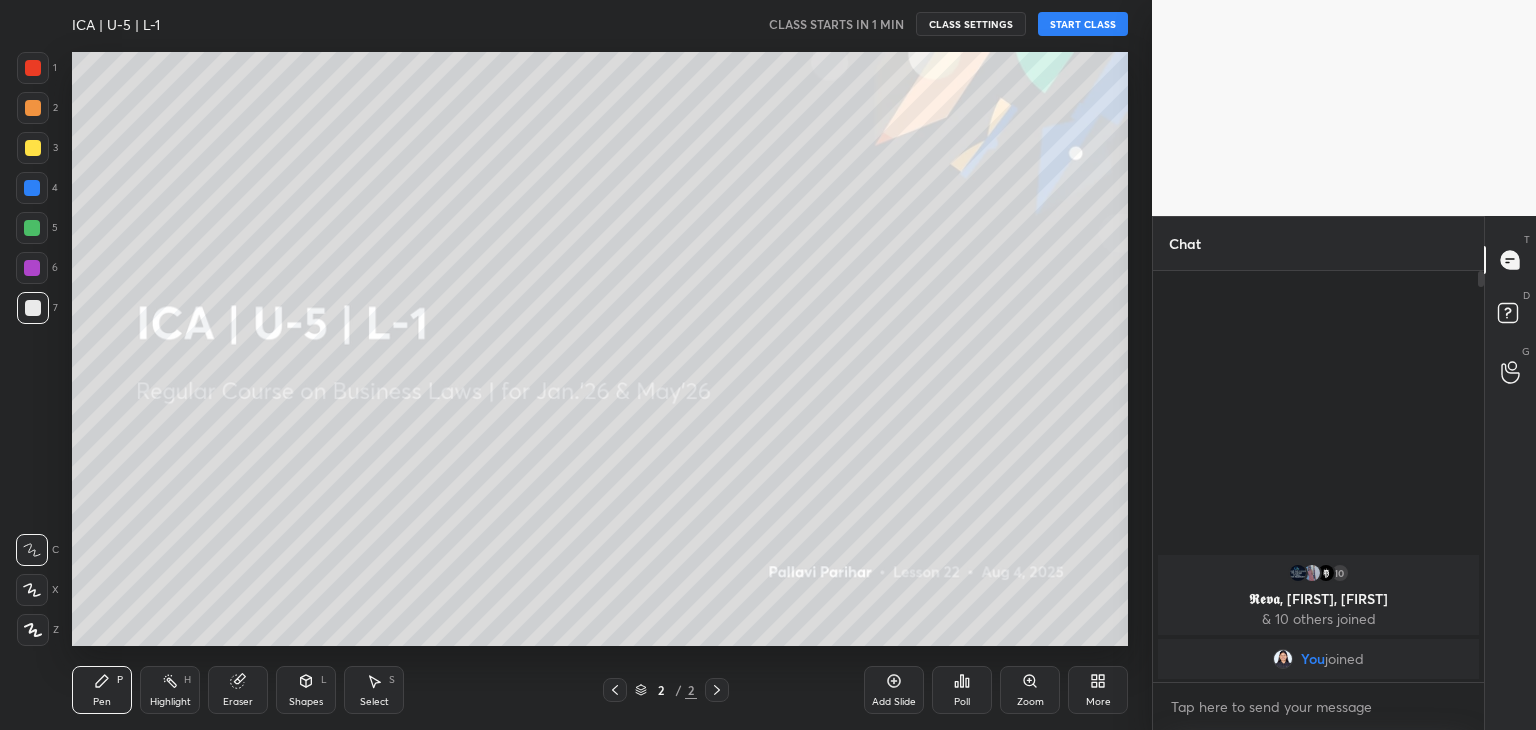 click 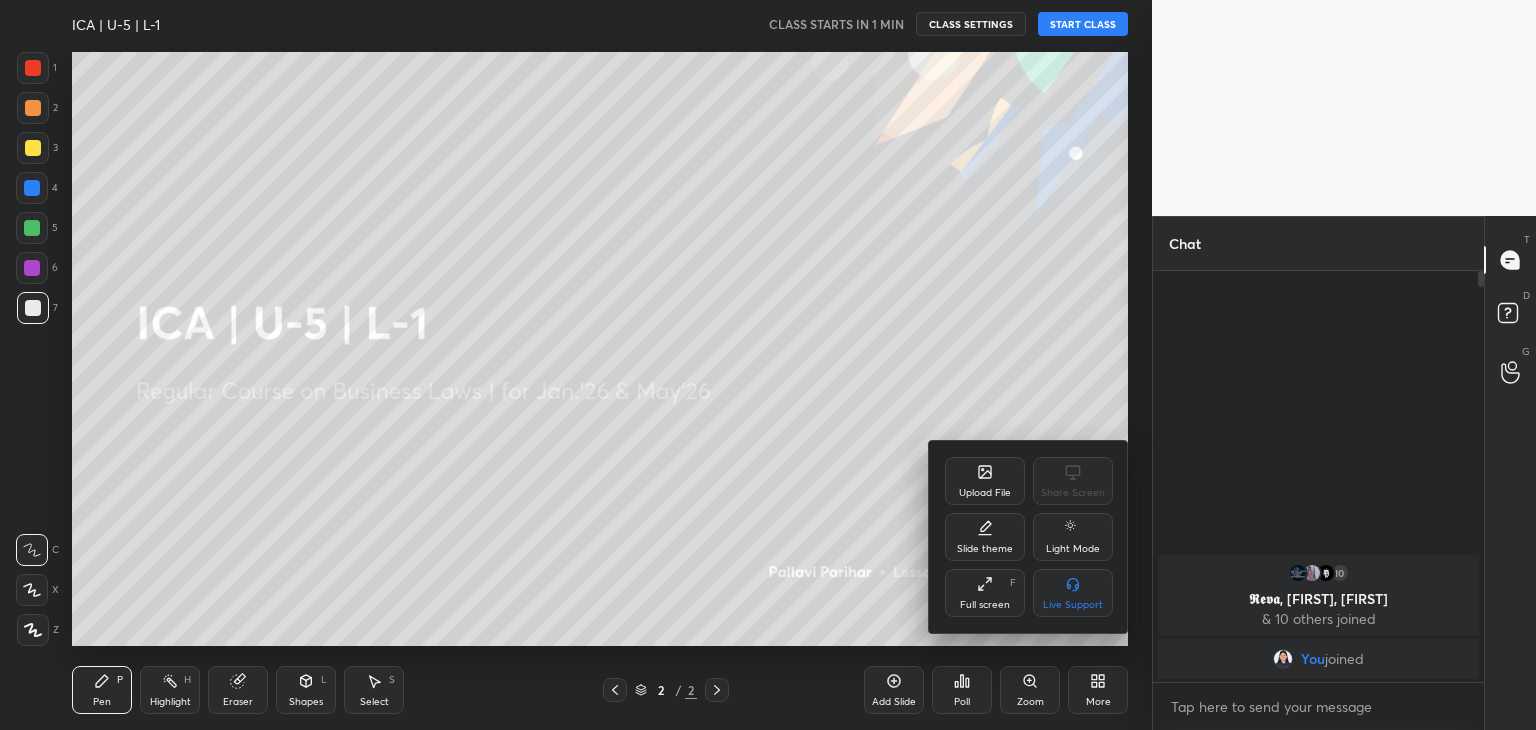 click on "Upload File" at bounding box center (985, 493) 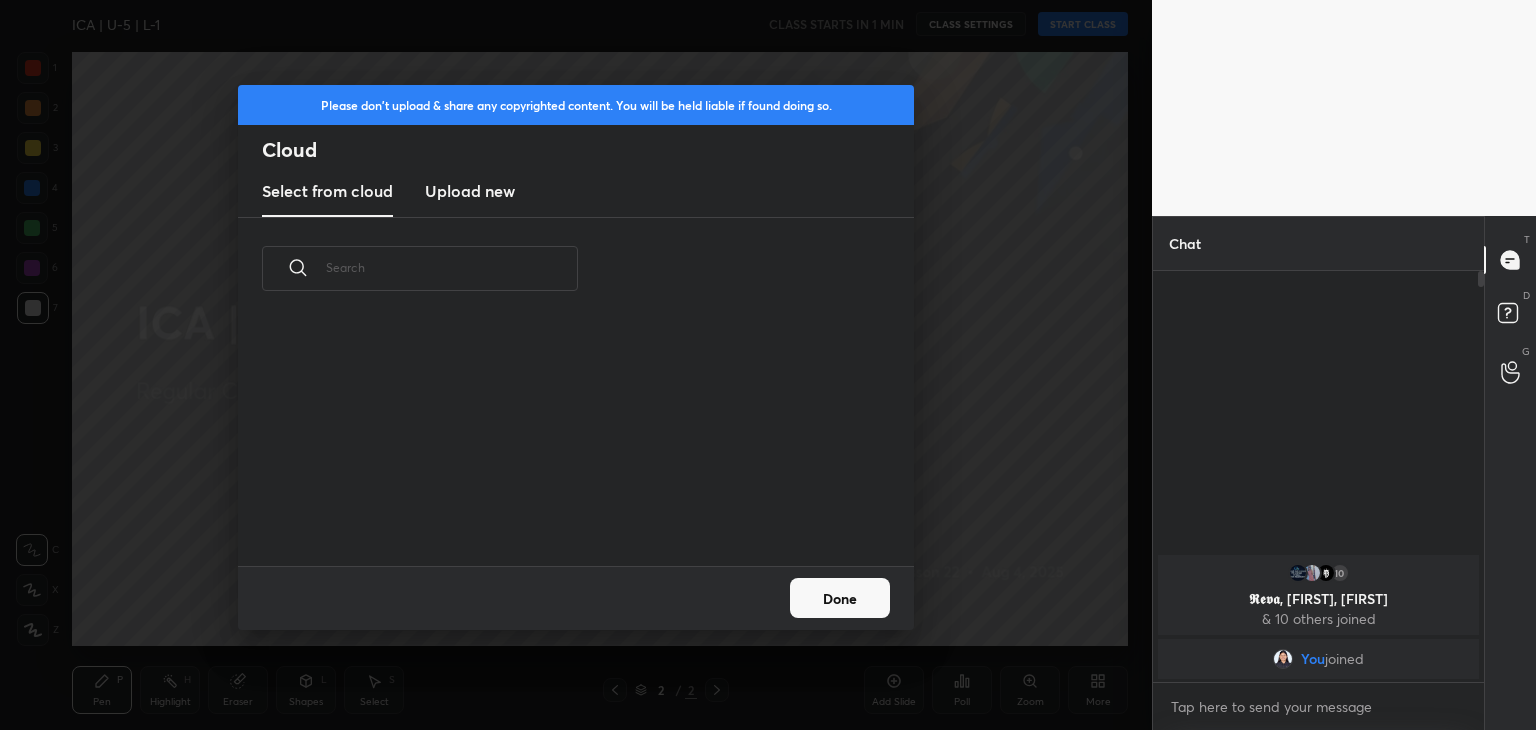 scroll, scrollTop: 5, scrollLeft: 10, axis: both 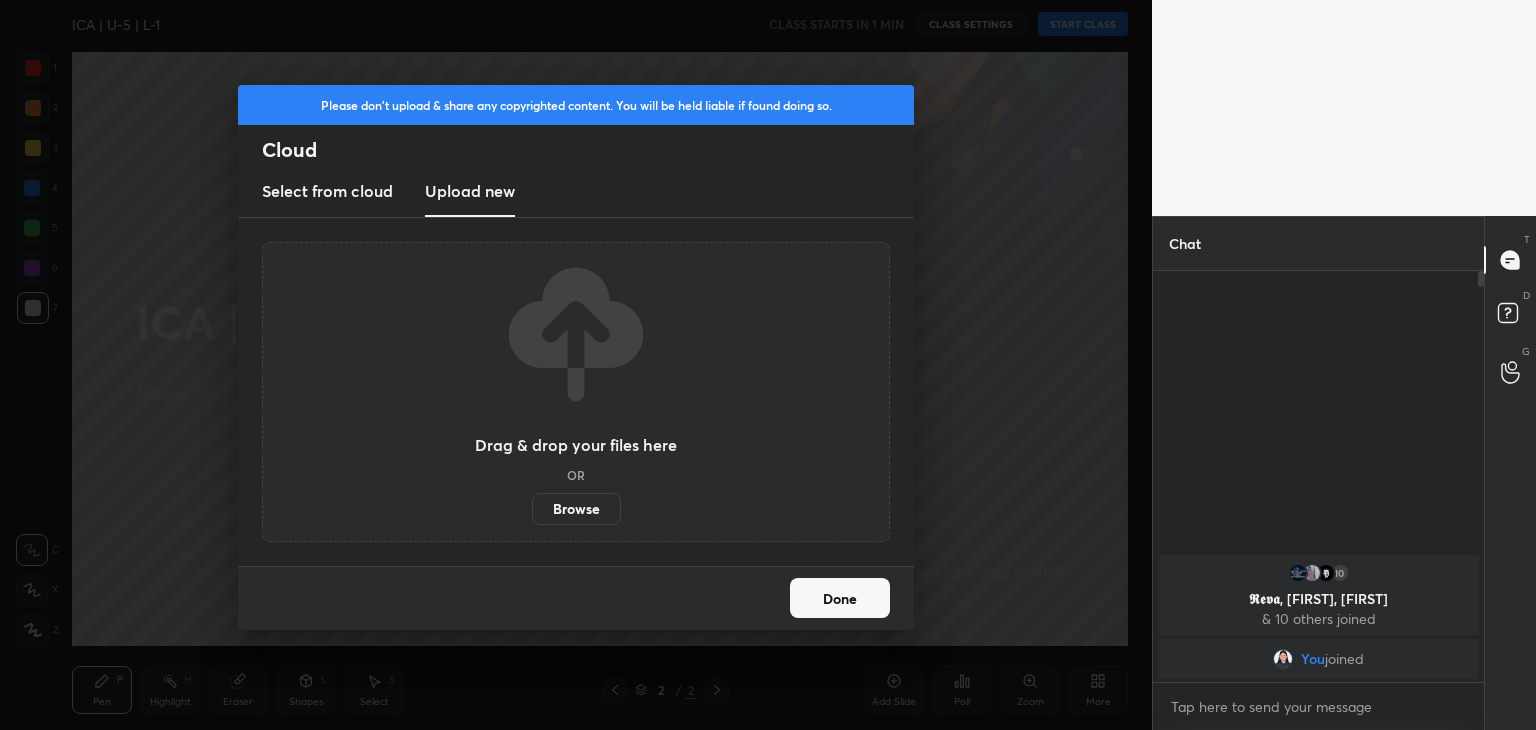 click on "Browse" at bounding box center (576, 509) 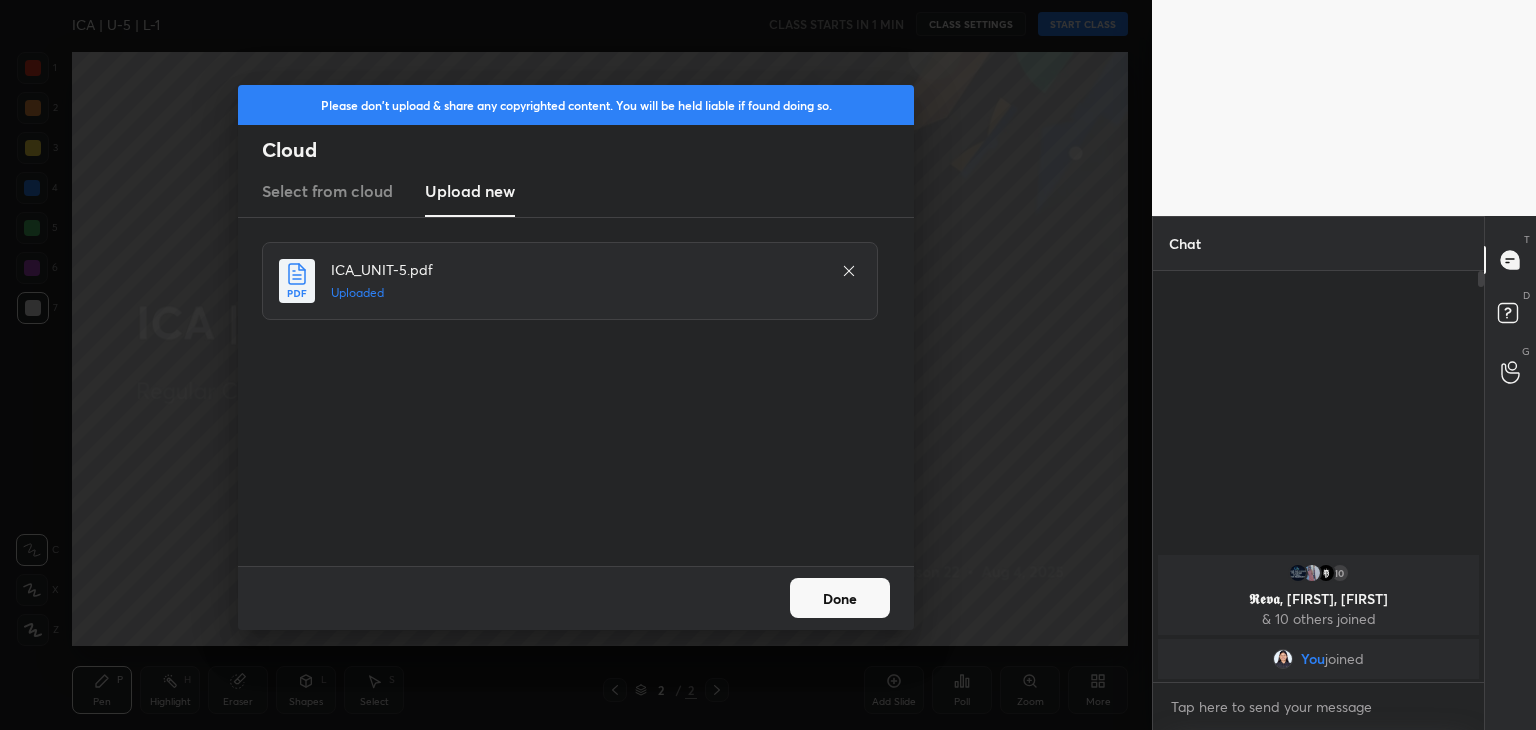 click on "Done" at bounding box center (840, 598) 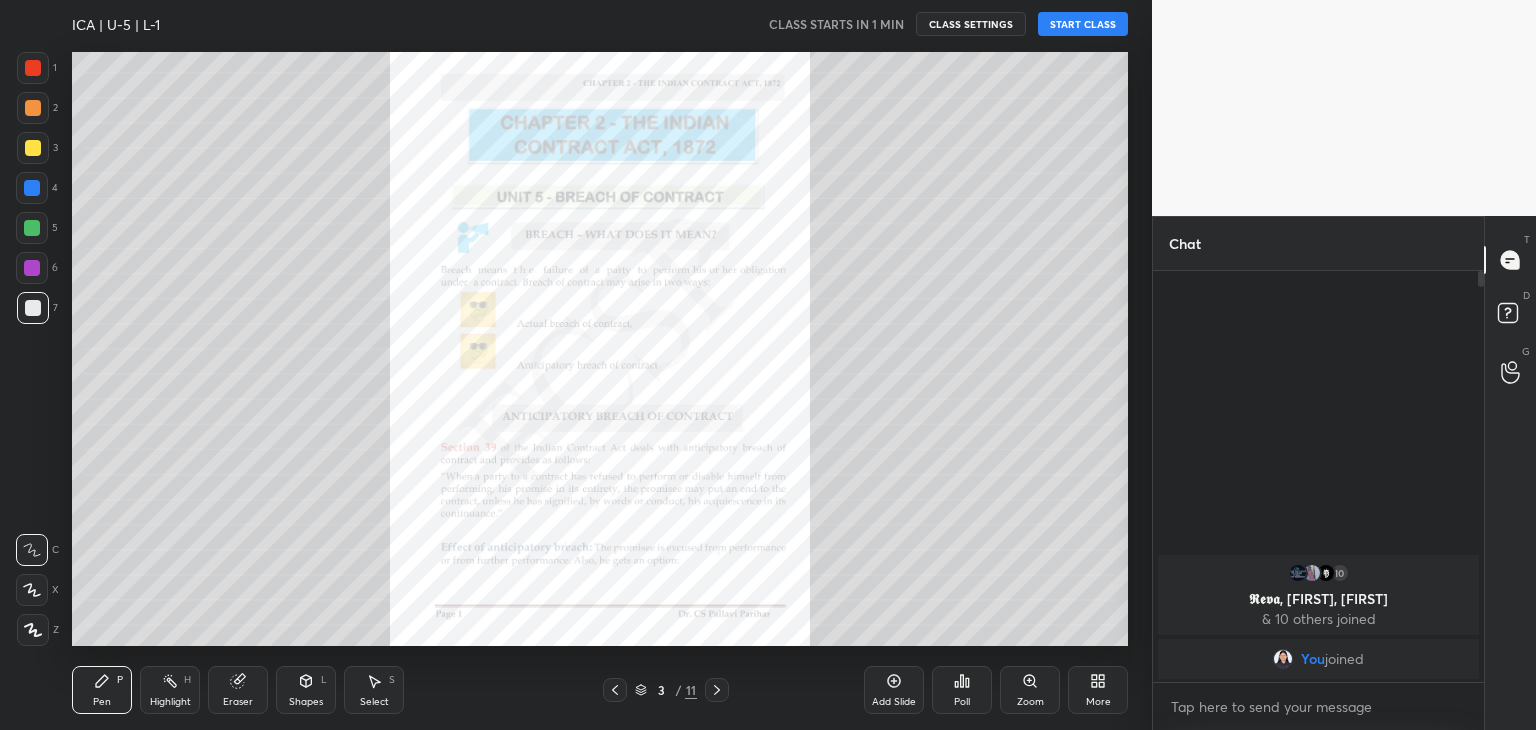drag, startPoint x: 28, startPoint y: 627, endPoint x: 145, endPoint y: 679, distance: 128.03516 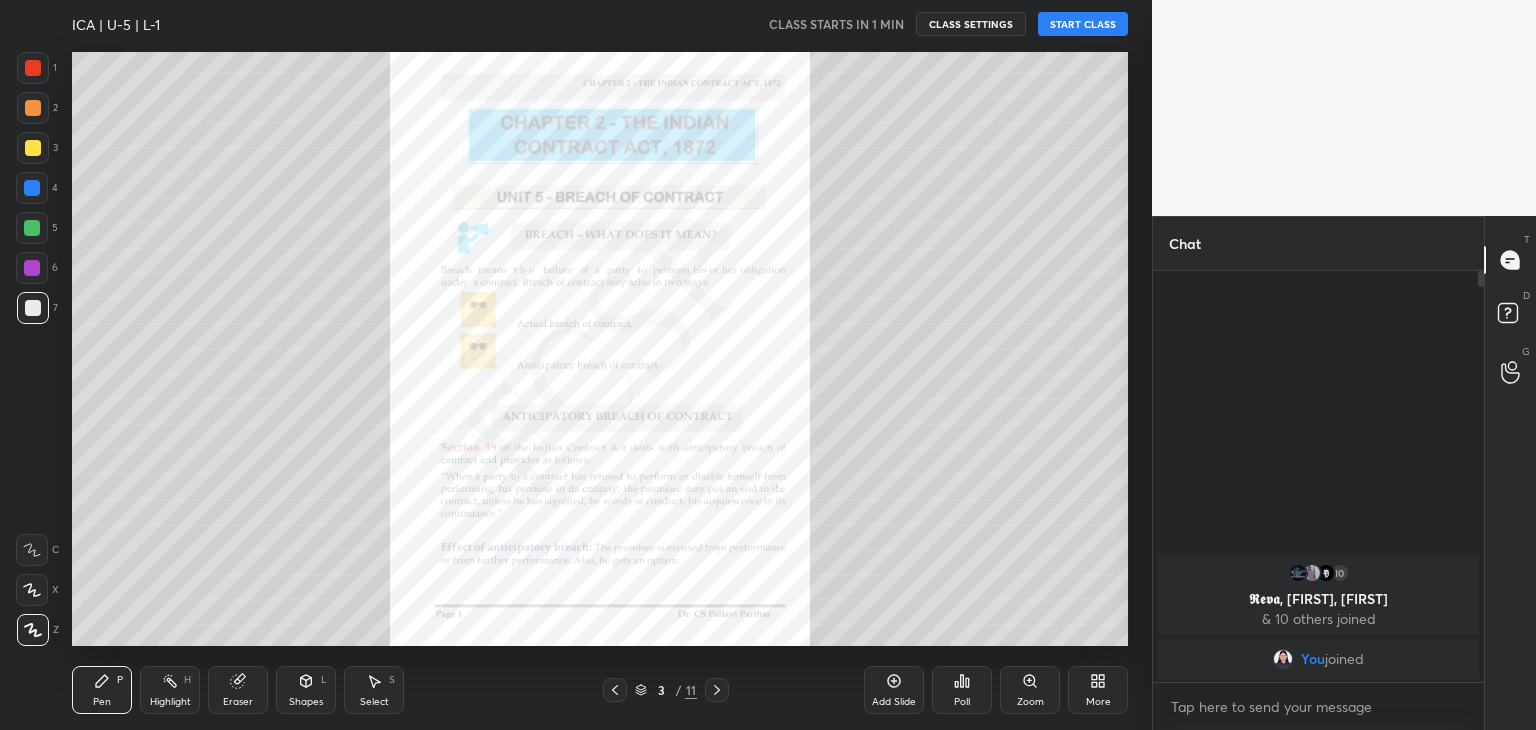 click on "Eraser" at bounding box center [238, 690] 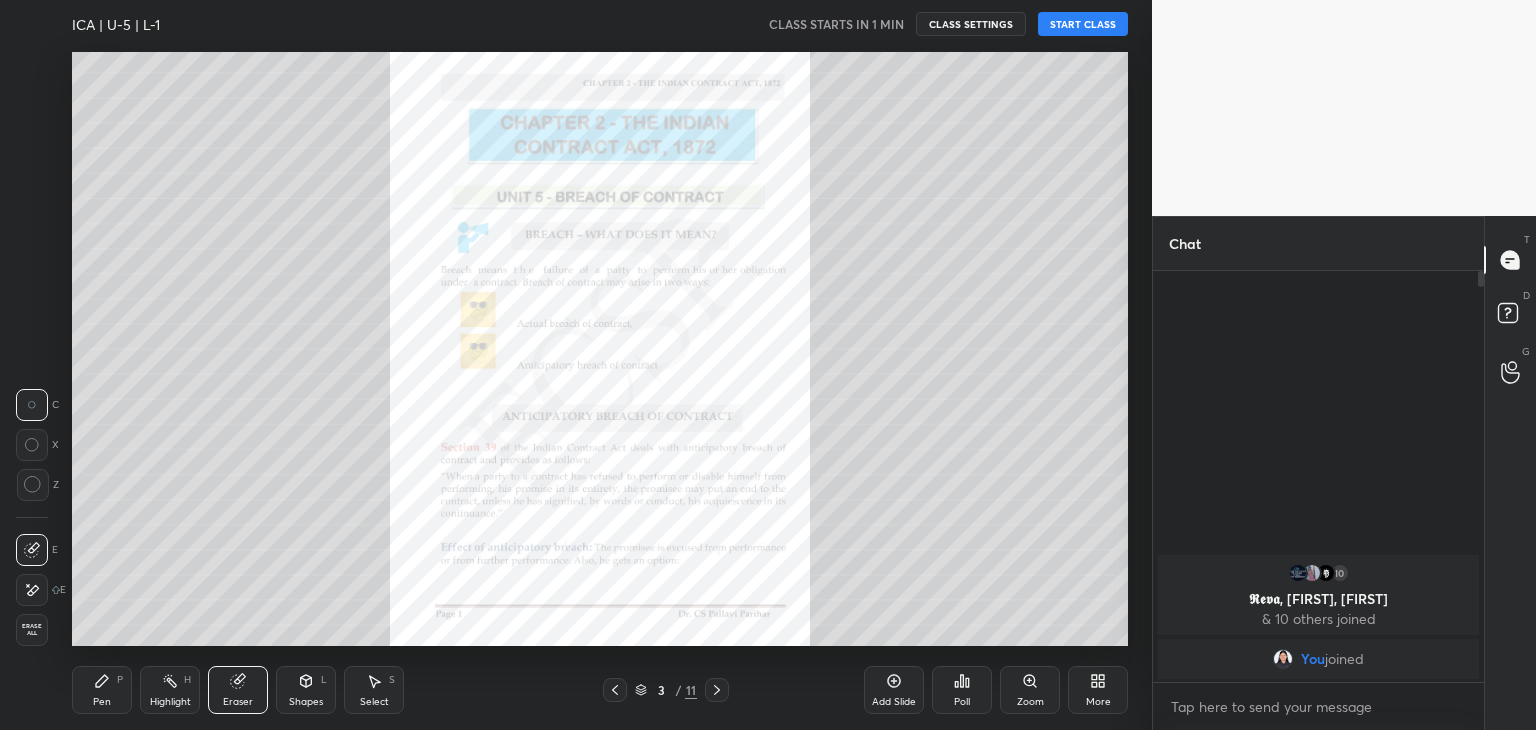 click 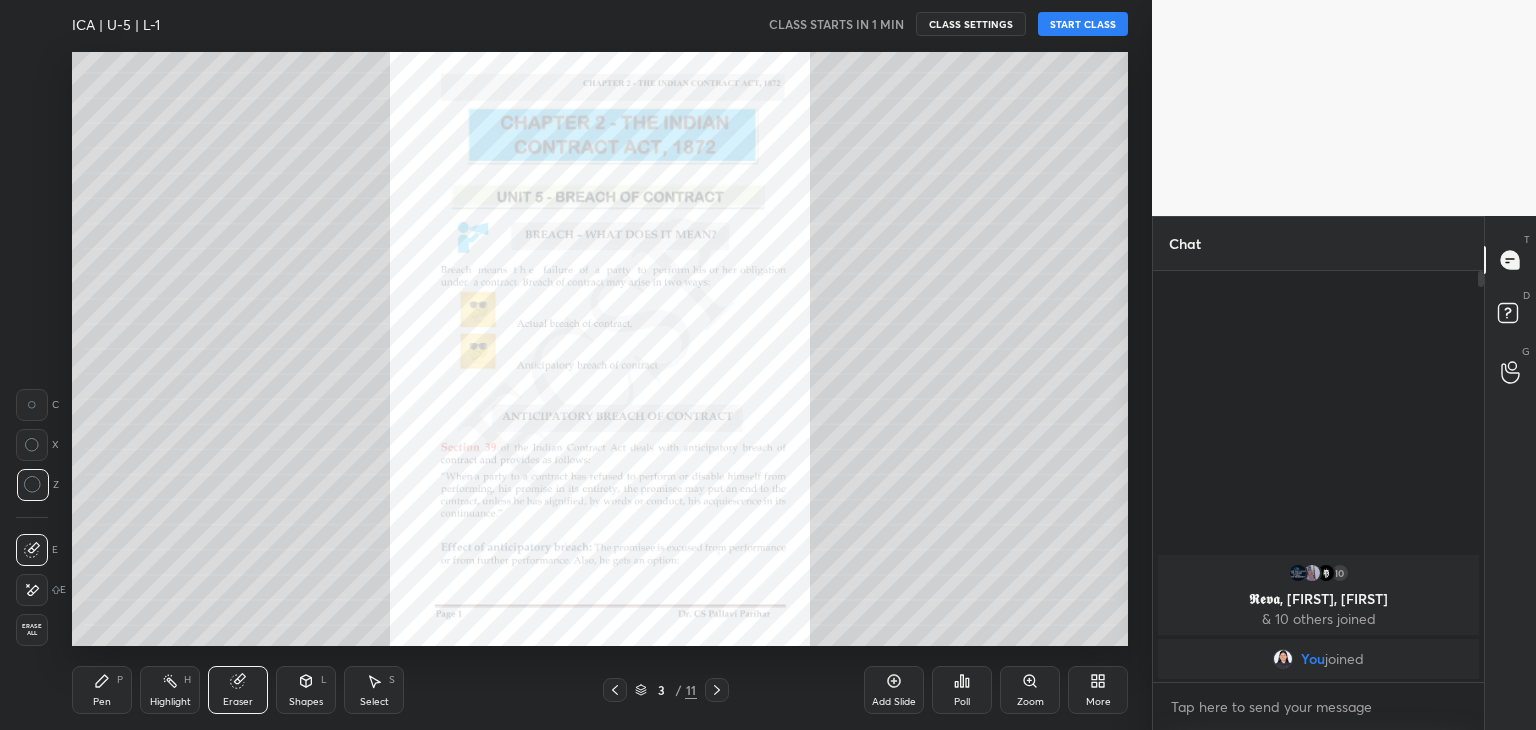 click on "Pen P" at bounding box center [102, 690] 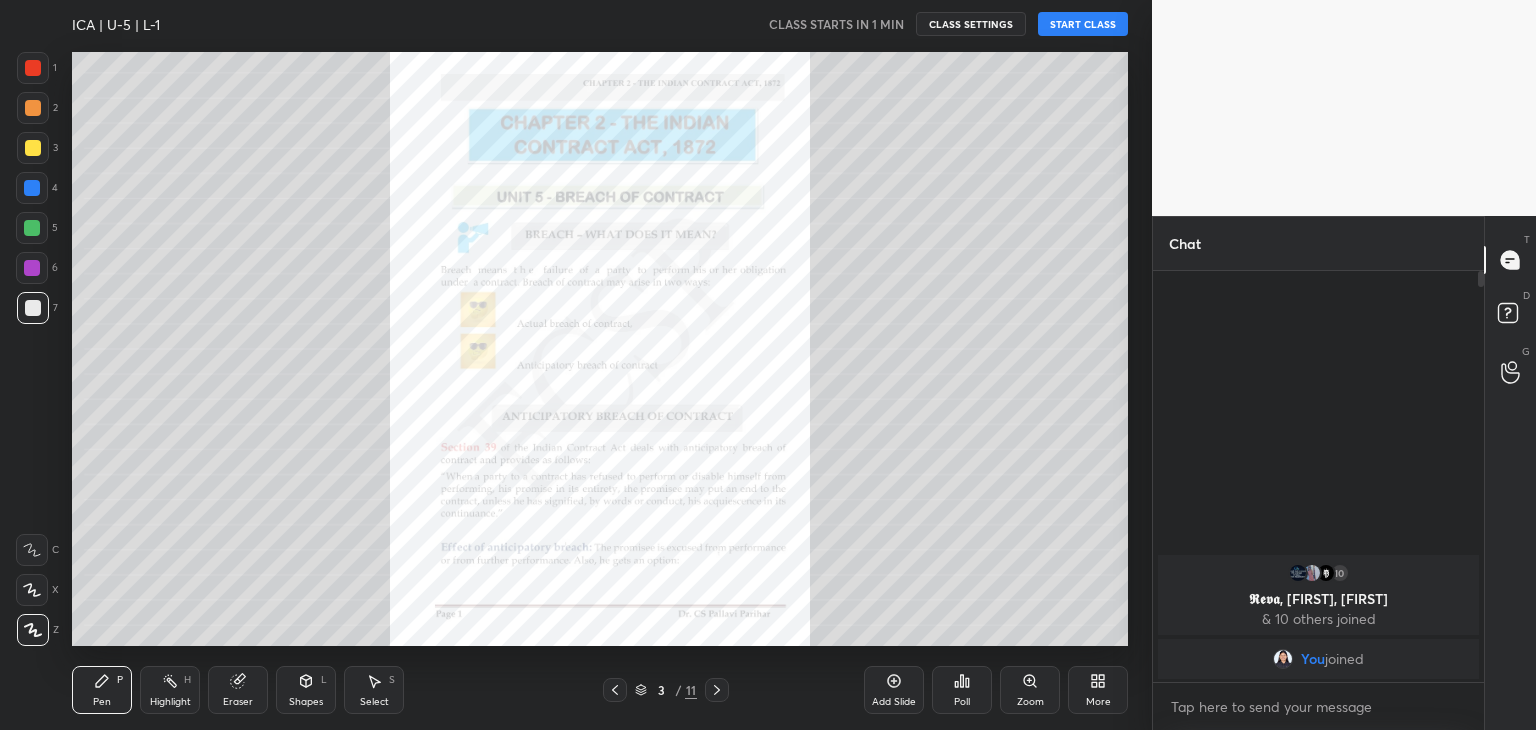 click at bounding box center [33, 148] 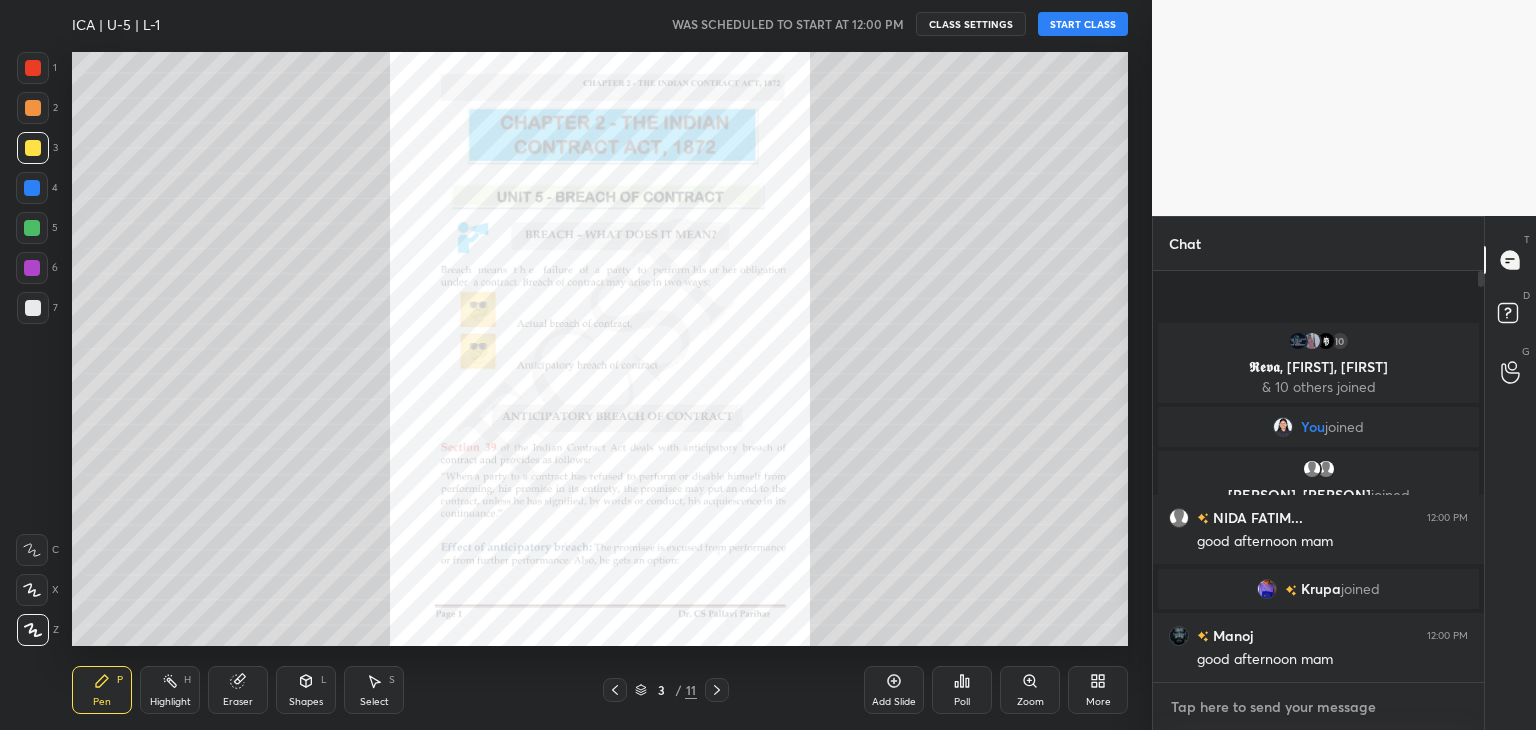 type on "x" 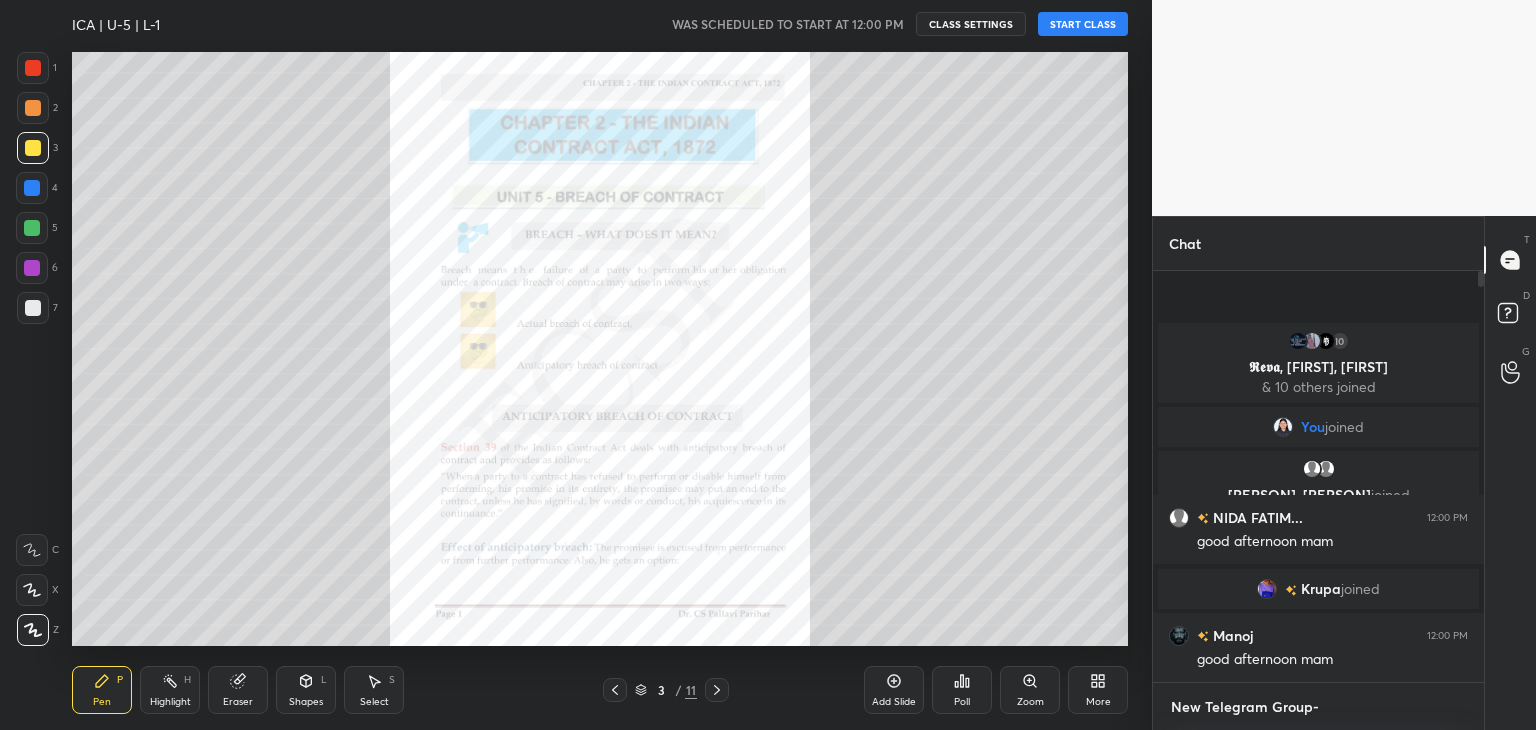scroll, scrollTop: 0, scrollLeft: 0, axis: both 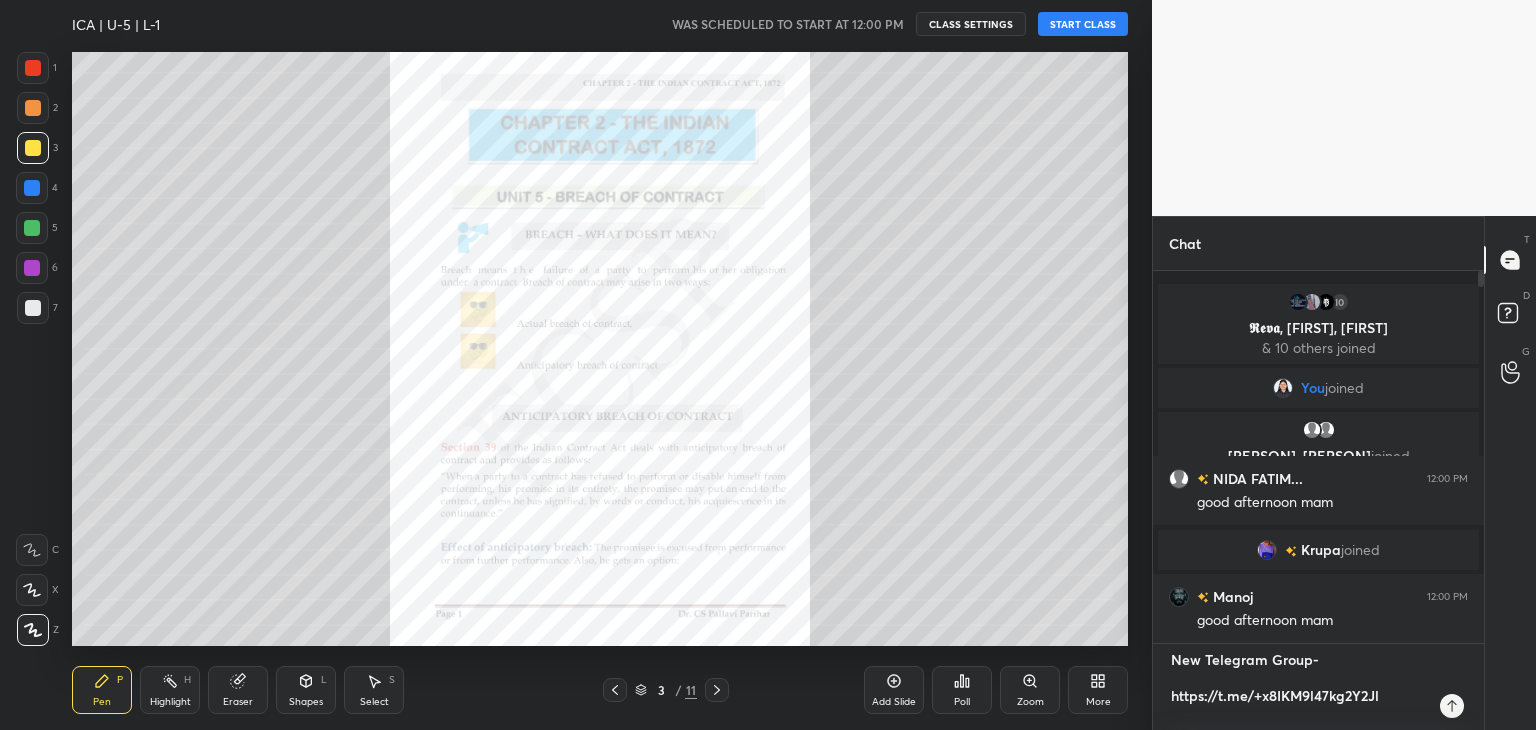 type 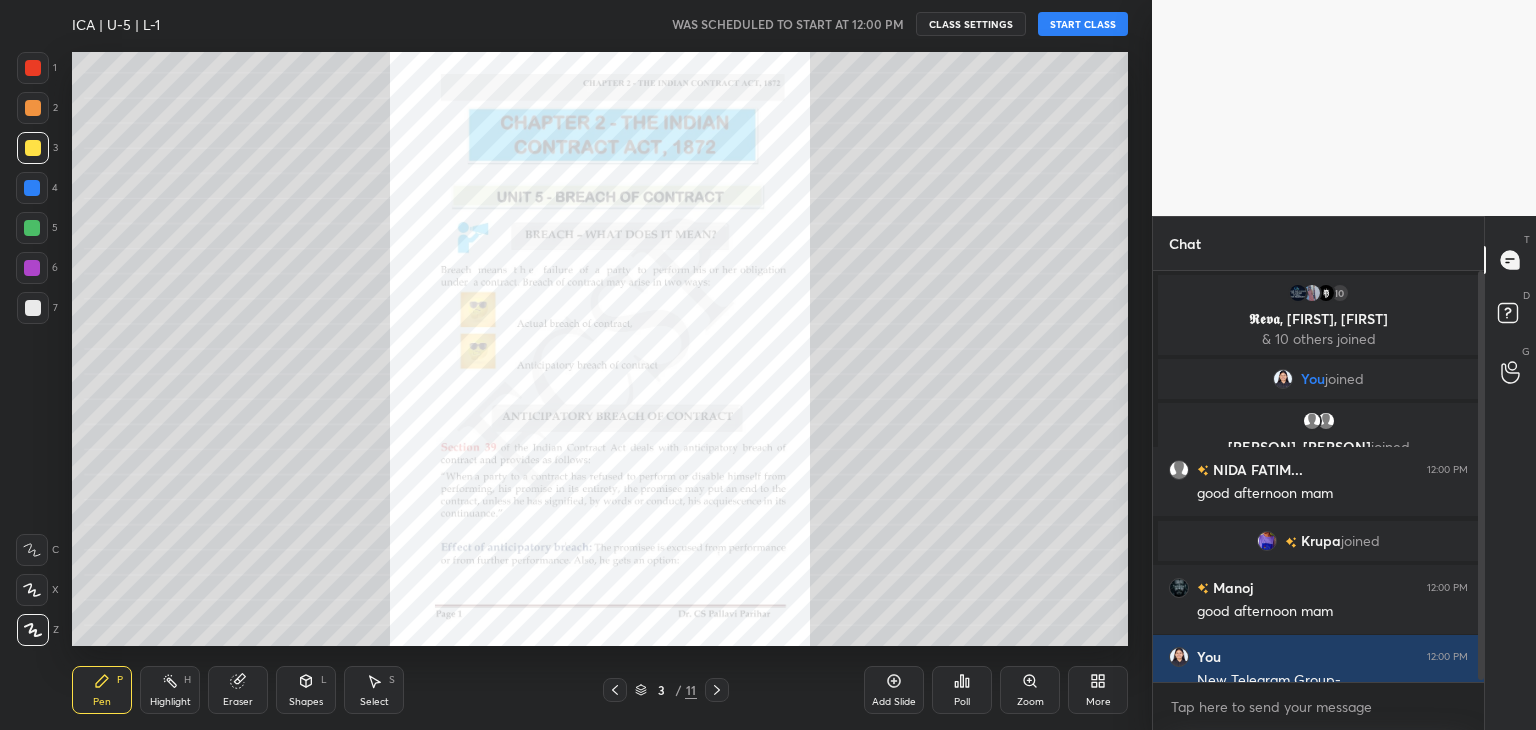 scroll, scrollTop: 170, scrollLeft: 0, axis: vertical 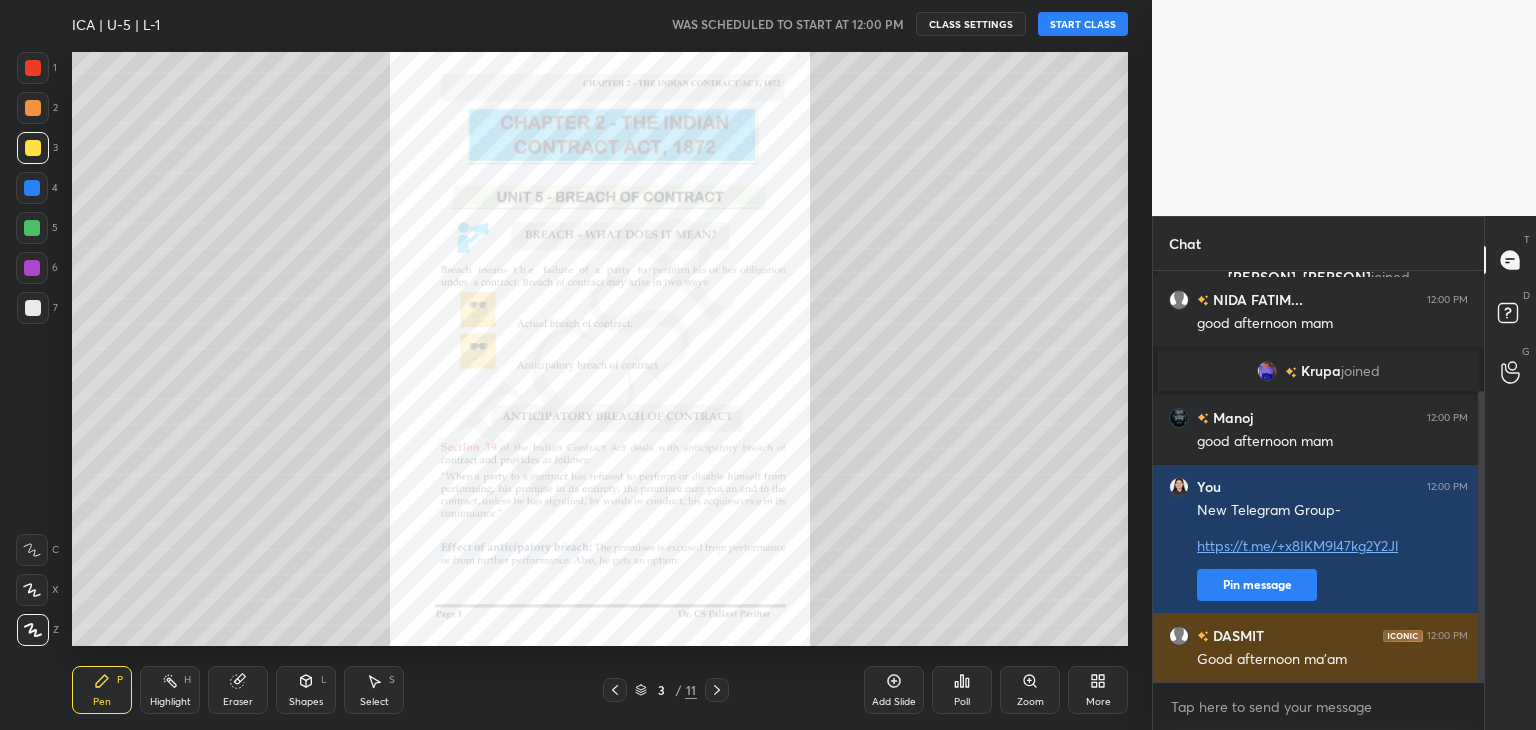 drag, startPoint x: 1480, startPoint y: 560, endPoint x: 1460, endPoint y: 646, distance: 88.29496 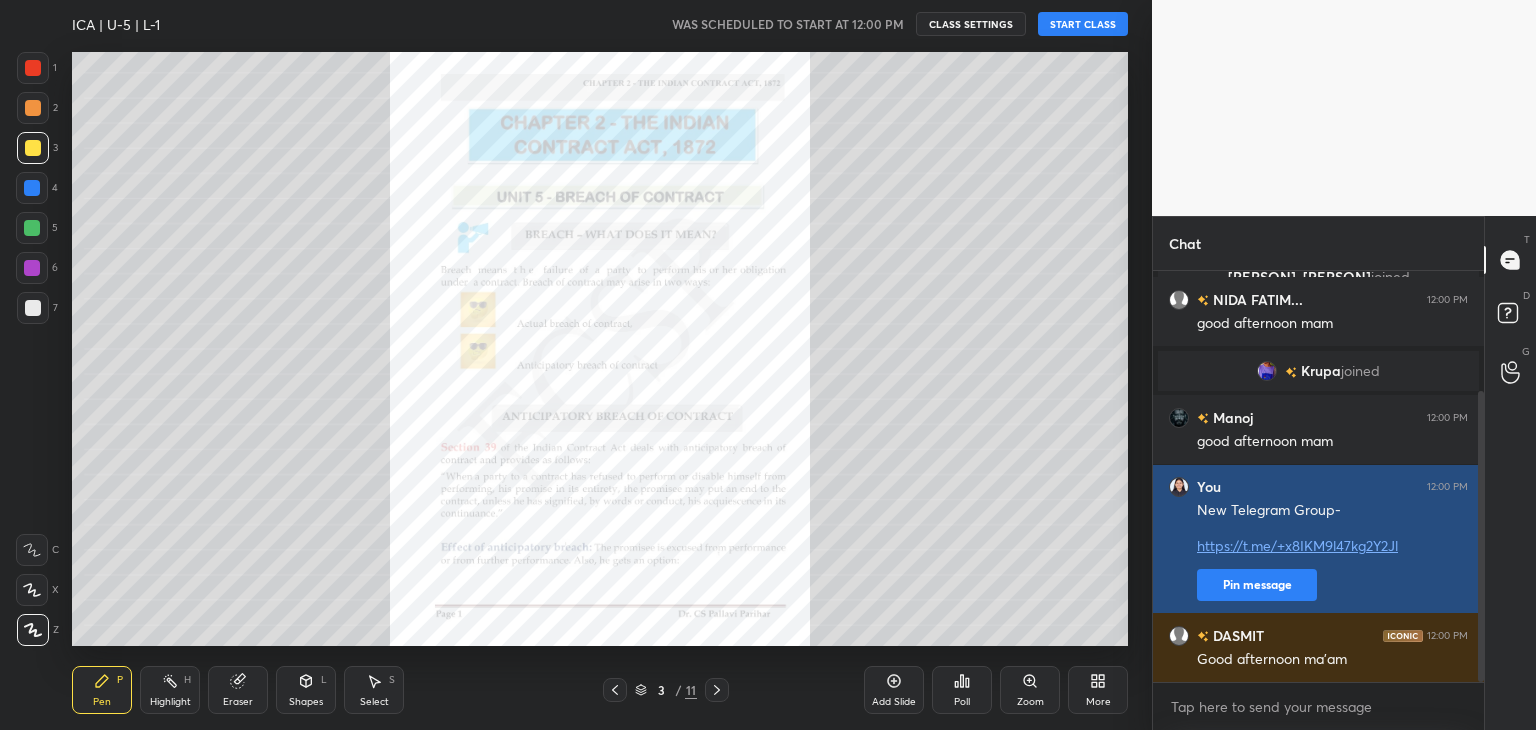 click on "Pin message" at bounding box center [1257, 585] 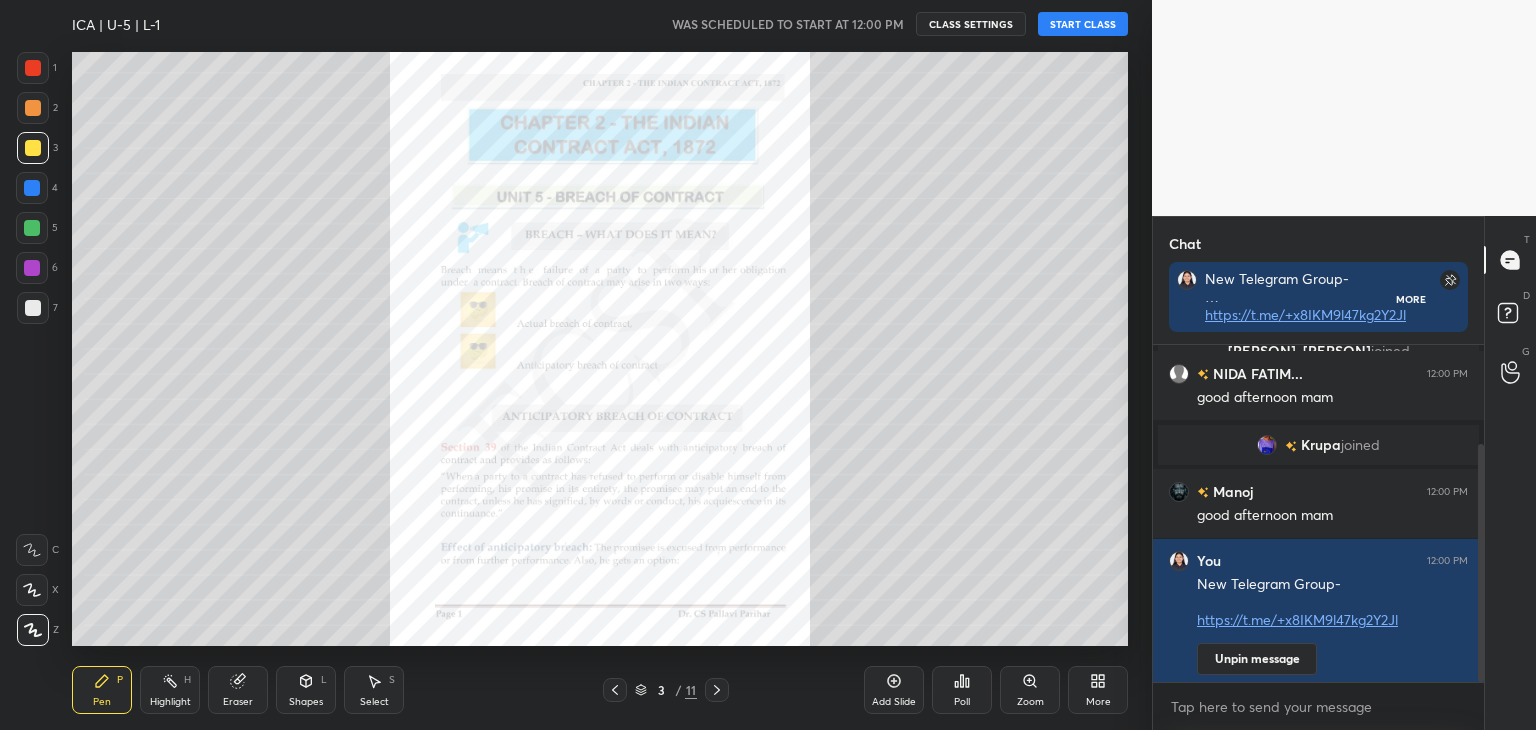 scroll, scrollTop: 184, scrollLeft: 325, axis: both 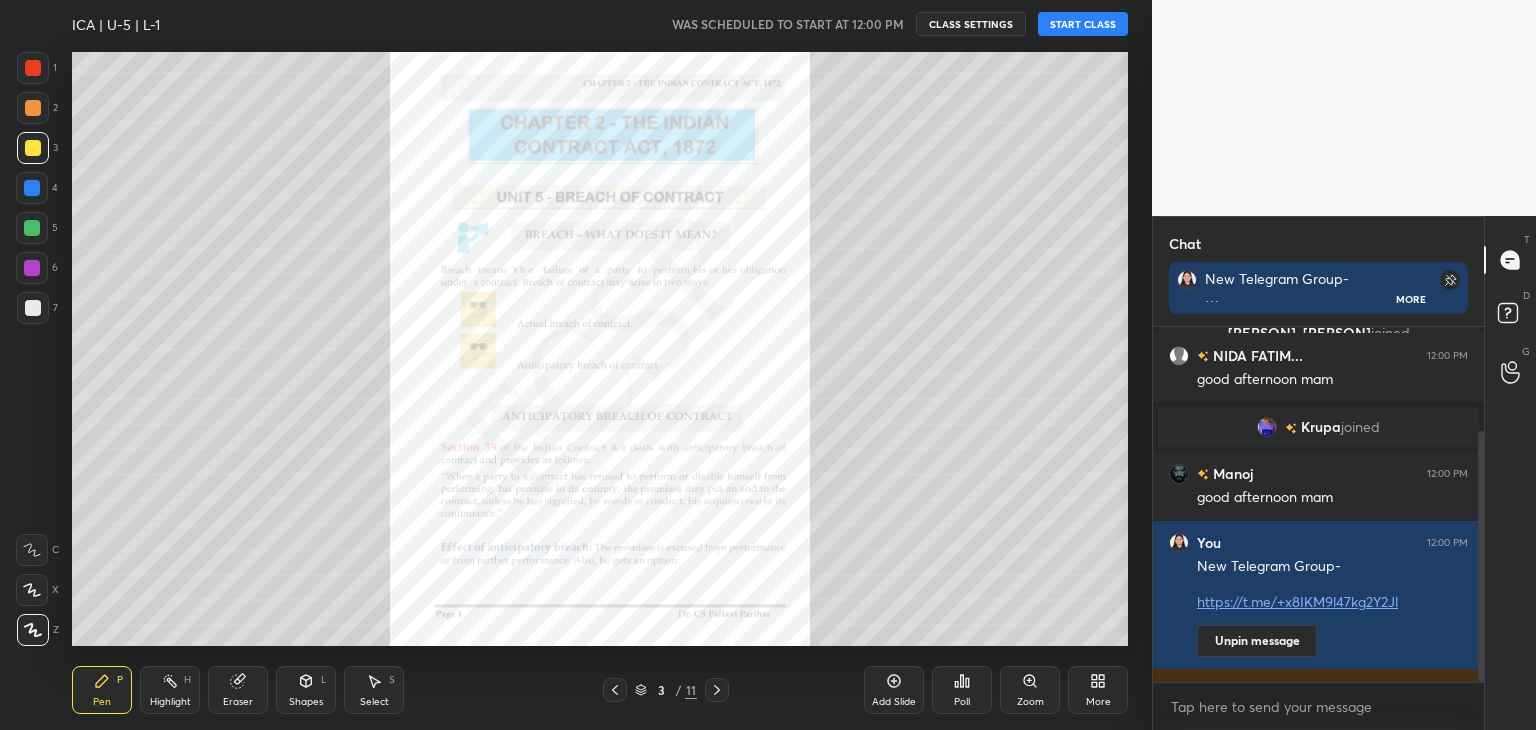click on "START CLASS" at bounding box center [1083, 24] 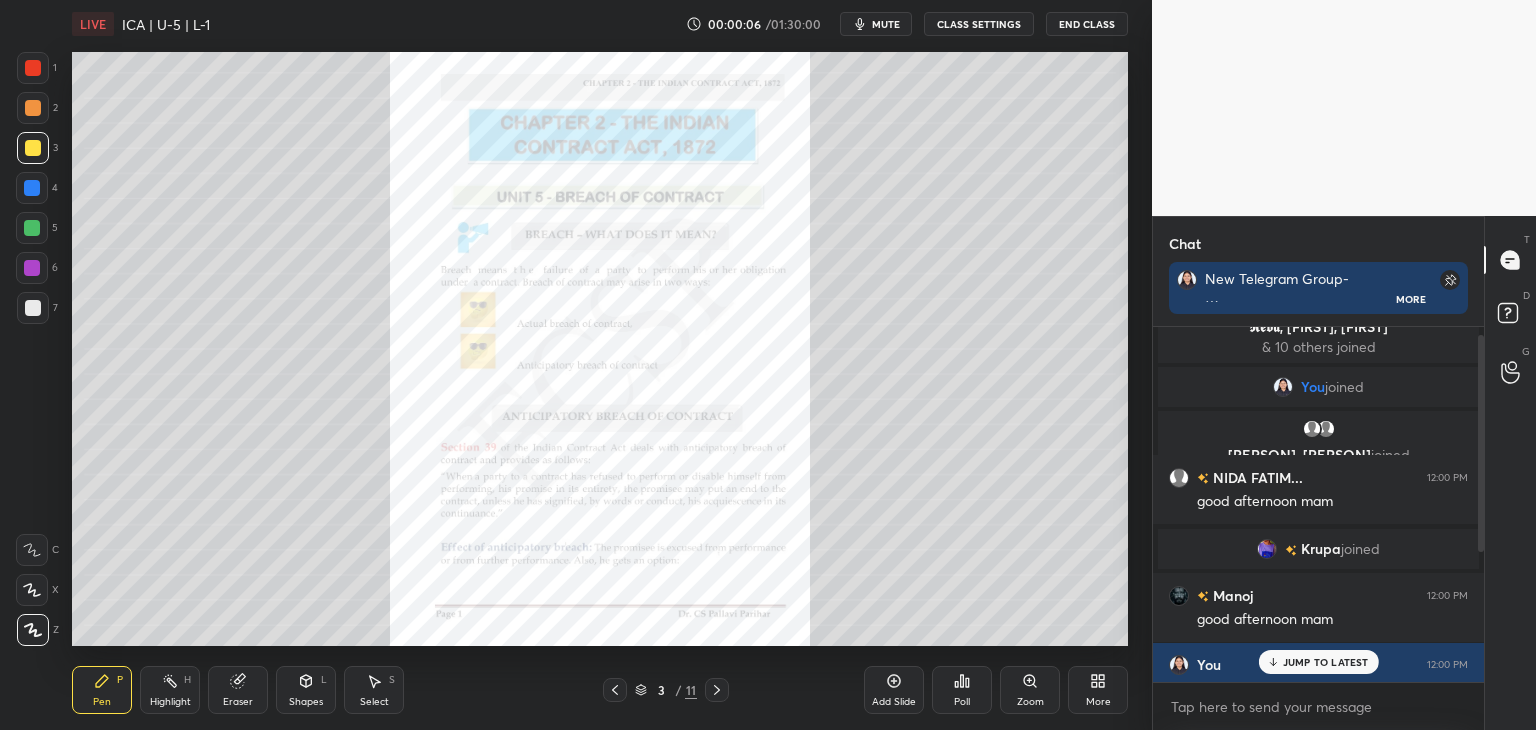scroll, scrollTop: 0, scrollLeft: 0, axis: both 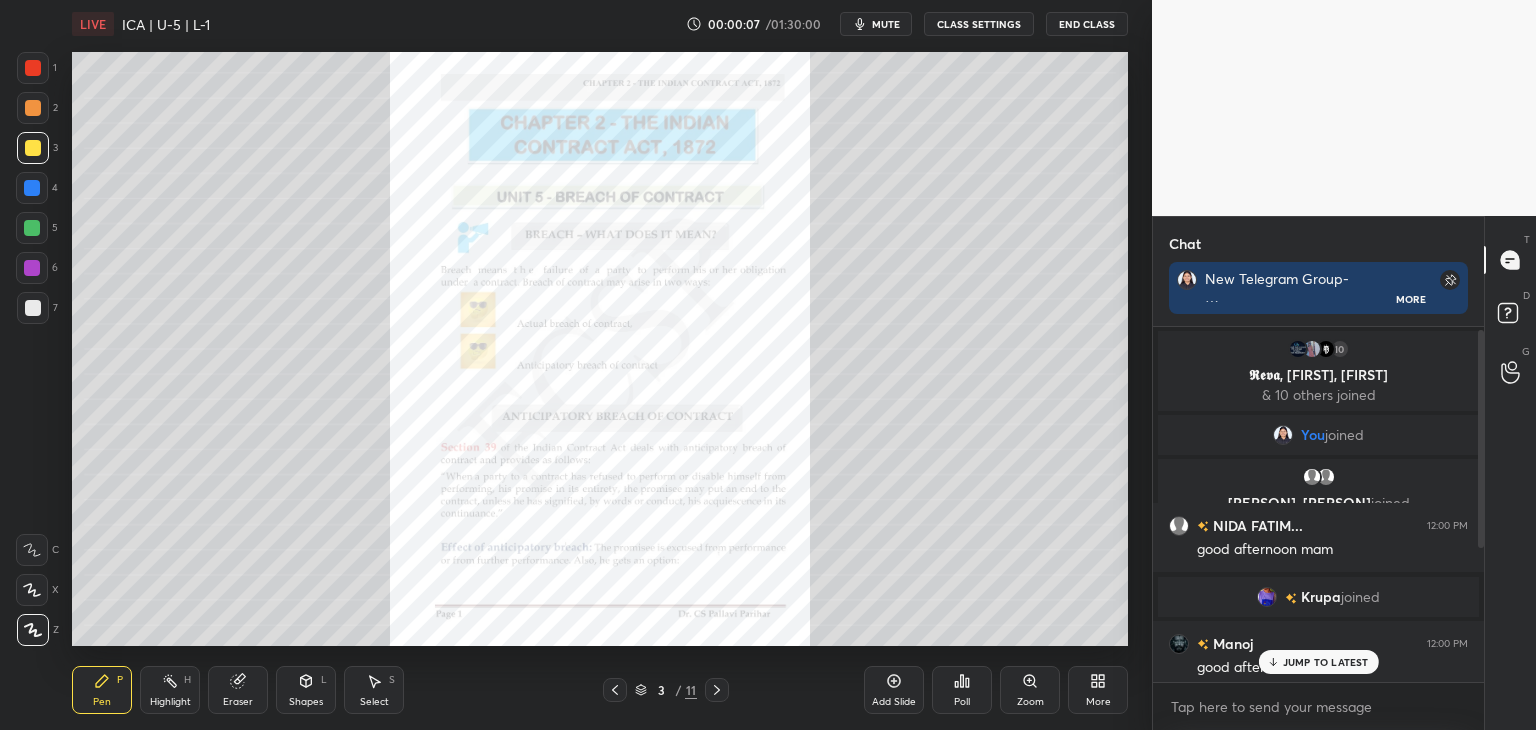 drag, startPoint x: 1481, startPoint y: 613, endPoint x: 1468, endPoint y: 499, distance: 114.73883 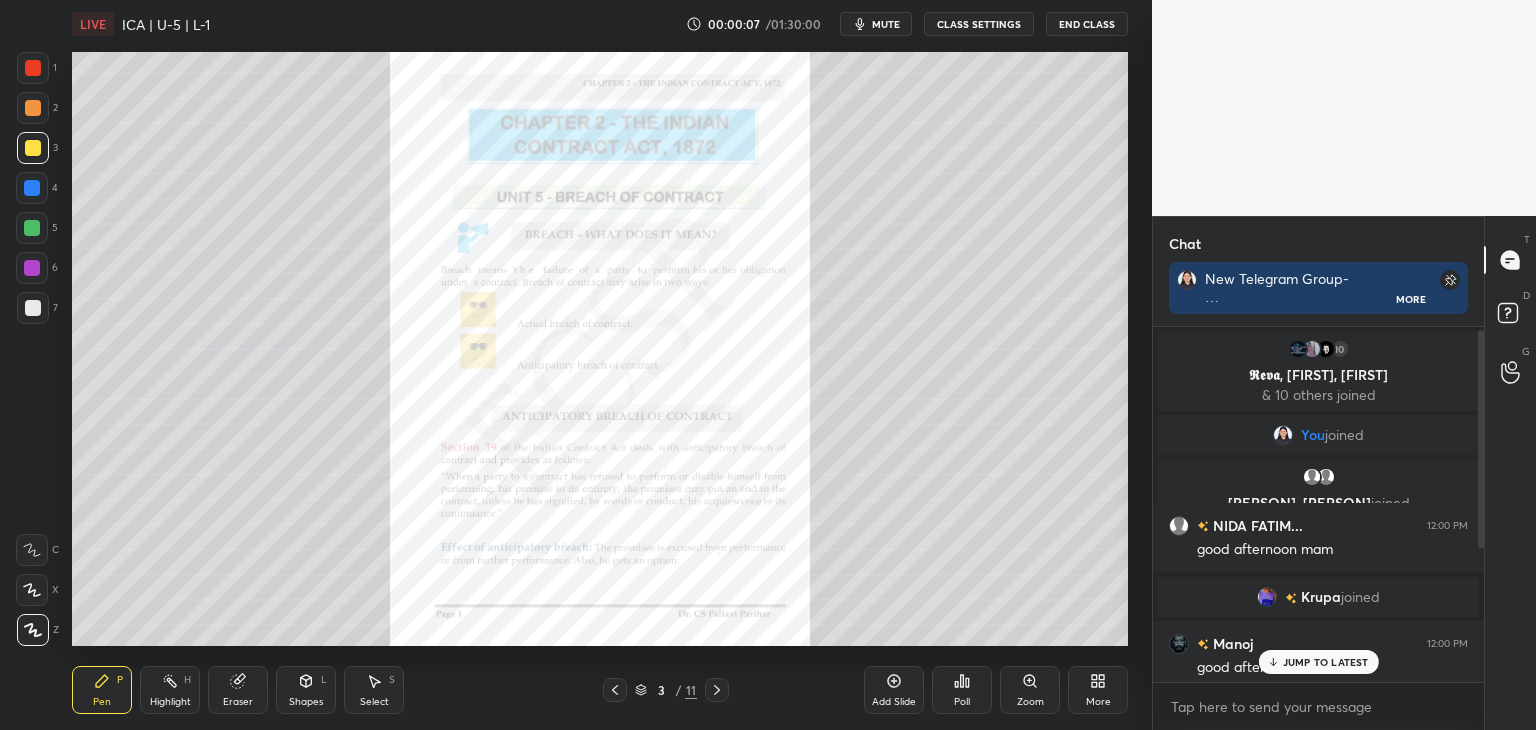 click on "[NUMBER] 𝕽𝖊𝖛𝖆, [PERSON], [PERSON] &  [NUMBER] others  joined You  joined [PERSON], [PERSON]  joined [PERSON]... [TIME] good afternoon mam [PERSON]  joined [PERSON] [TIME] good afternoon mam You [TIME] New Telegram Group-
https://t.me/+x8IKM9l47kg2Y2Jl Unpin message JUMP TO LATEST" at bounding box center (1318, 504) 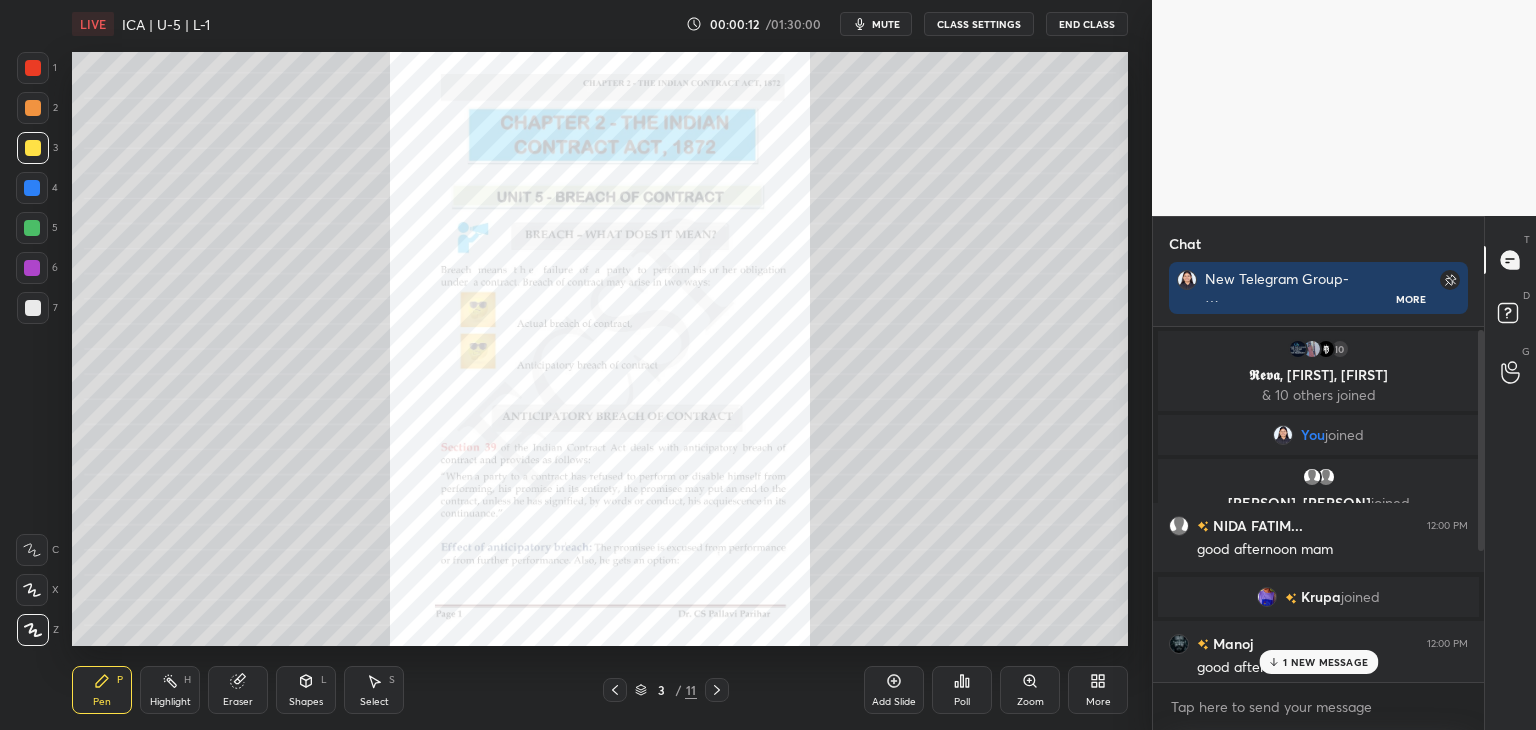 click on "Chat New Telegram Group-
https://t.me/+x8IKM9l47kg2Y2Jl More [NUMBER] 𝕽𝖊𝖛𝖆, [PERSON], [PERSON] &  [NUMBER] others  joined You  joined [PERSON], [PERSON]  joined [PERSON]... [TIME] good afternoon mam [PERSON]  joined [PERSON] [TIME] good afternoon mam You [TIME] New Telegram Group-
https://t.me/+x8IKM9l47kg2Y2Jl Unpin message 1 NEW MESSAGE Enable hand raising Enable raise hand to speak to learners. Once enabled, chat will be turned off temporarily. Enable x   introducing Raise a hand with a doubt Now learners can raise their hand along with a doubt  How it works? Doubts asked by learners will show up here NEW DOUBTS ASKED No one has raised a hand yet Can't raise hand Looks like educator just invited you to speak. Please wait before you can raise your hand again. Got it T Messages (T) D Doubts (D) G Raise Hand (G)" at bounding box center (1344, 473) 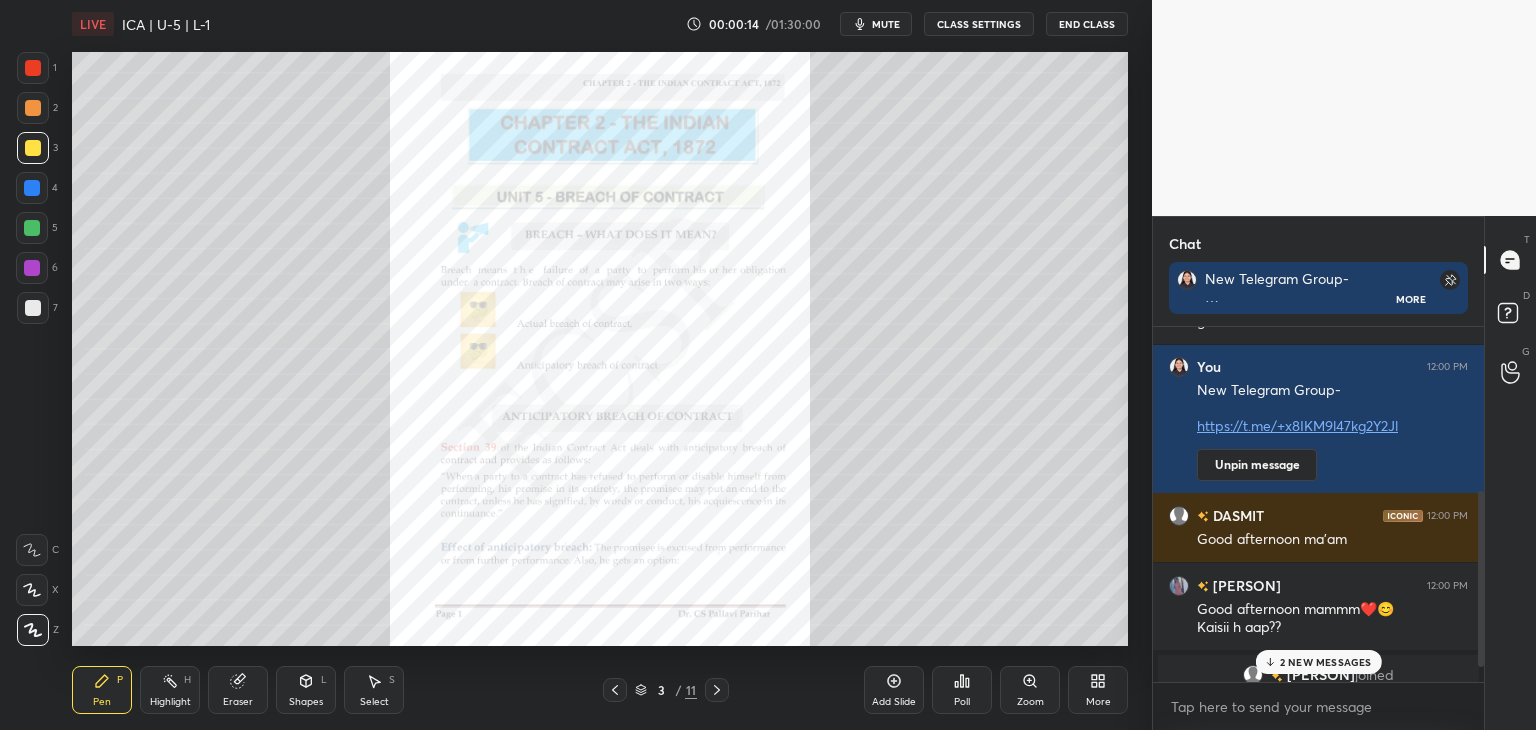 scroll, scrollTop: 362, scrollLeft: 0, axis: vertical 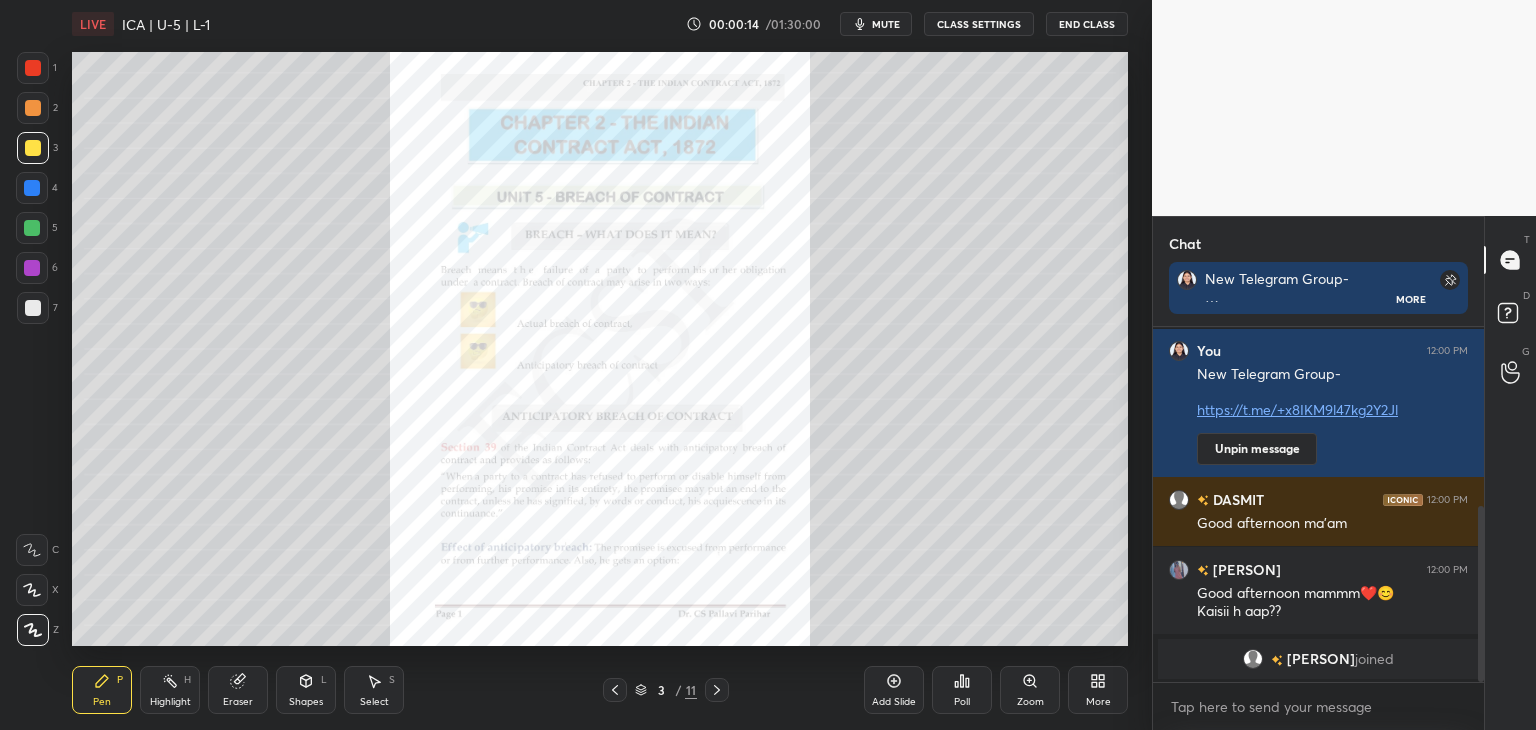 drag, startPoint x: 1480, startPoint y: 537, endPoint x: 1458, endPoint y: 721, distance: 185.31055 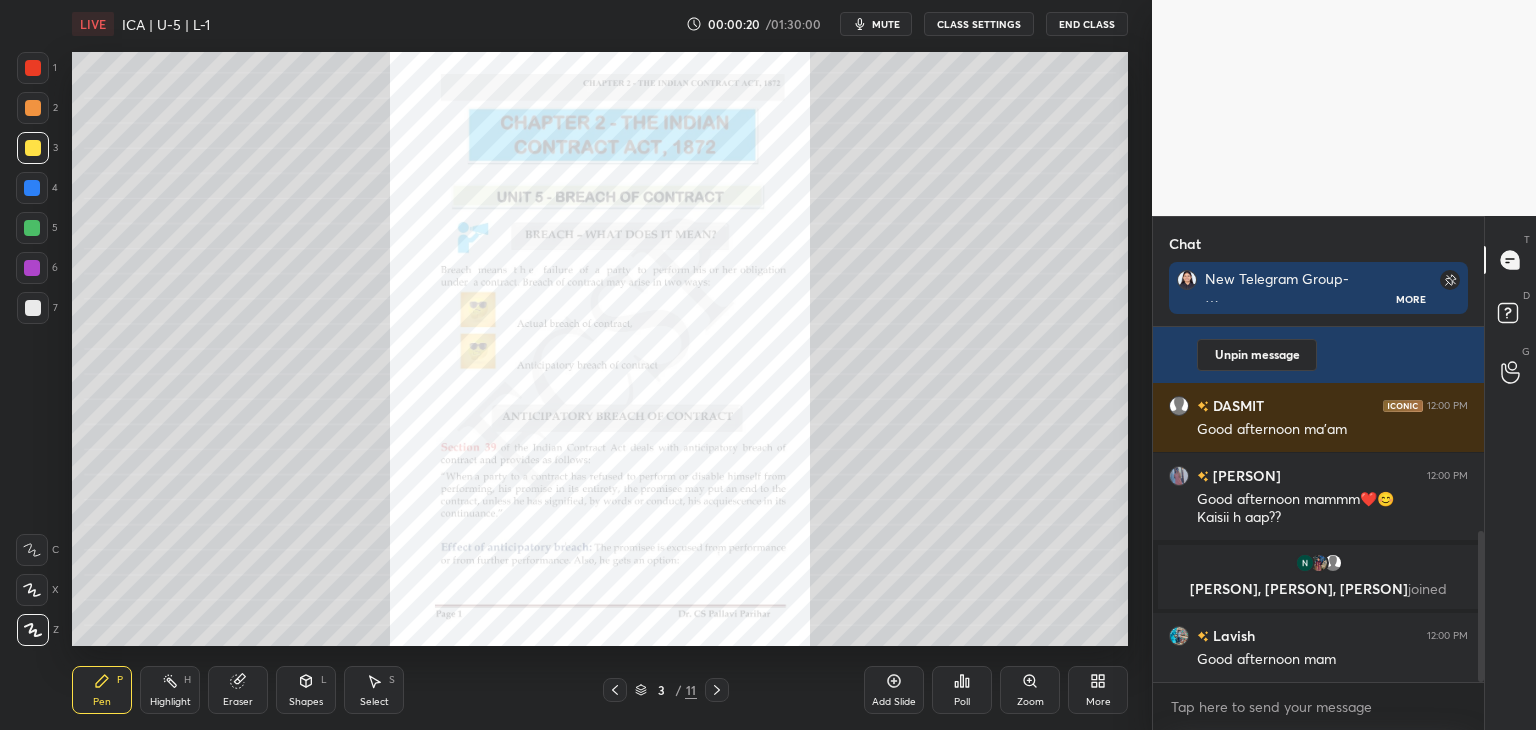 scroll, scrollTop: 480, scrollLeft: 0, axis: vertical 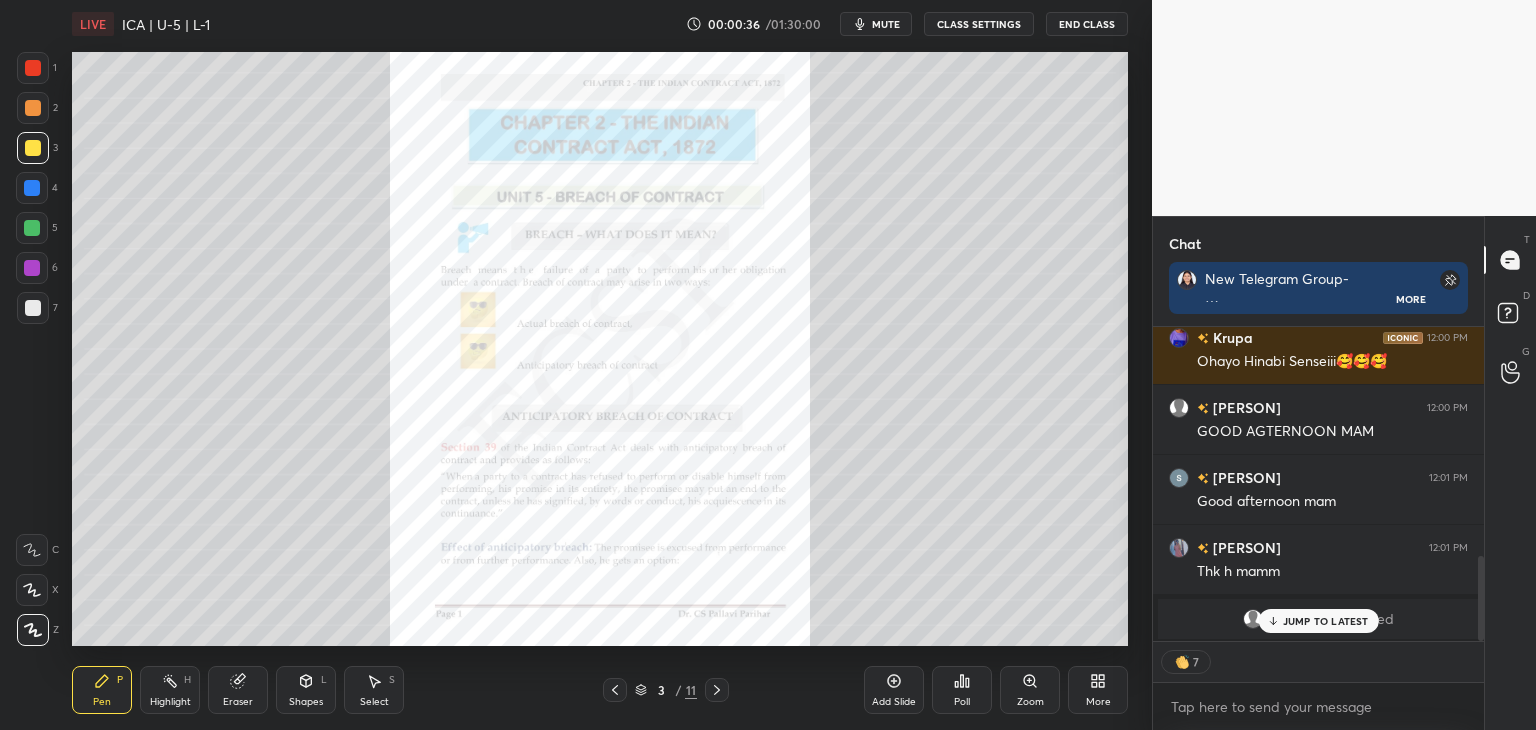 click on "JUMP TO LATEST" at bounding box center [1326, 621] 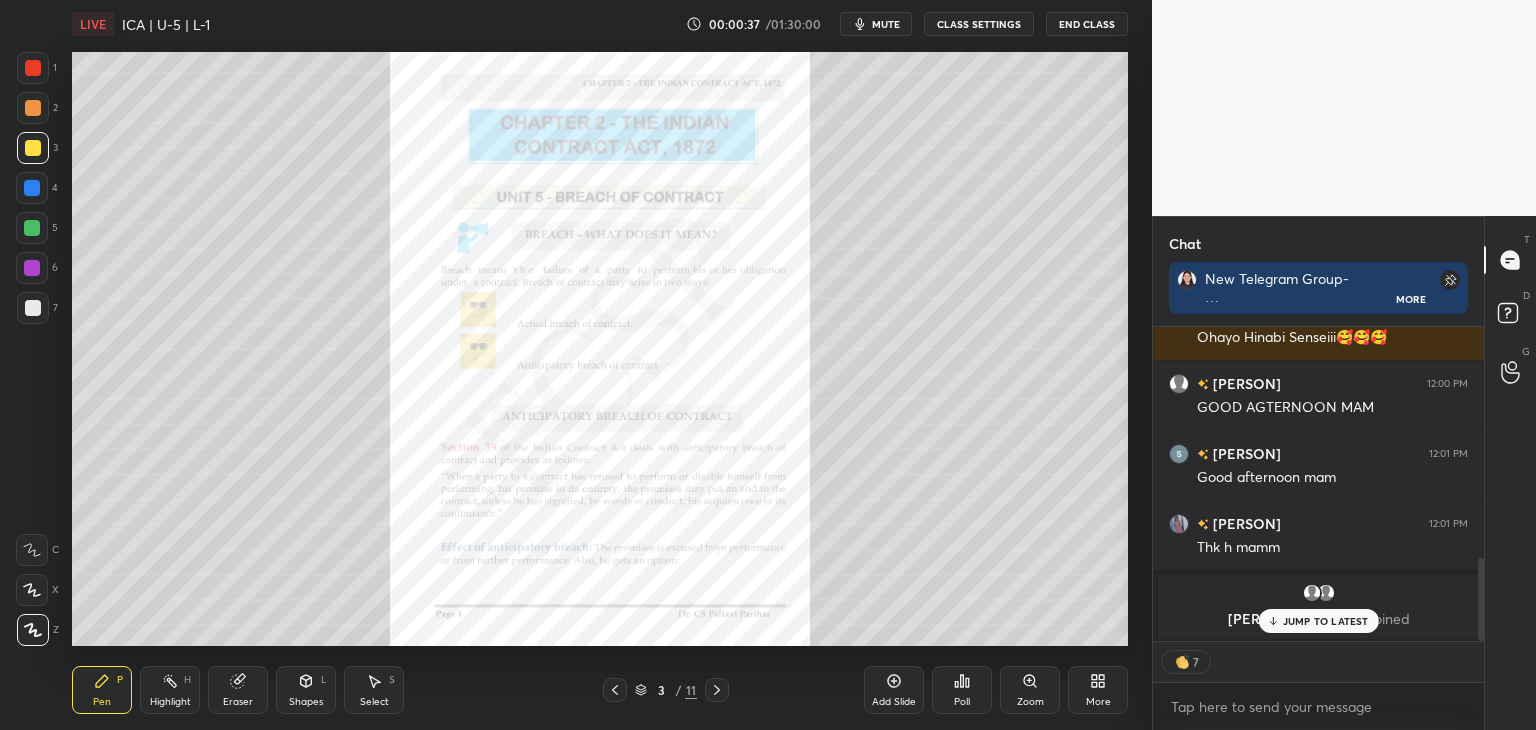 click on "JUMP TO LATEST" at bounding box center (1318, 621) 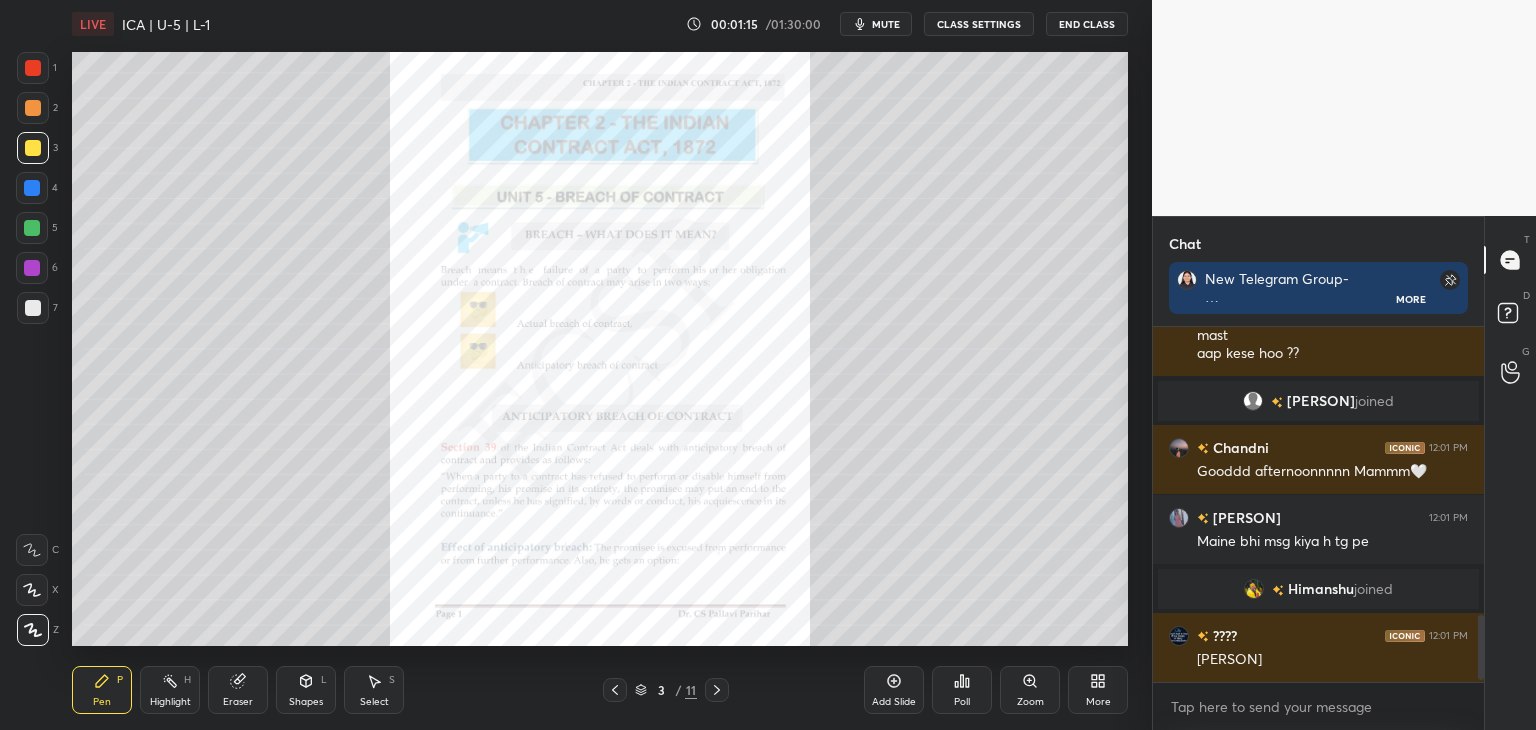 scroll, scrollTop: 1606, scrollLeft: 0, axis: vertical 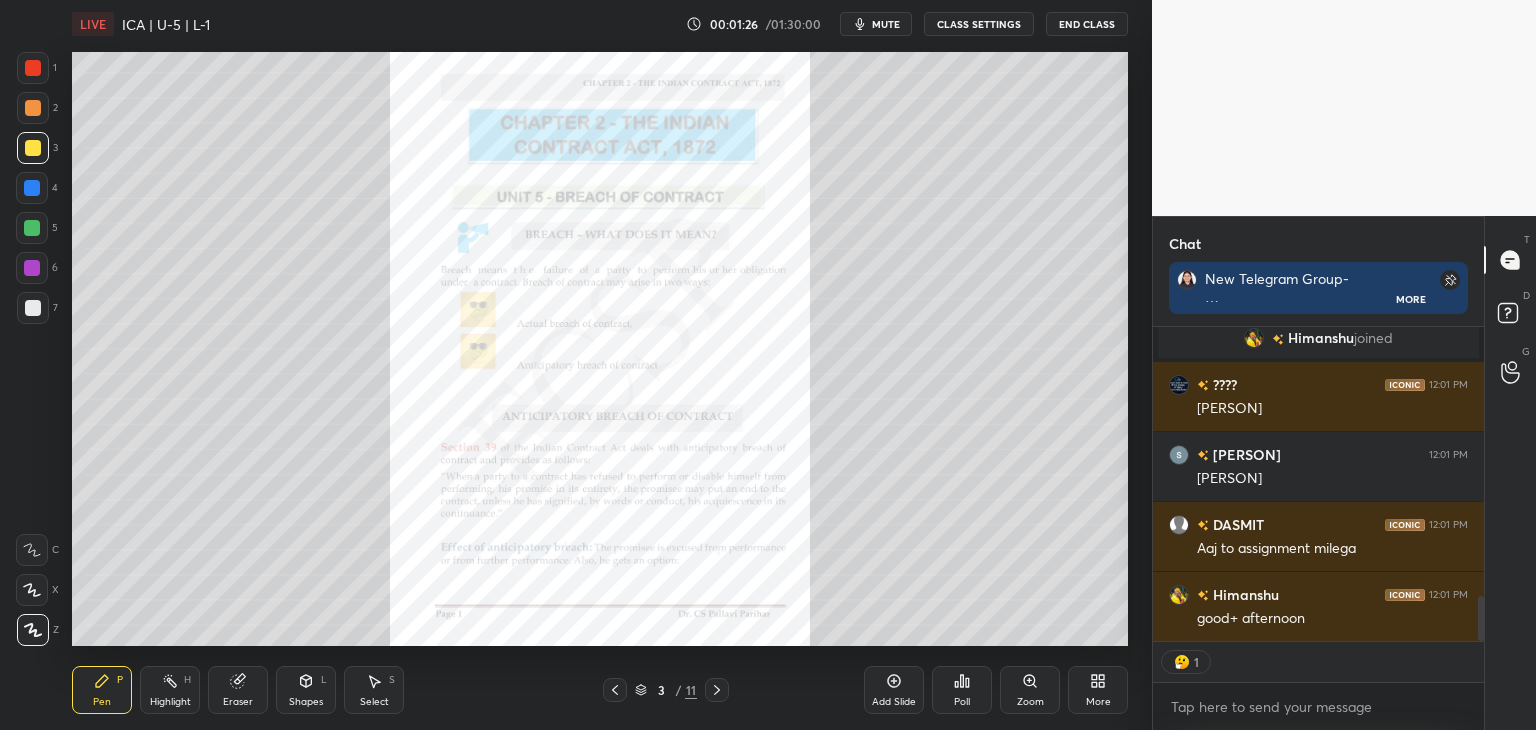 drag, startPoint x: 1481, startPoint y: 622, endPoint x: 1497, endPoint y: 737, distance: 116.10771 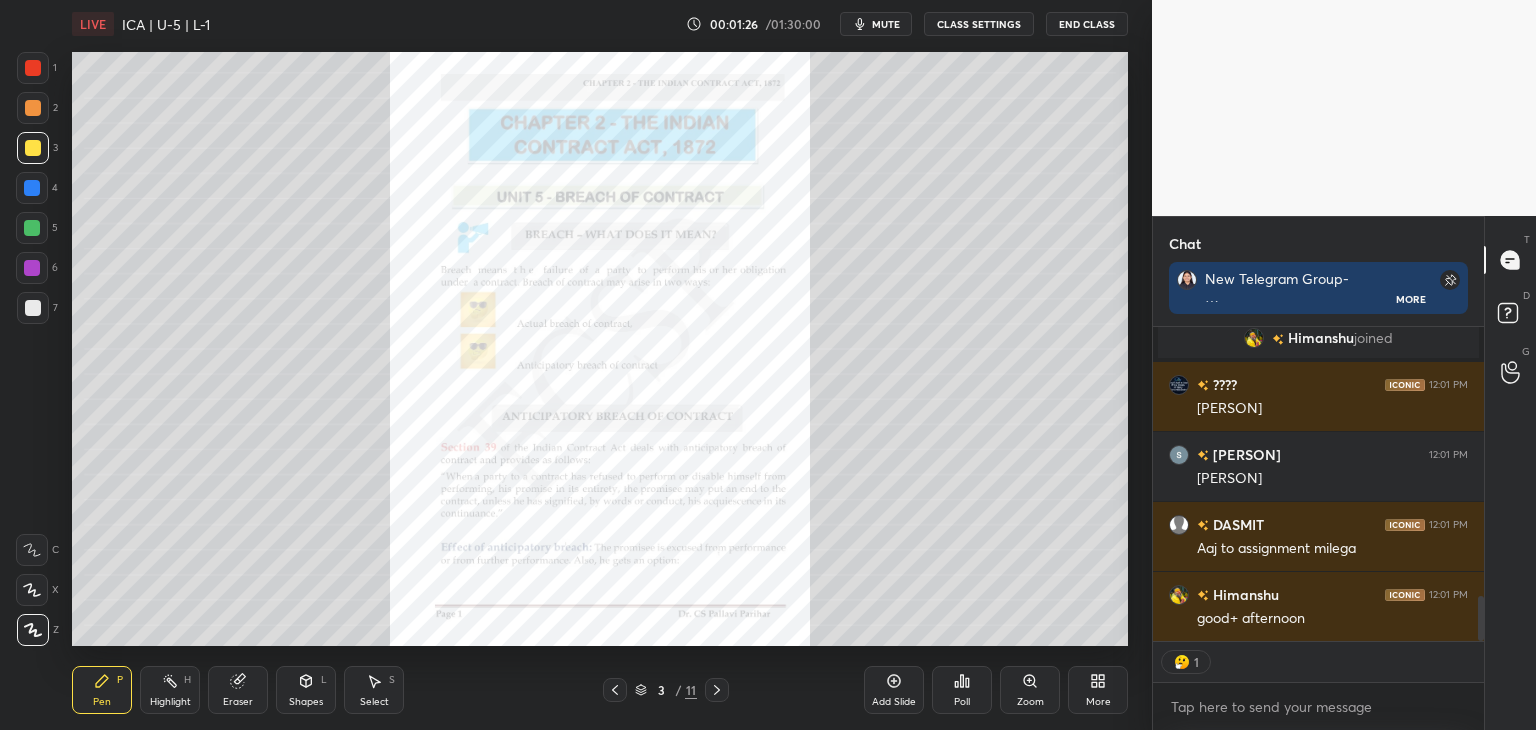 click on "More [PERSON] [TIME] Maine bhi msg kiya h tg pe [PERSON]  joined ???? [TIME] [PERSON] [PERSON]... [TIME] Reva [PERSON] [TIME] Aaj to assignment milega [PERSON] [TIME] good+ afternoon JUMP TO LATEST [NUMBER] Enable hand raising Enable raise hand to speak to learners. Once enabled, chat will be turned off temporarily. Enable x   introducing Raise a hand with a doubt Now learners can raise their hand along with a doubt  How it works? Doubts asked by learners will show up here NEW DOUBTS ASKED No one has raised a hand yet Can't raise hand Got it T Messages (T) D Doubts (D) G Raise Hand (G) ​" at bounding box center [768, 0] 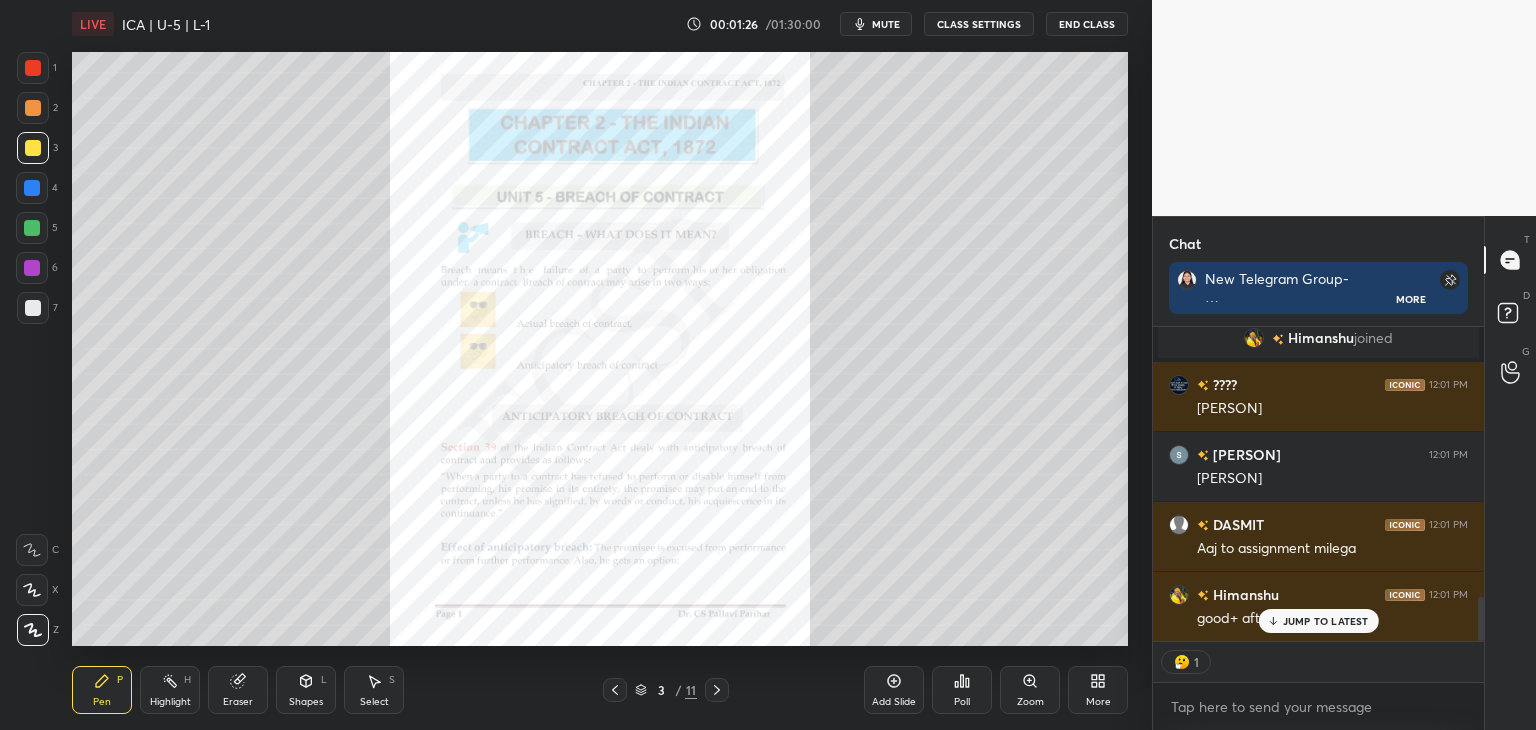 scroll, scrollTop: 1936, scrollLeft: 0, axis: vertical 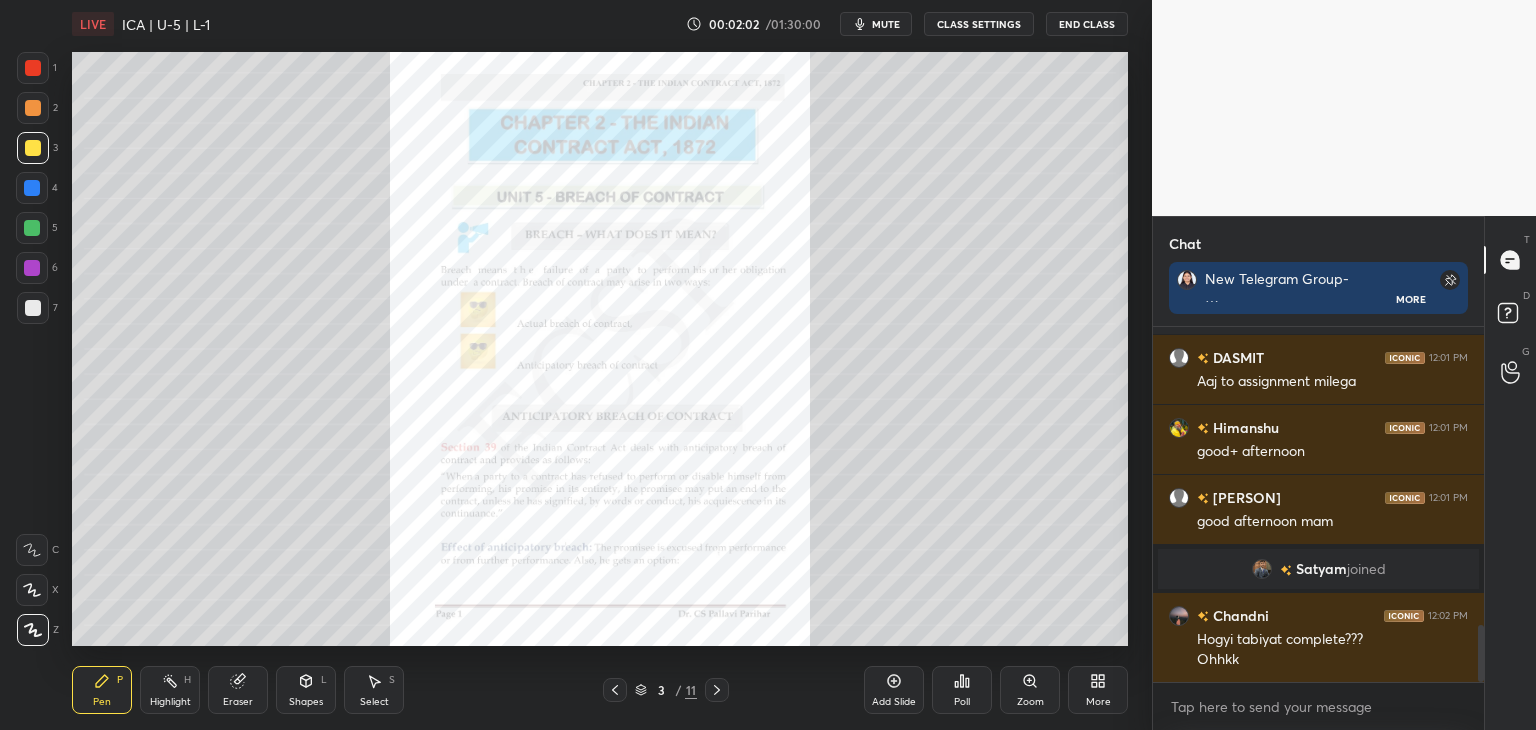 click at bounding box center (32, 188) 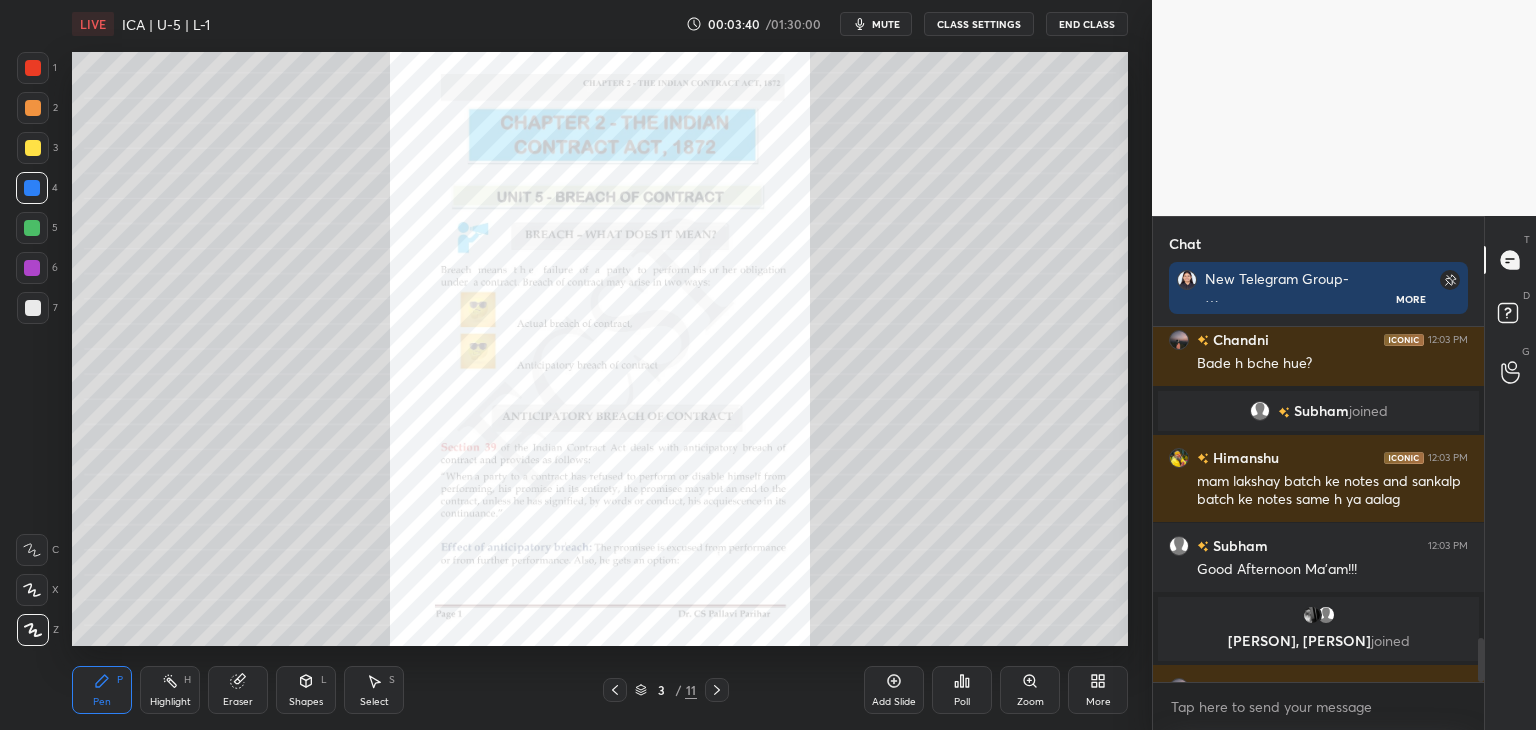 scroll, scrollTop: 2504, scrollLeft: 0, axis: vertical 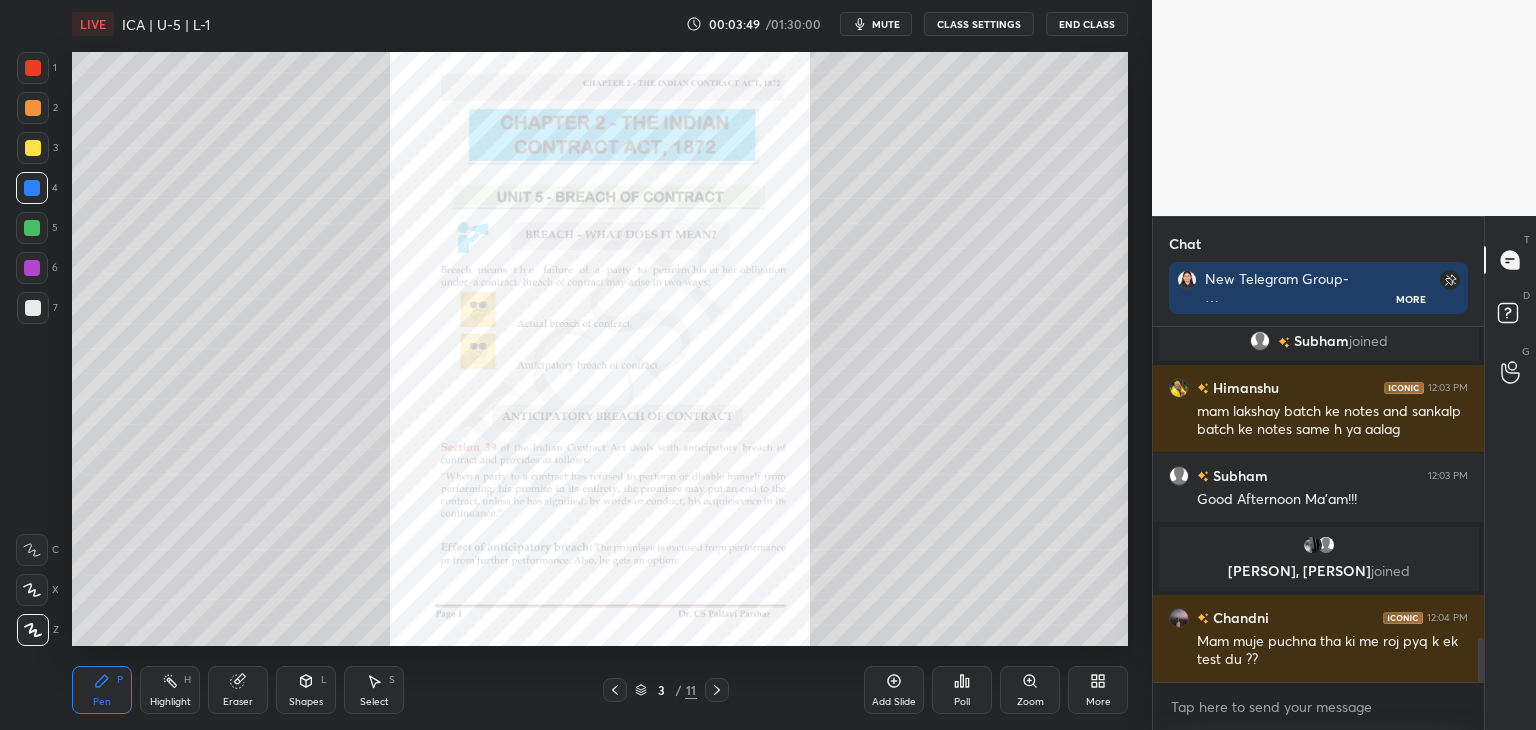 click at bounding box center [1481, 660] 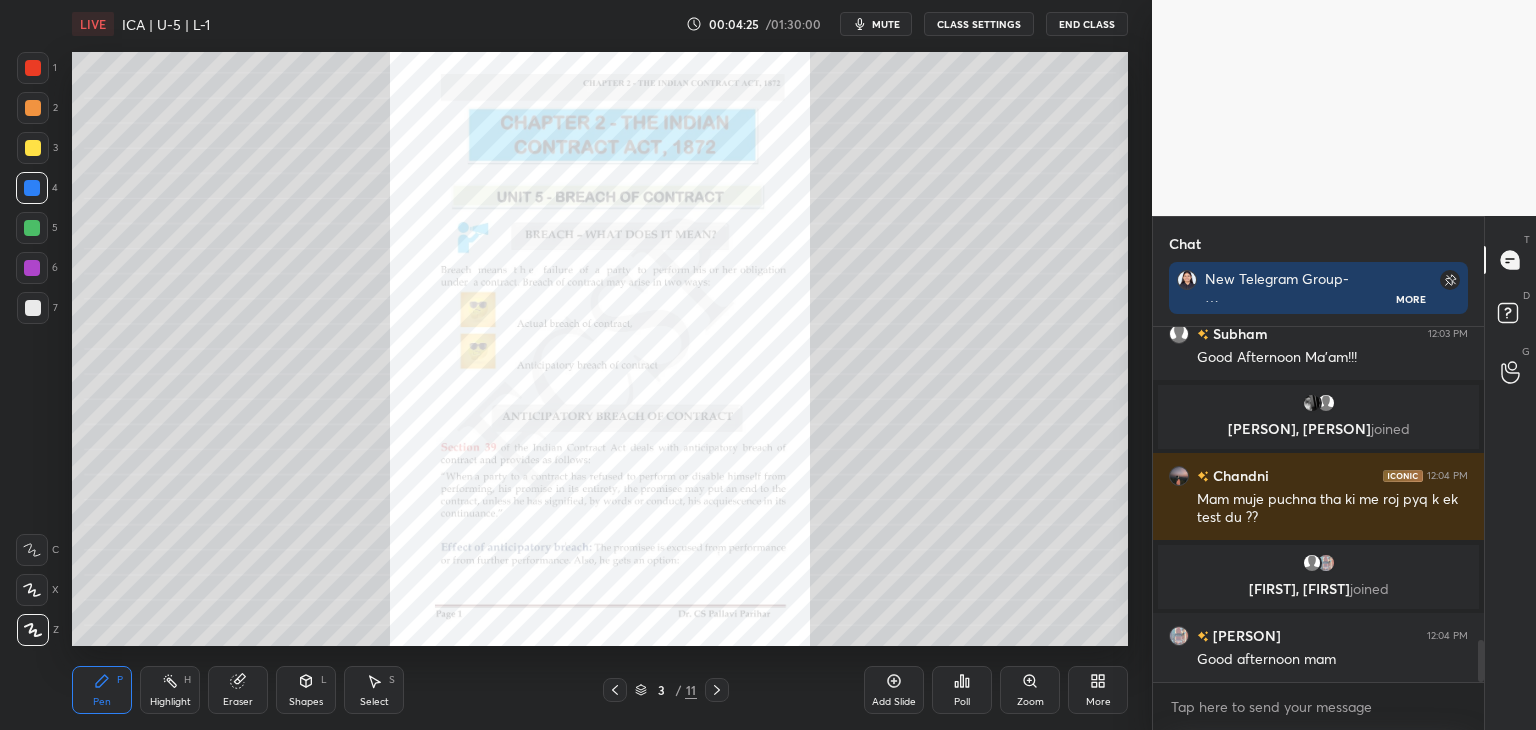 scroll, scrollTop: 2696, scrollLeft: 0, axis: vertical 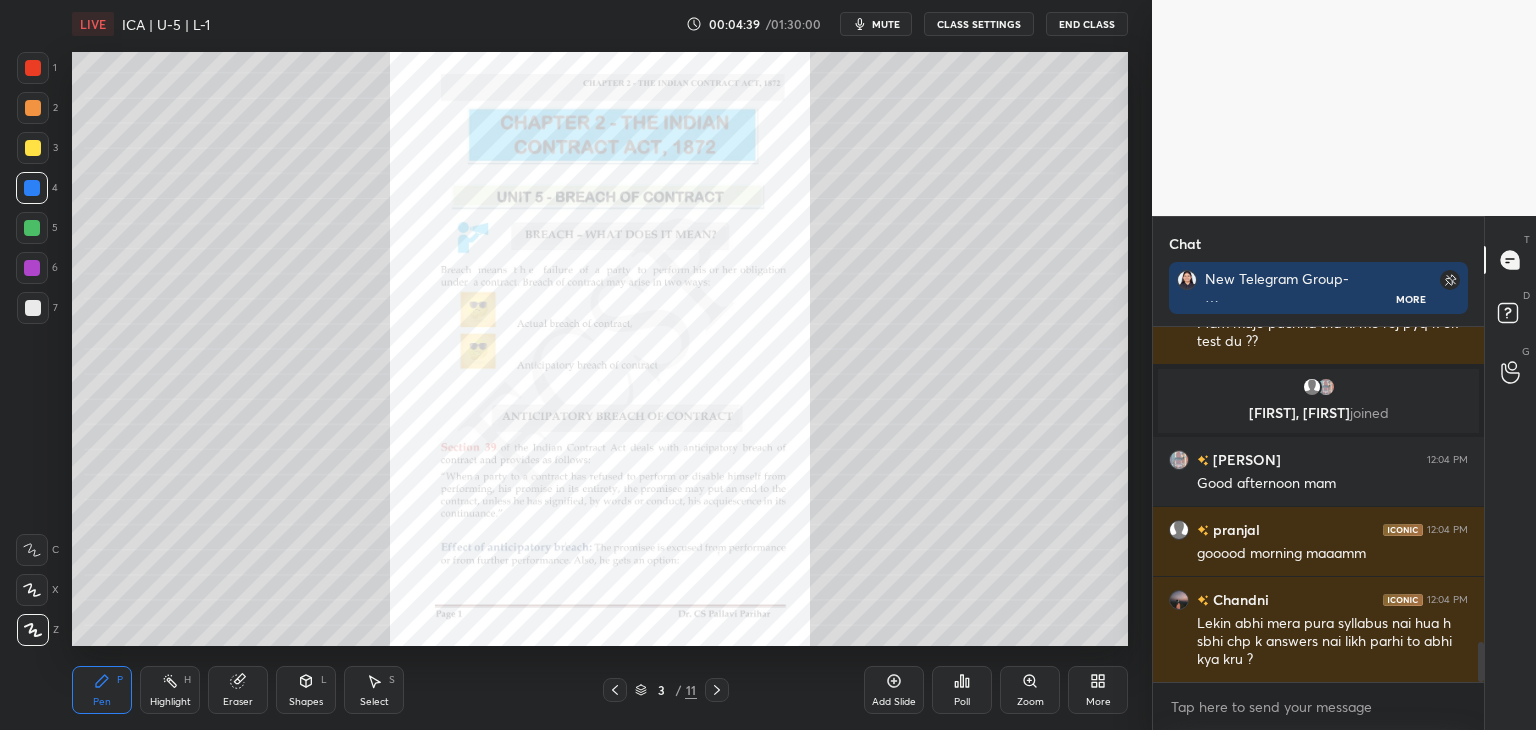 drag, startPoint x: 1480, startPoint y: 675, endPoint x: 1484, endPoint y: 706, distance: 31.257 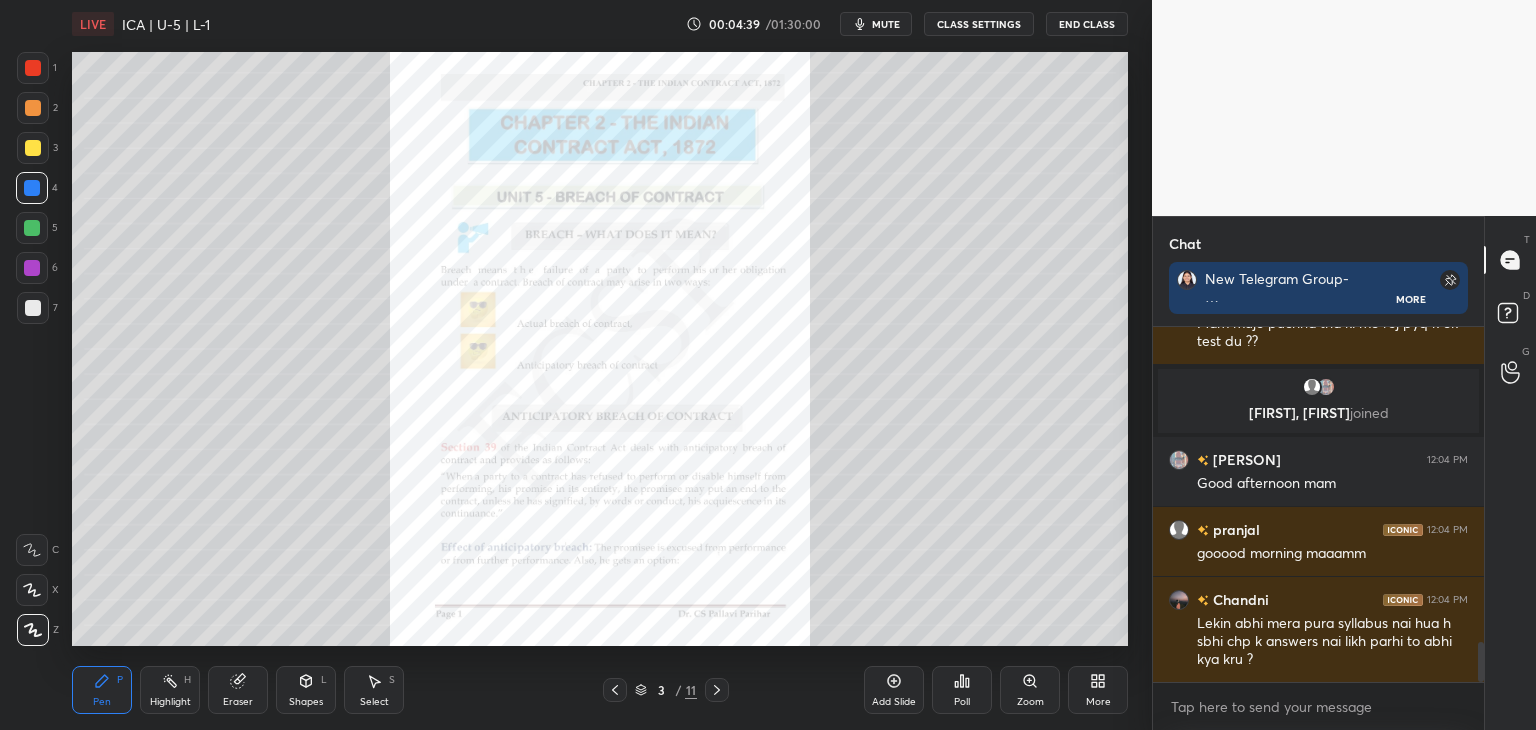 click on "Chat New Telegram Group-
https://t.me/+x8IKM9l47kg2Y2Jl More [PERSON], [PERSON]  joined [PERSON] 12:04 PM Mam muje puchna tha ki me roj pyq k ek test du ?? [PERSON], [PERSON]  joined [PERSON] 12:04 PM Good afternoon mam [PERSON] 12:04 PM gooood morning maaamm [PERSON] 12:04 PM Lekin abhi mera pura syllabus nai hua h sbhi chp k answers nai likh parhi to abhi kya kru ? JUMP TO LATEST Enable hand raising Enable raise hand to speak to learners. Once enabled, chat will be turned off temporarily. Enable x   introducing Raise a hand with a doubt Now learners can raise their hand along with a doubt  How it works? Doubts asked by learners will show up here NEW DOUBTS ASKED No one has raised a hand yet Can't raise hand Looks like educator just invited you to speak. Please wait before you can raise your hand again. Got it T Messages (T) D Doubts (D) G Raise Hand (G)" at bounding box center (1344, 473) 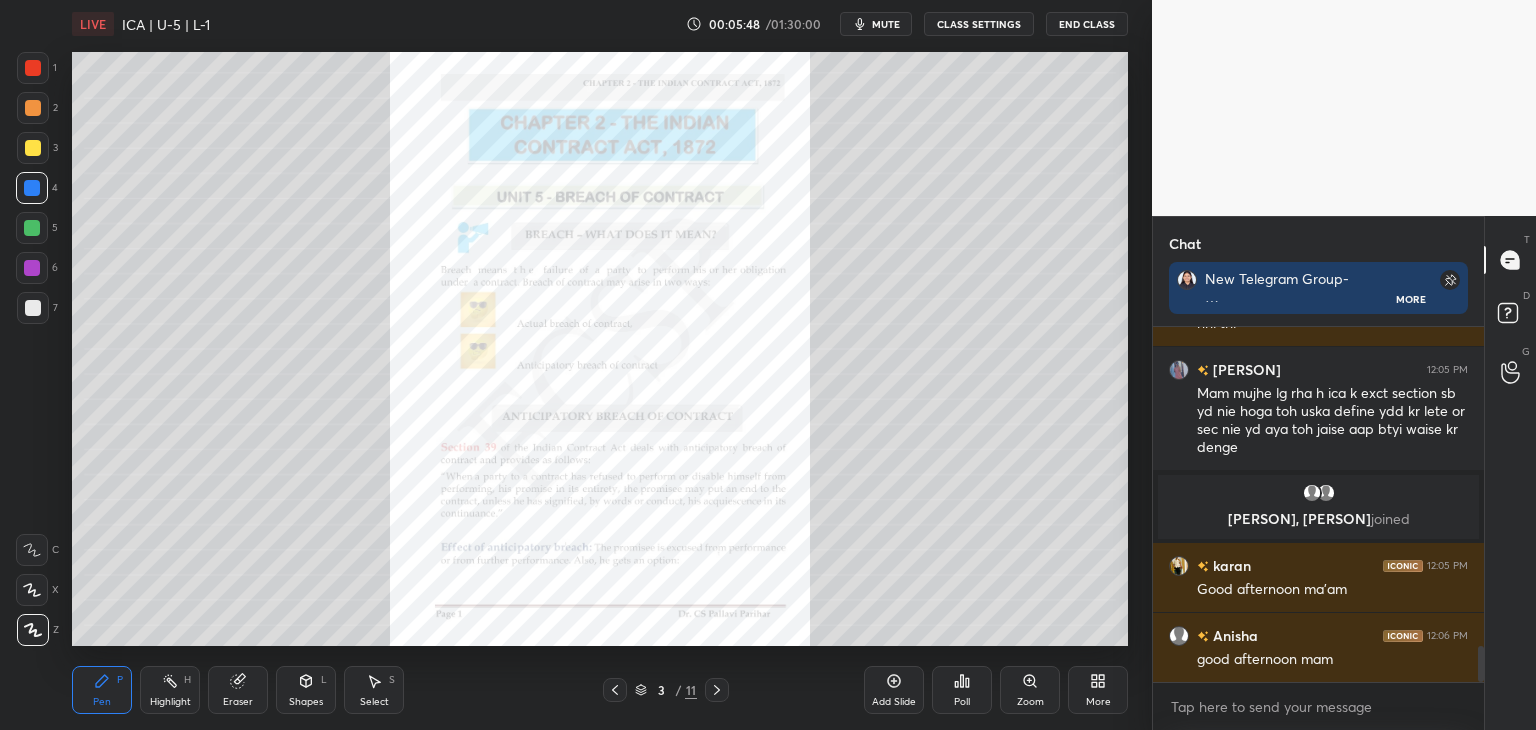 scroll, scrollTop: 3206, scrollLeft: 0, axis: vertical 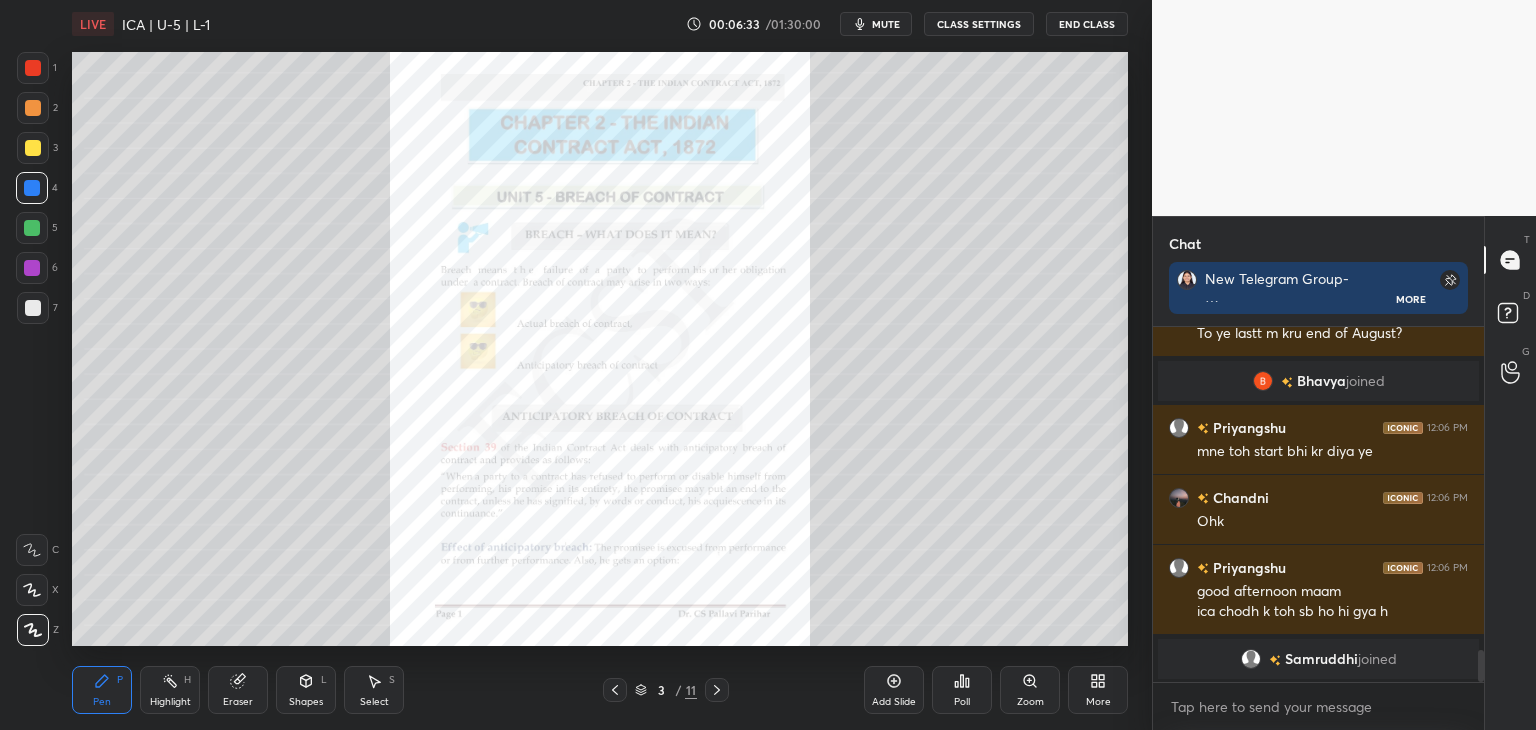 drag, startPoint x: 1481, startPoint y: 667, endPoint x: 1494, endPoint y: 708, distance: 43.011627 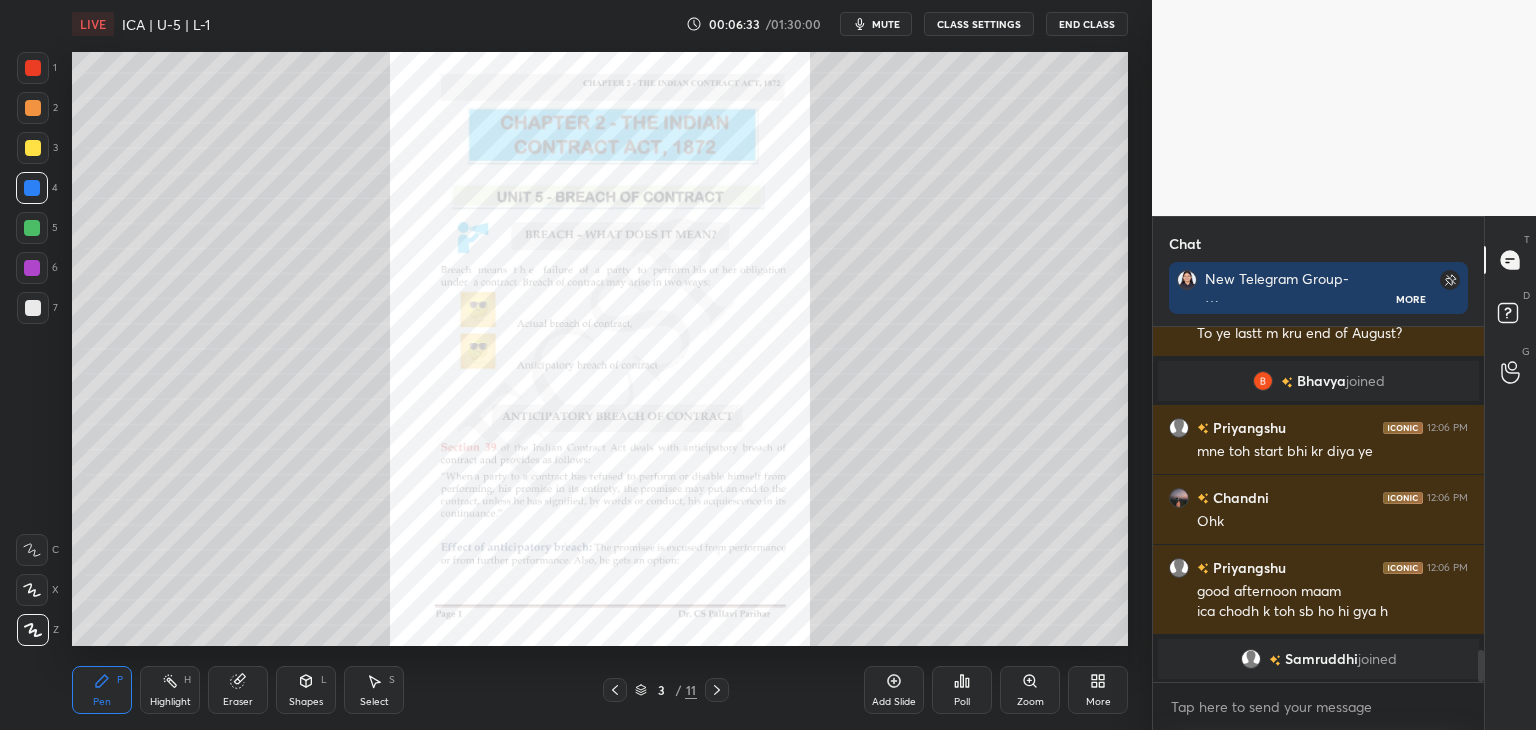 click on "Chat New Telegram Group-
https://t.me/+x8IKM9l47kg2Y2Jl More [PERSON] 12:06 PM good afternoon mam [PERSON] 12:06 PM To ye lastt m kru end of August? [PERSON] joined [PERSON] 12:06 PM mne toh start bhi kr diya ye [PERSON] 12:06 PM Ohk [PERSON] 12:06 PM good afternoon maam ica chodh k toh sb ho hi gya h [PERSON] joined JUMP TO LATEST Enable hand raising Enable raise hand to speak to learners. Once enabled, chat will be turned off temporarily. Enable x   introducing Raise a hand with a doubt Now learners can raise their hand along with a doubt  How it works? Doubts asked by learners will show up here NEW DOUBTS ASKED No one has raised a hand yet Can't raise hand Looks like educator just invited you to speak. Please wait before you can raise your hand again. Got it T Messages (T) D Doubts (D) G Raise Hand (G)" at bounding box center [1344, 473] 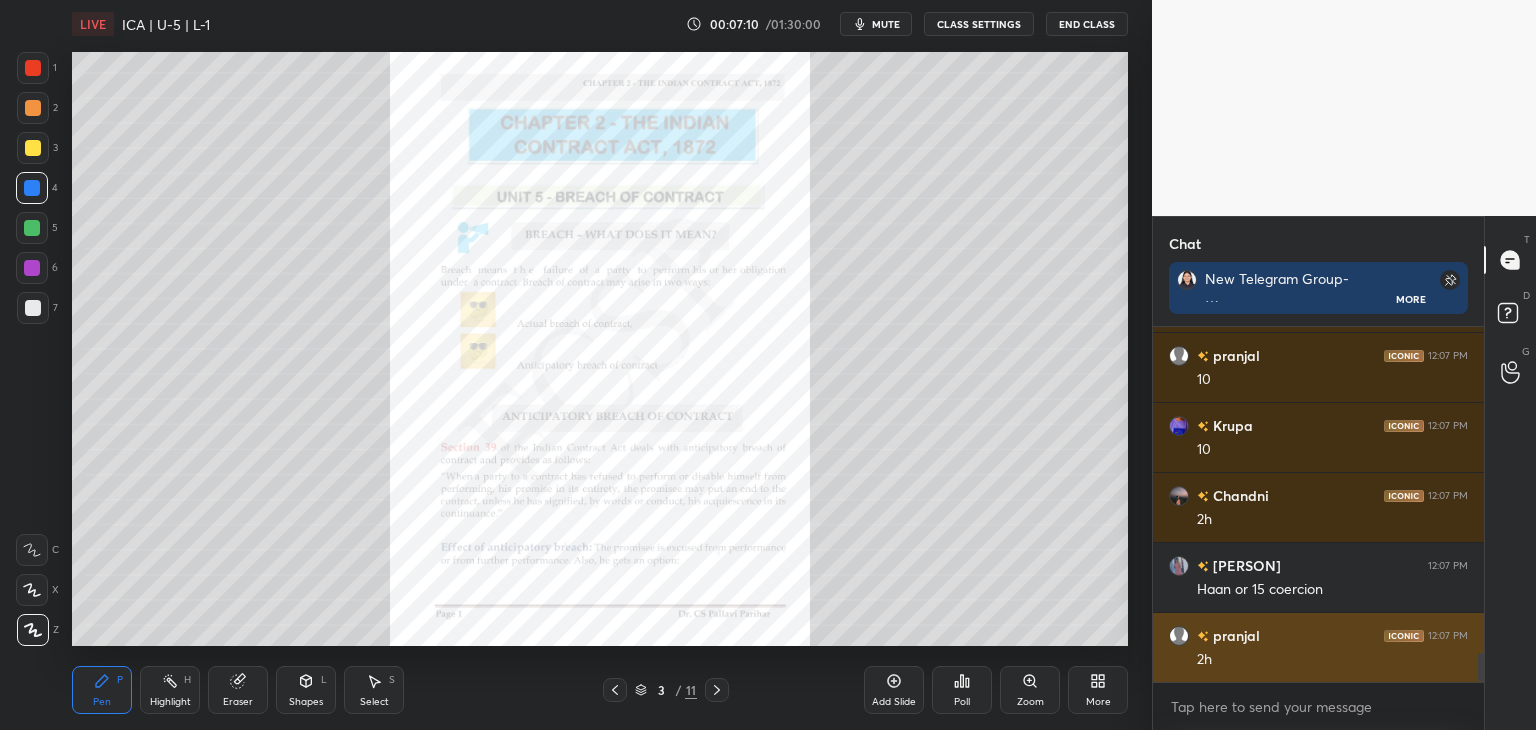 scroll, scrollTop: 4112, scrollLeft: 0, axis: vertical 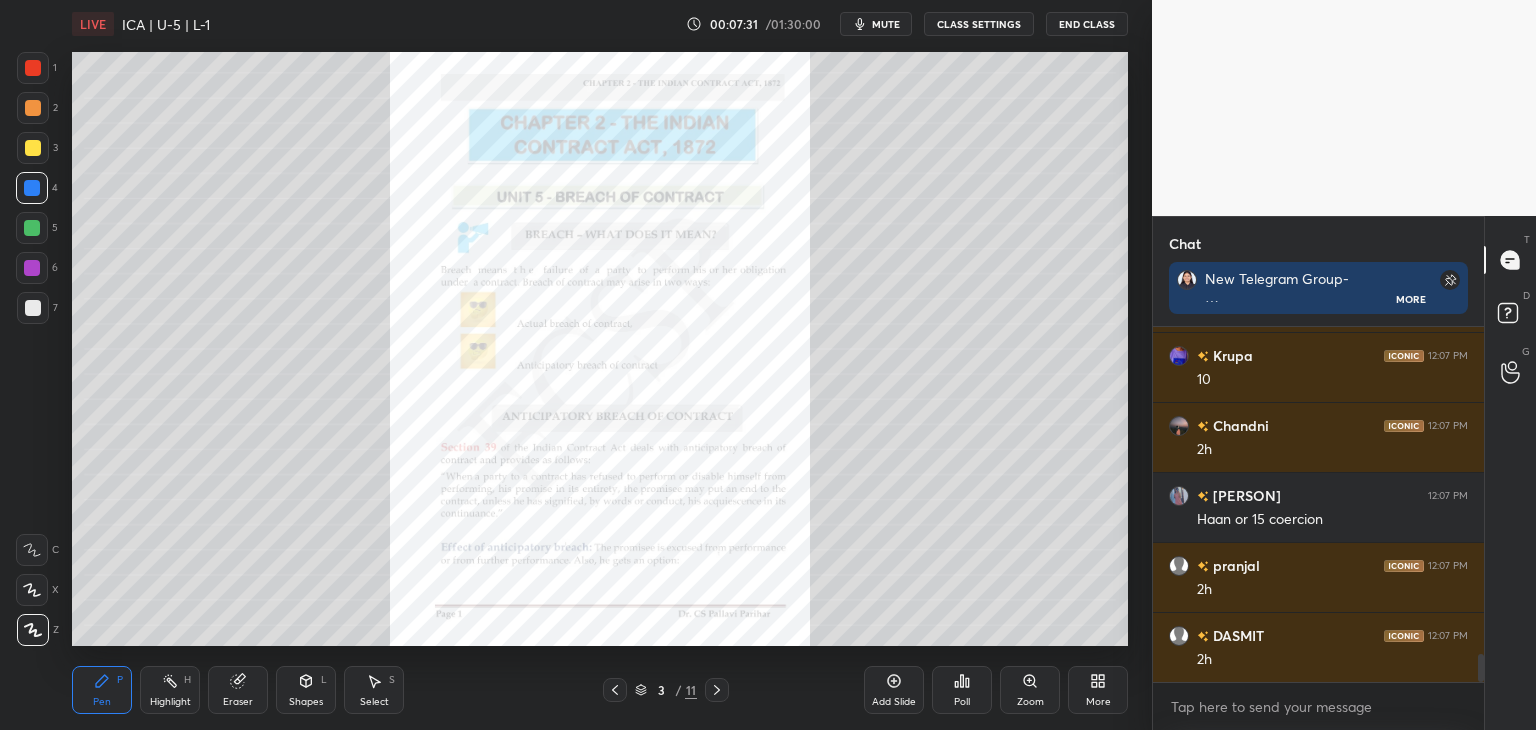 drag, startPoint x: 1480, startPoint y: 670, endPoint x: 1486, endPoint y: 731, distance: 61.294373 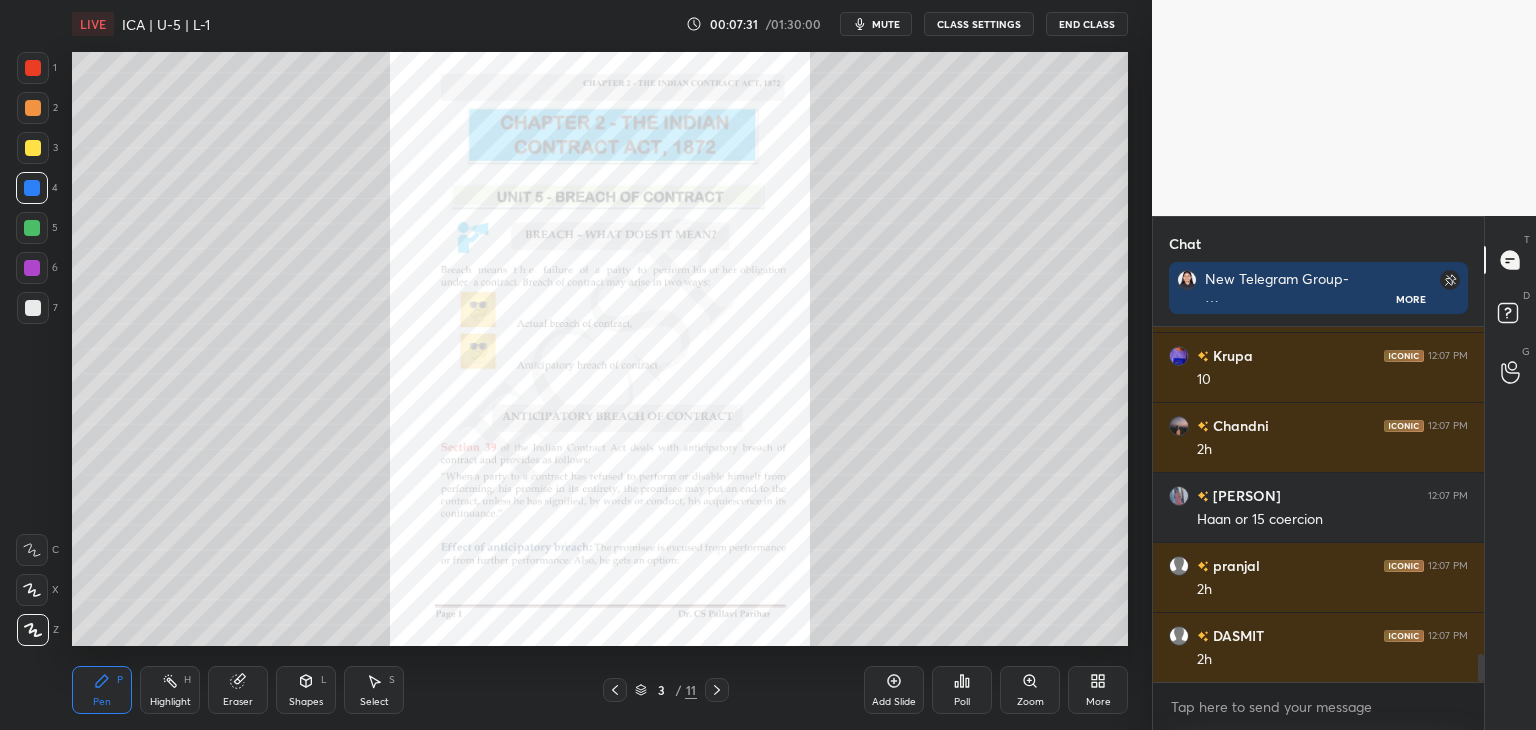 click on "[NUMBER] [PERSON] [TIME] [NUMBER] [PERSON] [TIME] [NUMBER] [PERSON] [TIME] 2h [PERSON] [TIME] Haan or [NUMBER] coercion [PERSON] [TIME] 2h [PERSON] [TIME] 2h JUMP TO LATEST Enable hand raising Enable raise hand to speak to learners. Once enabled, chat will be turned off temporarily. Enable x   introducing Raise a hand with a doubt Now learners can raise their hand along with a doubt  How it works? Doubts asked by learners will show up here NEW DOUBTS ASKED No one has raised a hand yet Can't raise hand Got it T Messages (T) D Doubts (D) G Raise Hand (G) Report an issue Reason for reporting" at bounding box center (768, 0) 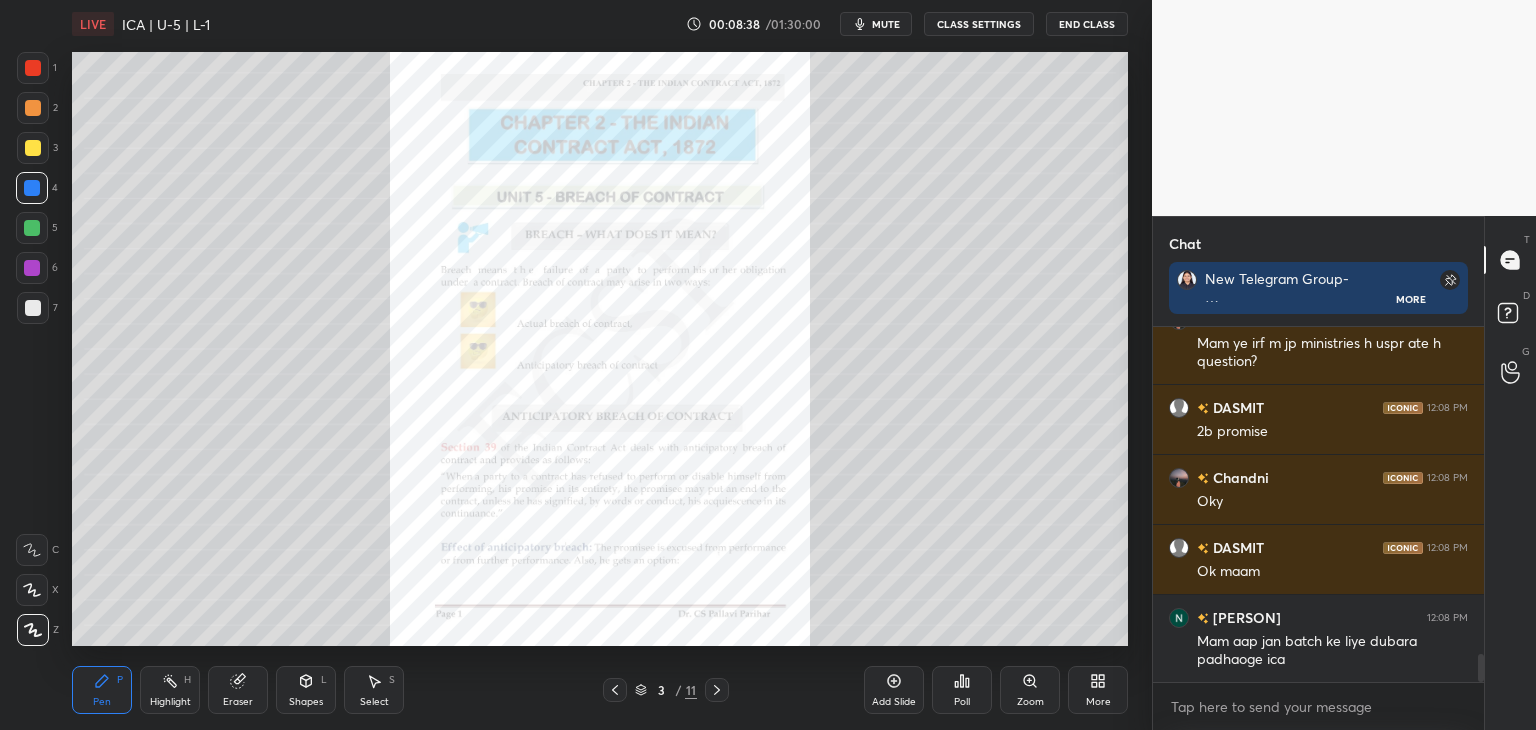 scroll, scrollTop: 4164, scrollLeft: 0, axis: vertical 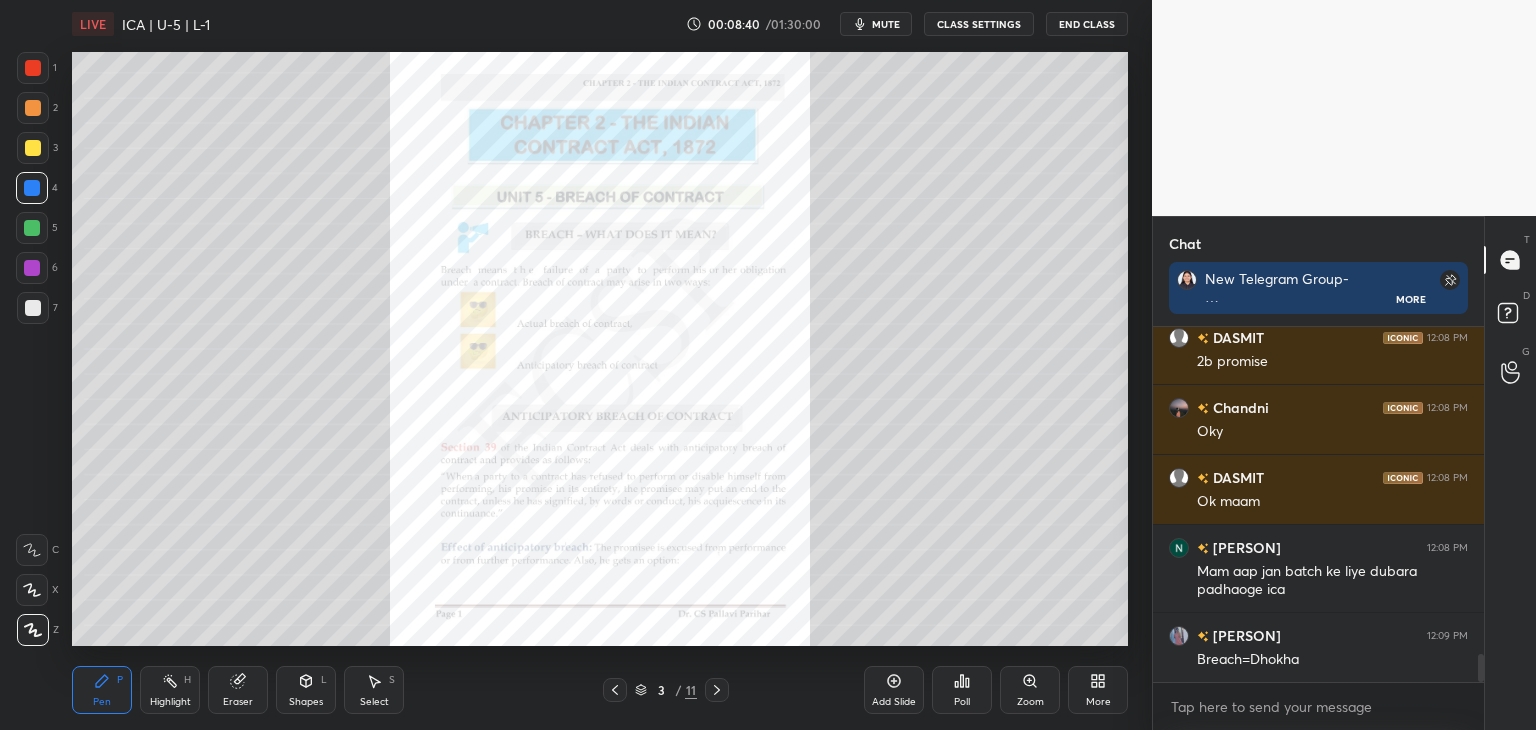 click at bounding box center [32, 228] 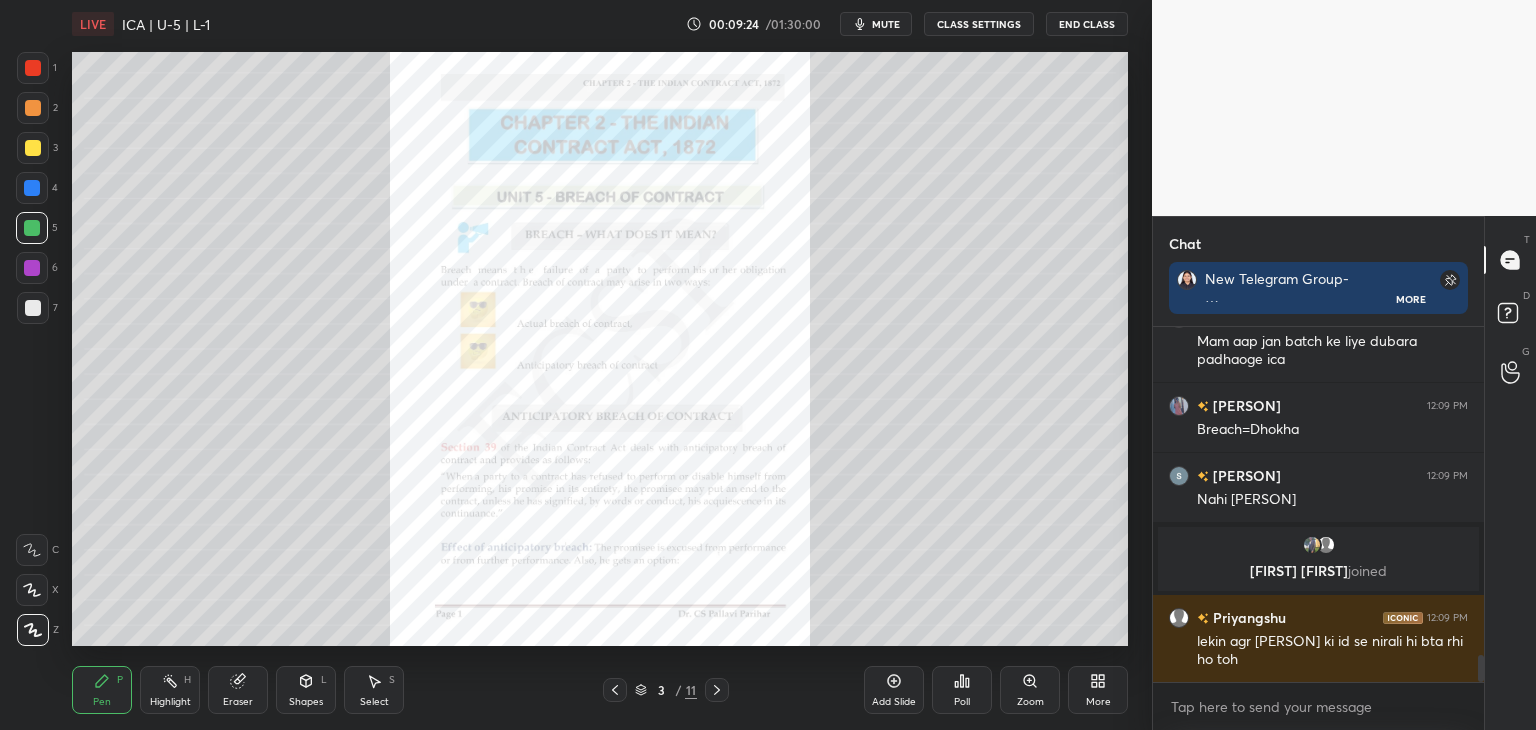 scroll, scrollTop: 4308, scrollLeft: 0, axis: vertical 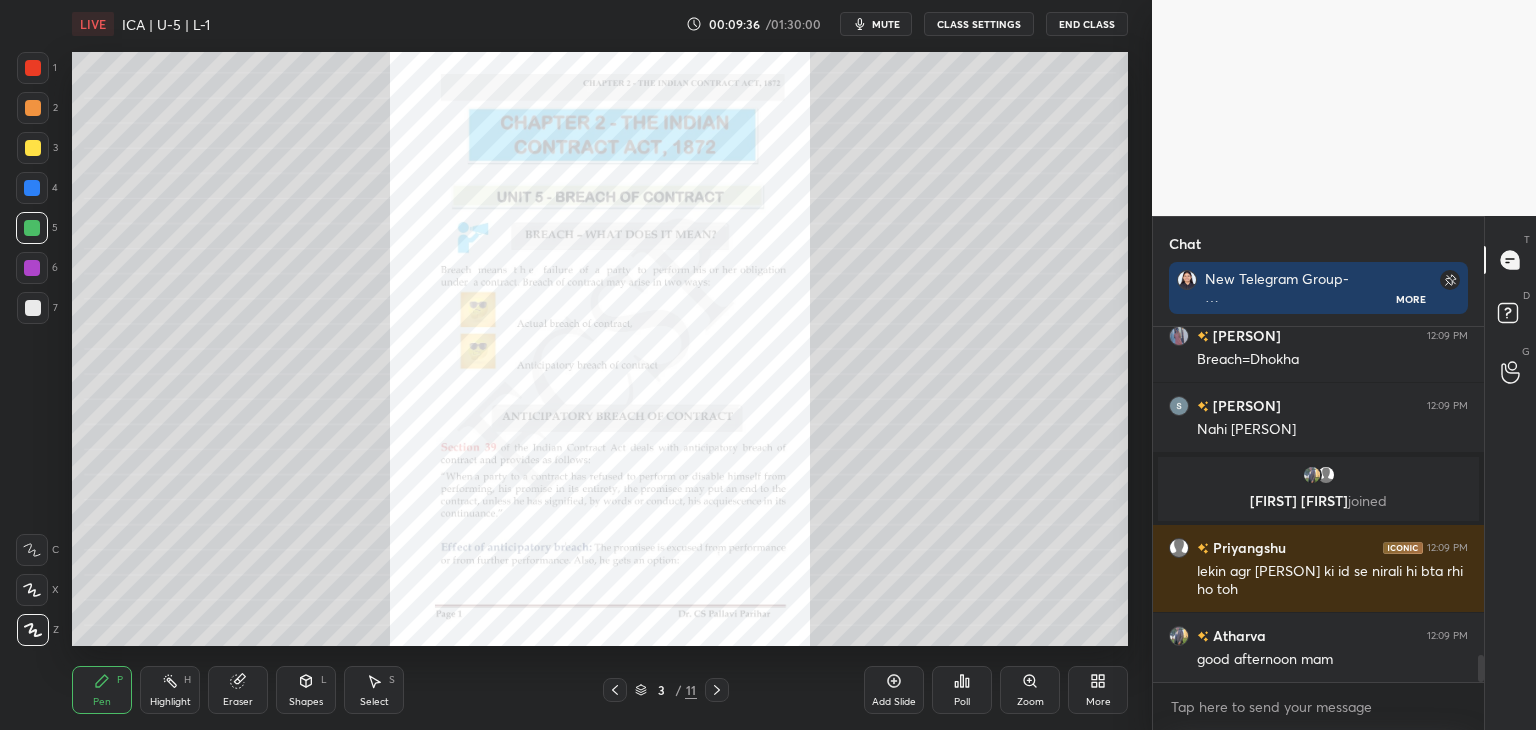 click at bounding box center [32, 188] 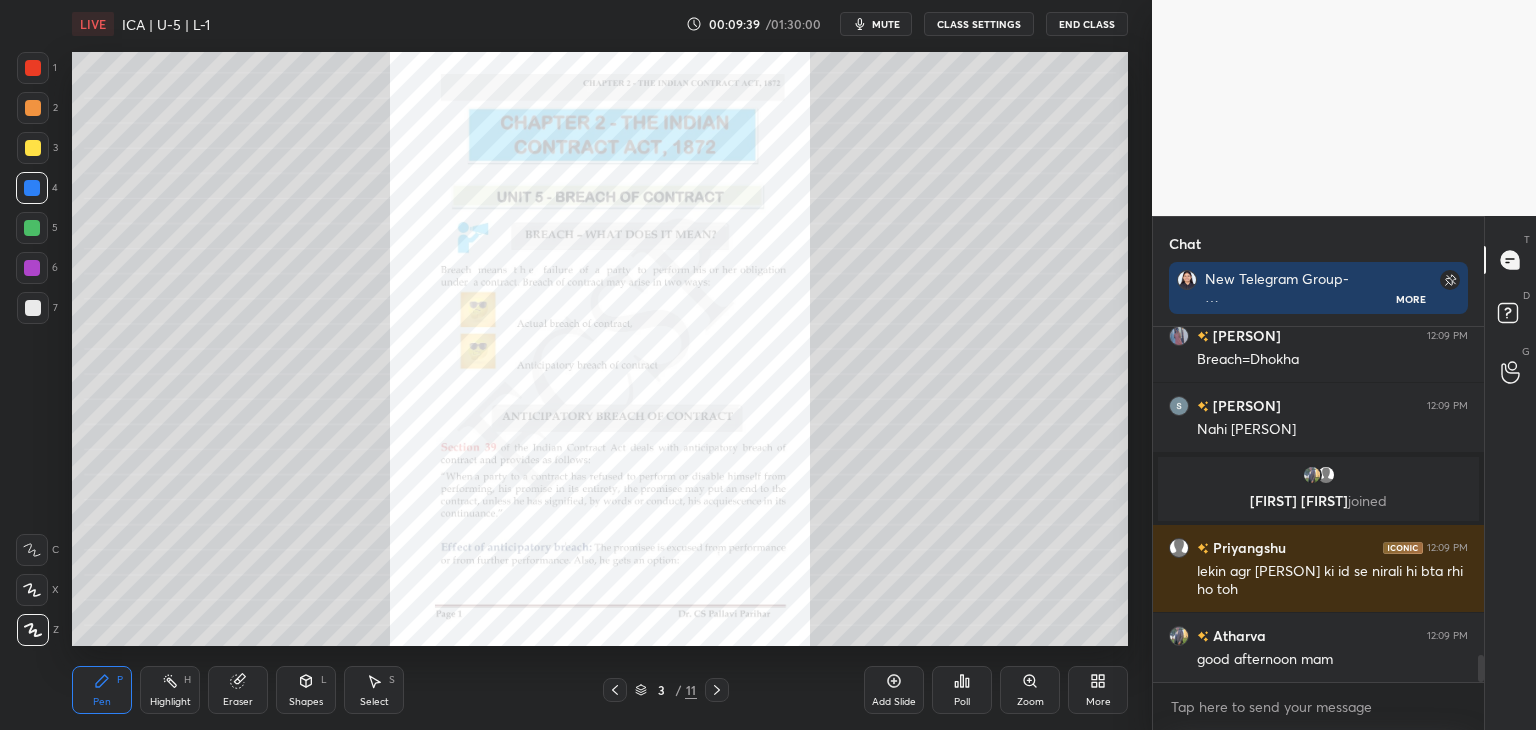 click at bounding box center (33, 68) 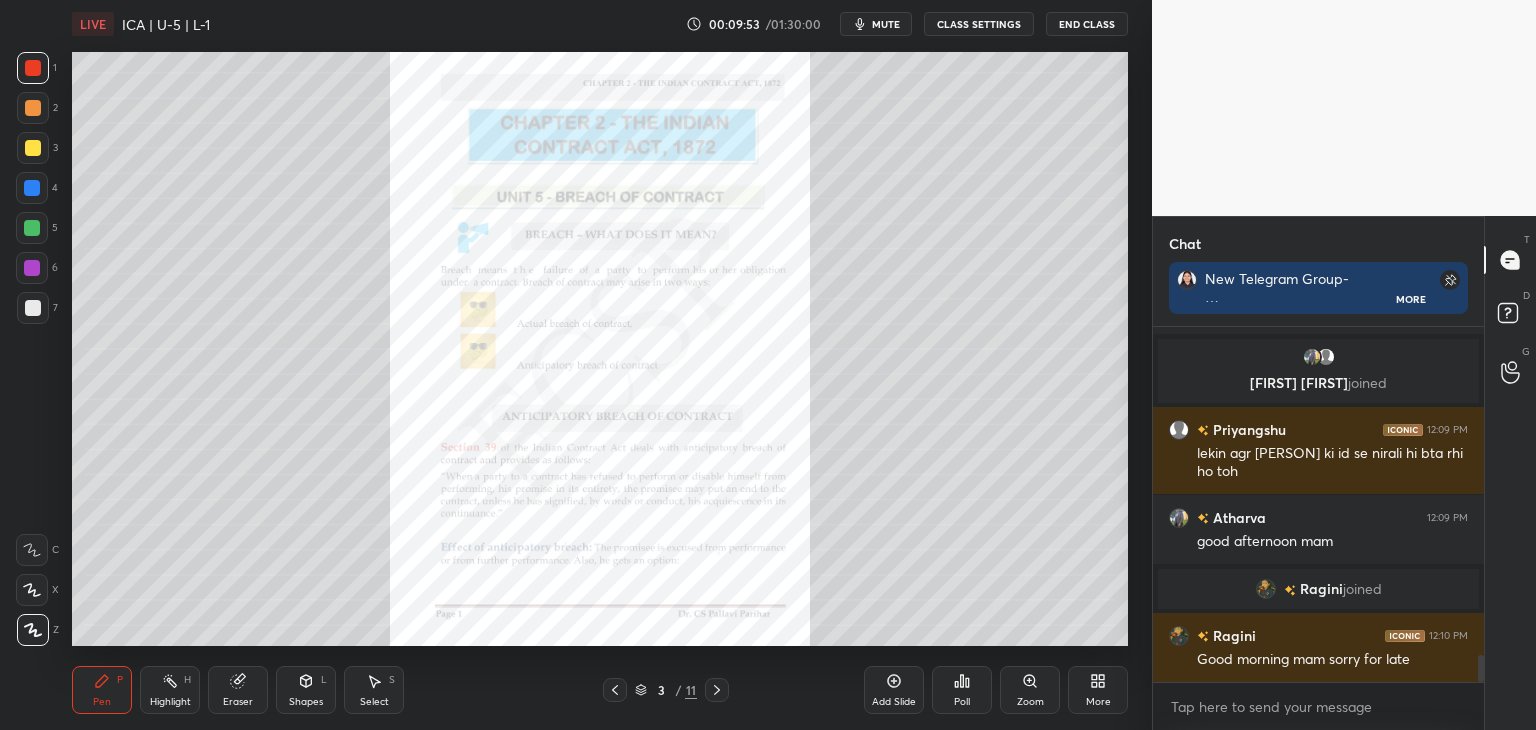 scroll, scrollTop: 4454, scrollLeft: 0, axis: vertical 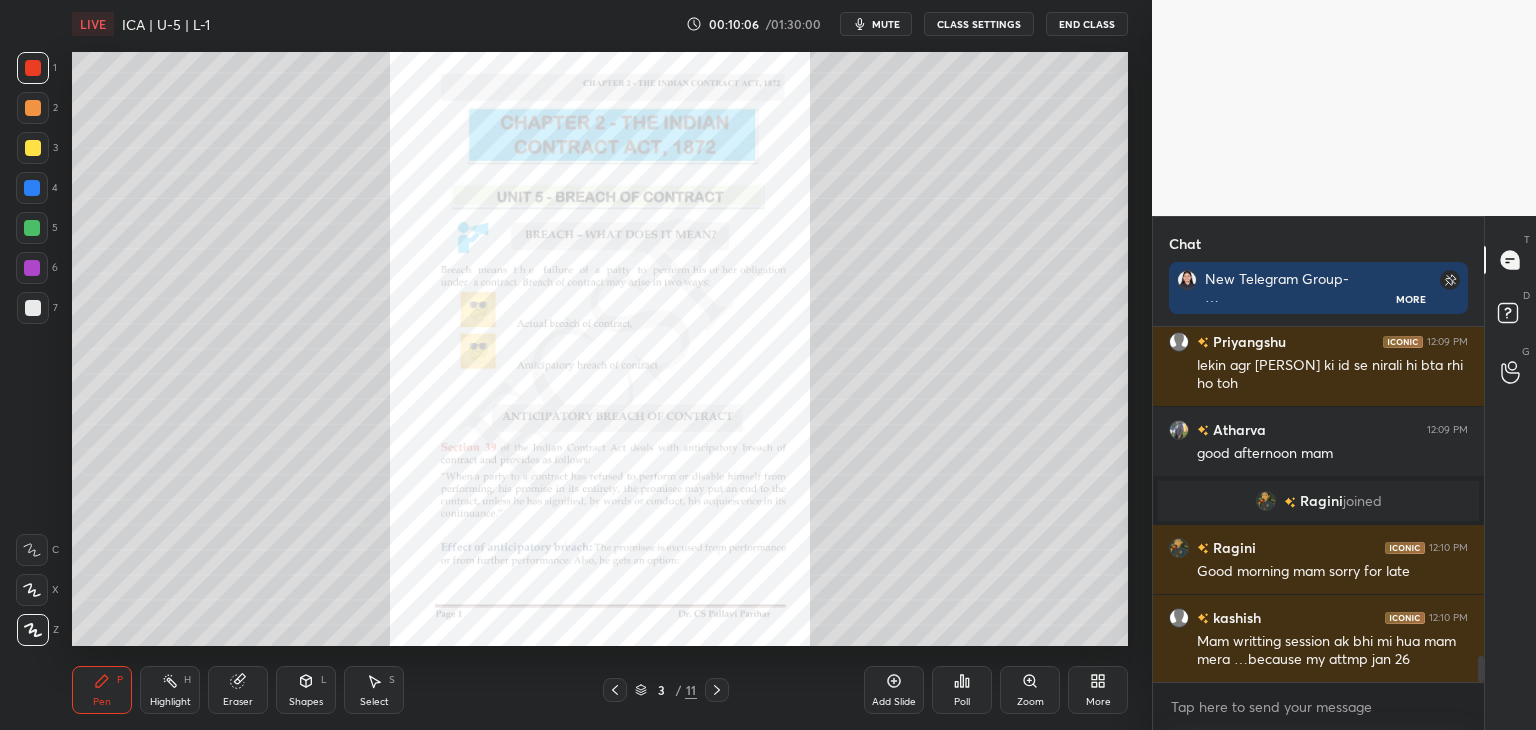 click on "Zoom" at bounding box center [1030, 690] 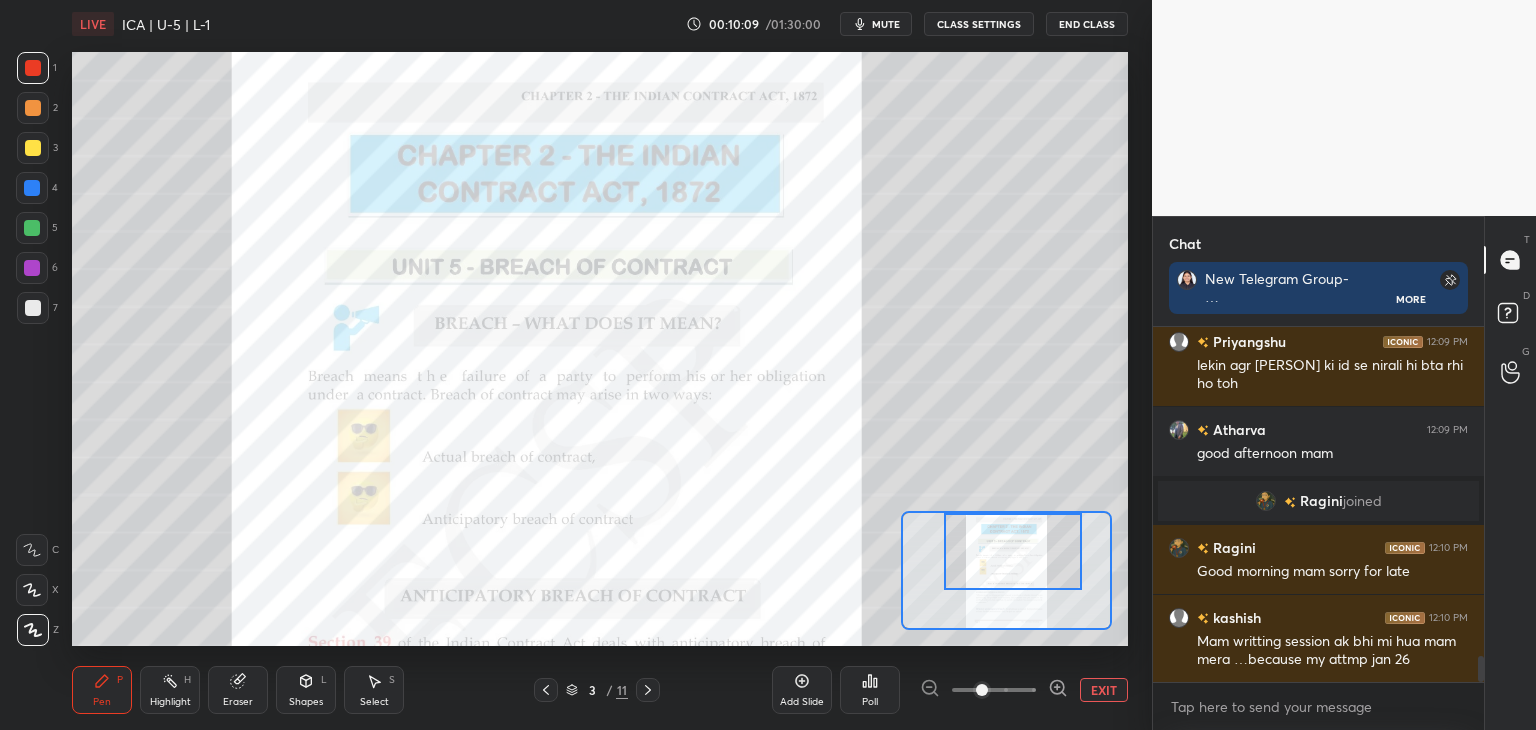 drag, startPoint x: 1040, startPoint y: 605, endPoint x: 1048, endPoint y: 585, distance: 21.540659 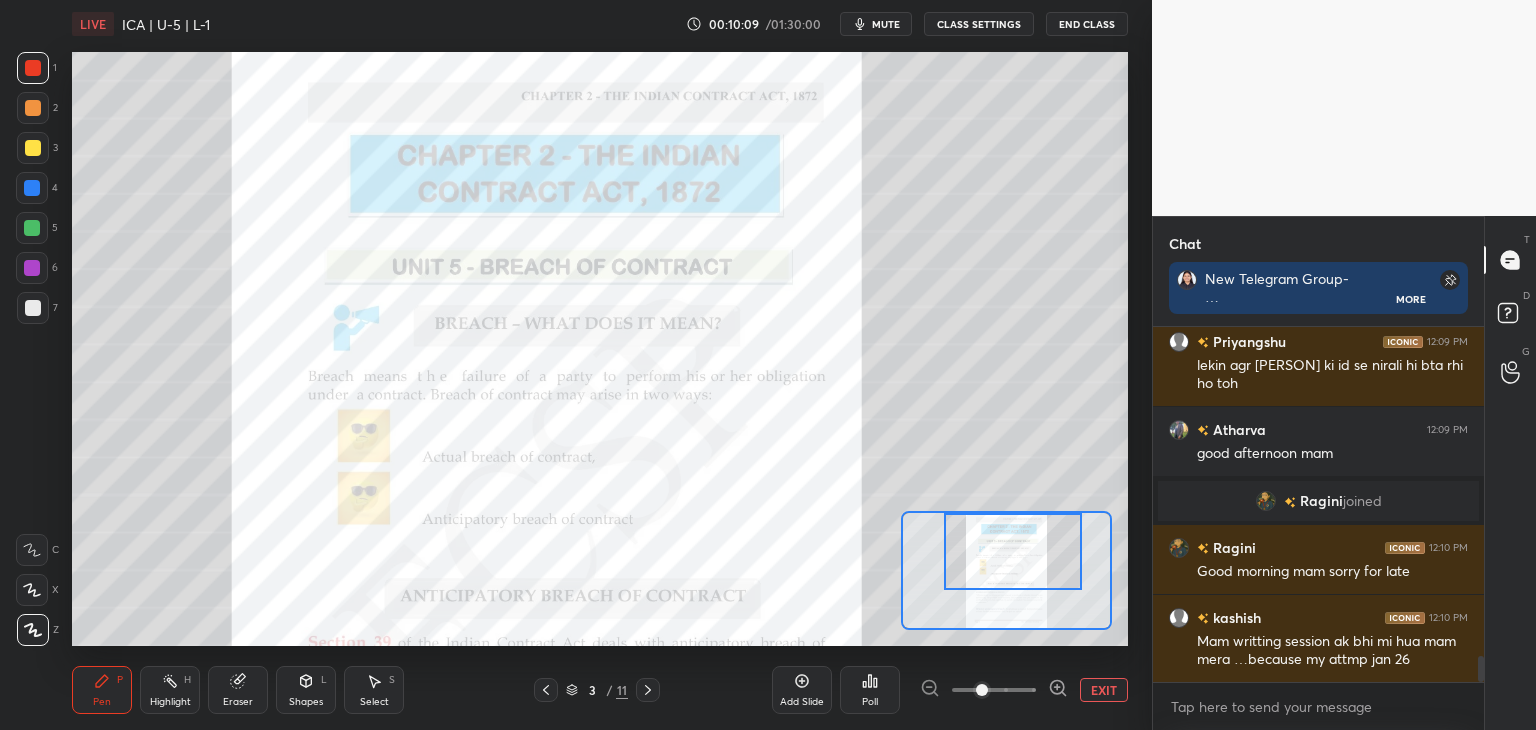 click at bounding box center [1013, 551] 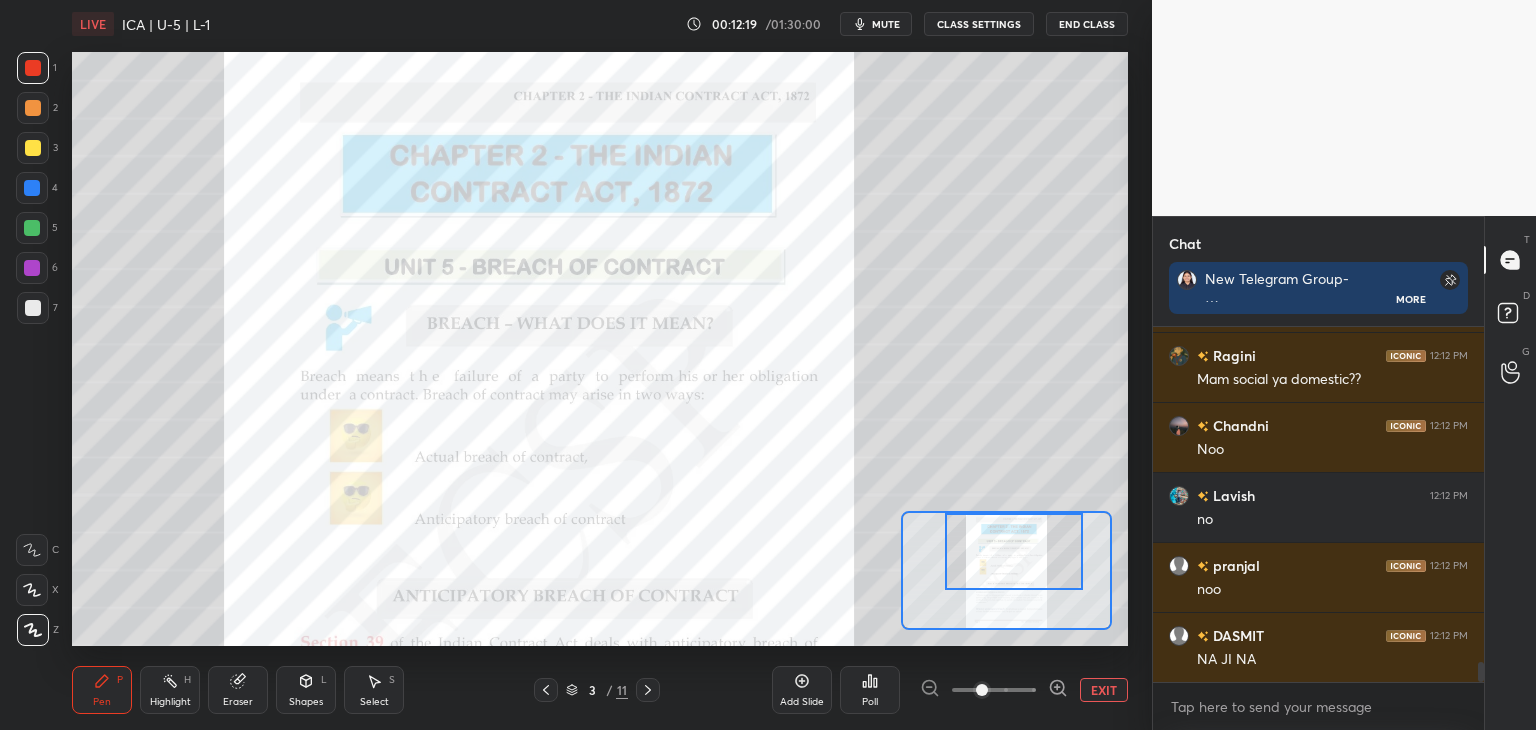 scroll, scrollTop: 6004, scrollLeft: 0, axis: vertical 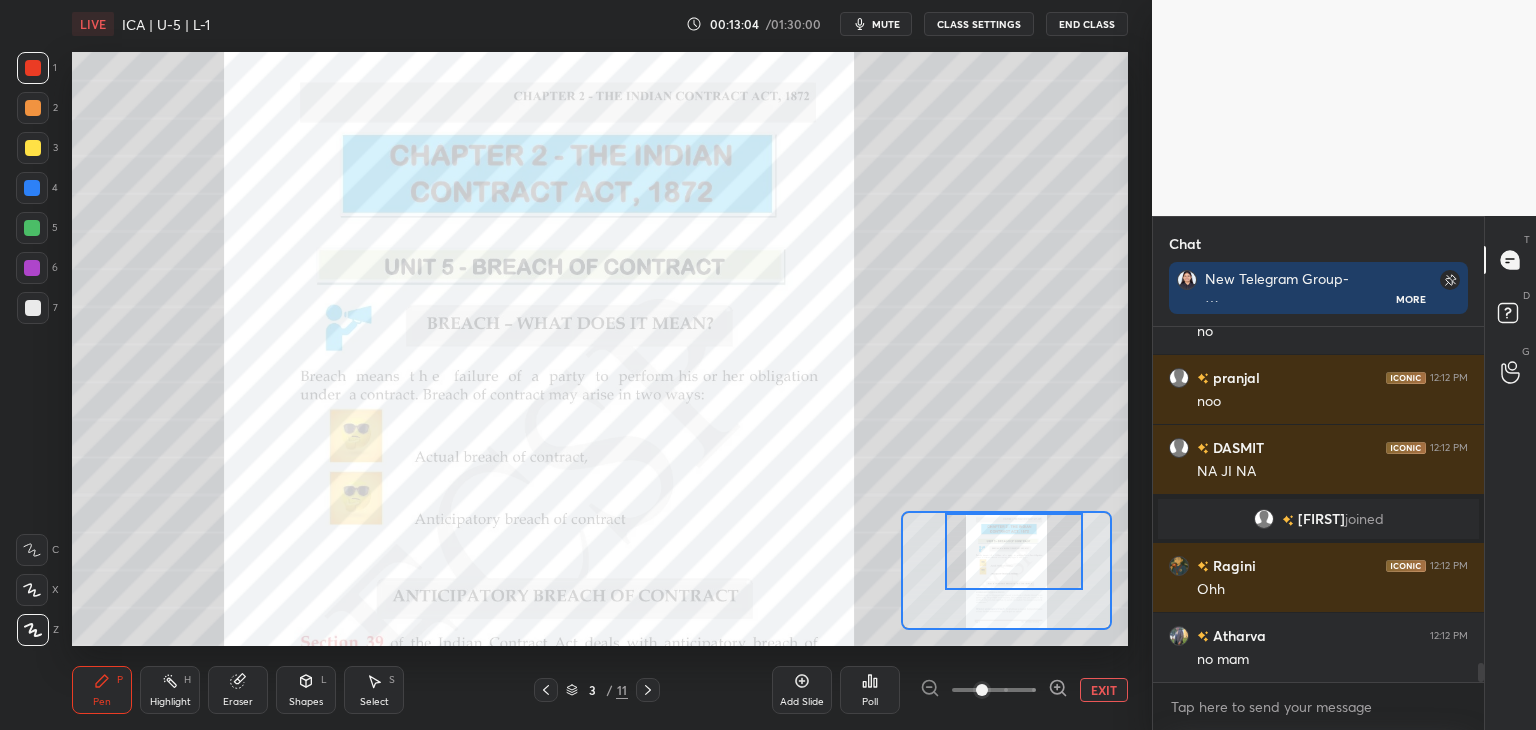 drag, startPoint x: 1480, startPoint y: 675, endPoint x: 1499, endPoint y: 709, distance: 38.948685 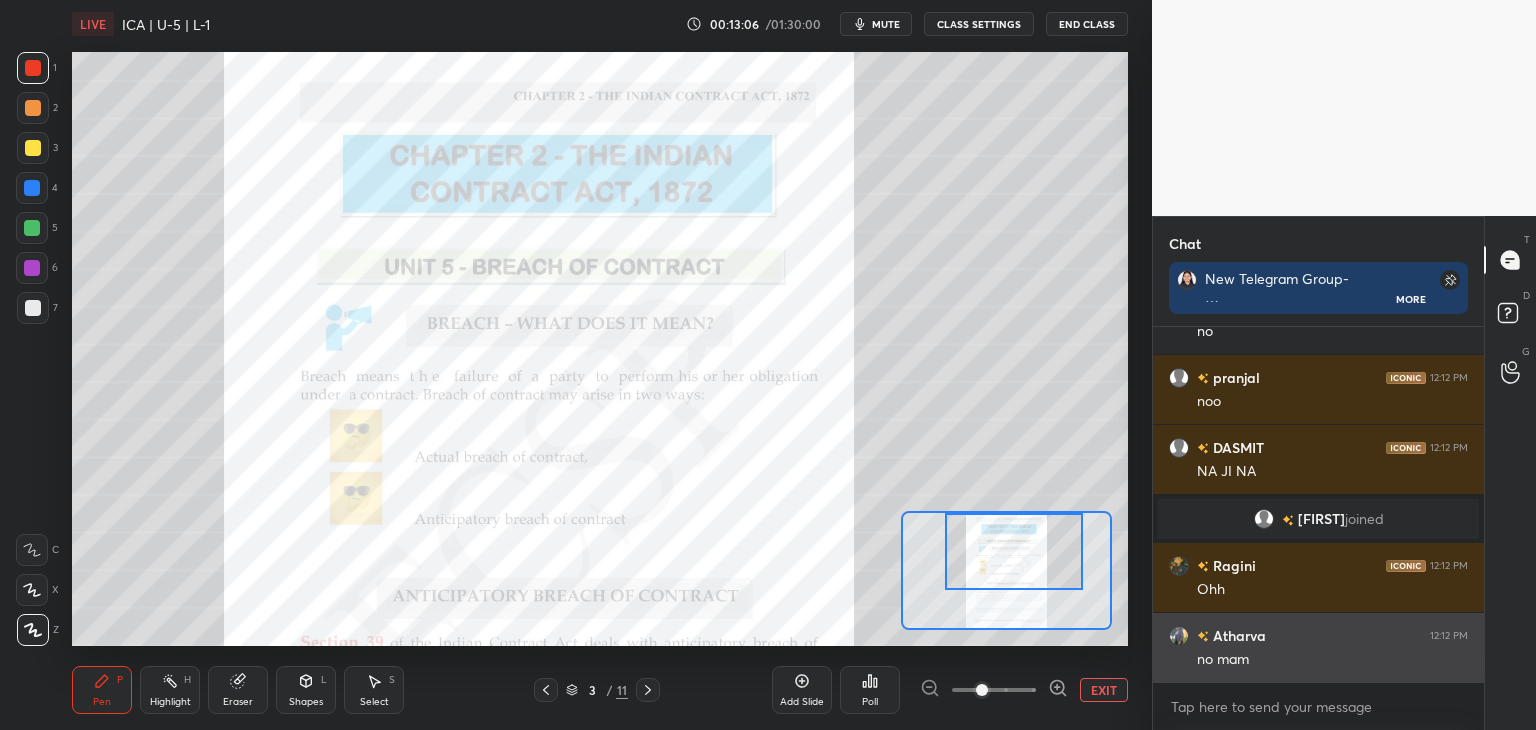 scroll, scrollTop: 6390, scrollLeft: 0, axis: vertical 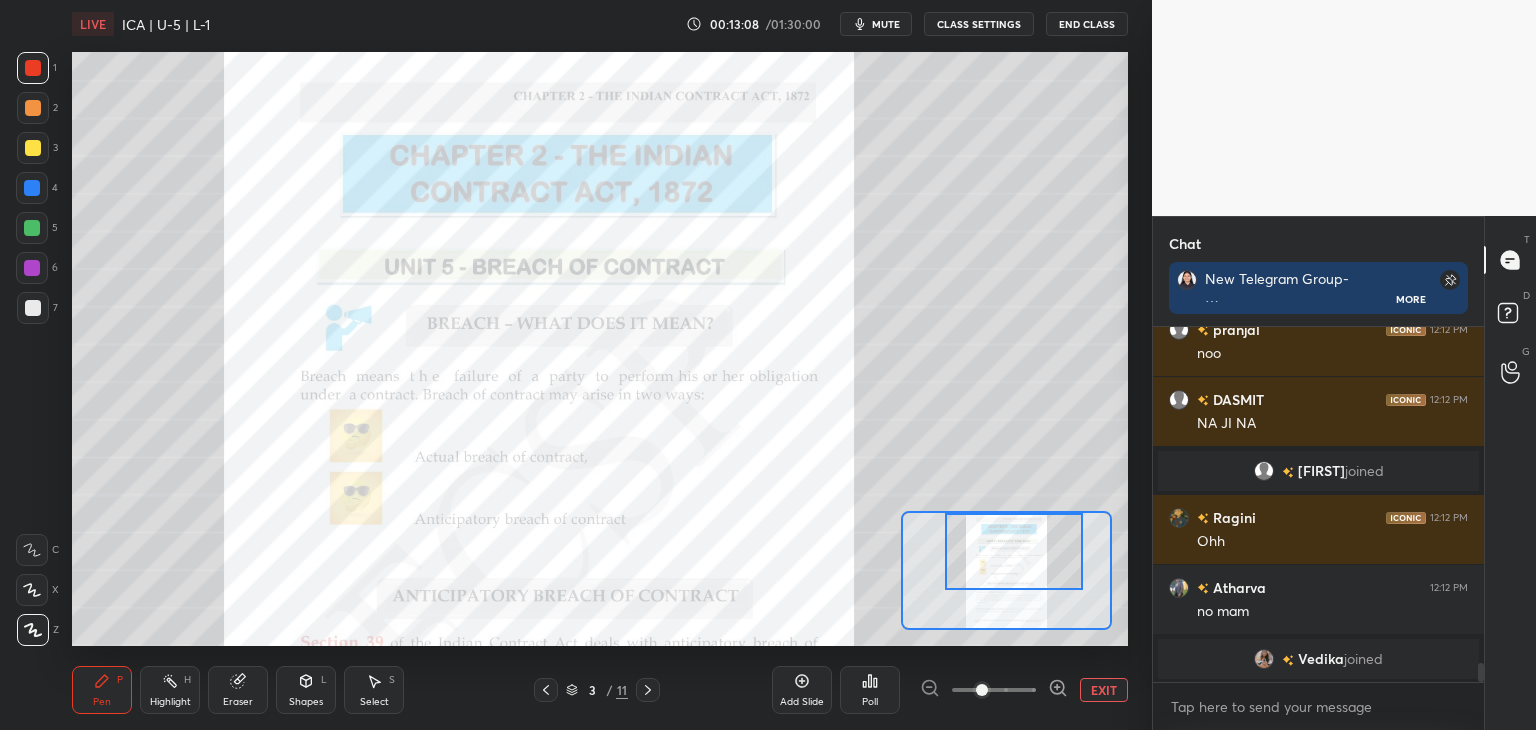 click on "EXIT" at bounding box center [1104, 690] 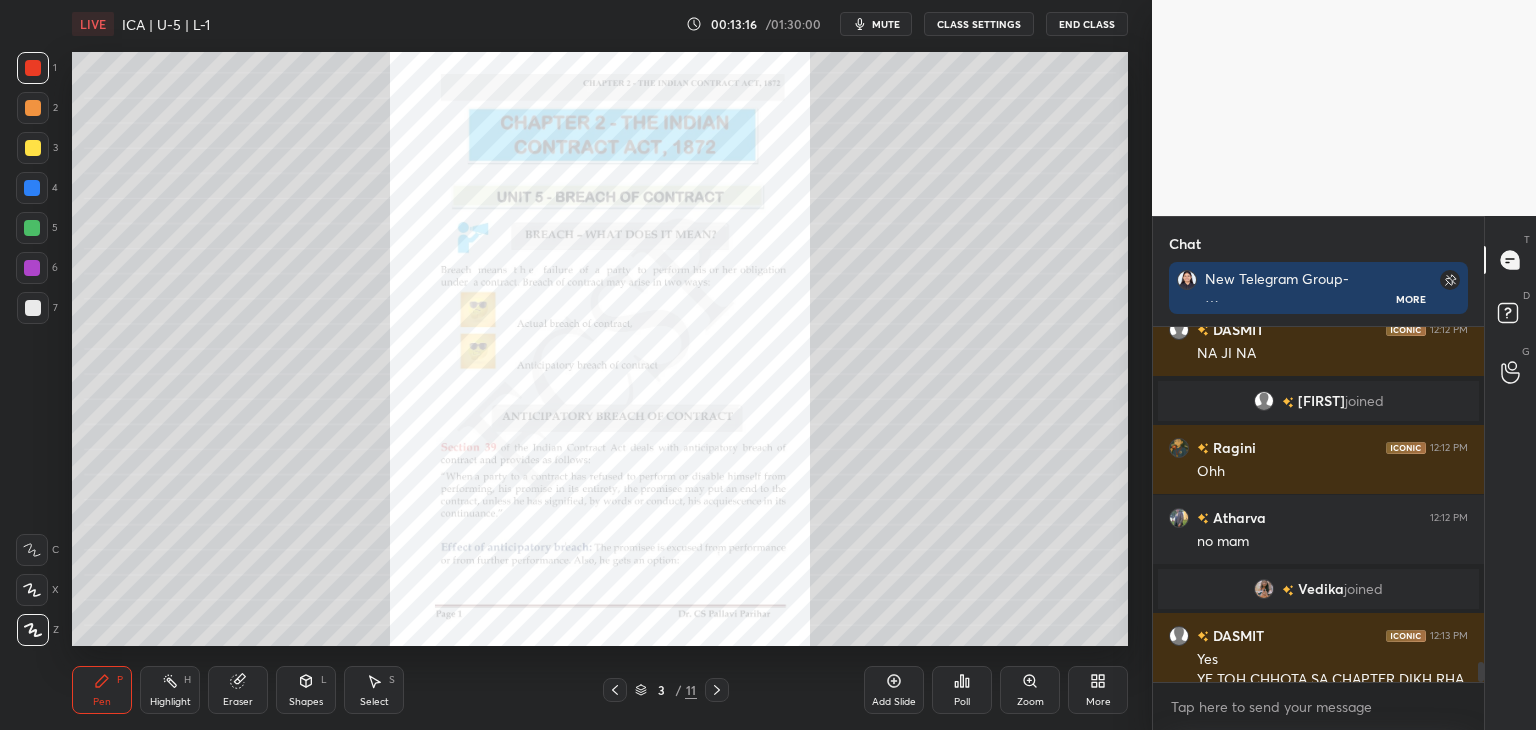 scroll, scrollTop: 5996, scrollLeft: 0, axis: vertical 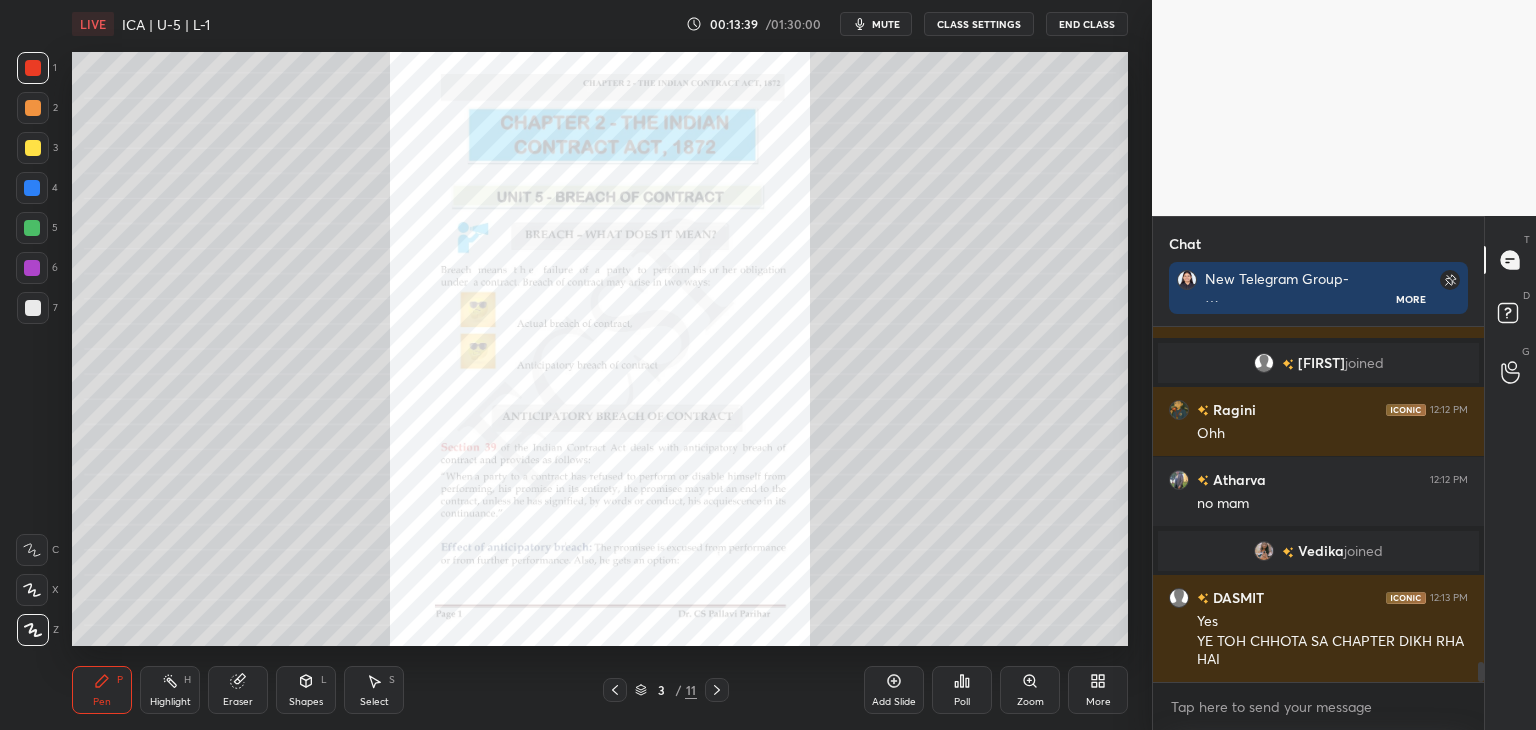 click at bounding box center [32, 188] 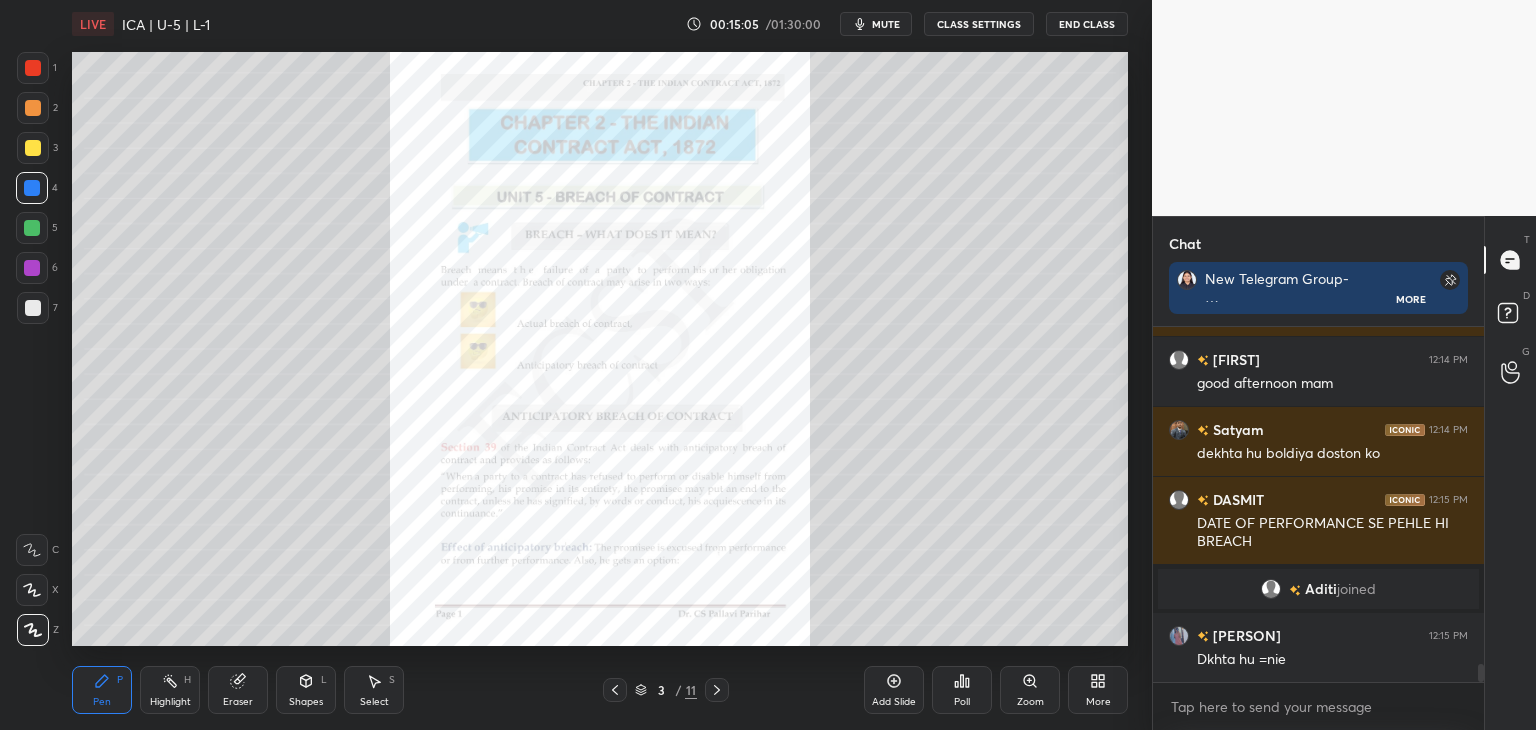 scroll, scrollTop: 6580, scrollLeft: 0, axis: vertical 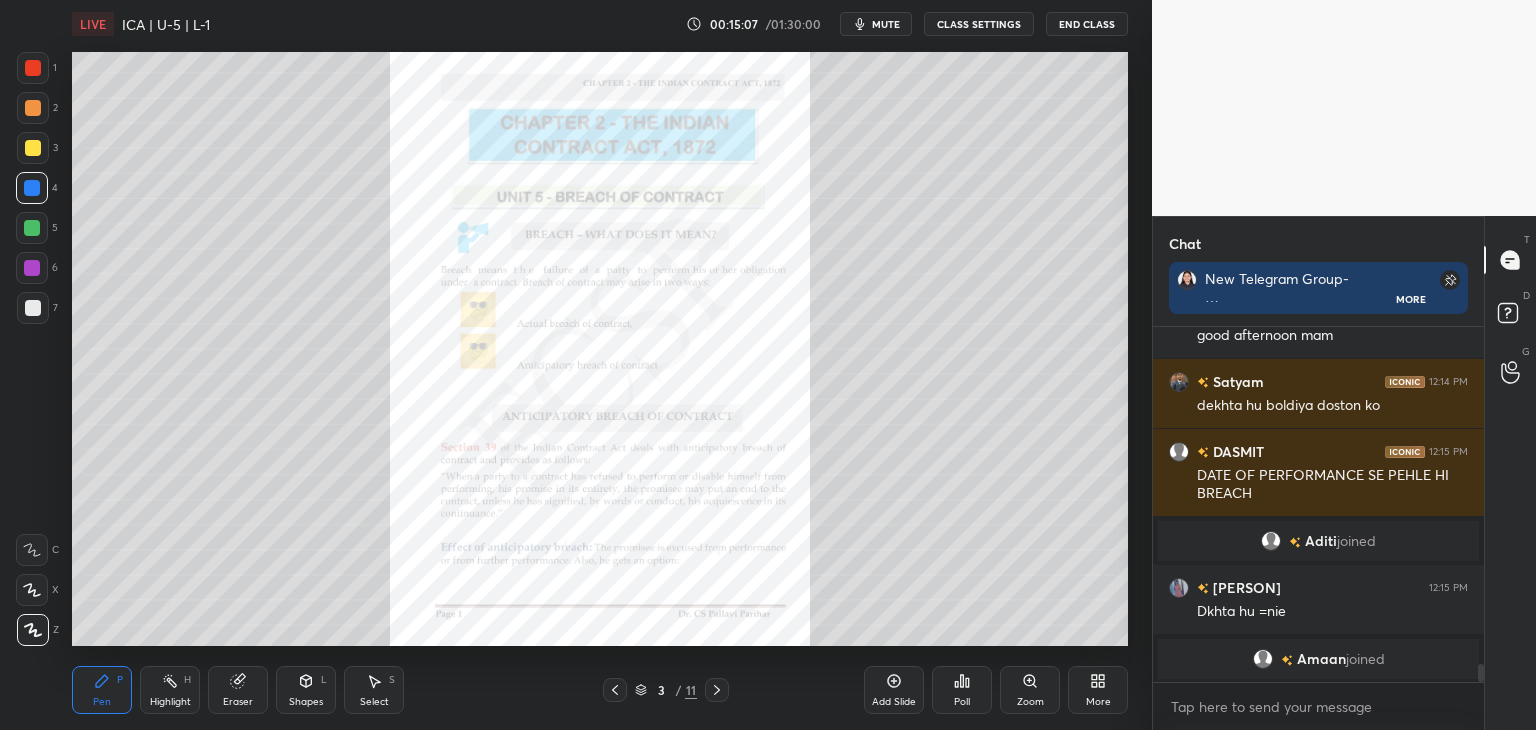 click on "Zoom" at bounding box center (1030, 702) 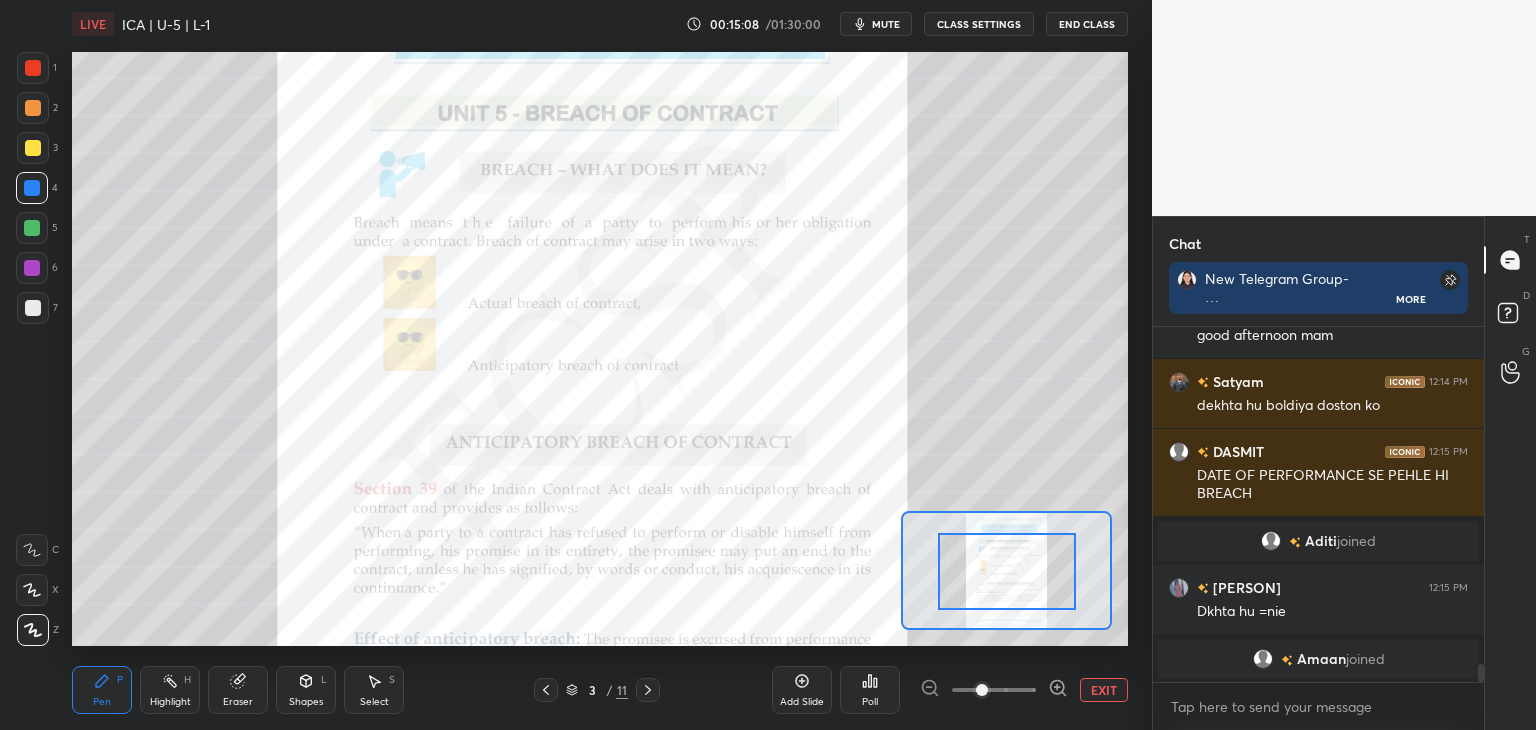 drag, startPoint x: 1015, startPoint y: 556, endPoint x: 1022, endPoint y: 572, distance: 17.464249 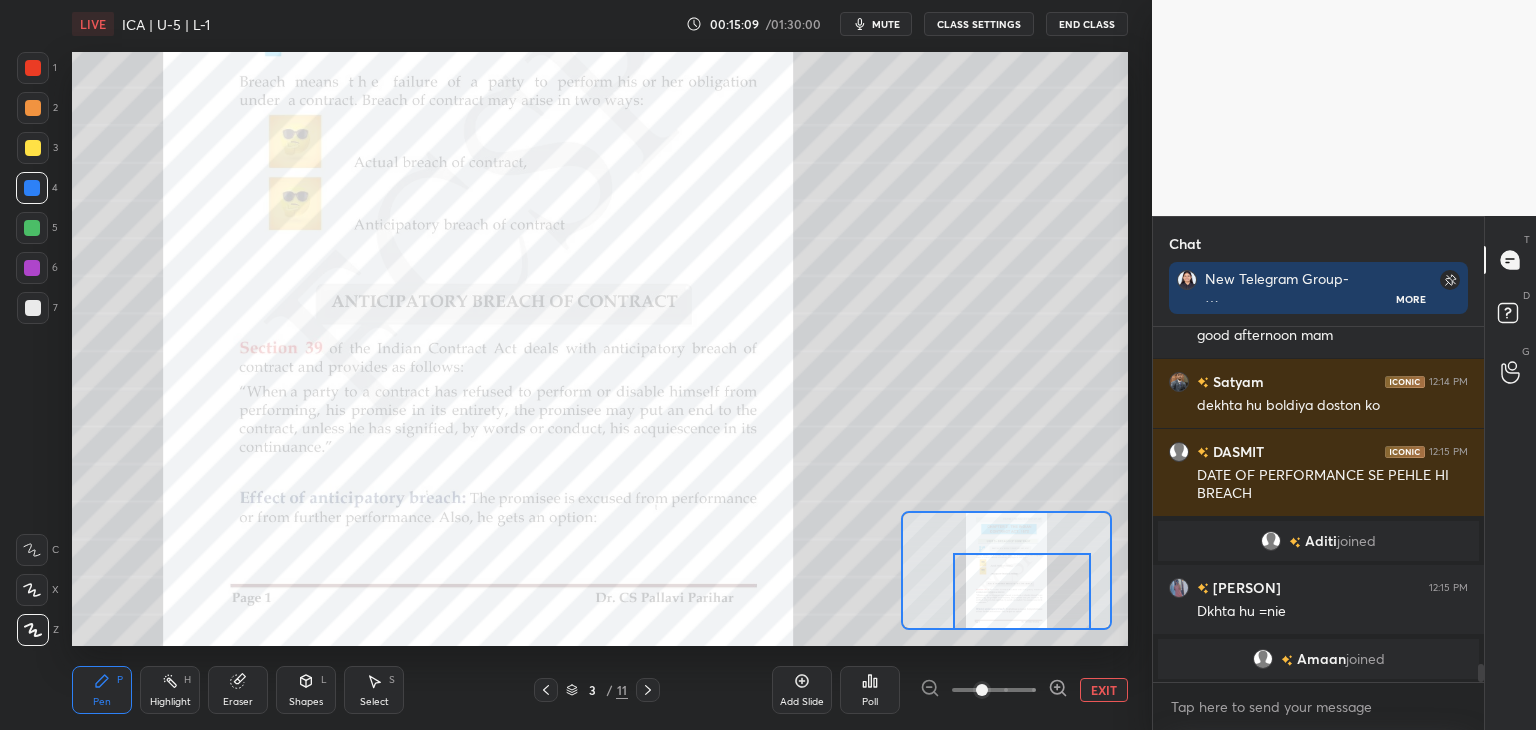 drag, startPoint x: 1021, startPoint y: 572, endPoint x: 1036, endPoint y: 597, distance: 29.15476 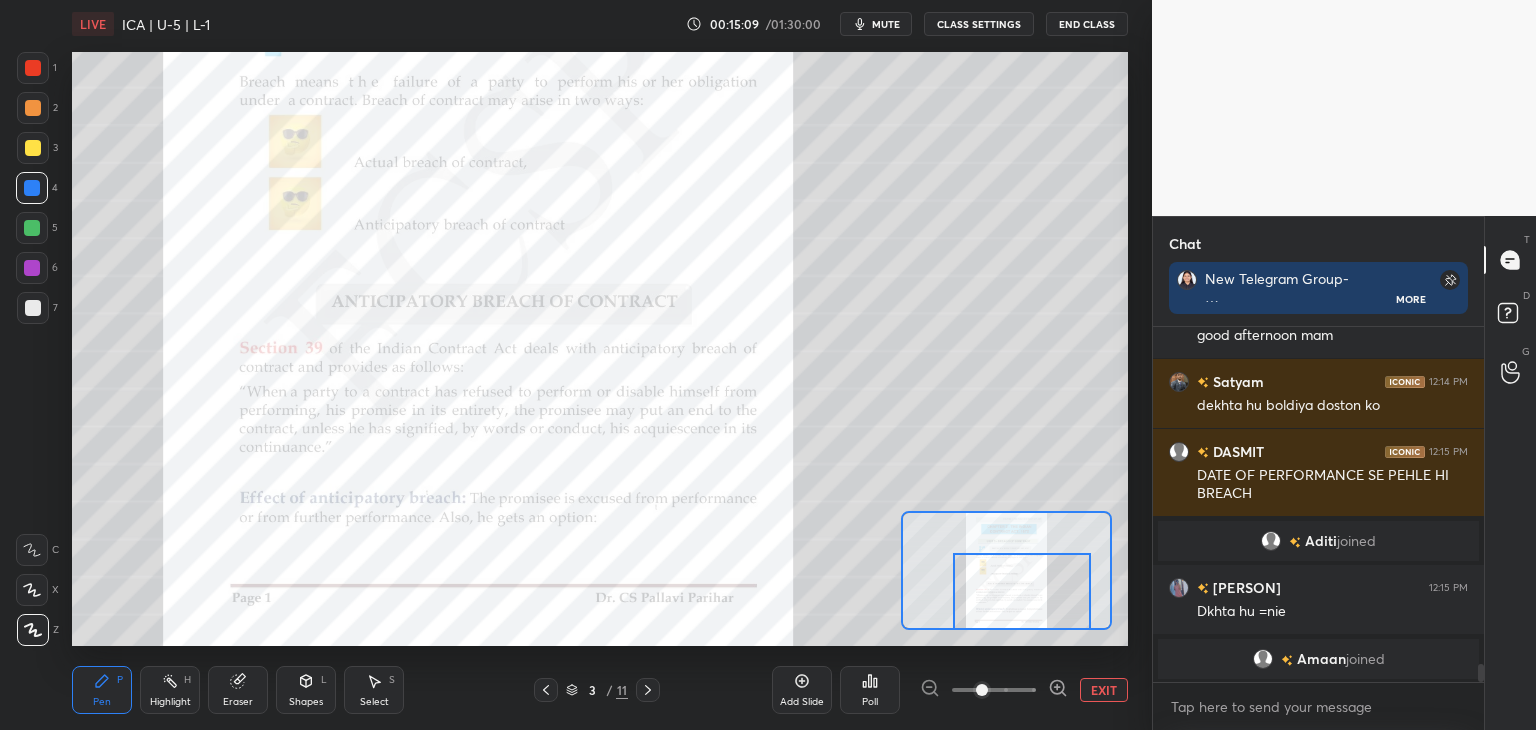 click at bounding box center (1022, 591) 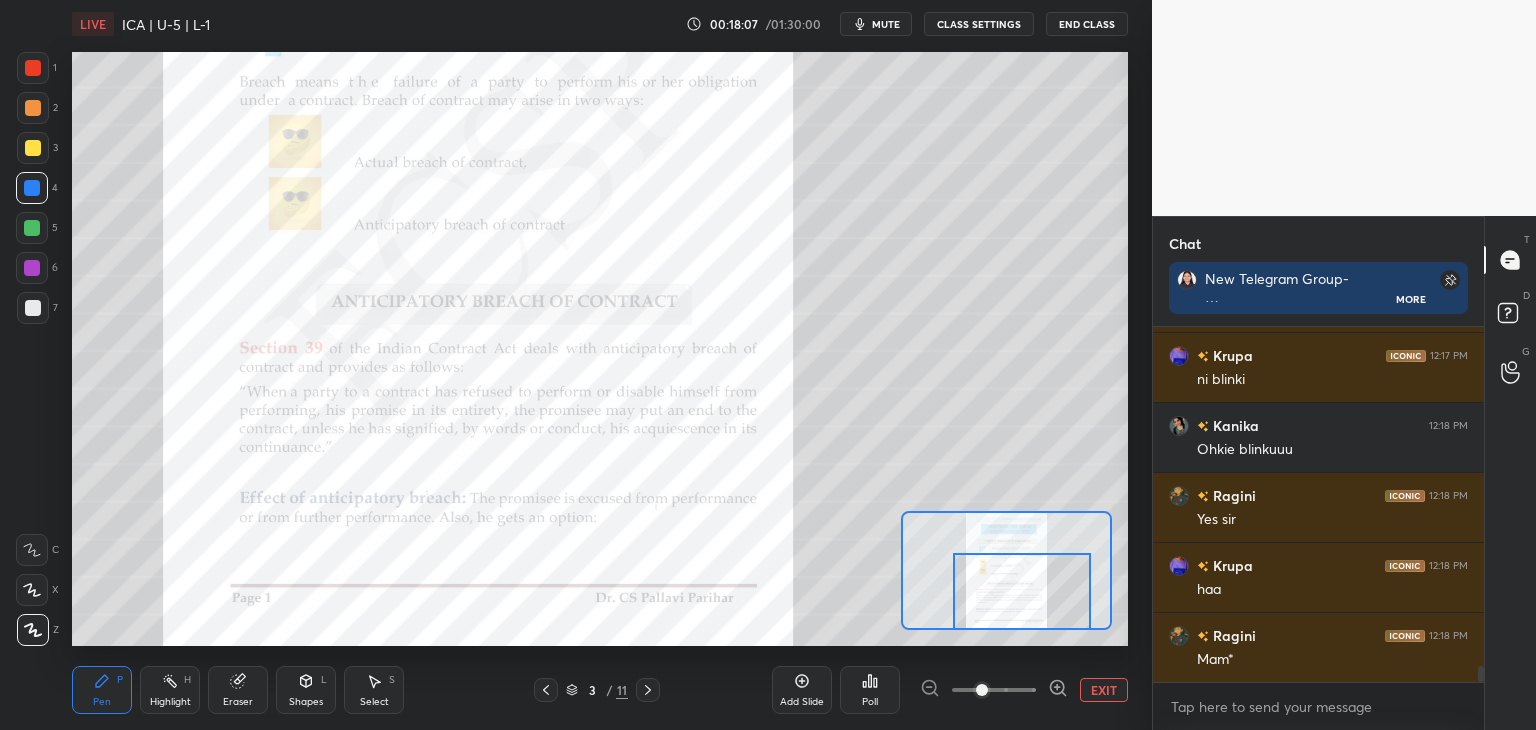 scroll, scrollTop: 7538, scrollLeft: 0, axis: vertical 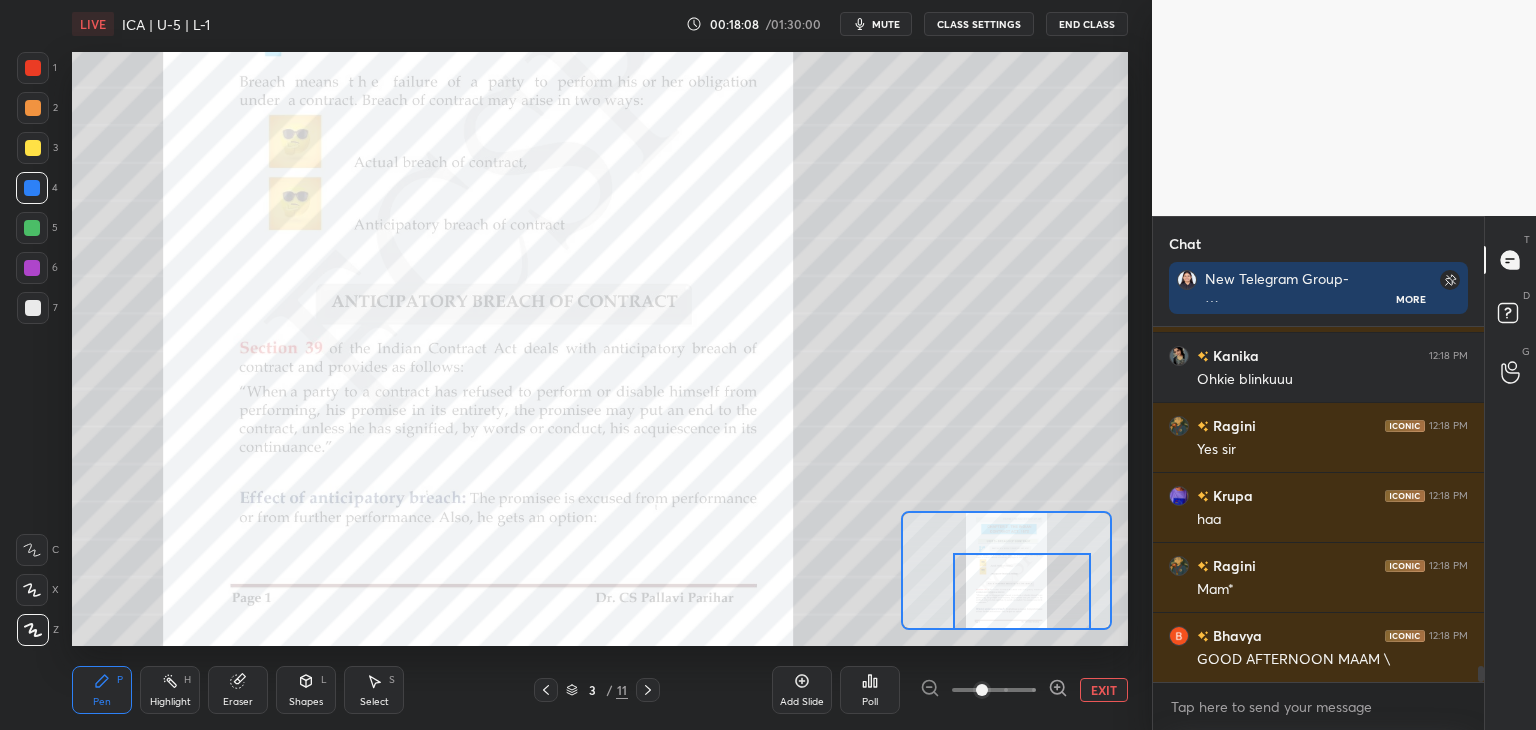 click at bounding box center [33, 68] 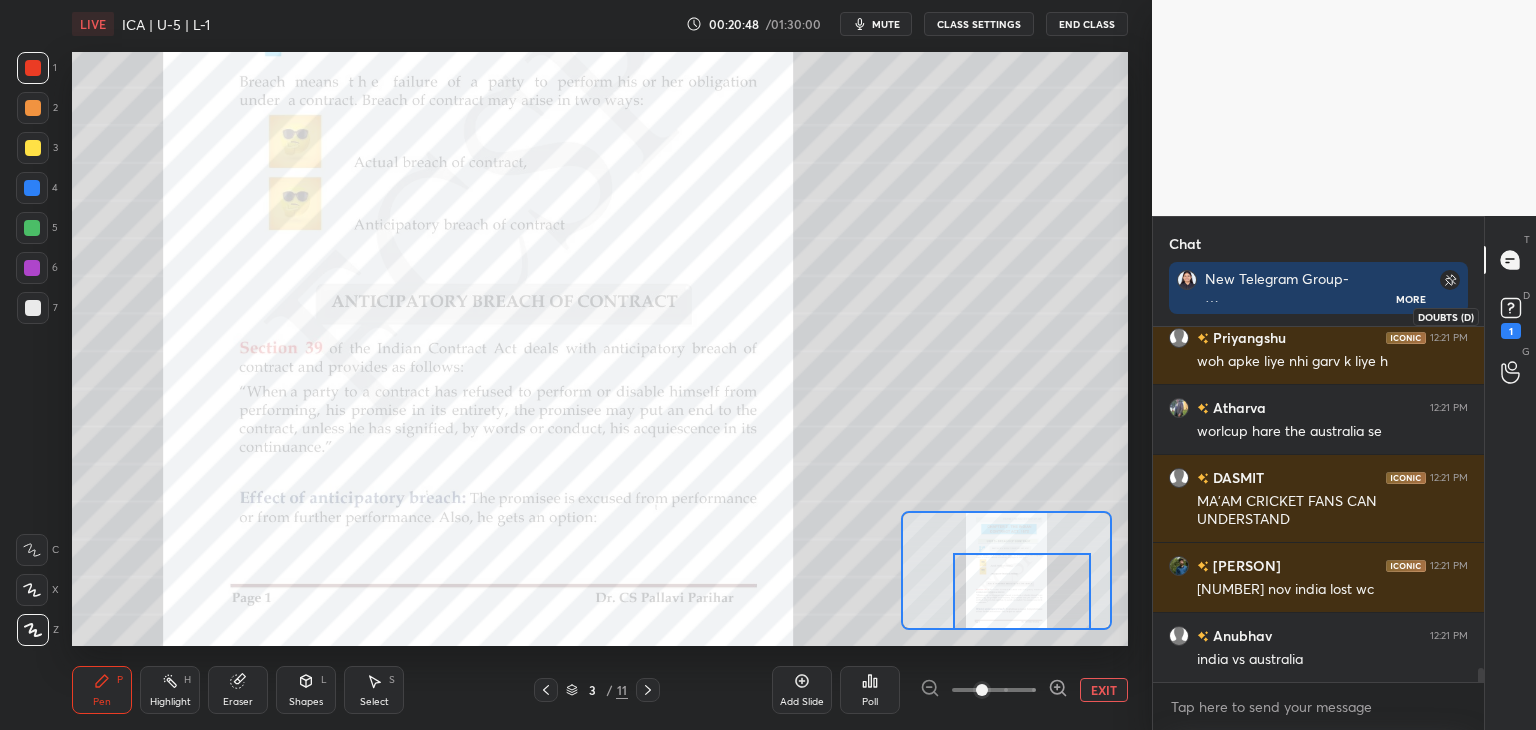scroll, scrollTop: 8794, scrollLeft: 0, axis: vertical 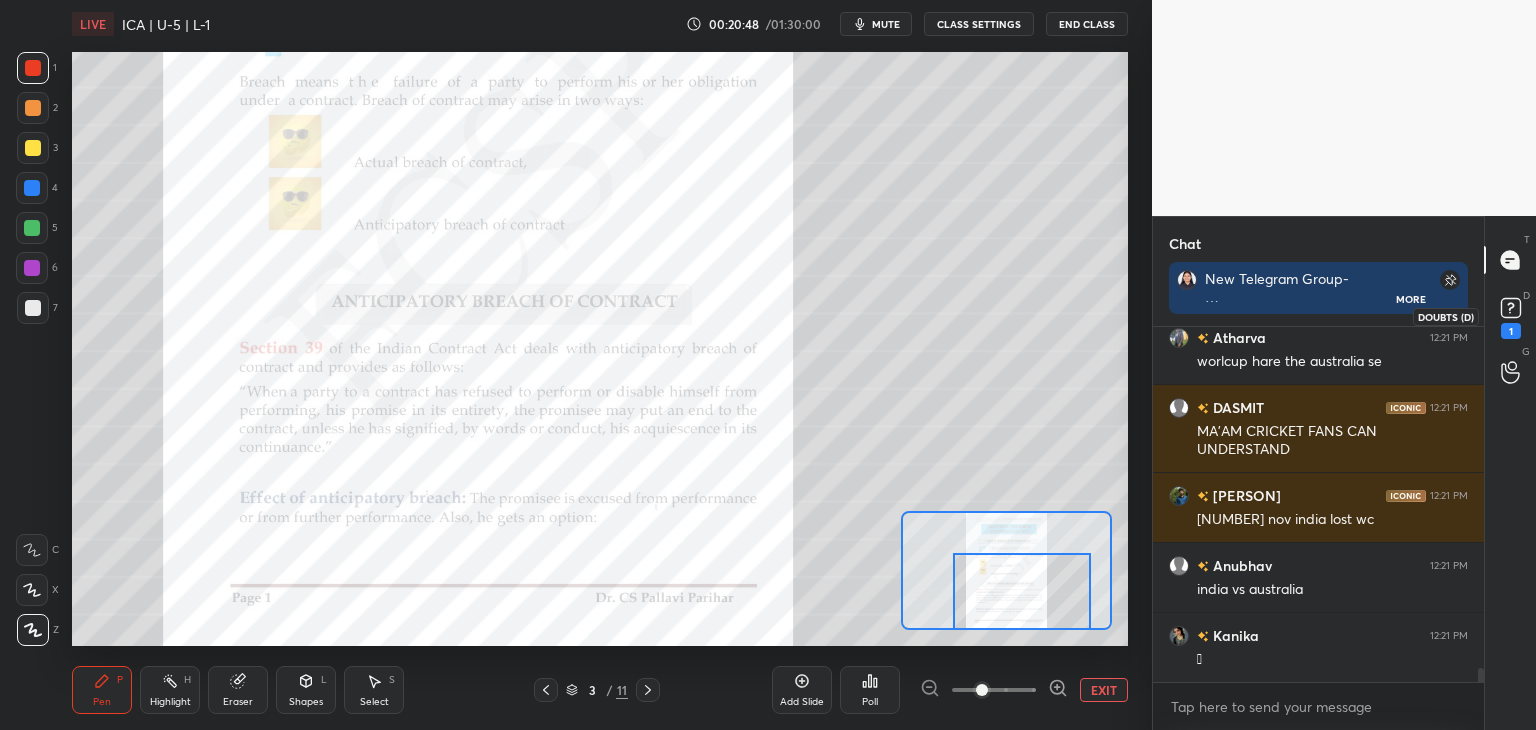 click 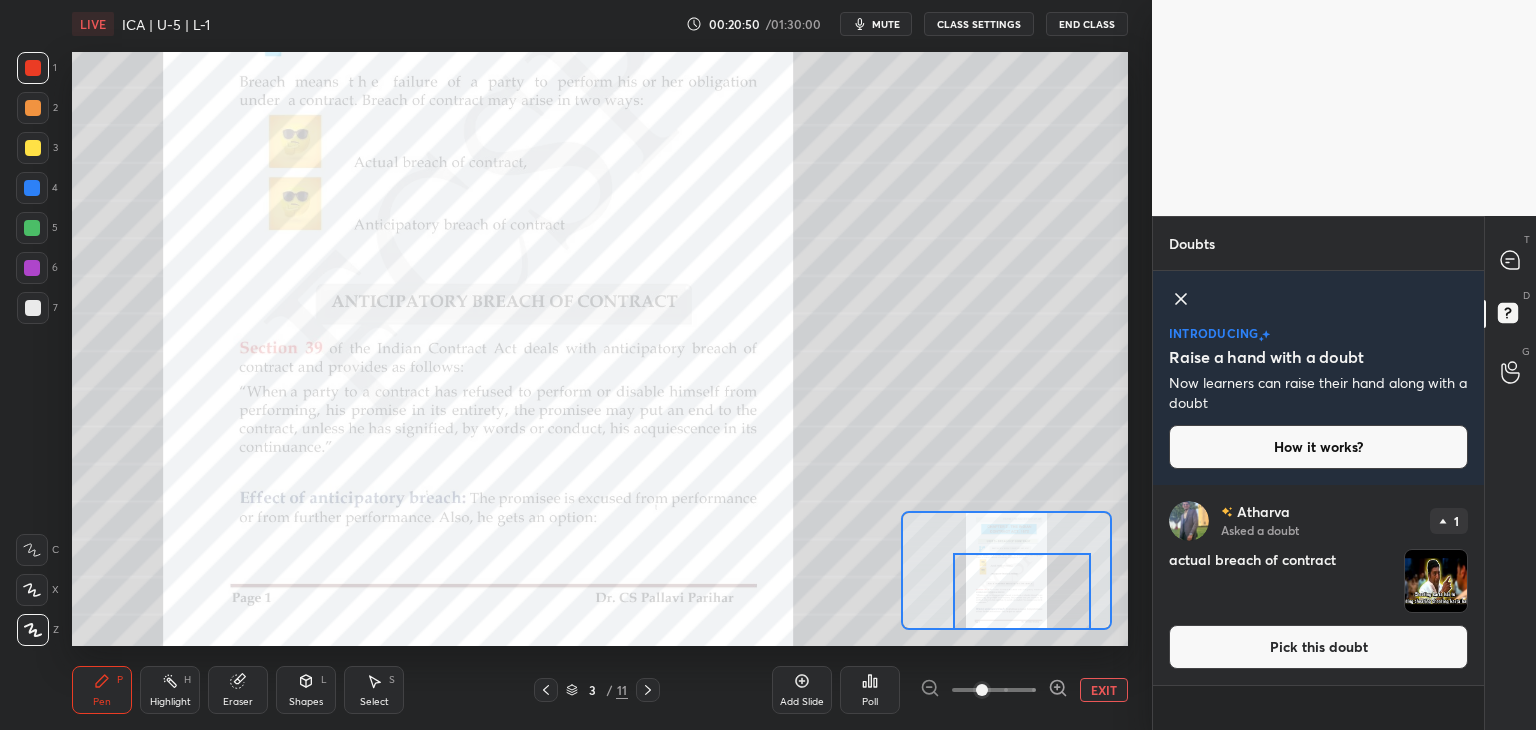 click on "Pick this doubt" at bounding box center [1318, 647] 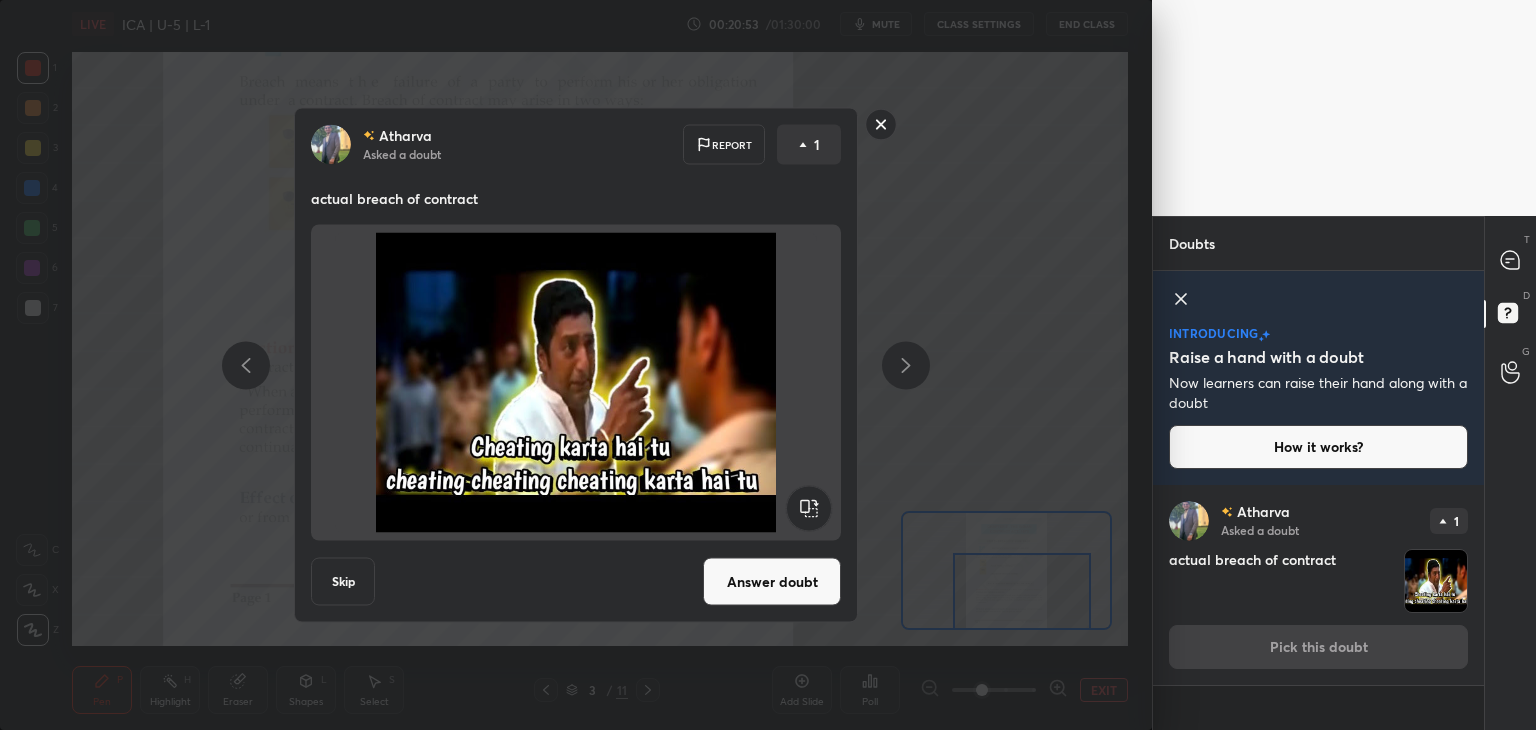 click on "Answer doubt" at bounding box center [772, 582] 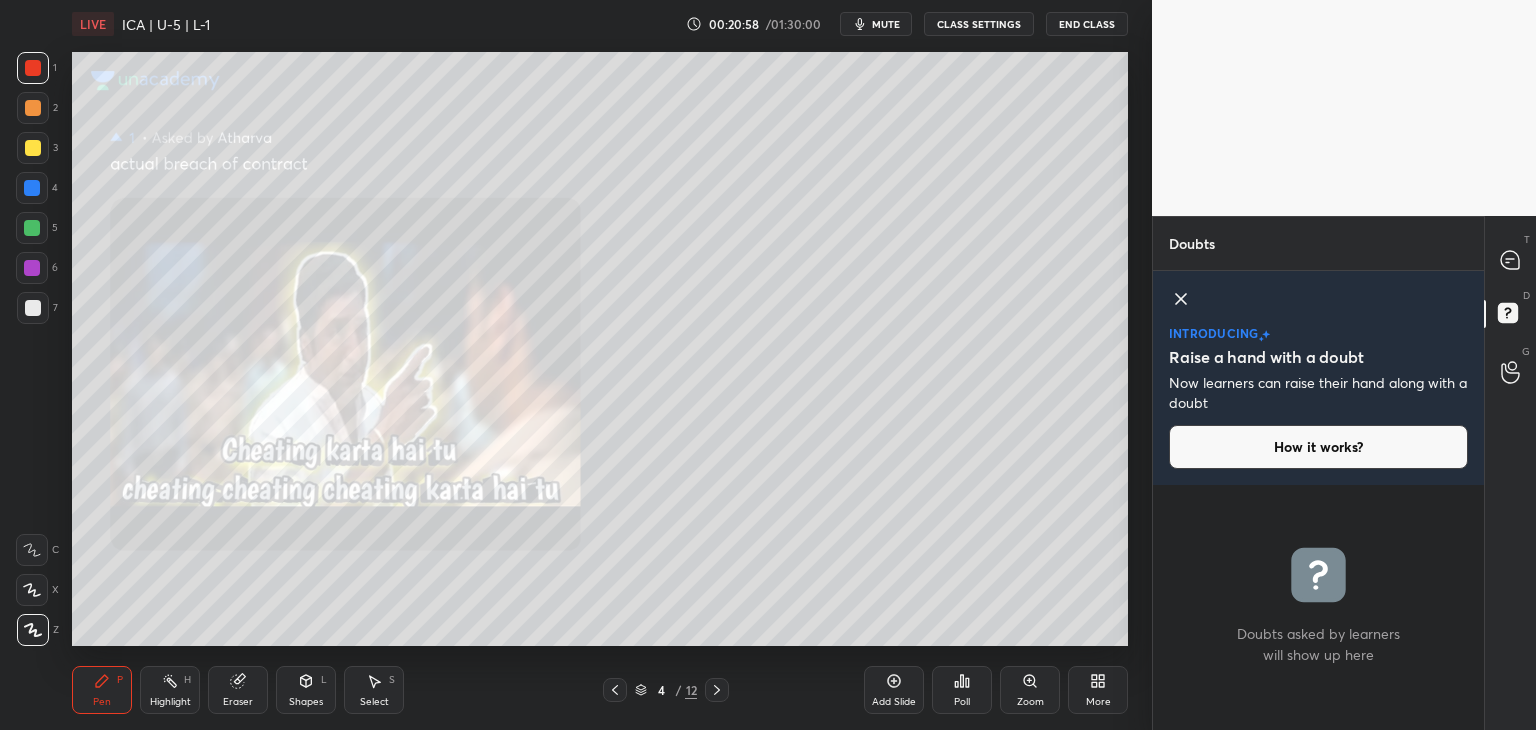 click at bounding box center [33, 148] 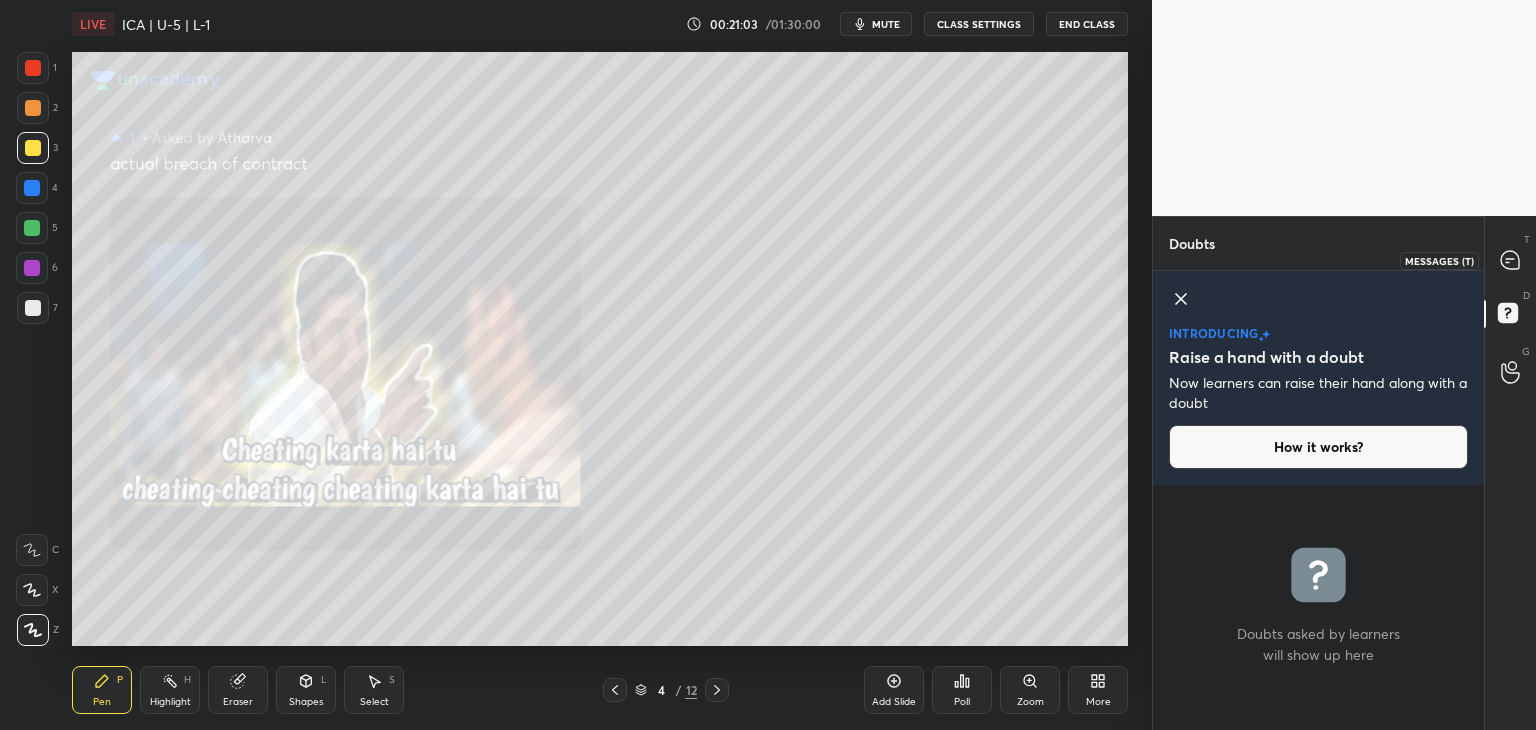 click 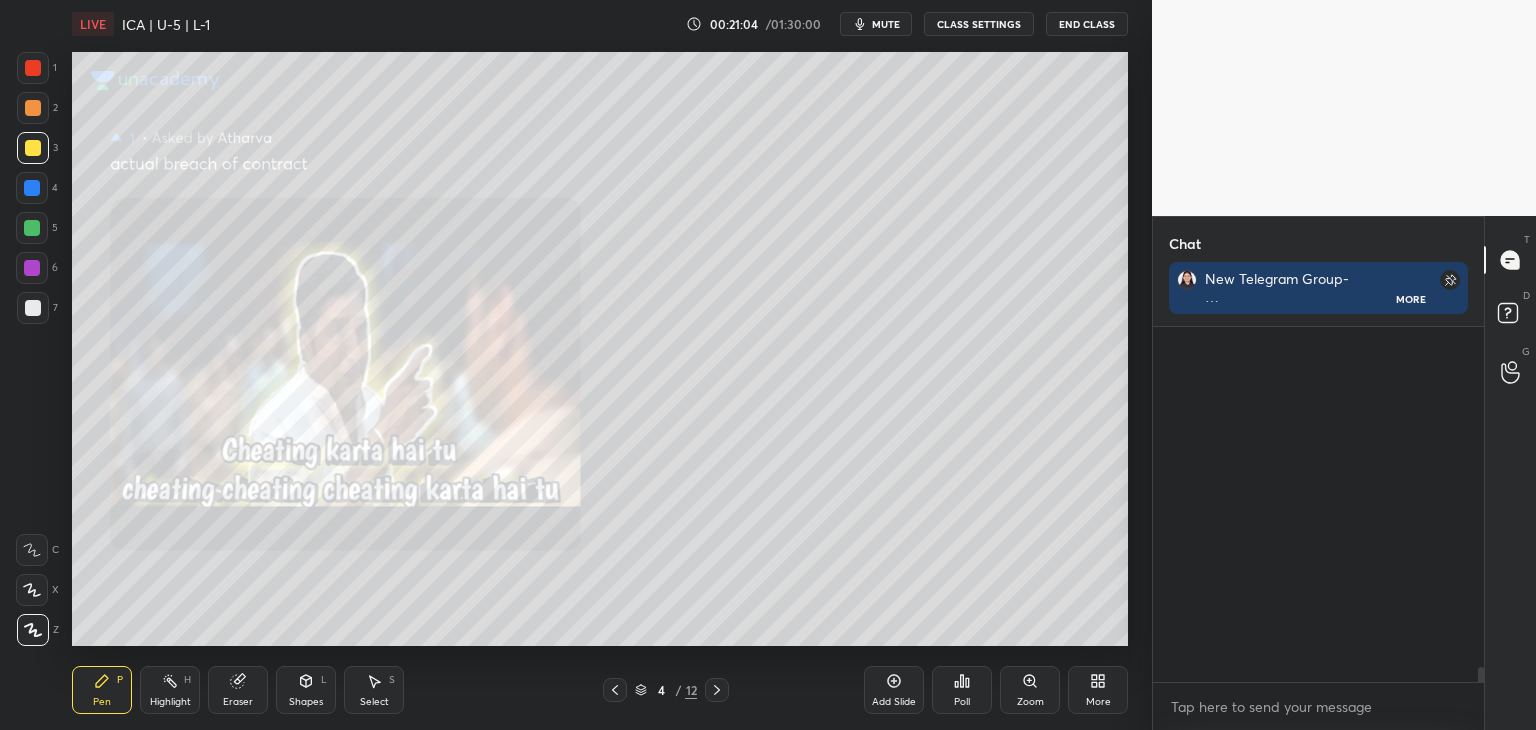 scroll, scrollTop: 184, scrollLeft: 325, axis: both 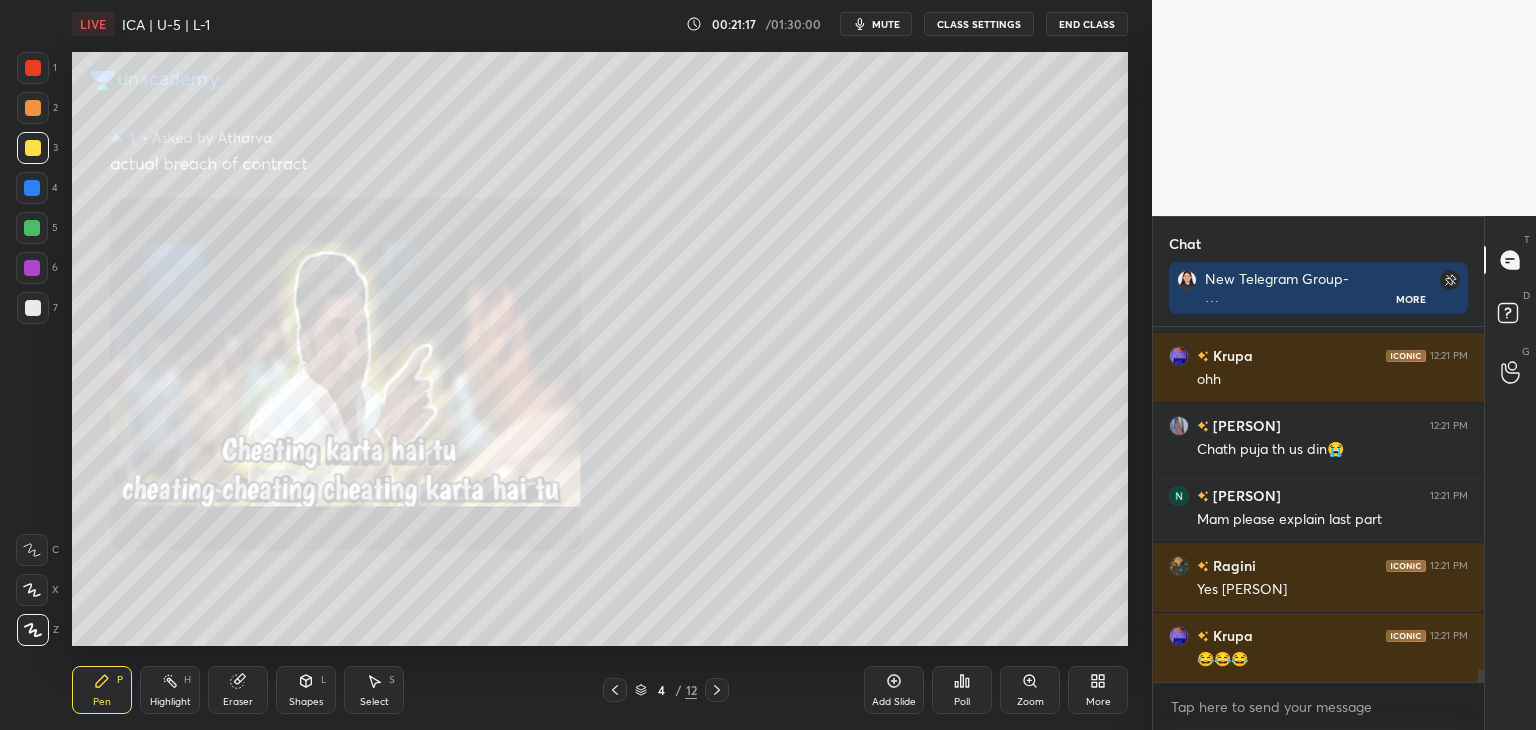 click 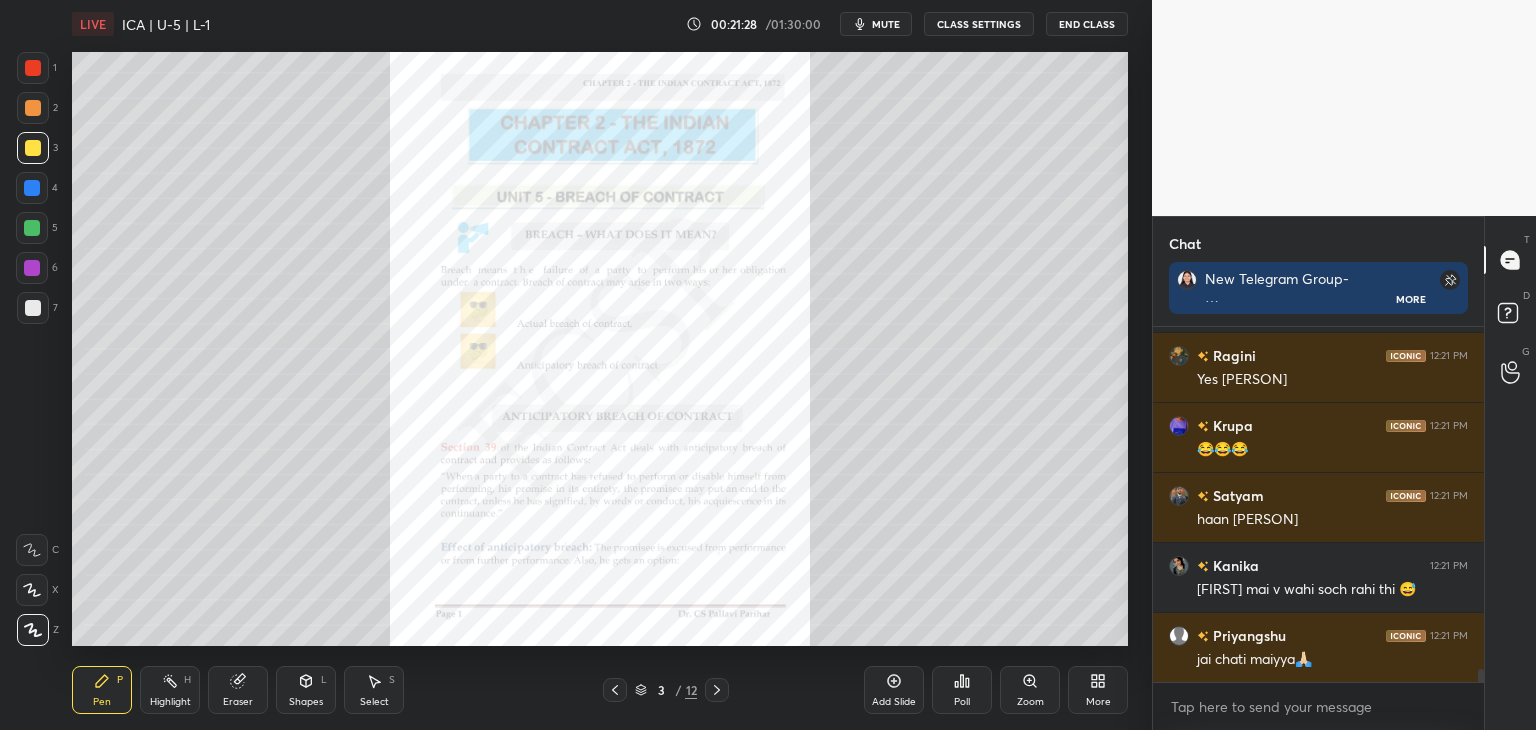scroll, scrollTop: 9744, scrollLeft: 0, axis: vertical 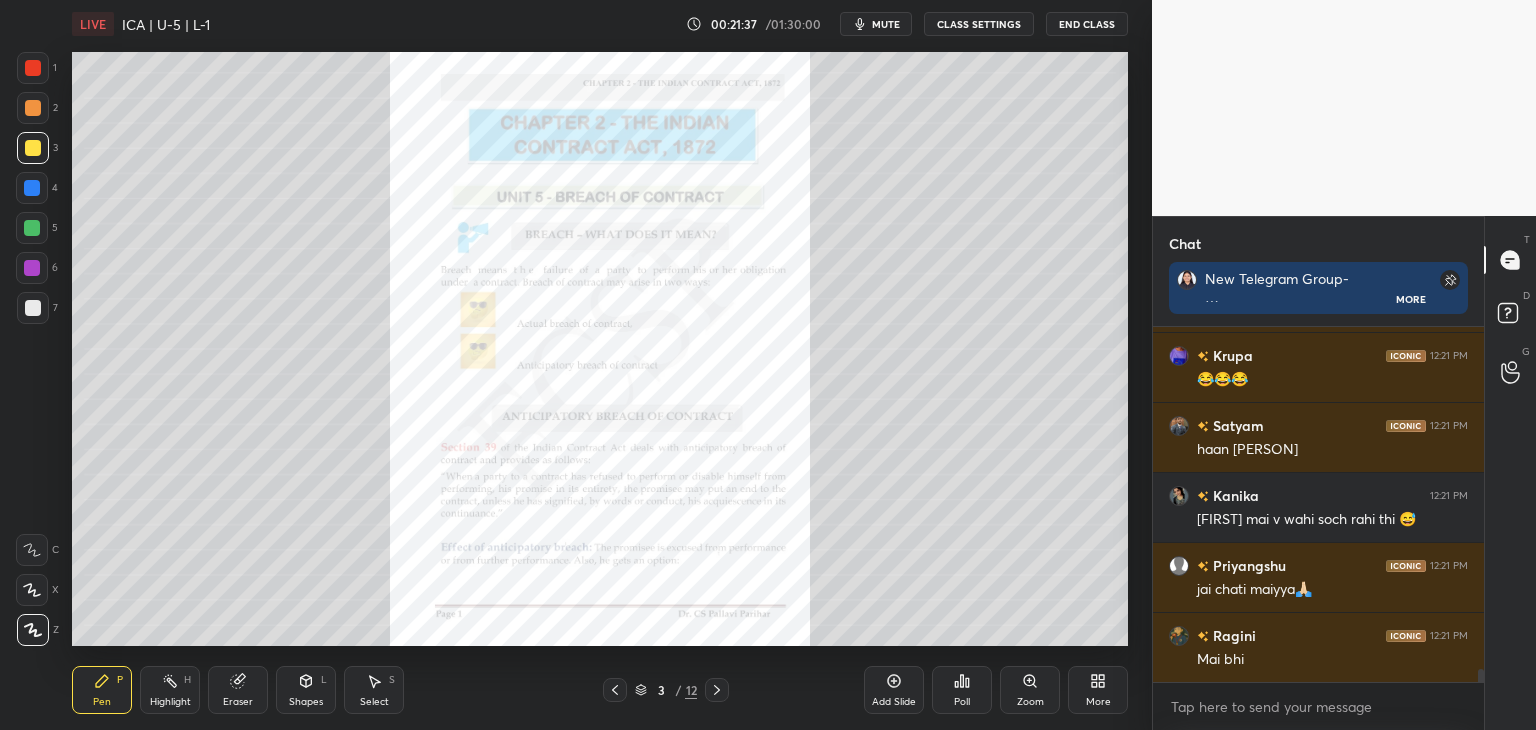 click at bounding box center (32, 188) 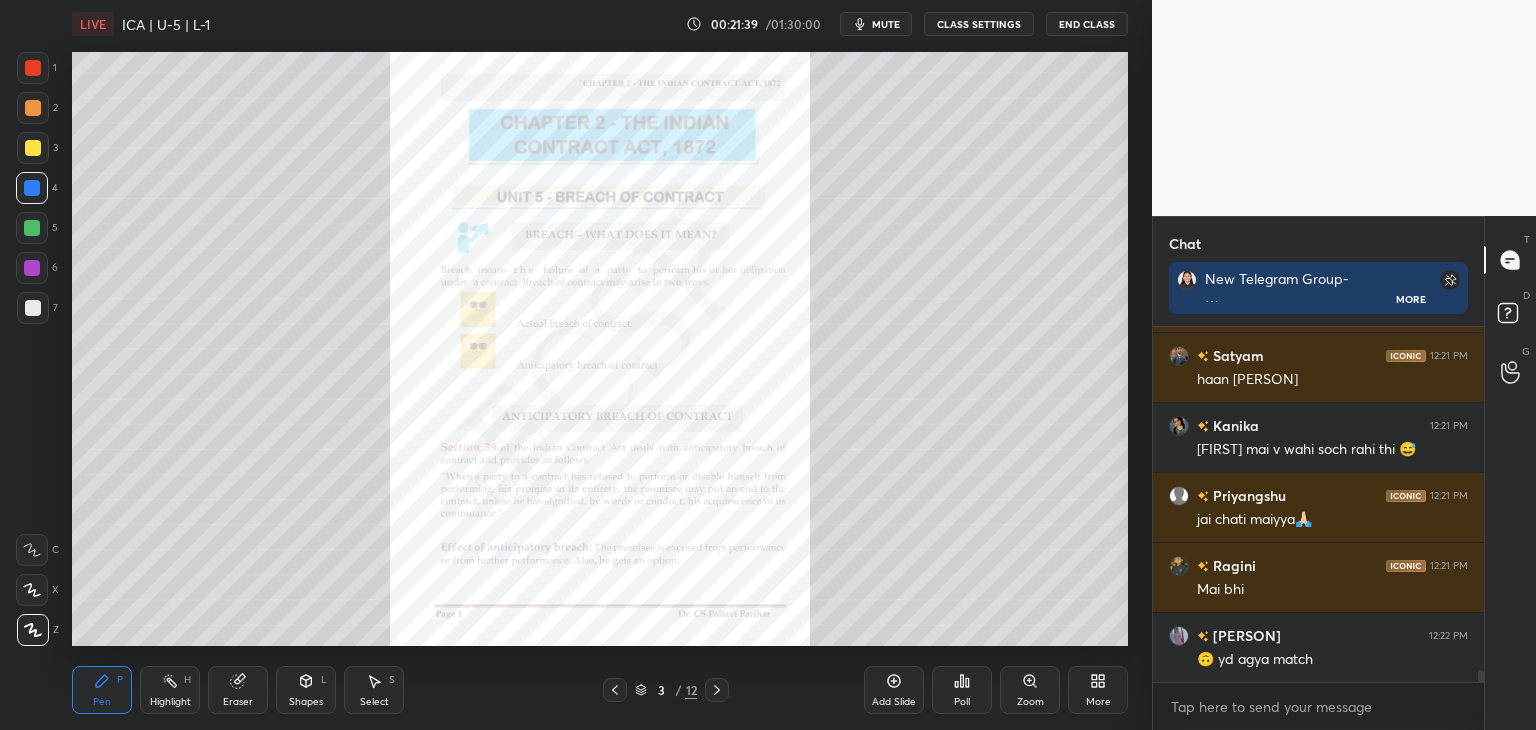 click on "Zoom" at bounding box center [1030, 702] 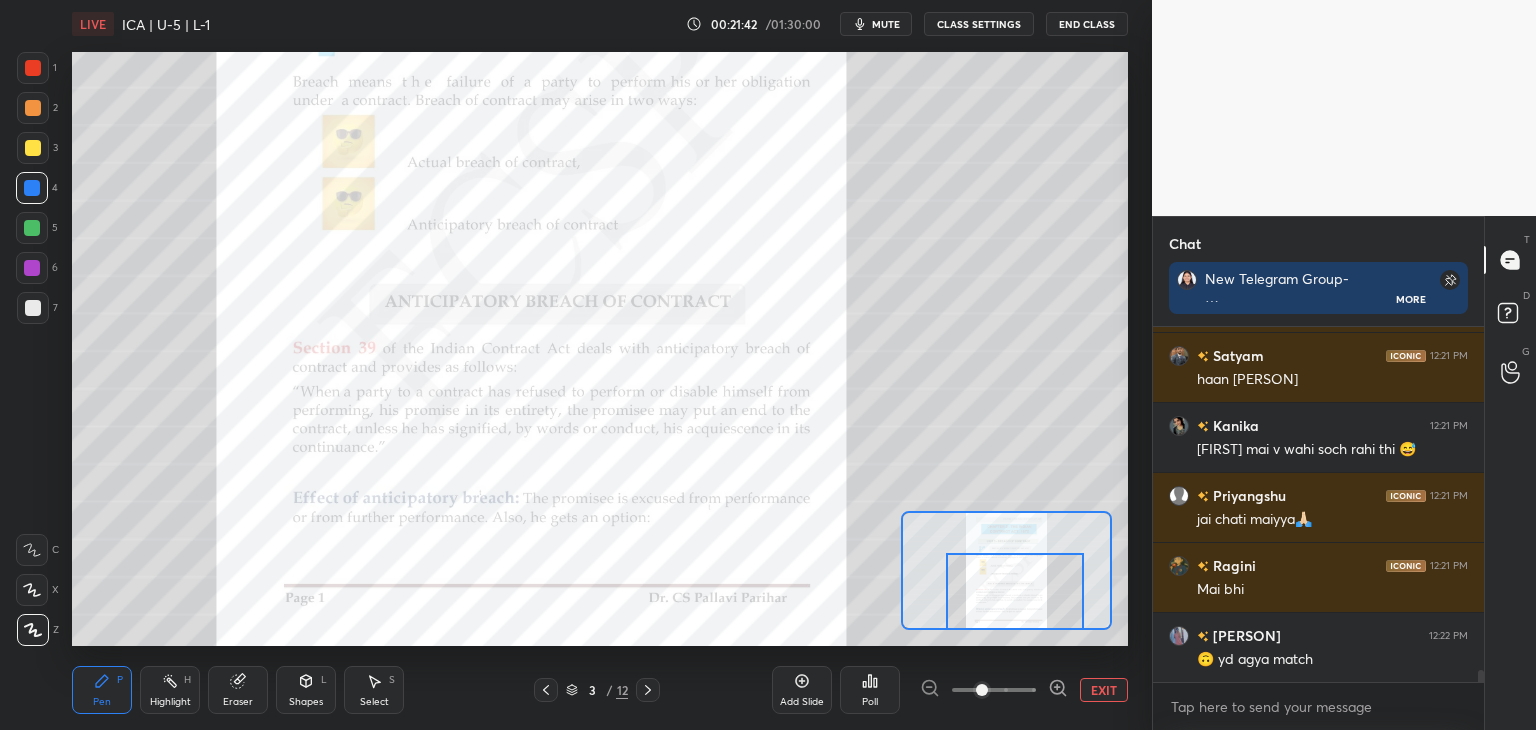 drag, startPoint x: 1013, startPoint y: 589, endPoint x: 1021, endPoint y: 612, distance: 24.351591 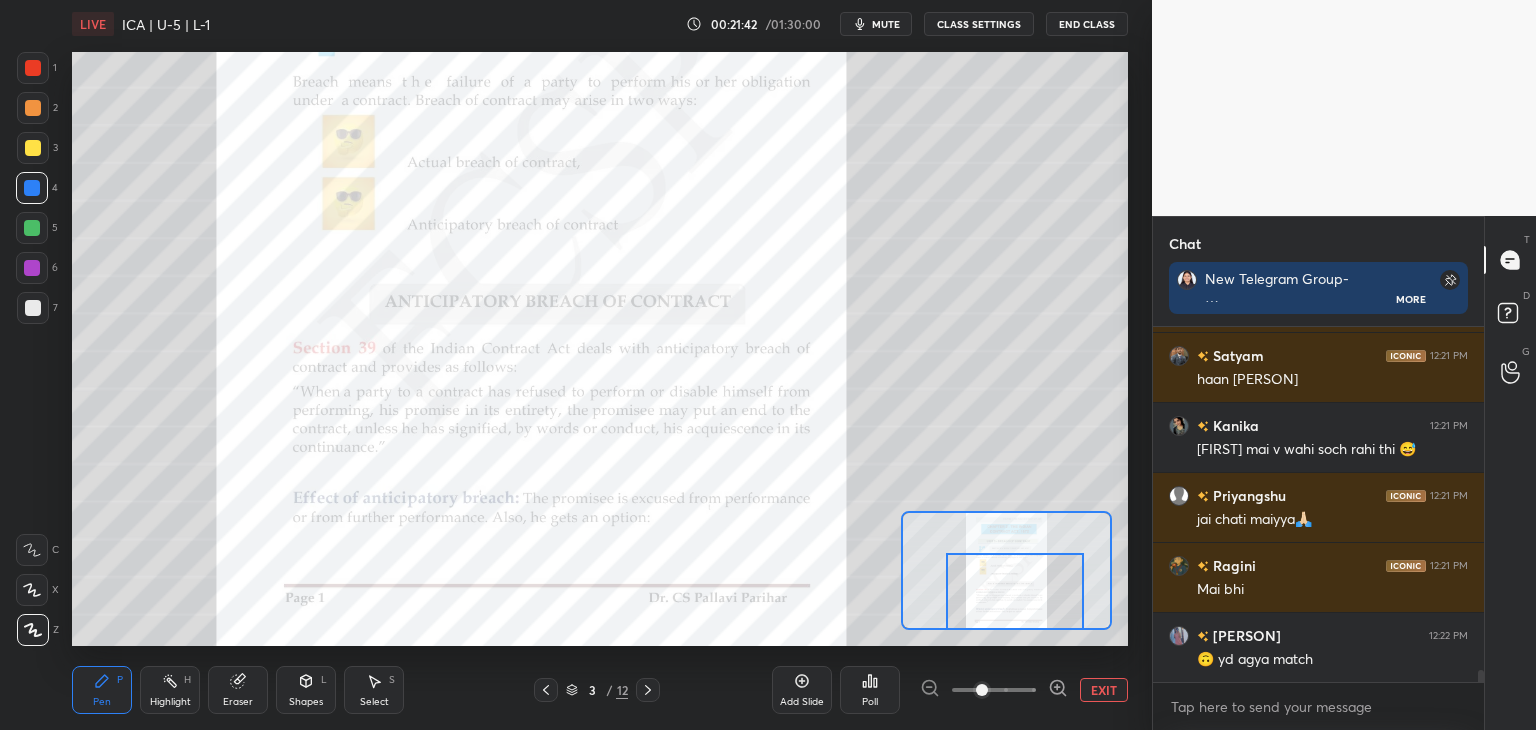 click at bounding box center (1015, 591) 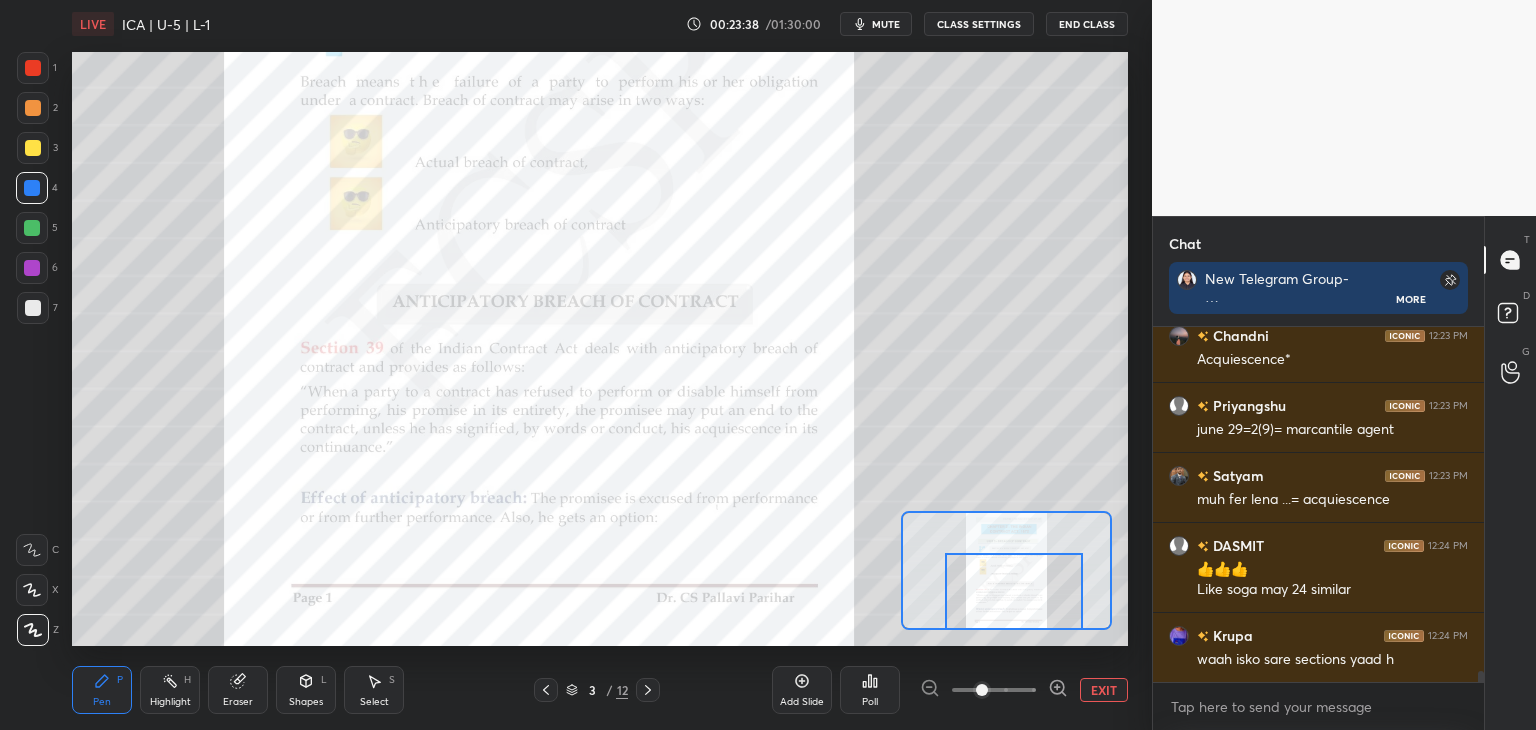 scroll, scrollTop: 10902, scrollLeft: 0, axis: vertical 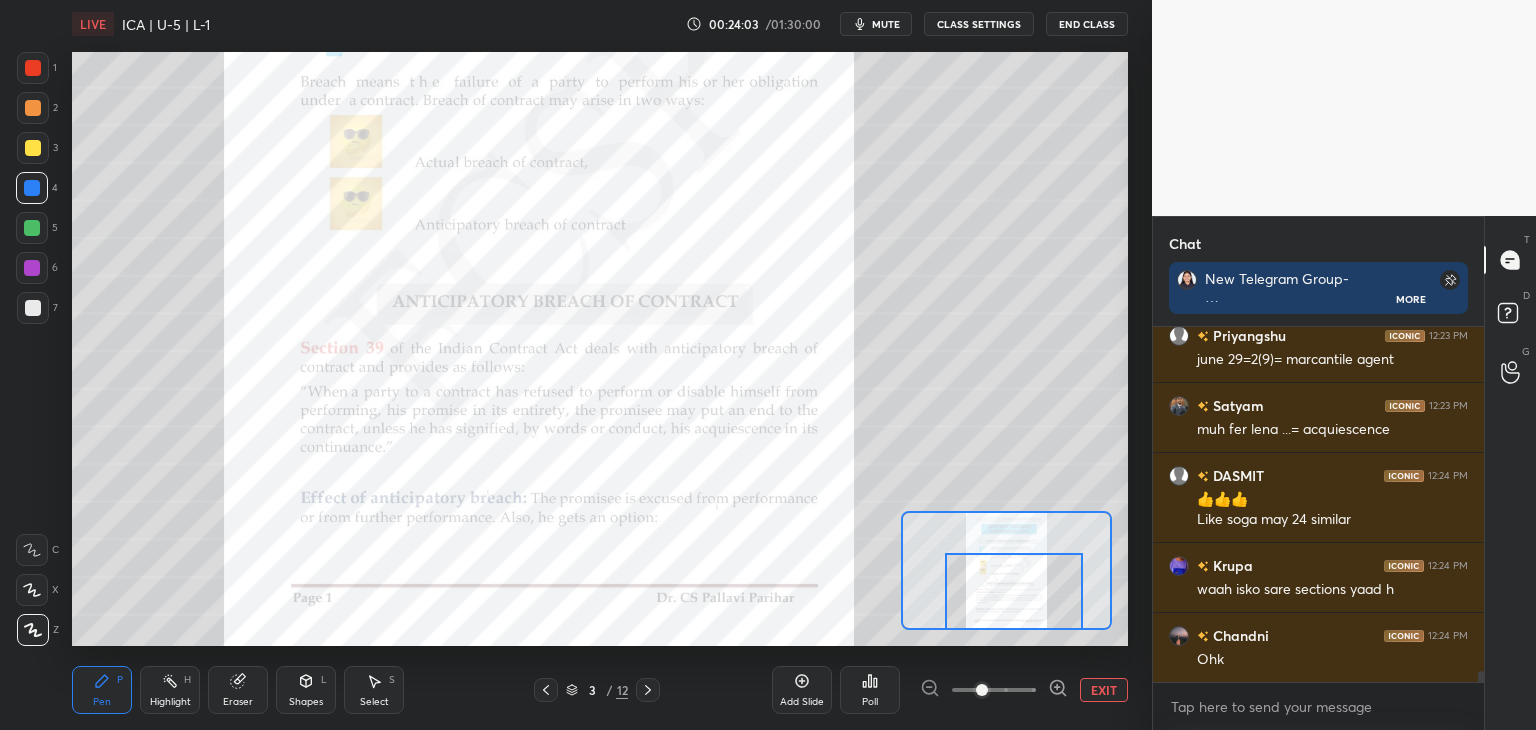 click 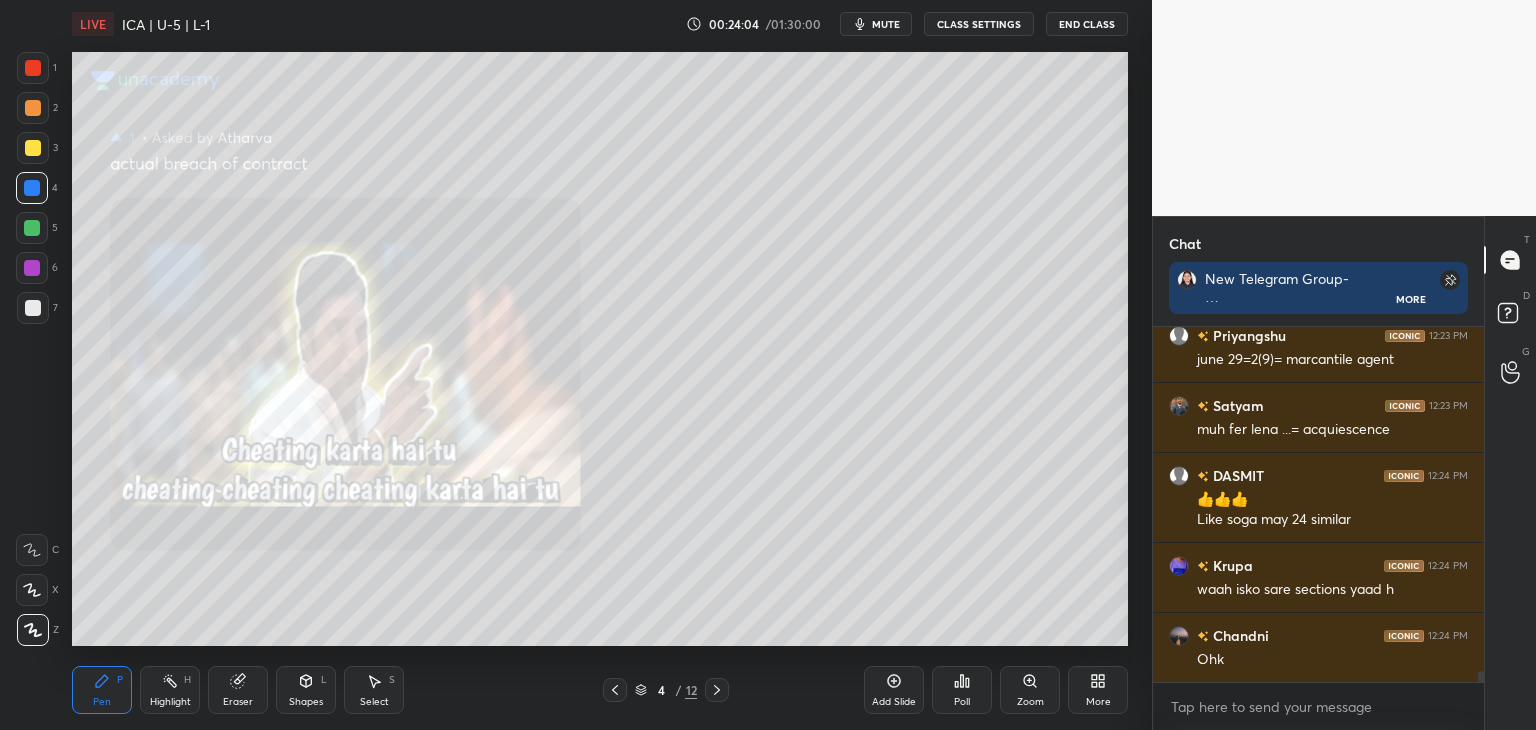 click 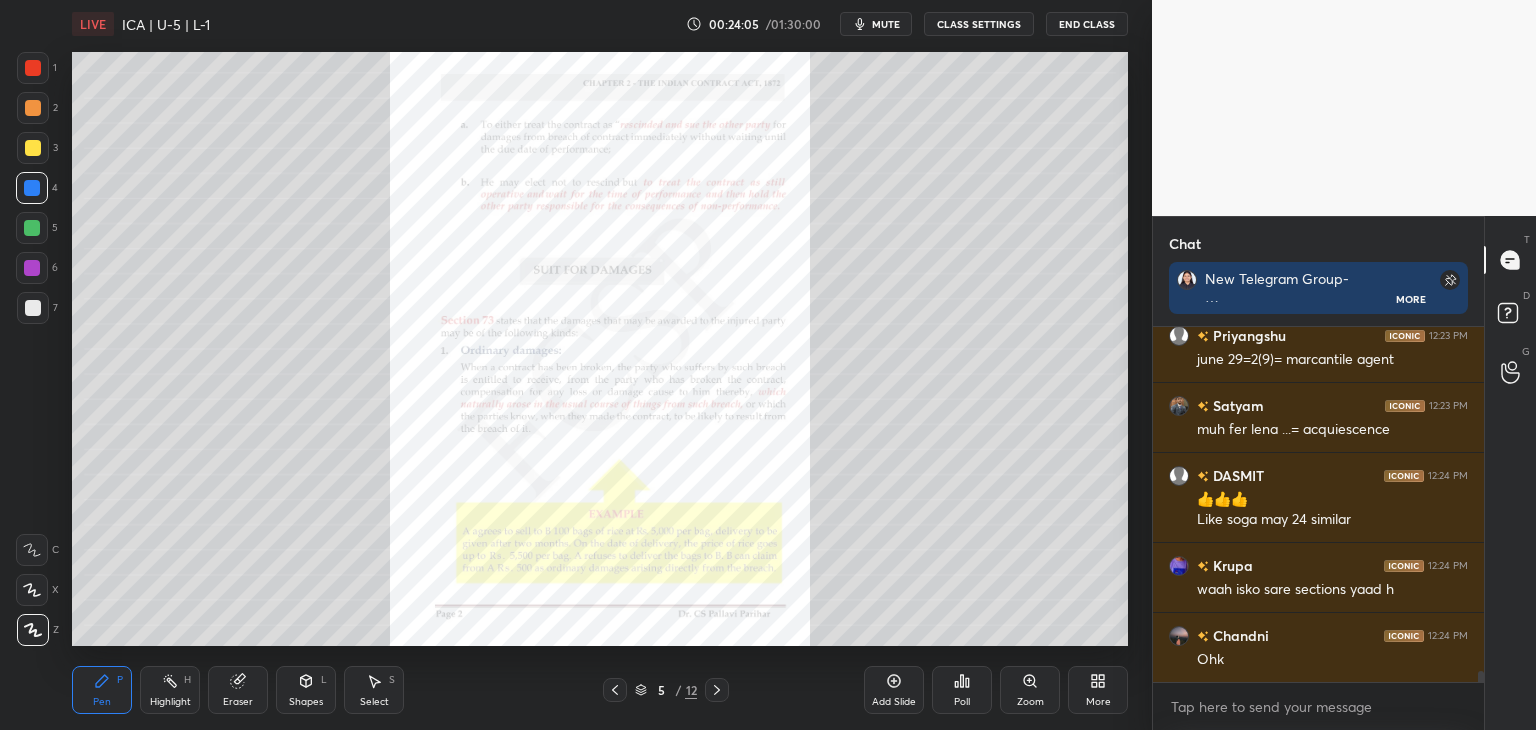 scroll, scrollTop: 10972, scrollLeft: 0, axis: vertical 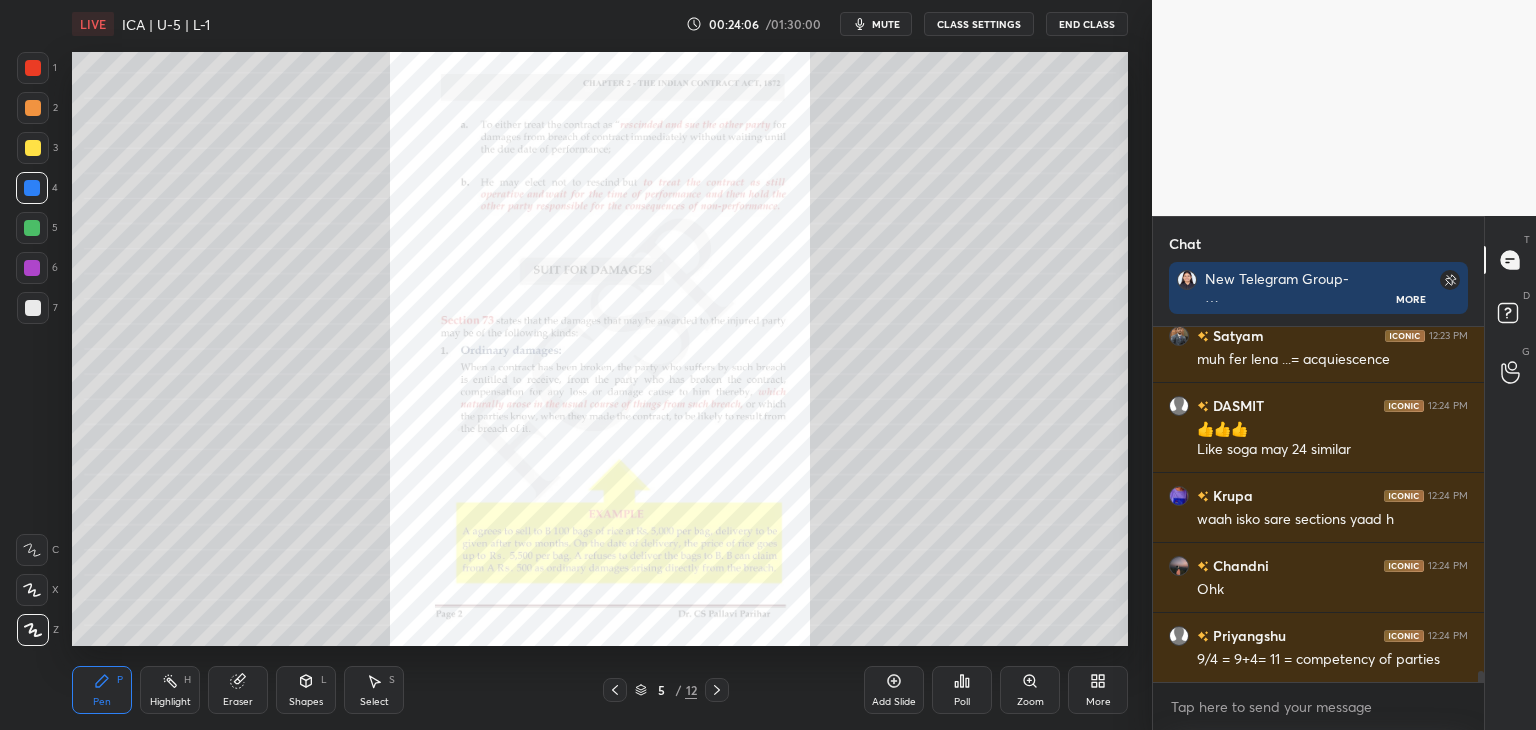 click on "Zoom" at bounding box center [1030, 690] 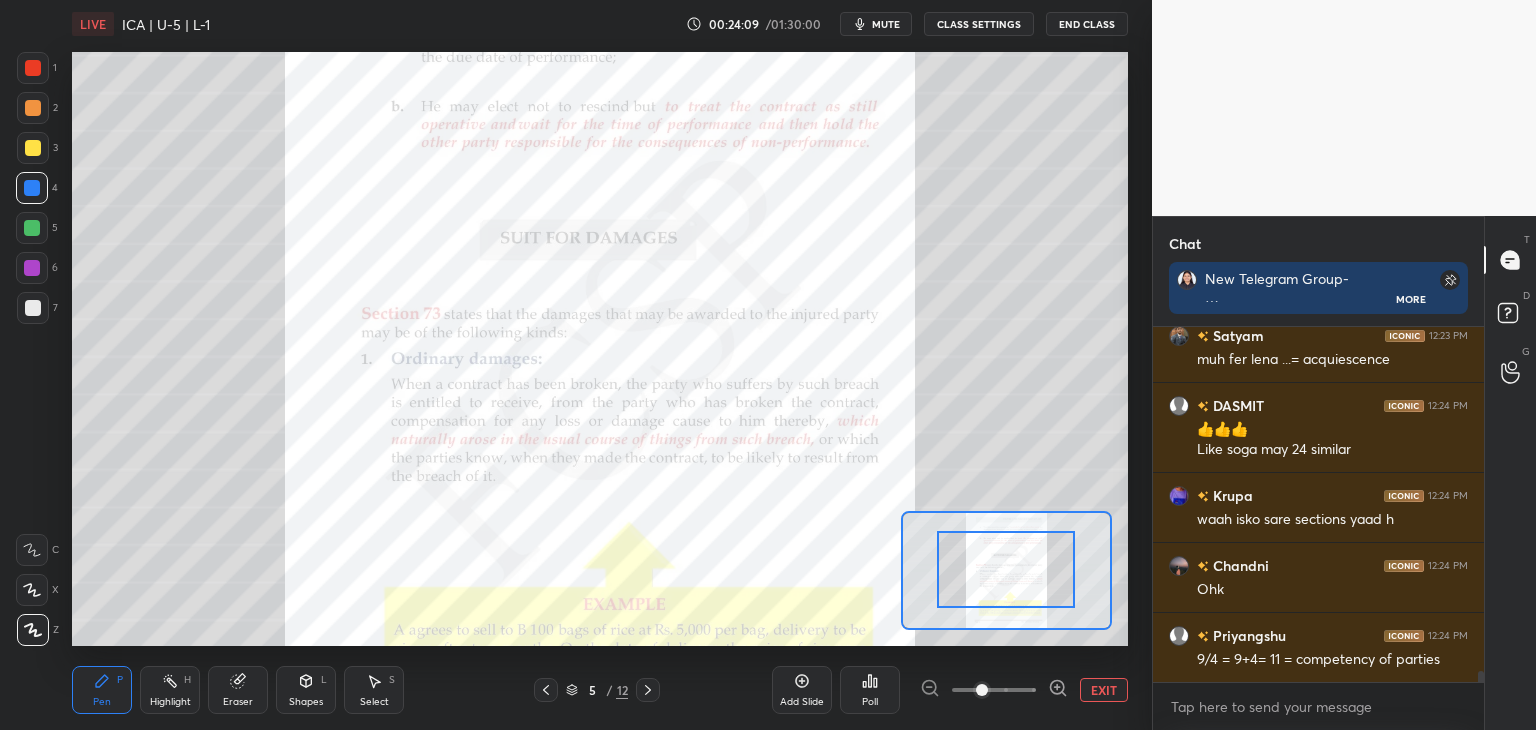 drag, startPoint x: 1026, startPoint y: 590, endPoint x: 1026, endPoint y: 567, distance: 23 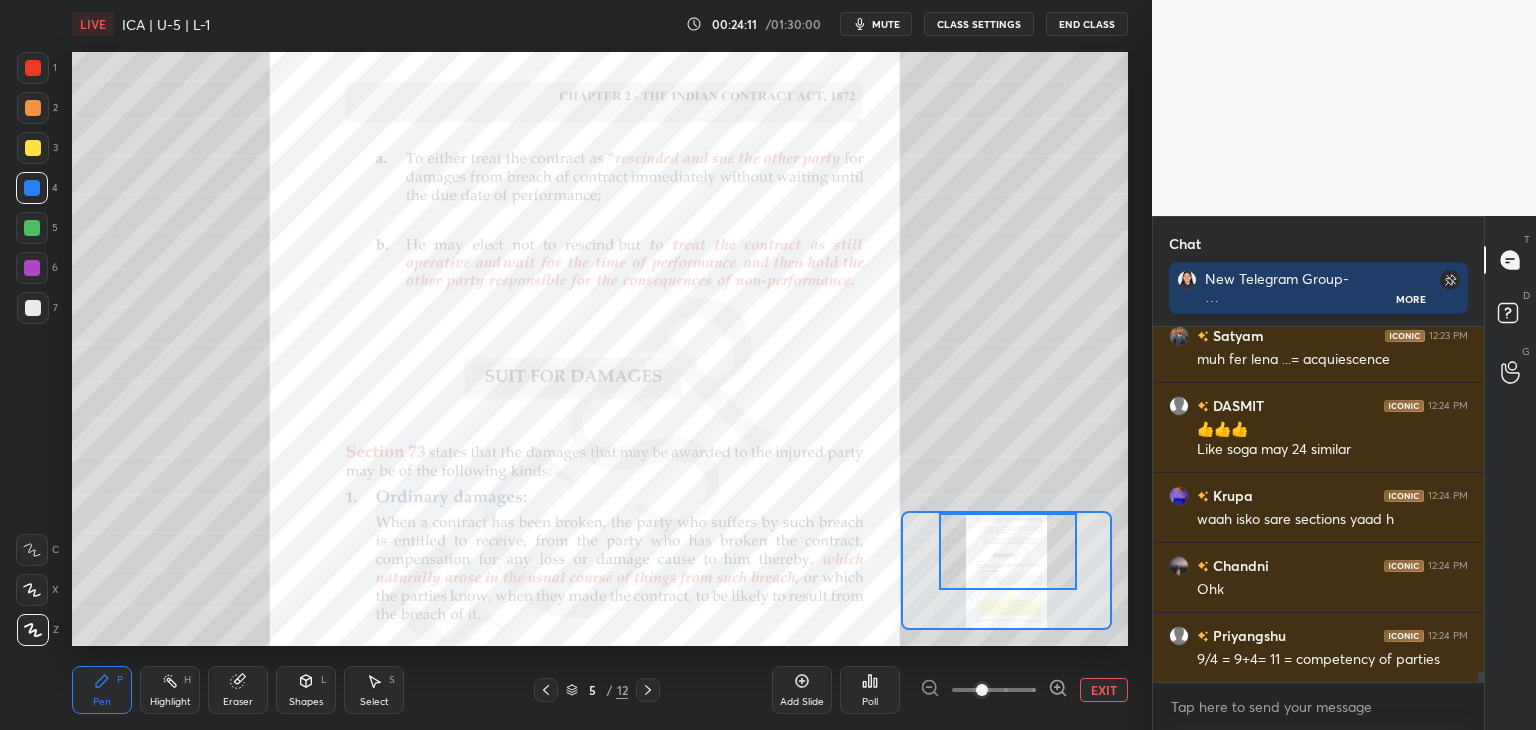 drag, startPoint x: 1029, startPoint y: 590, endPoint x: 1028, endPoint y: 567, distance: 23.021729 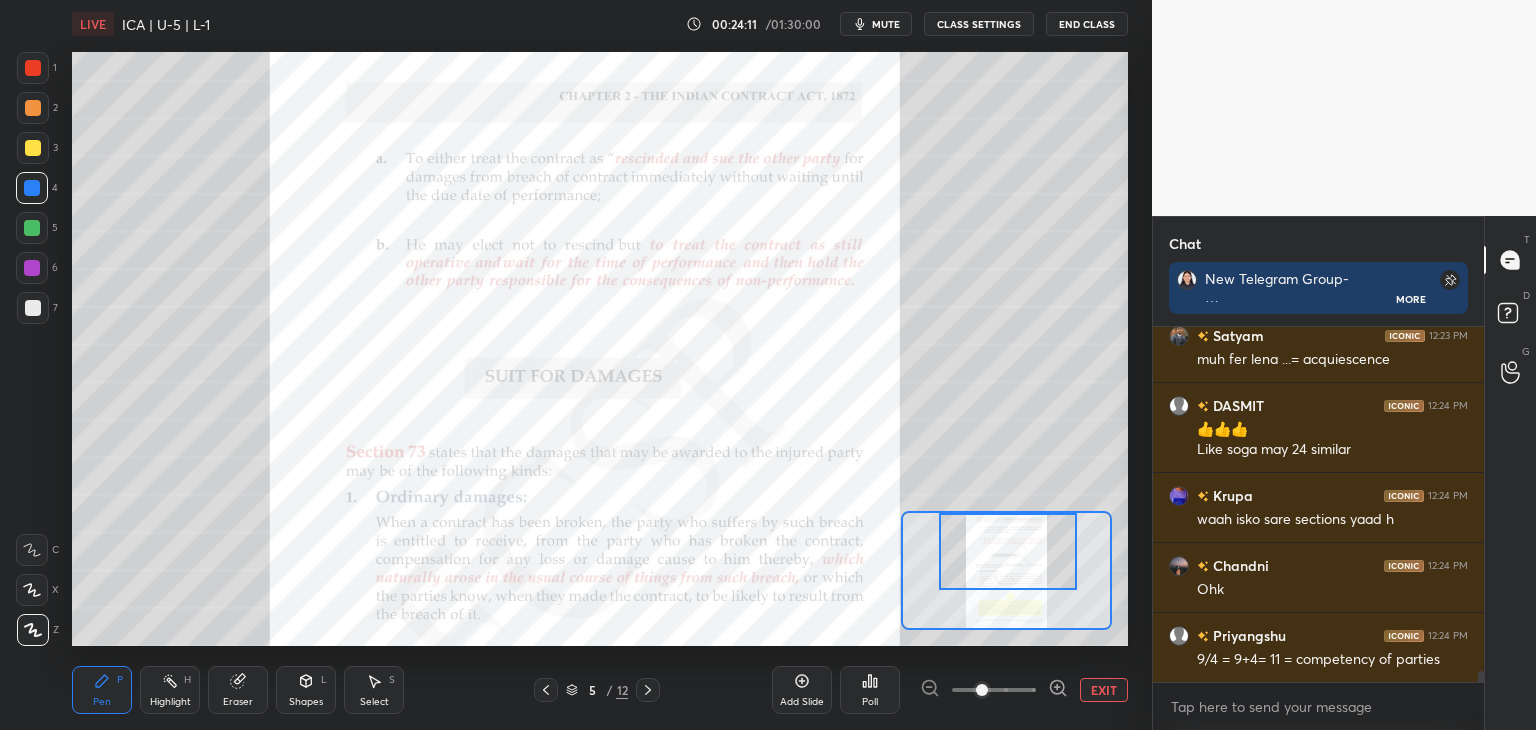 click at bounding box center (1008, 551) 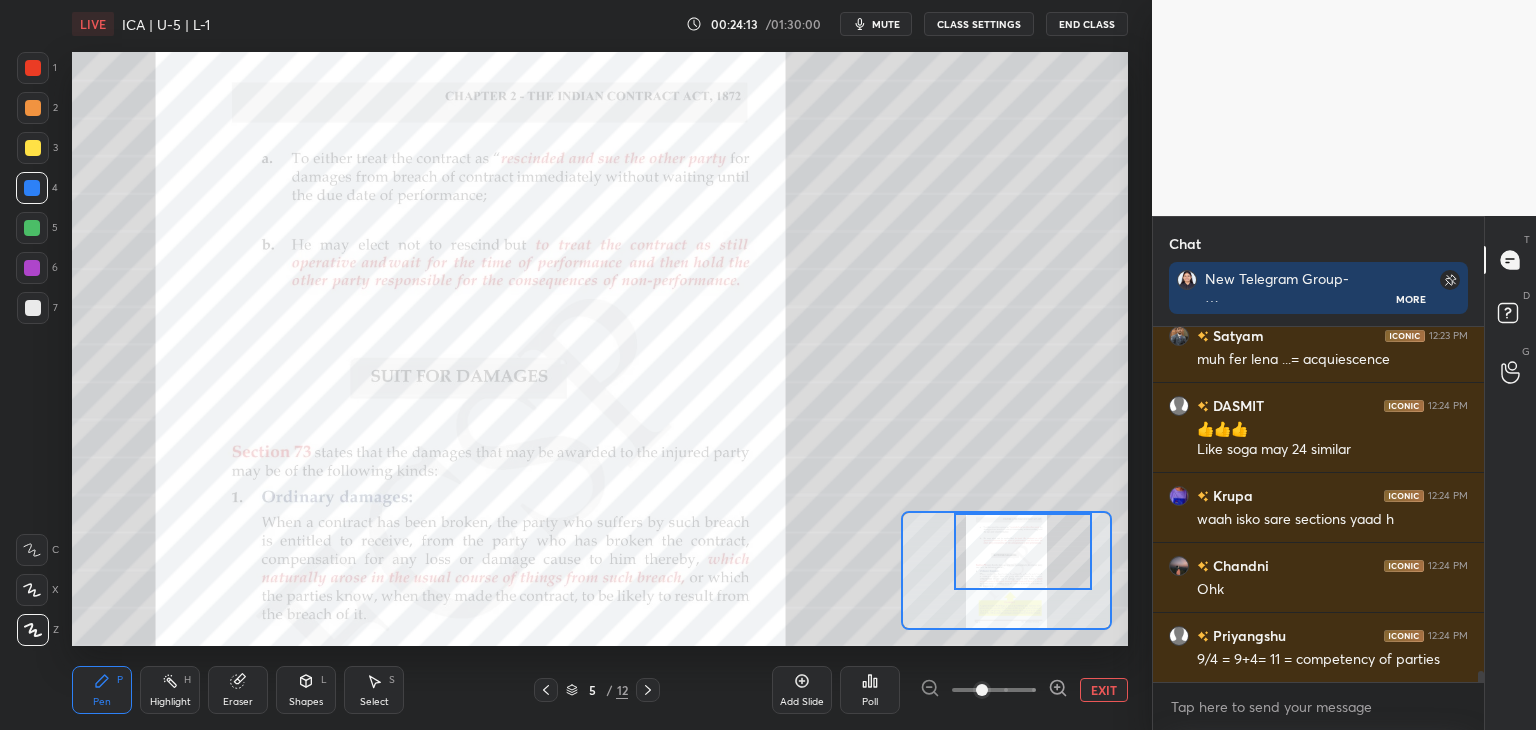 click at bounding box center (1023, 551) 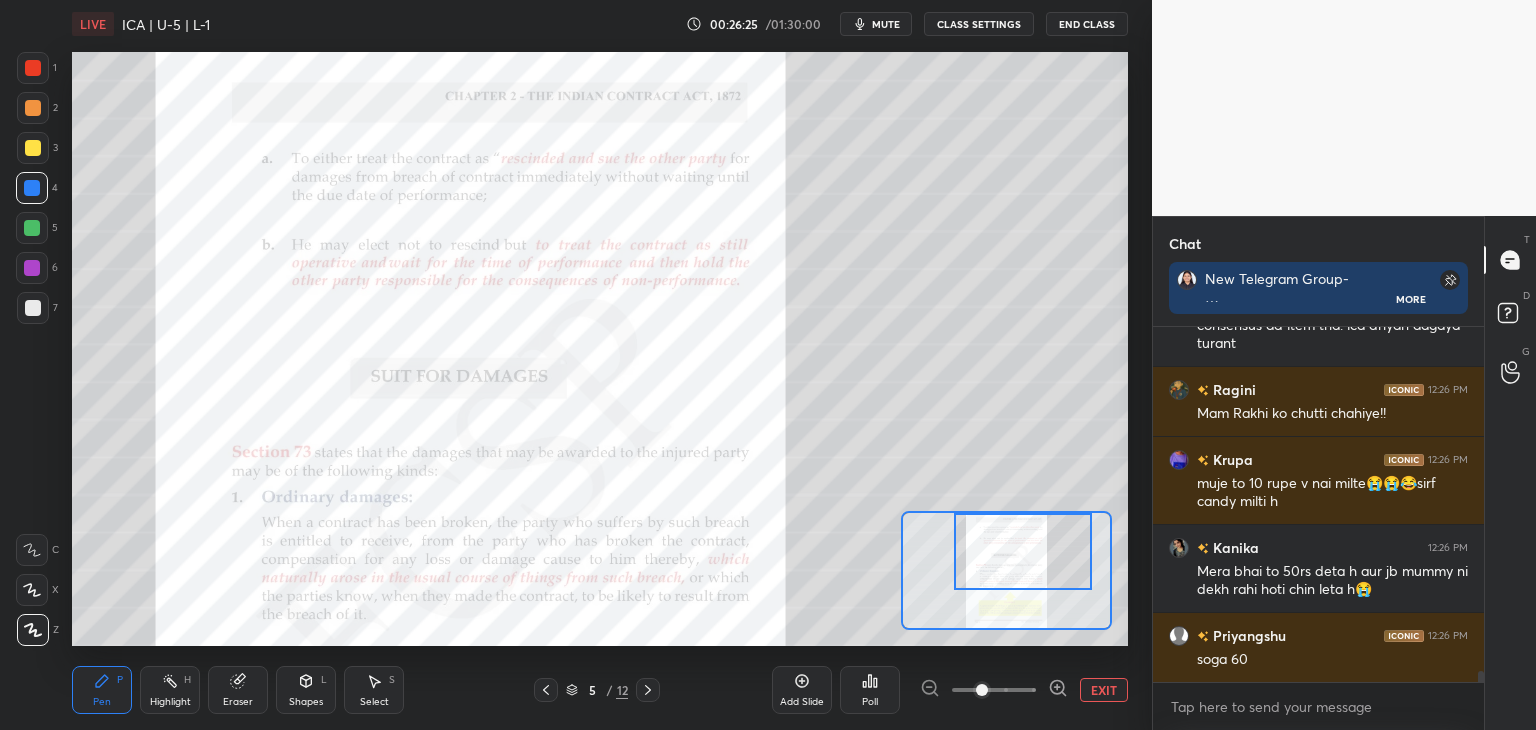 scroll, scrollTop: 11730, scrollLeft: 0, axis: vertical 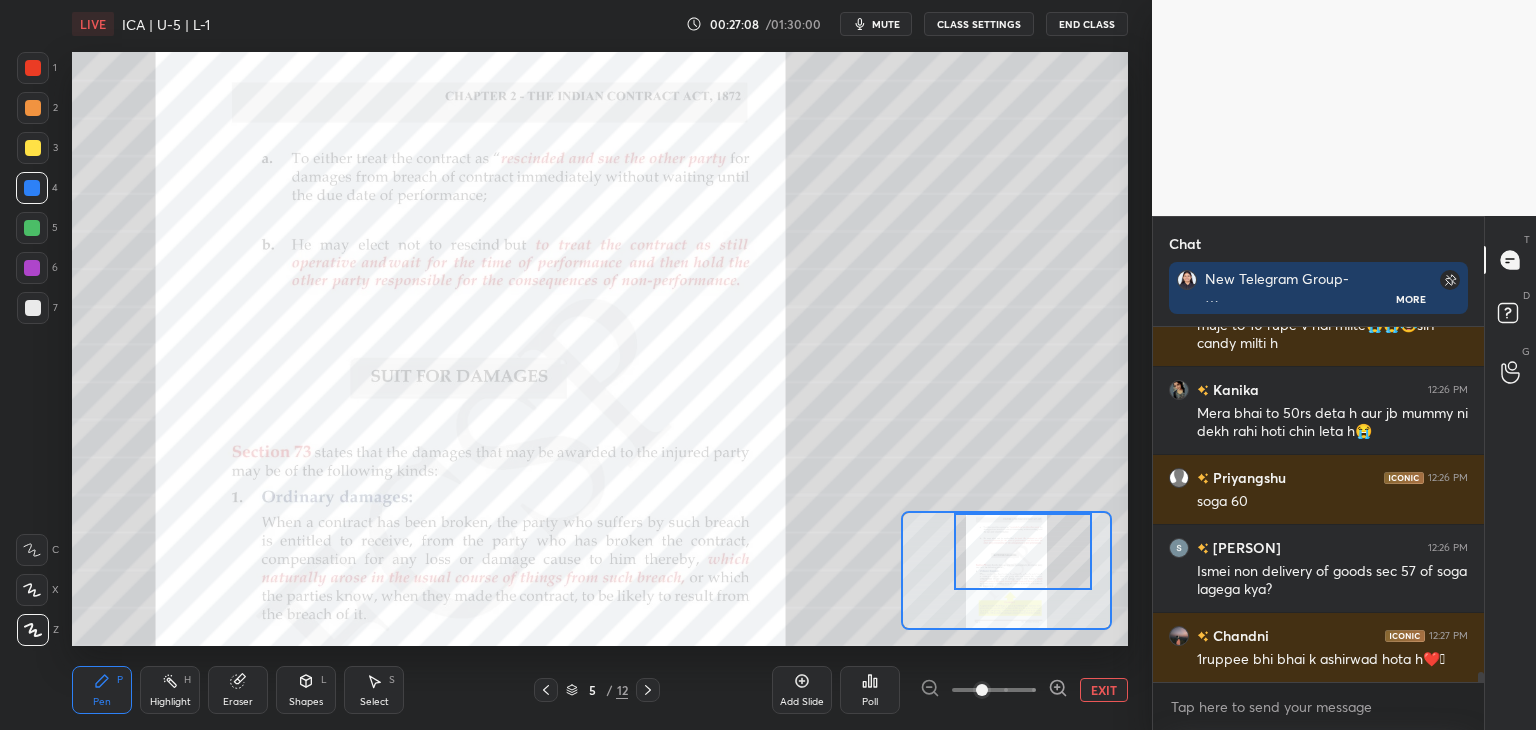 drag, startPoint x: 1481, startPoint y: 677, endPoint x: 1487, endPoint y: 695, distance: 18.973665 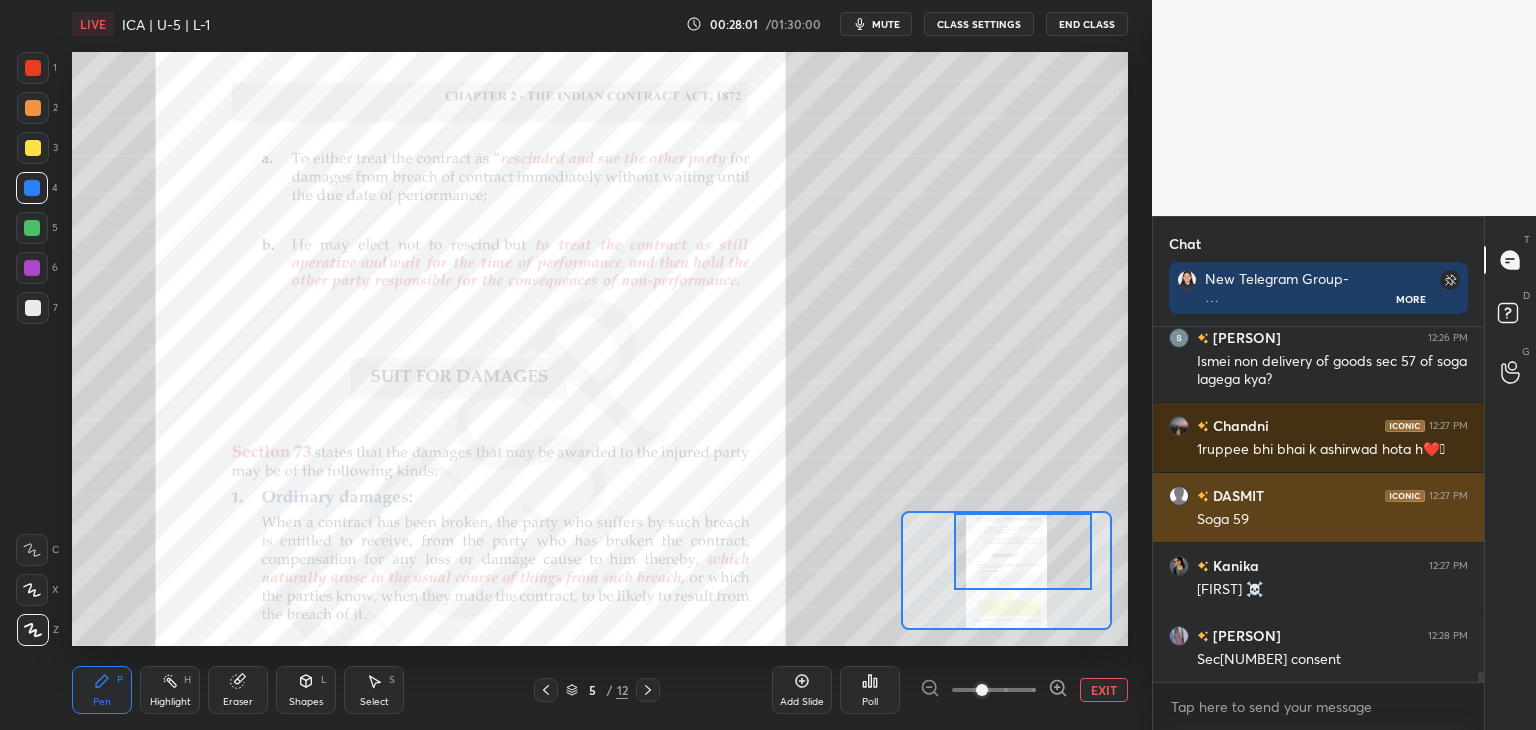 scroll, scrollTop: 12080, scrollLeft: 0, axis: vertical 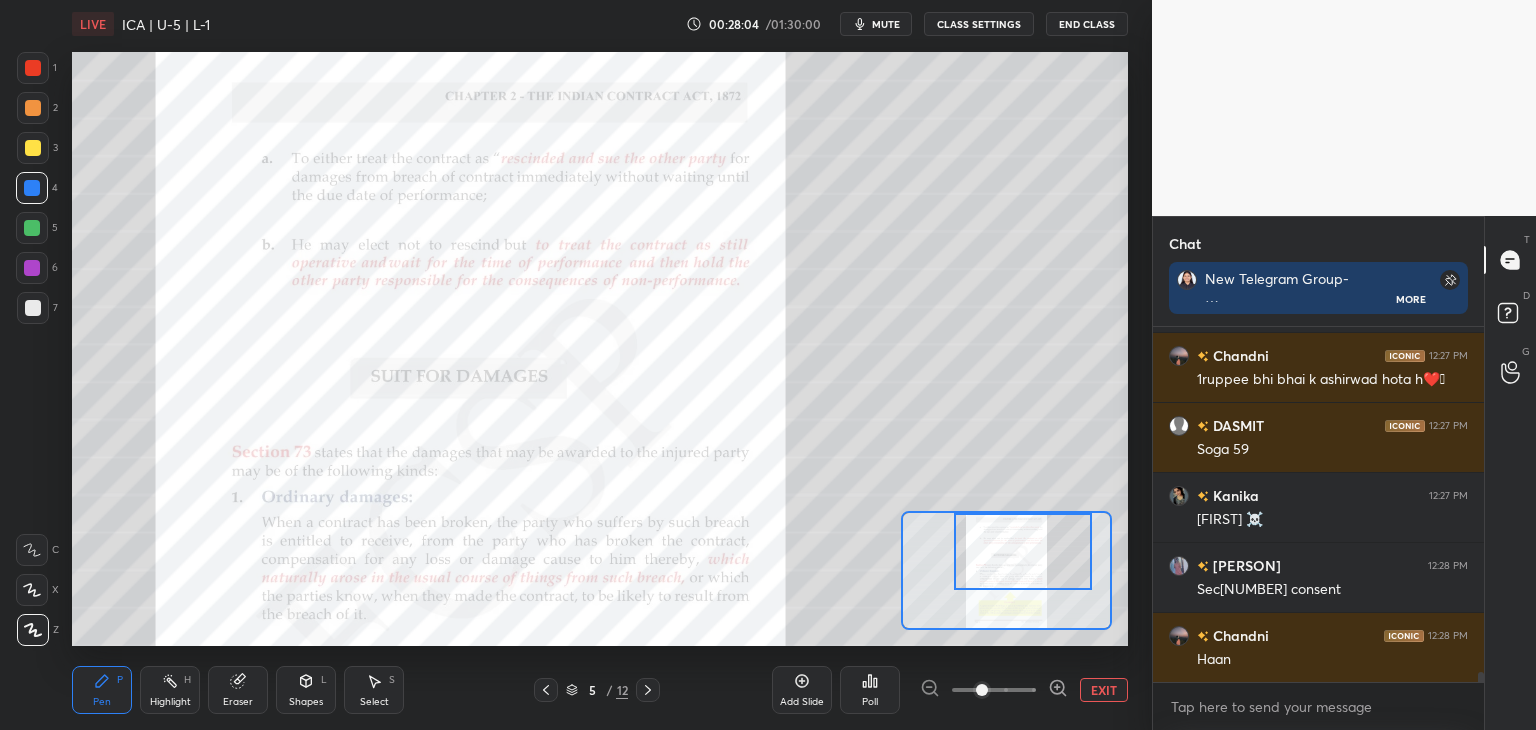 click on "Chat New Telegram Group-
https://t.me/+x8IKM9l47kg2Y2Jl More [PERSON] 12:26 PM soga 60 [NAME]... 12:26 PM Ismei non delivery of goods sec 57 of soga lagega kya? [PERSON] 12:27 PM 1ruppee bhi bhai k ashirwad hota h❤️🥹 [NAME] 12:27 PM Soga 59 [PERSON] 12:27 PM [PERSON] ☠️ [PERSON] 12:28 PM Sec13 consent [PERSON] 12:28 PM Haan JUMP TO LATEST Enable hand raising Enable raise hand to speak to learners. Once enabled, chat will be turned off temporarily. Enable x introducing Raise a hand with a doubt Now learners can raise their hand along with a doubt How it works? Doubts asked by learners will show up here NEW DOUBTS ASKED No one has raised a hand yet Can't raise hand Looks like educator just invited you to speak. Please wait before you can raise your hand again. Got it T Messages (T) D Doubts (D) G Raise Hand (G)" at bounding box center [1344, 473] 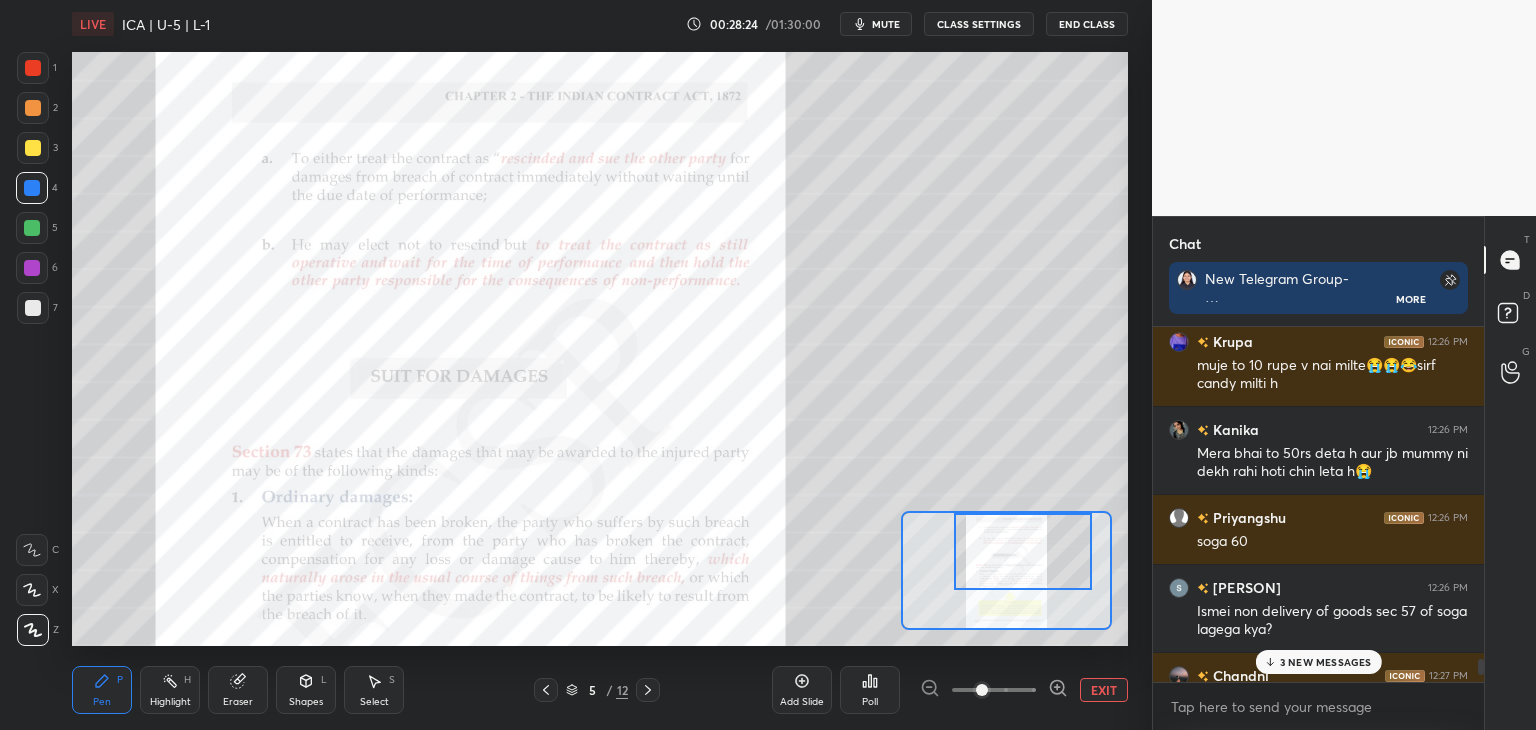scroll, scrollTop: 11832, scrollLeft: 0, axis: vertical 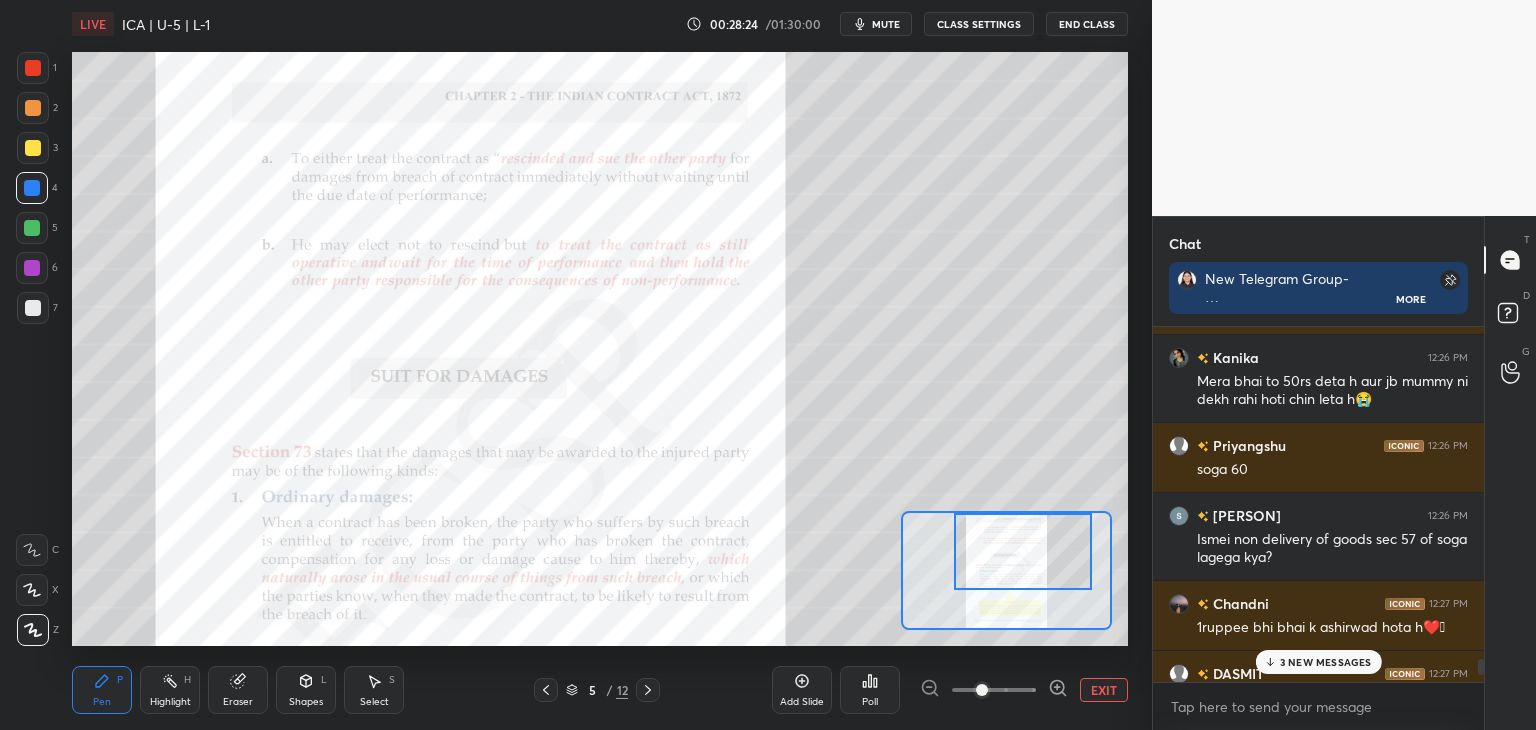 click at bounding box center (1478, 504) 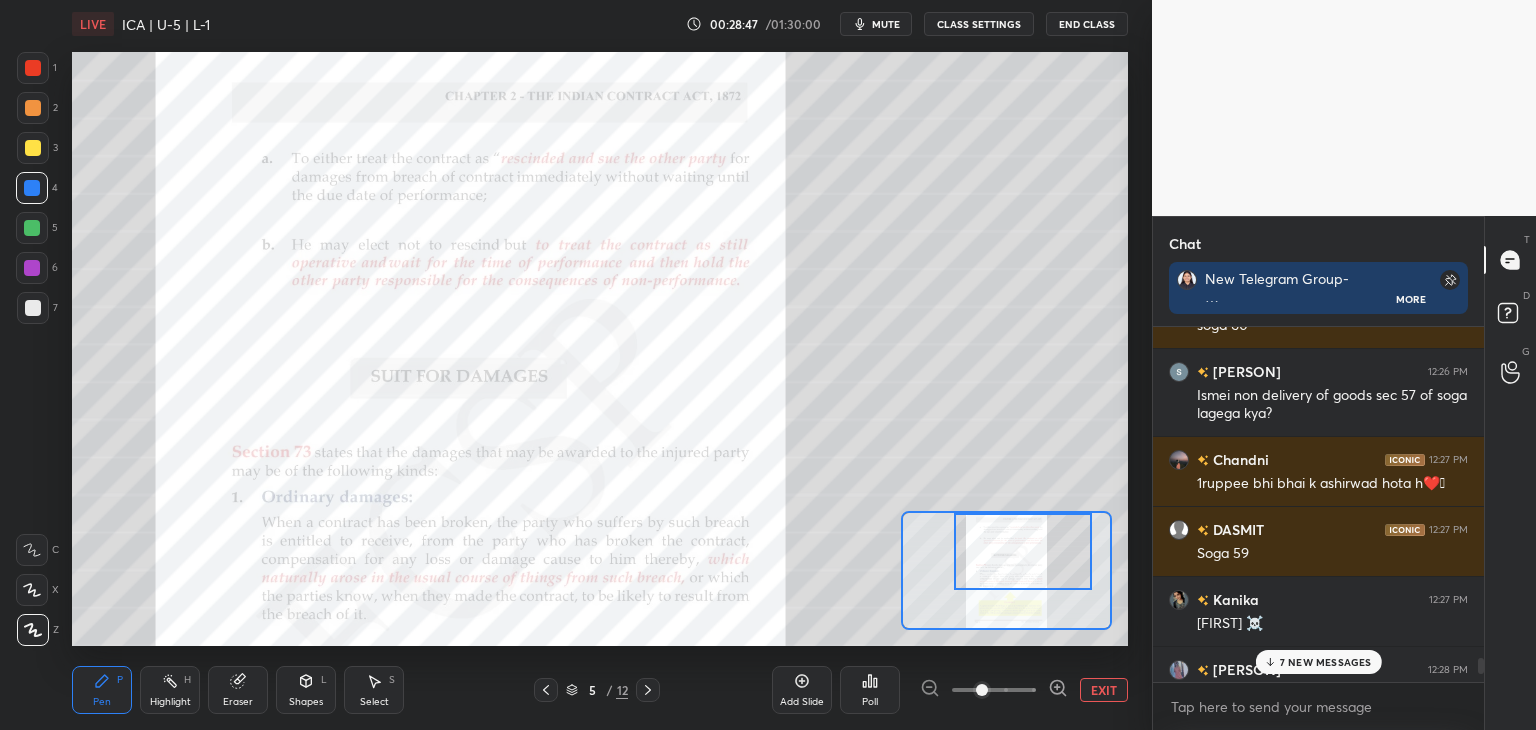 scroll, scrollTop: 12049, scrollLeft: 0, axis: vertical 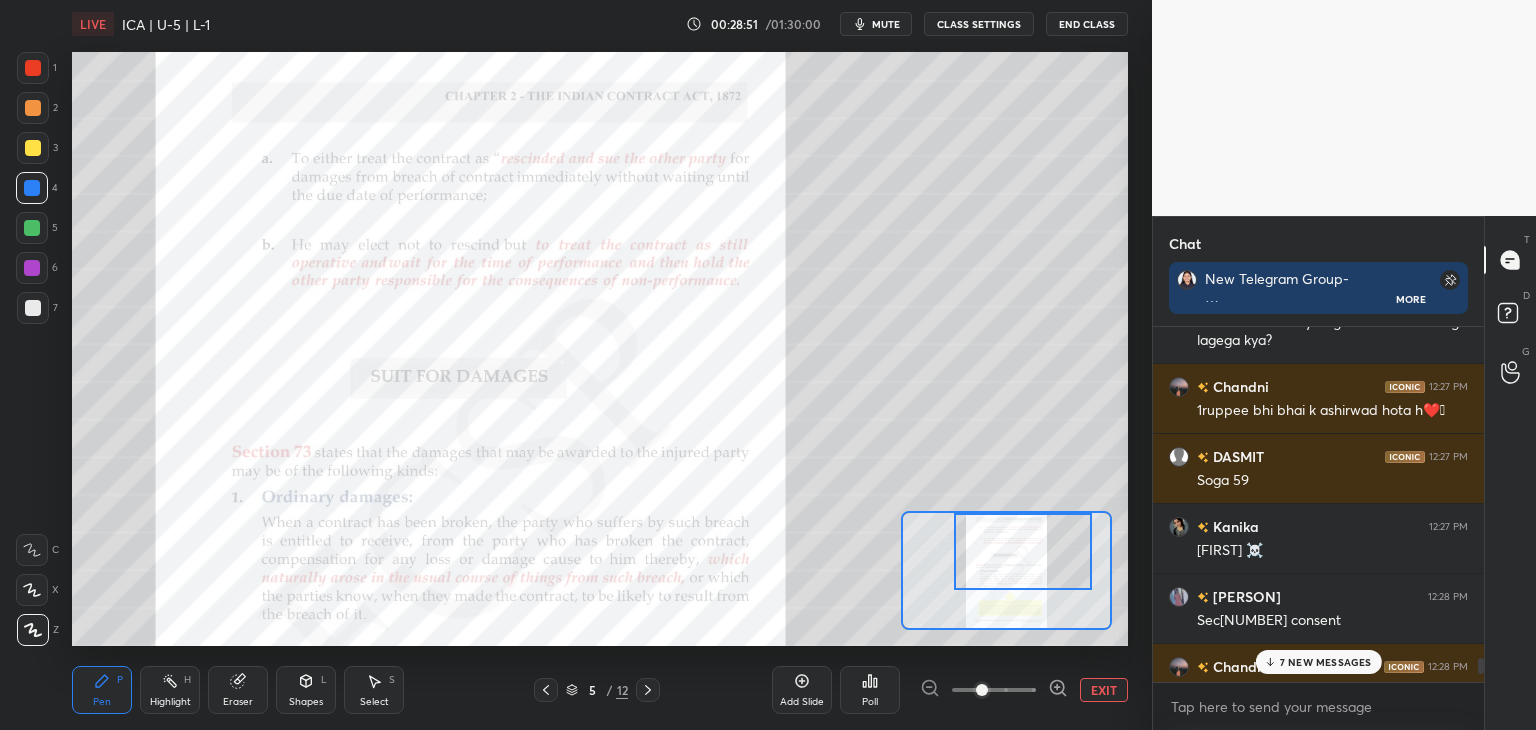 drag, startPoint x: 1483, startPoint y: 667, endPoint x: 1484, endPoint y: 678, distance: 11.045361 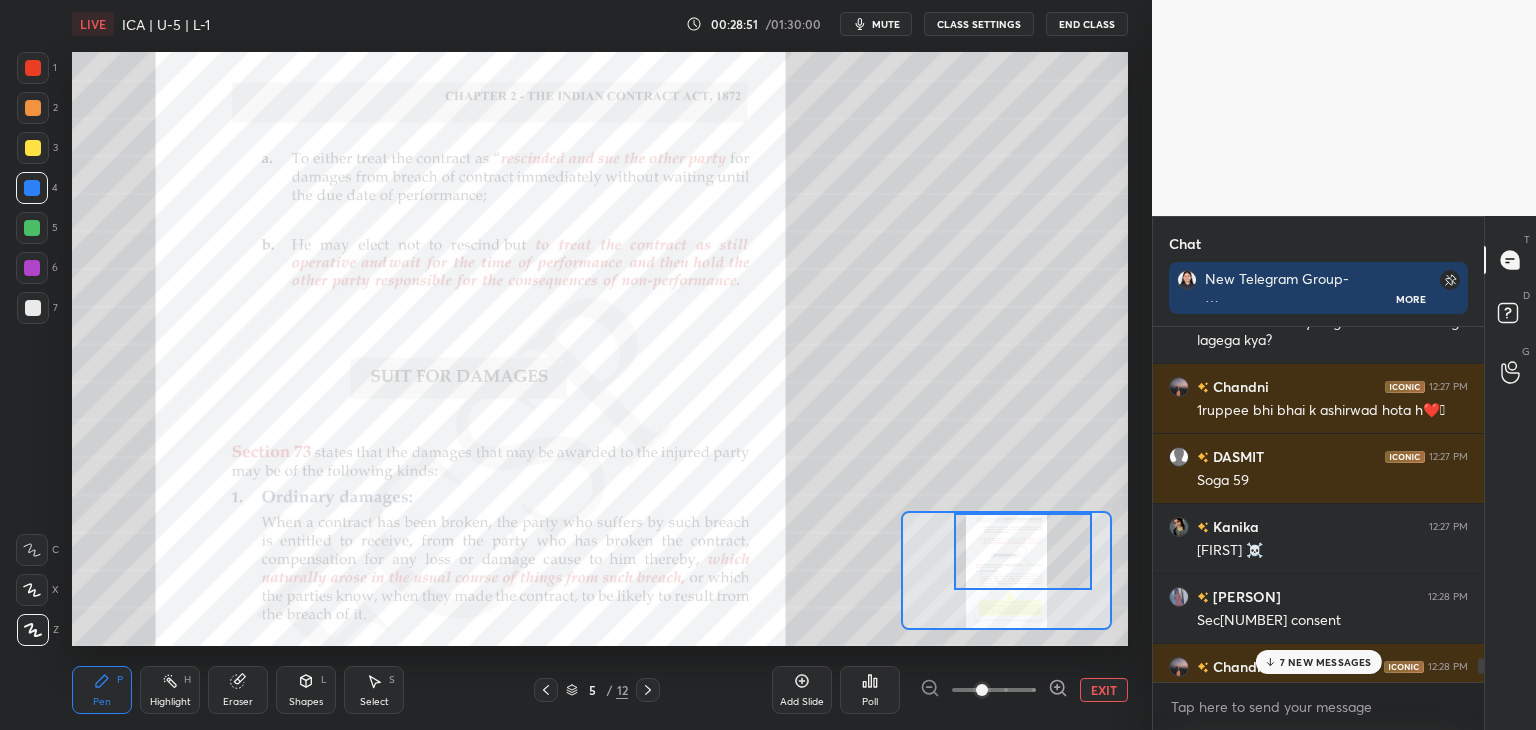 click on "Chat New Telegram Group-
https://t.me/+x8IKM9l47kg2Y2Jl More [FIRST] [TIME] soga 60 [FIRST] [TIME] Ismei non delivery of goods sec 57 of soga lagega kya? [FIRST] [TIME] 1ruppee bhi bhai k ashirwad hota h❤️🥹 [FIRST] [TIME] Soga 59 [FIRST] [TIME] [FIRST] ☠️ [FIRST] [TIME] Sec13 consent [FIRST] [TIME] Haan [FIRST] [TIME] yes mam [FIRST] [TIME] ha [FIRST] [TIME] 🤣🤣🤣🤣 [FIRST] [TIME] 😭😭😭 [FIRST] [TIME] same to you mam m v elder hi hu [FIRST] [TIME] bery sed😞 [FIRST] [TIME] maam meri badi cousin sister to le leti hai 7 NEW MESSAGES Enable hand raising Enable raise hand to speak to learners. Once enabled, chat will be turned off temporarily. Enable x   introducing Raise a hand with a doubt Now learners can raise their hand along with a doubt  How it works? Doubts asked by learners will show up here NEW DOUBTS ASKED No one has raised a hand yet Can't raise hand Got it T Messages (T) D Doubts (D) G Raise Hand (G)" at bounding box center [1344, 473] 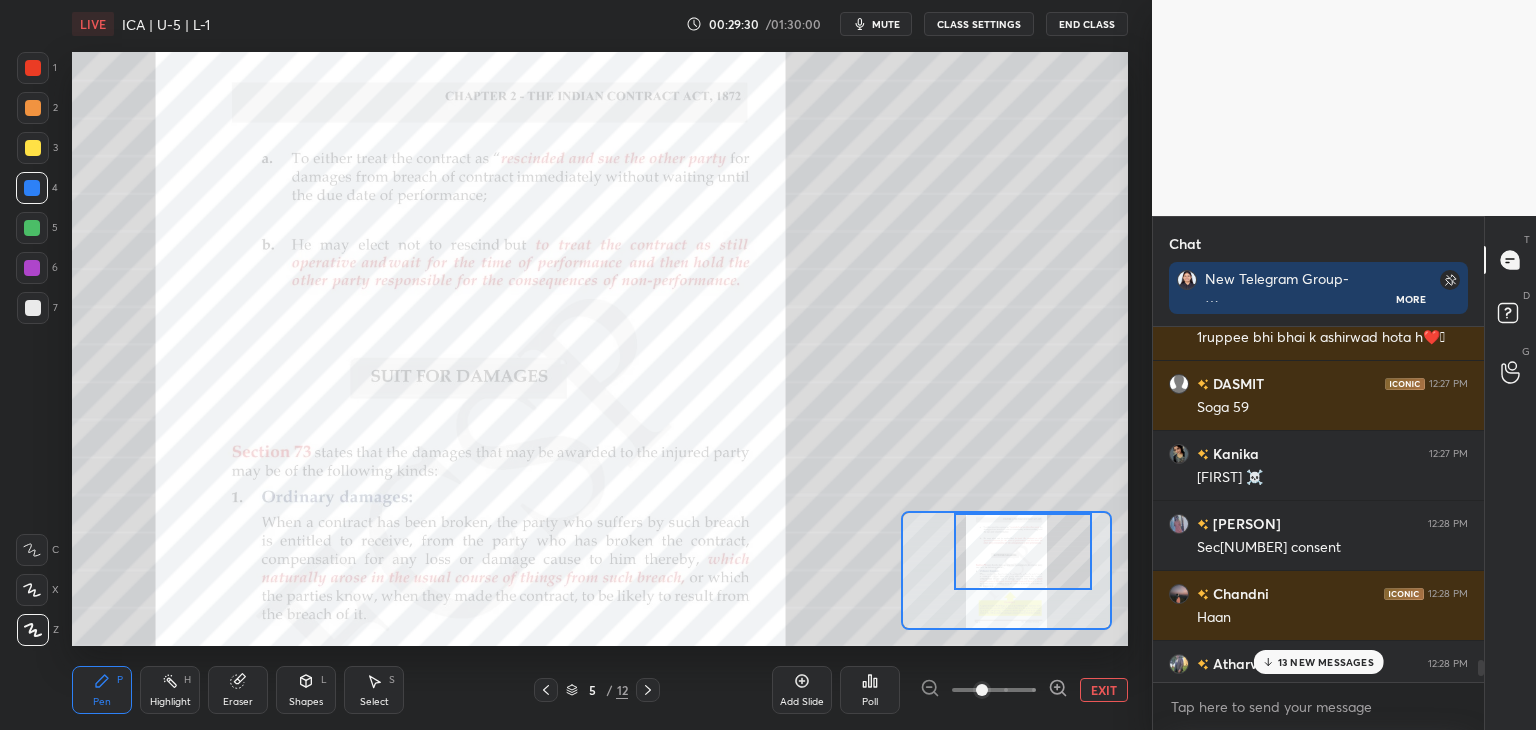 click on "13 NEW MESSAGES" at bounding box center [1326, 662] 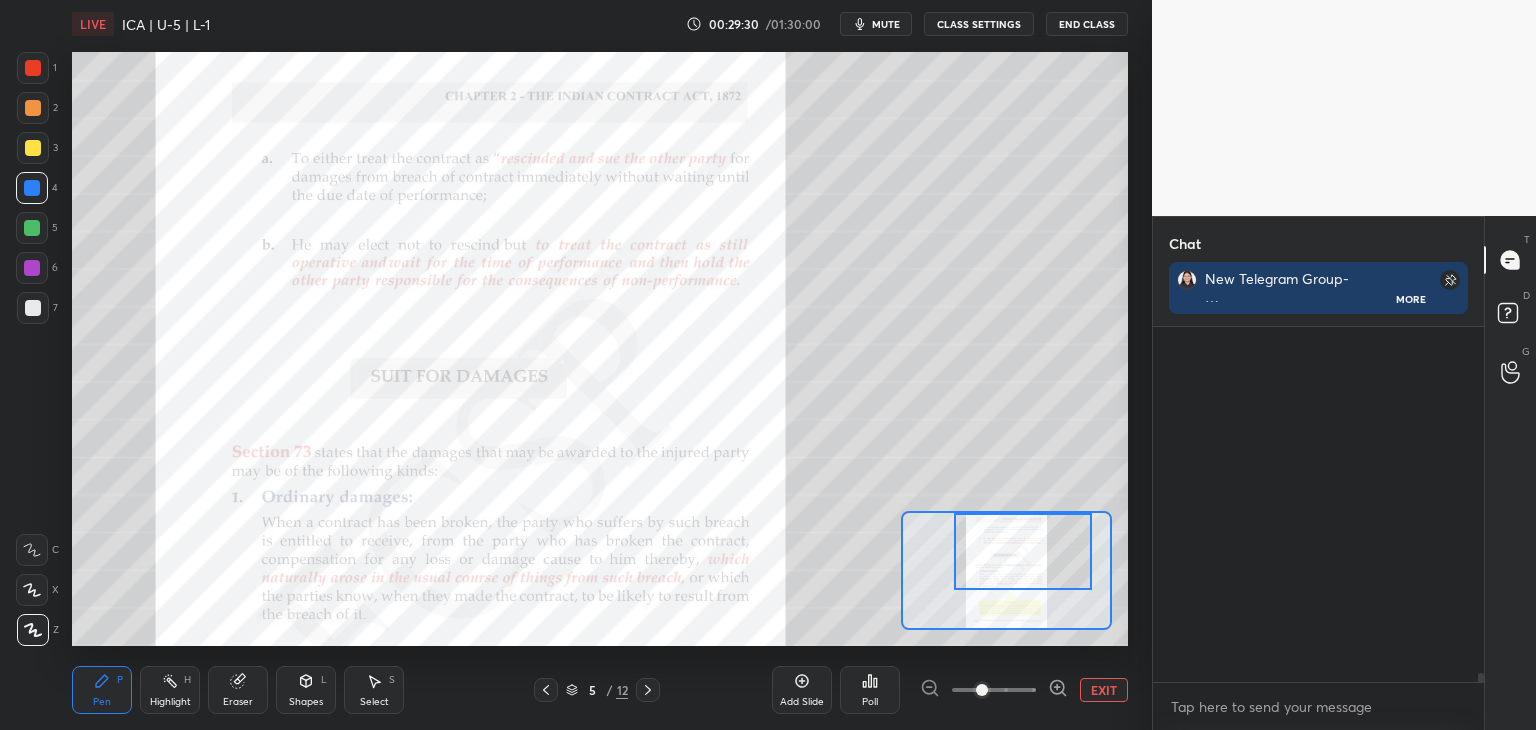 scroll, scrollTop: 13008, scrollLeft: 0, axis: vertical 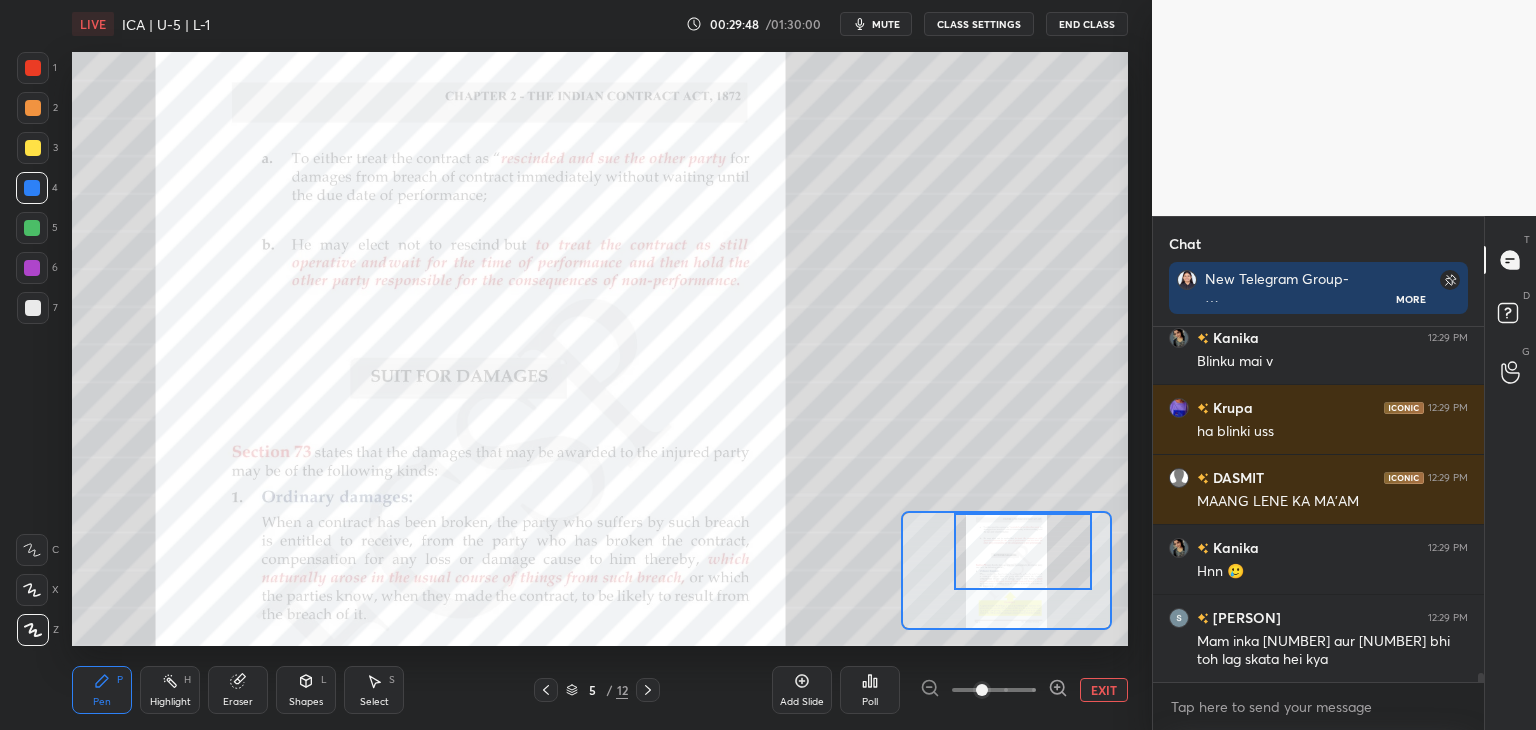 drag, startPoint x: 1482, startPoint y: 675, endPoint x: 1472, endPoint y: 679, distance: 10.770329 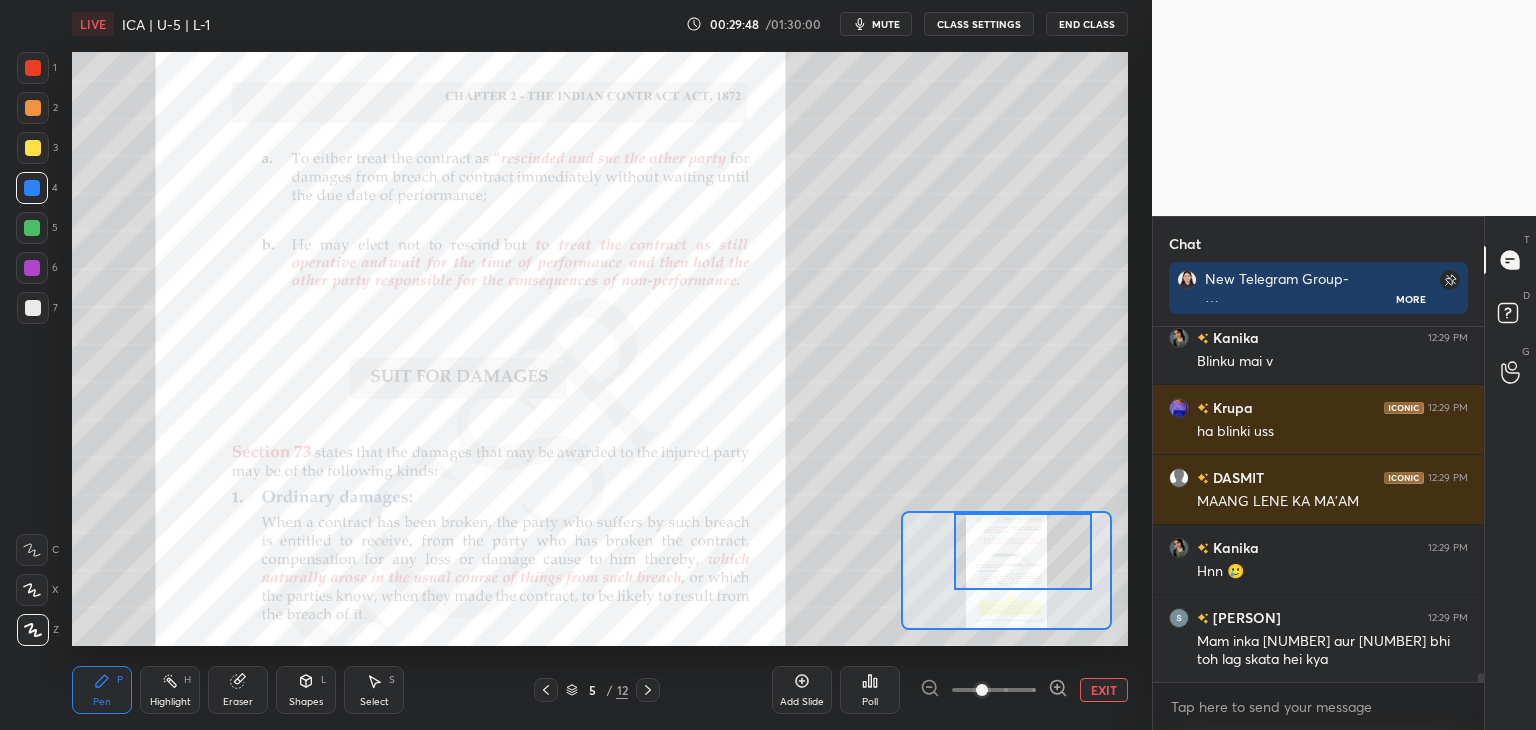 click at bounding box center [1478, 504] 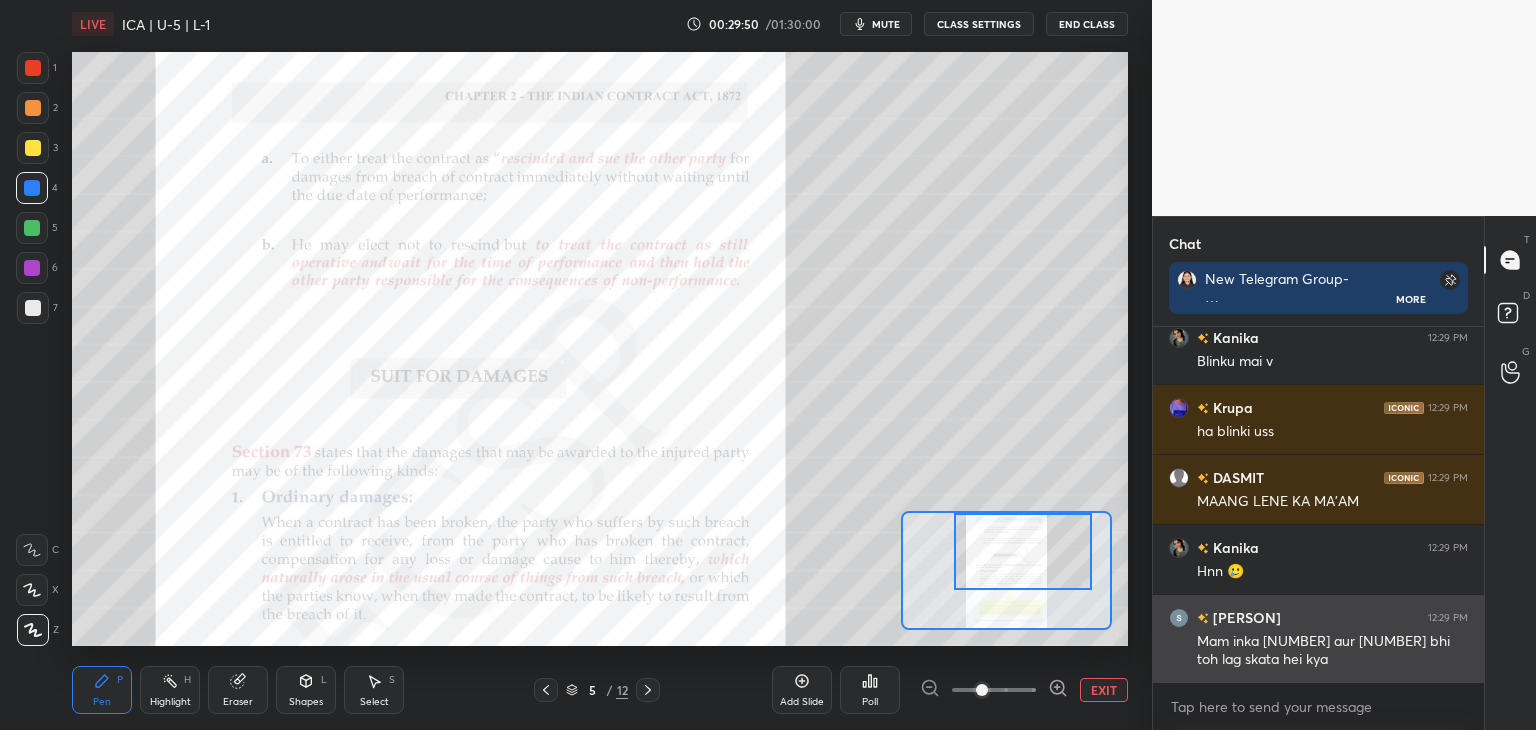 scroll, scrollTop: 13096, scrollLeft: 0, axis: vertical 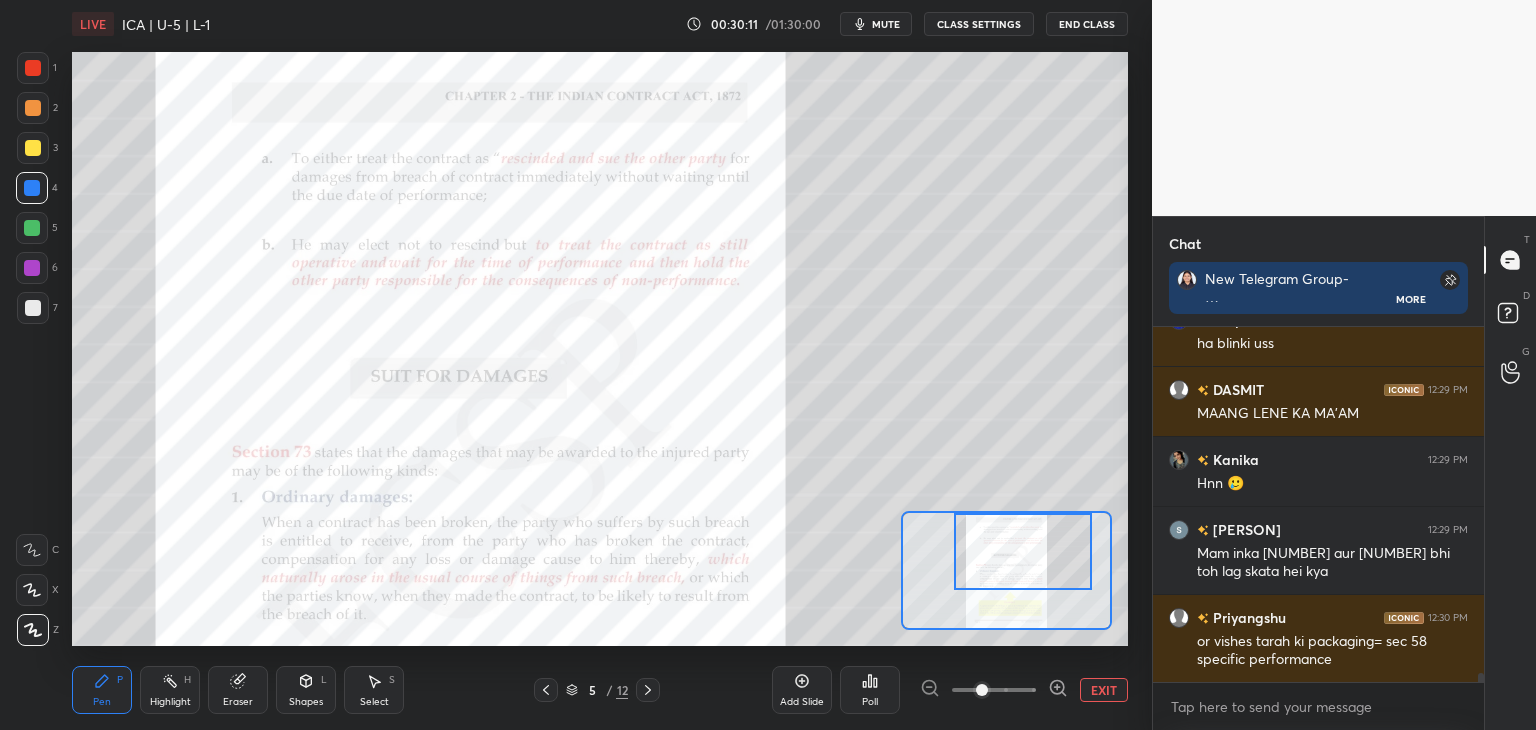 drag, startPoint x: 30, startPoint y: 66, endPoint x: 64, endPoint y: 86, distance: 39.446167 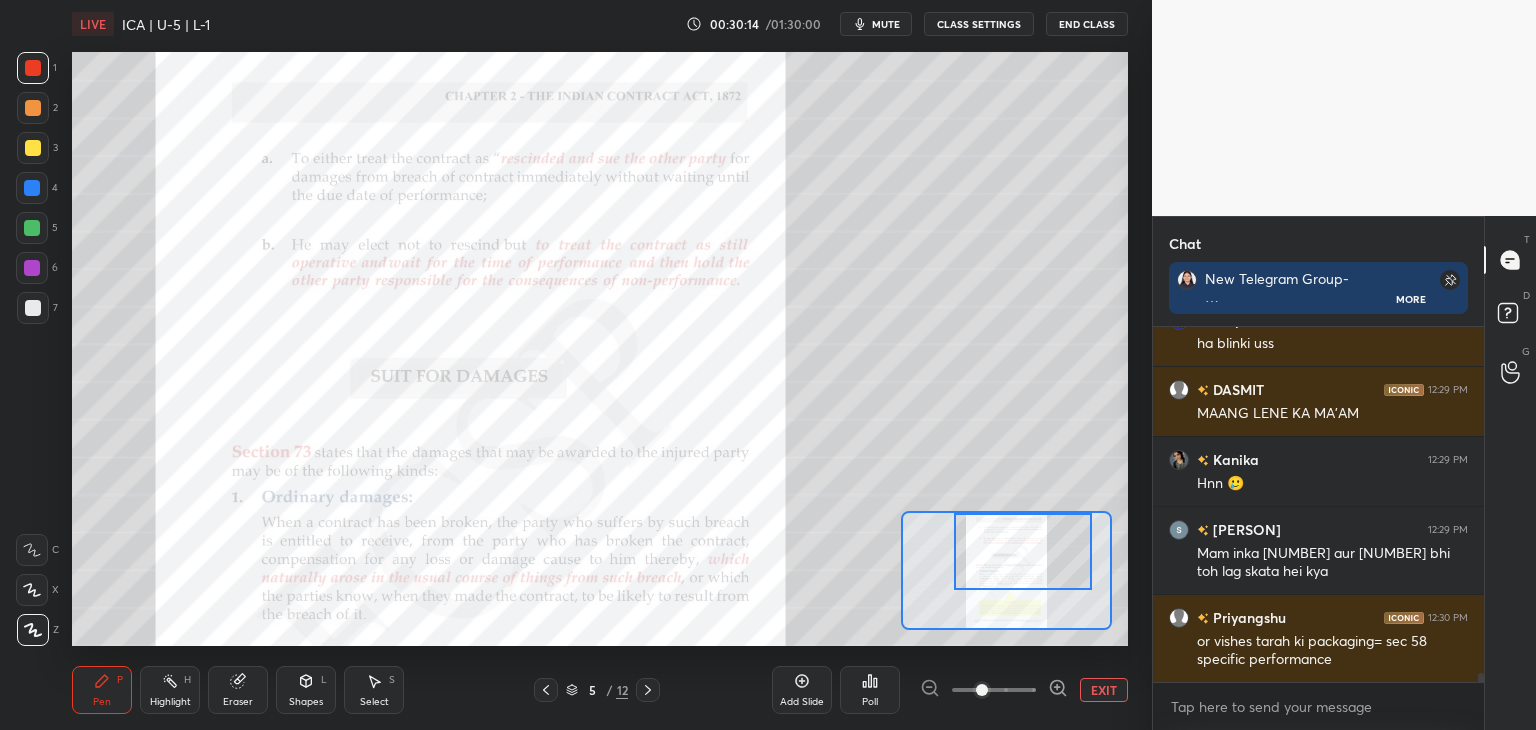click on "EXIT" at bounding box center [1104, 690] 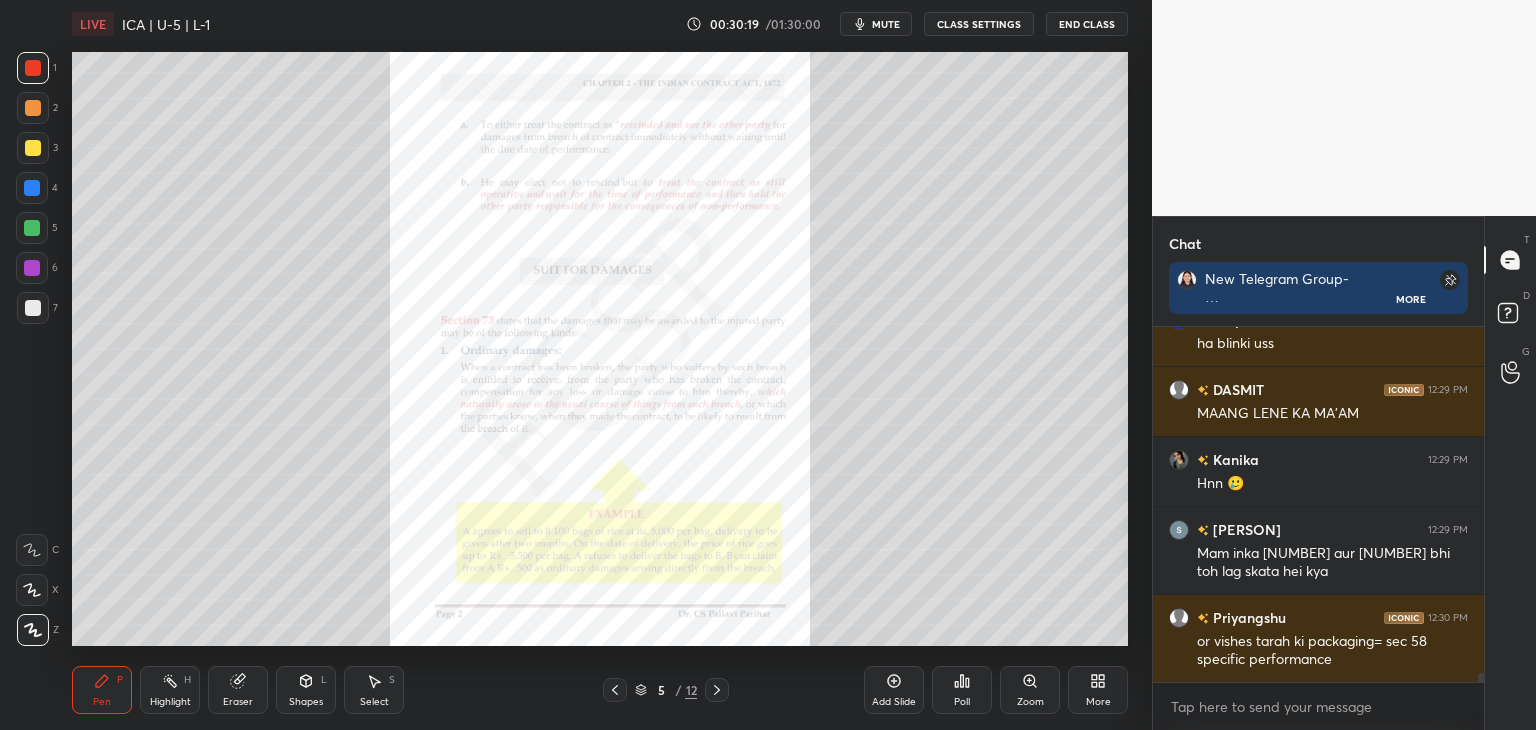 click on "Eraser" at bounding box center [238, 690] 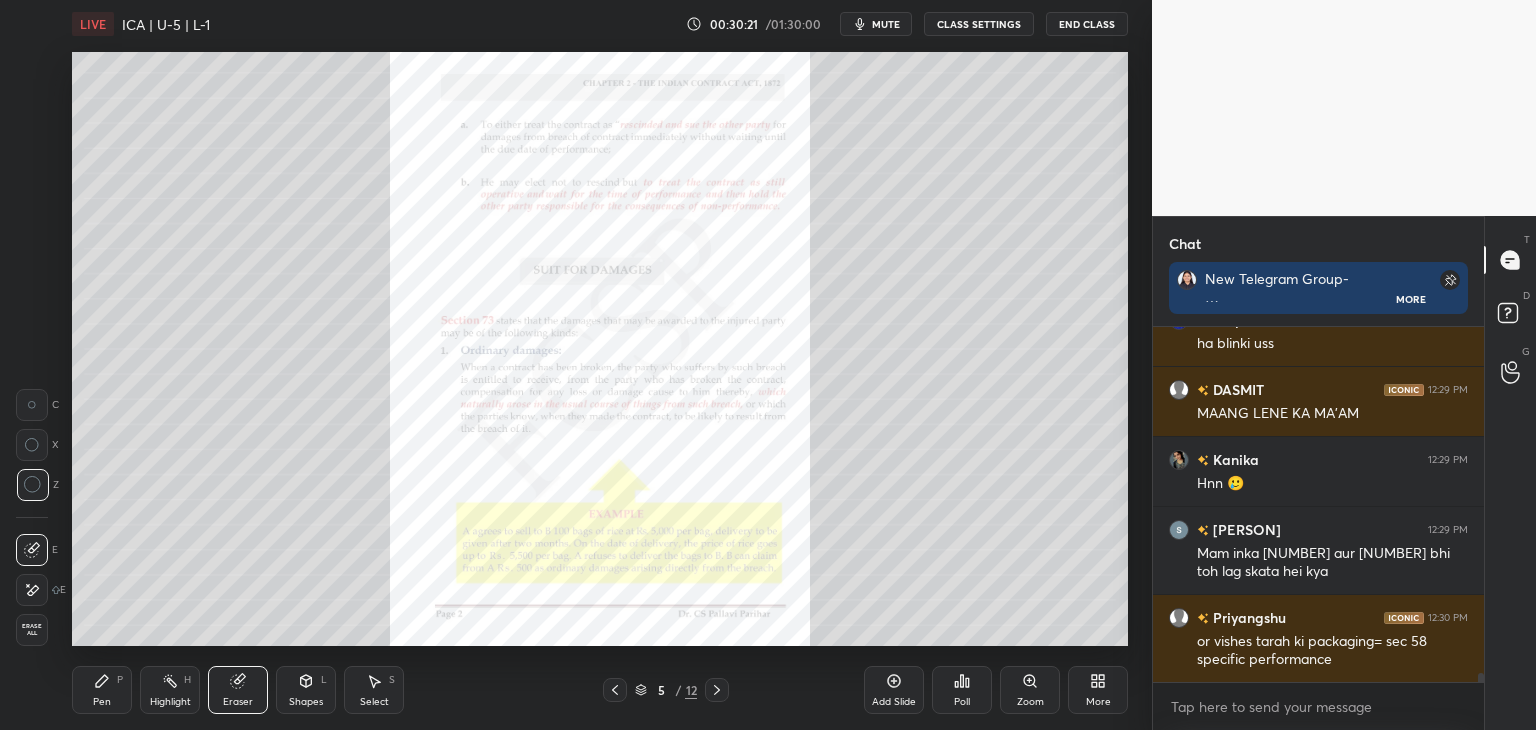 click on "Pen" at bounding box center [102, 702] 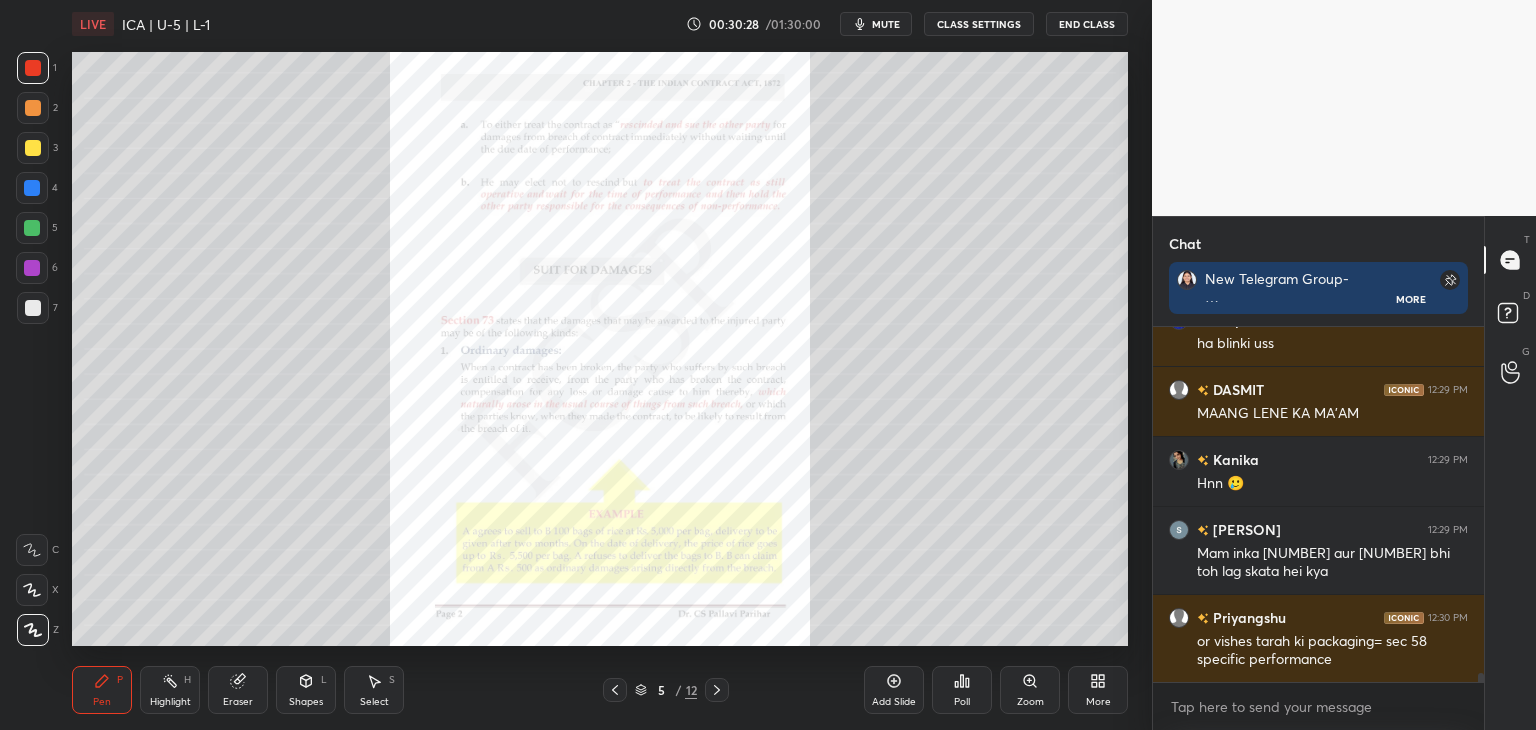 click on "Eraser" at bounding box center (238, 702) 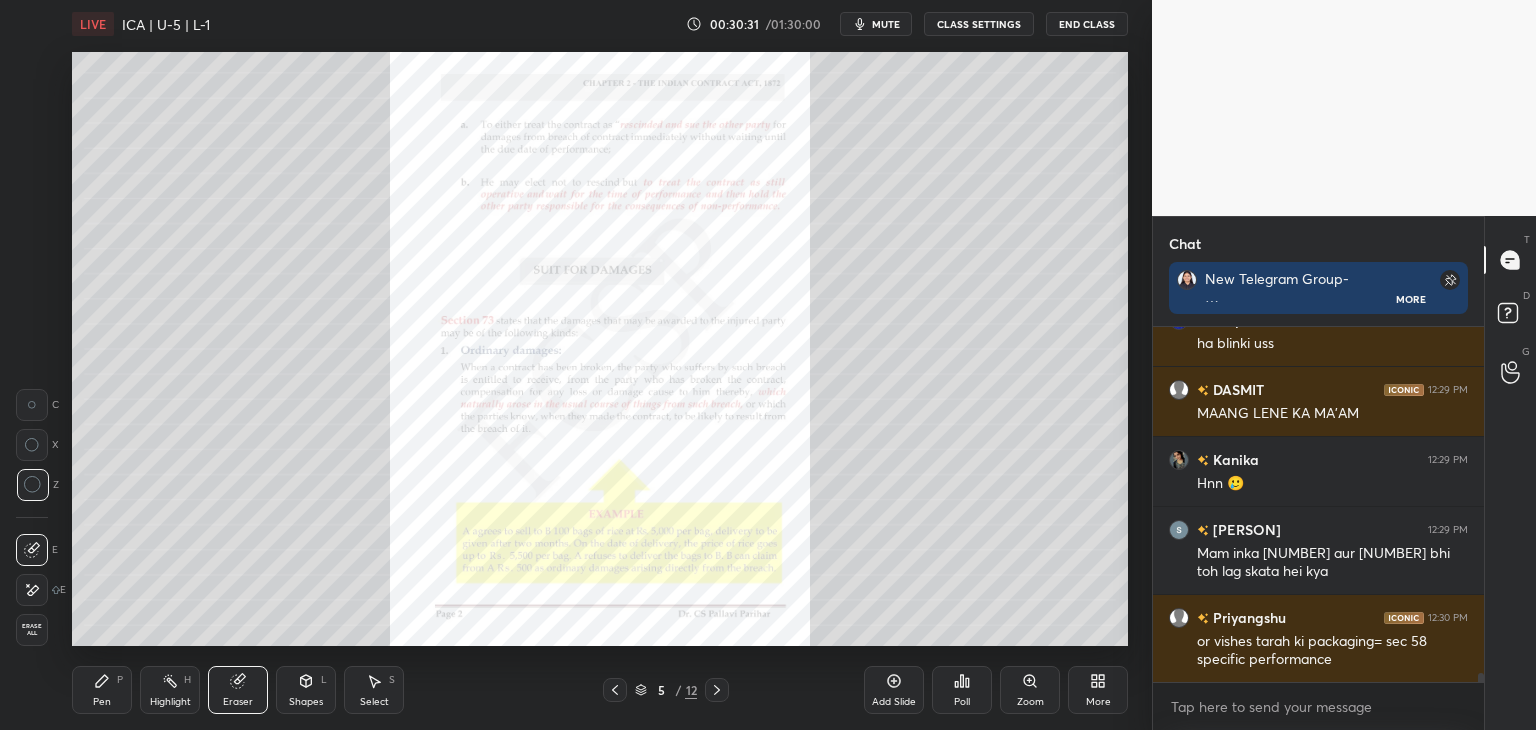 click on "Pen P" at bounding box center (102, 690) 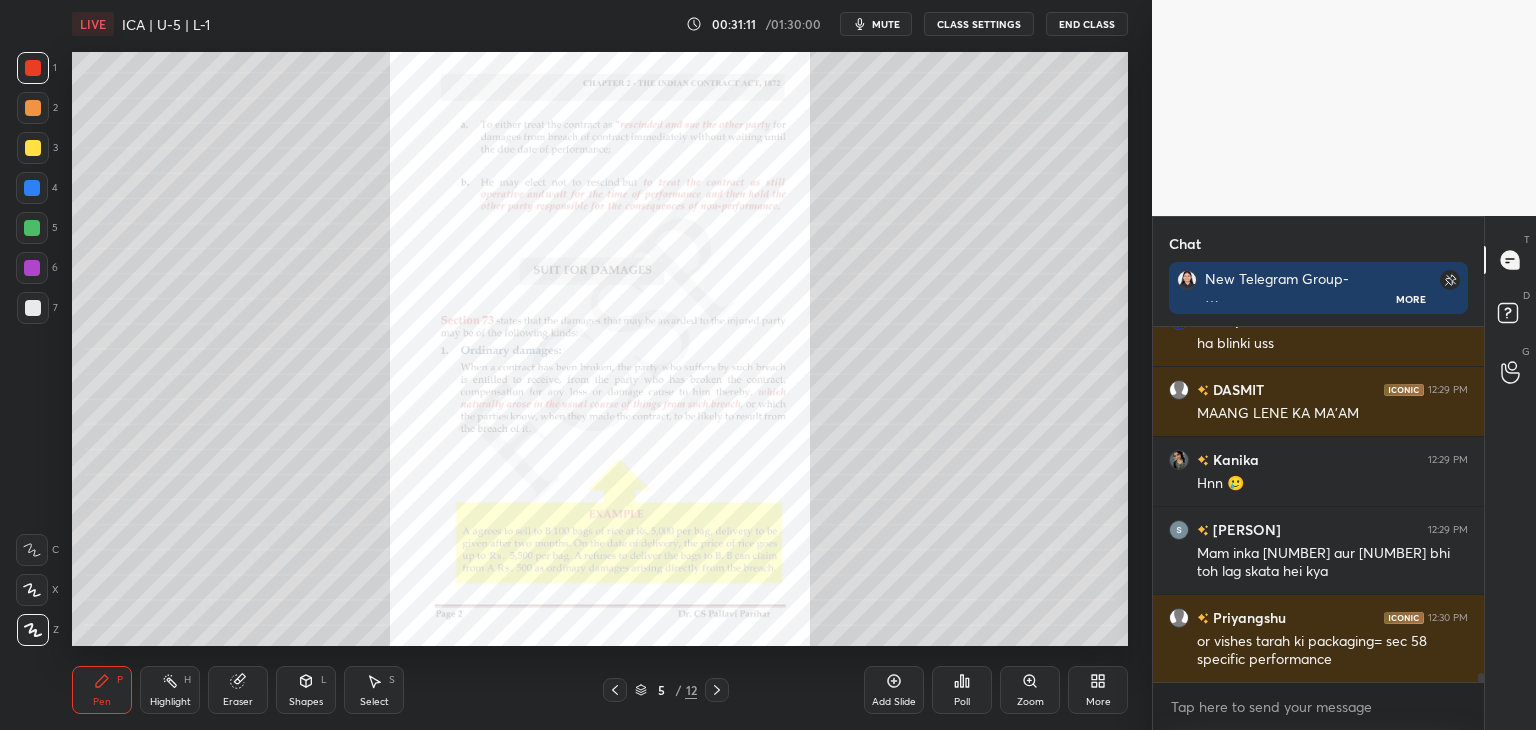 scroll, scrollTop: 13166, scrollLeft: 0, axis: vertical 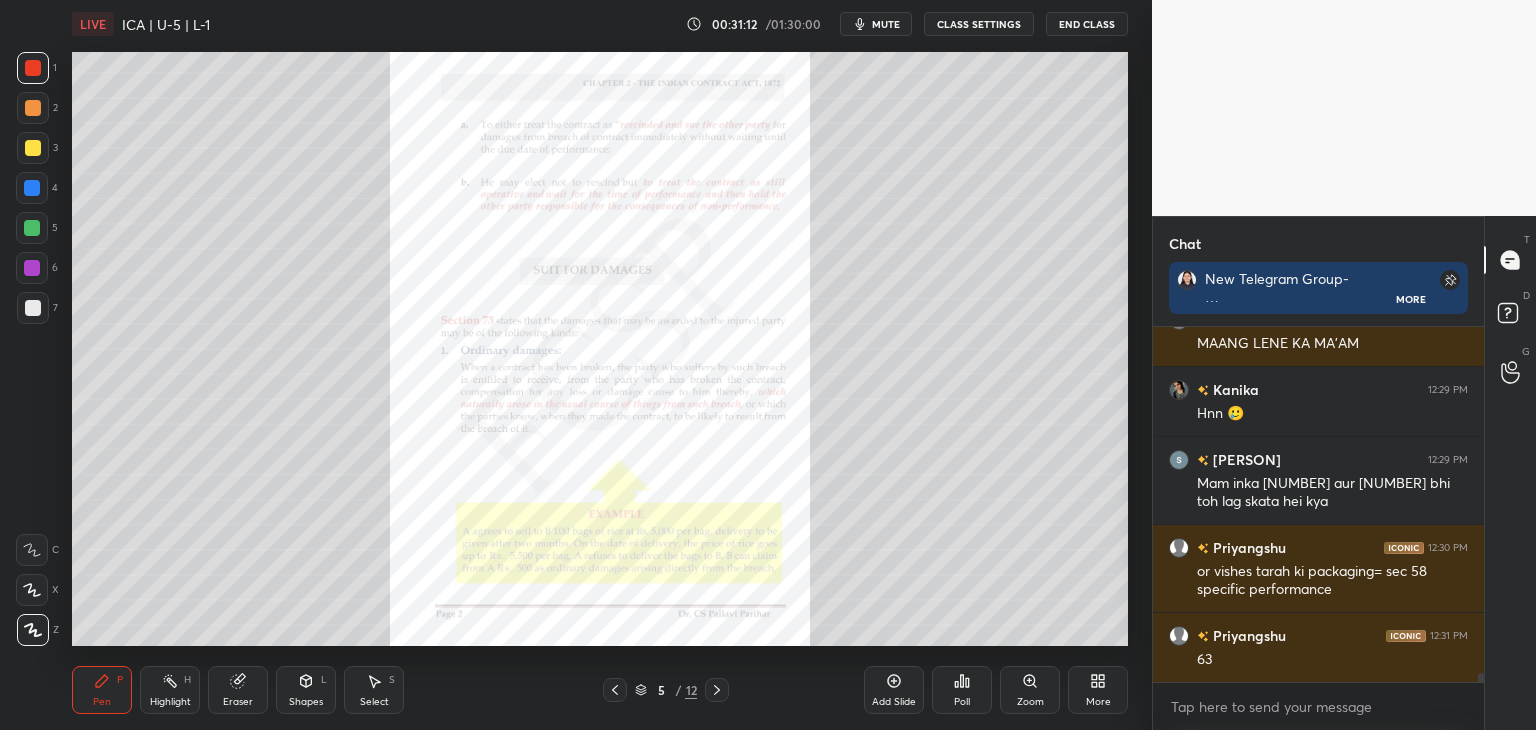 click 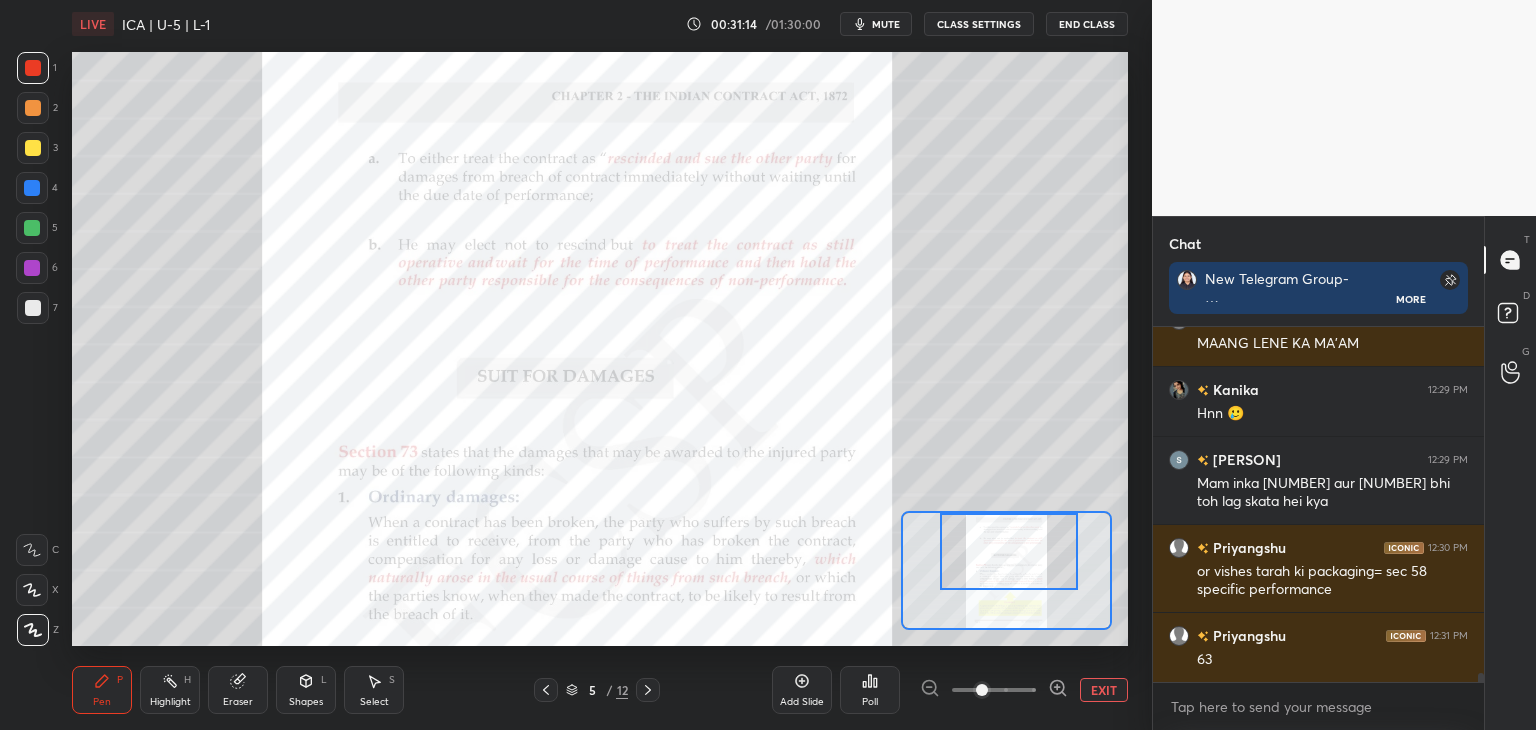 drag, startPoint x: 1034, startPoint y: 595, endPoint x: 1038, endPoint y: 578, distance: 17.464249 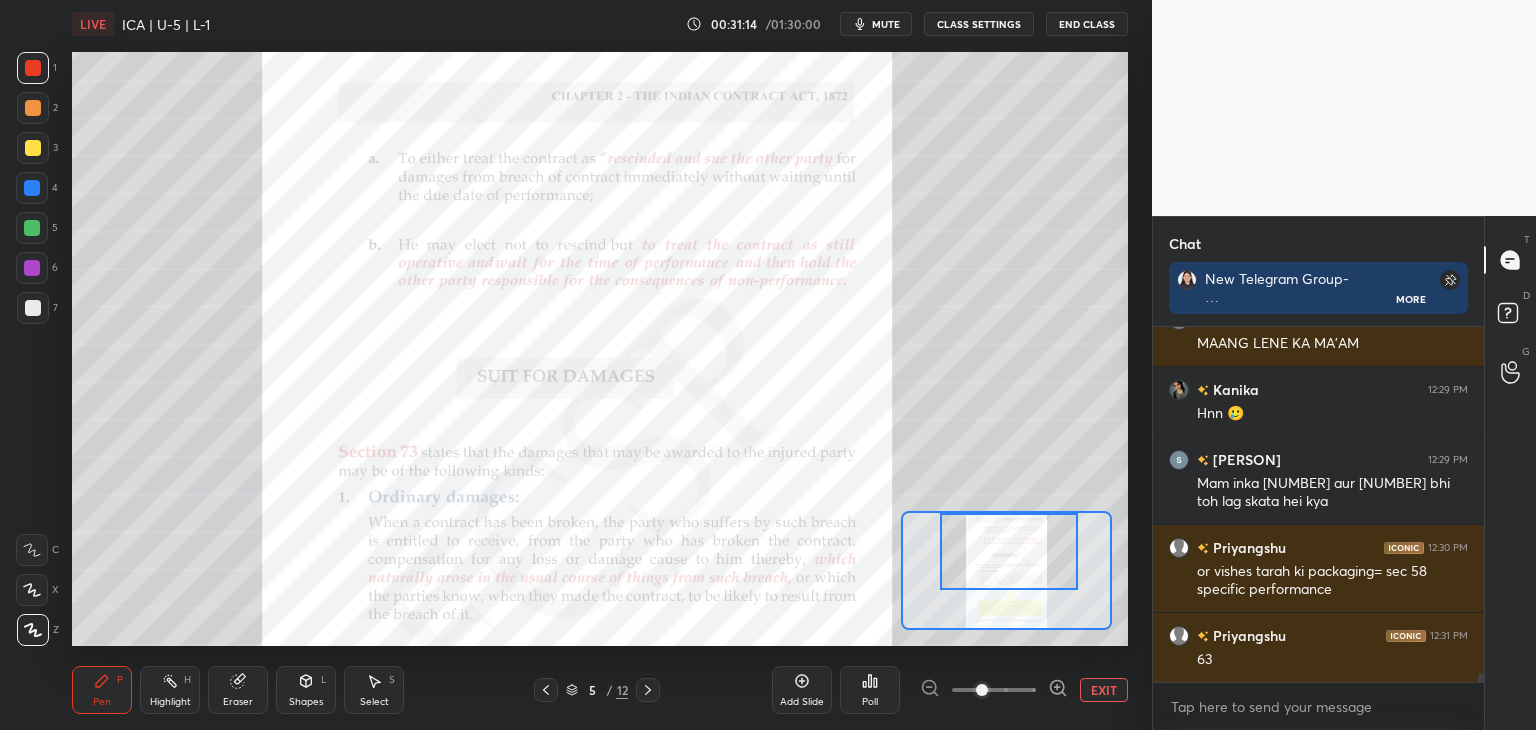 click at bounding box center (1009, 551) 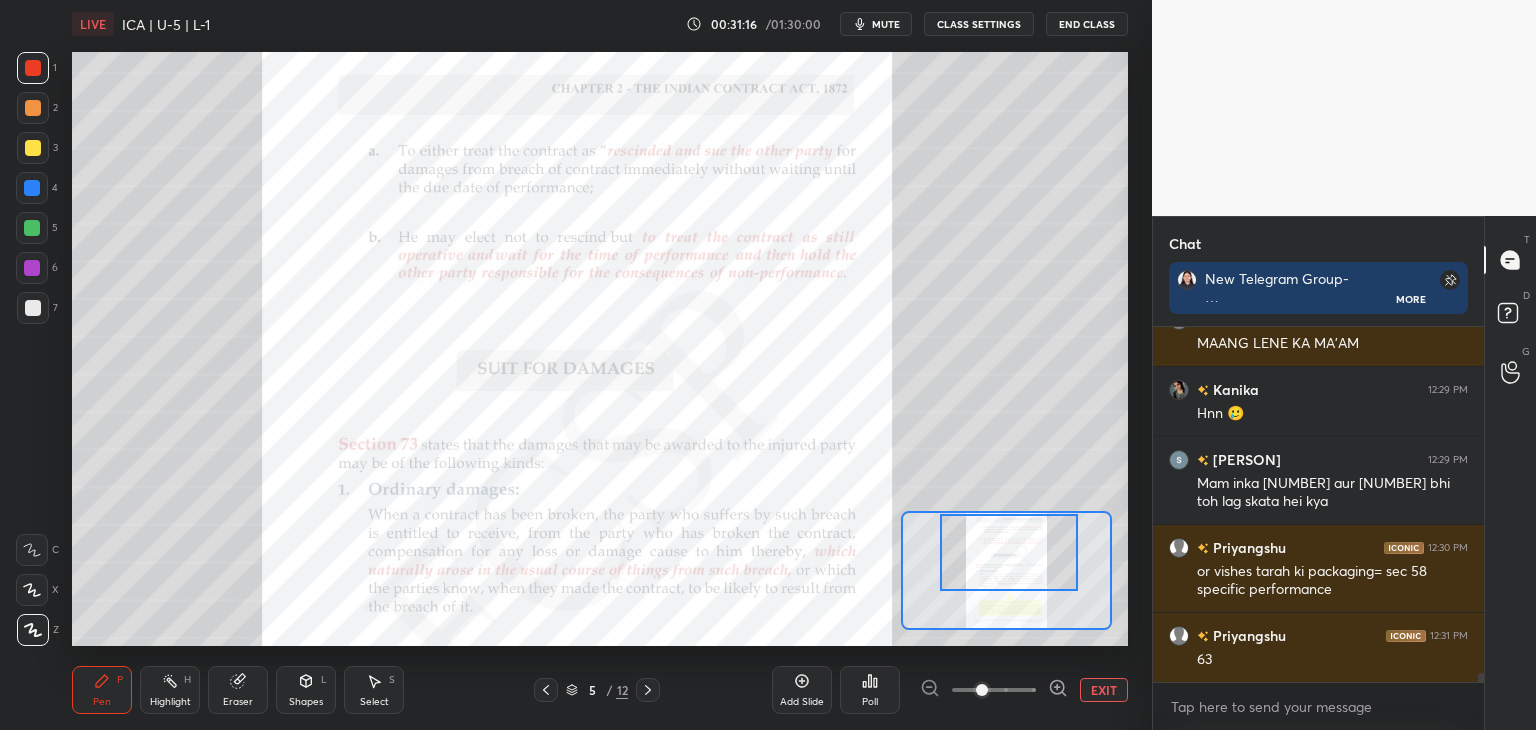 click at bounding box center [32, 188] 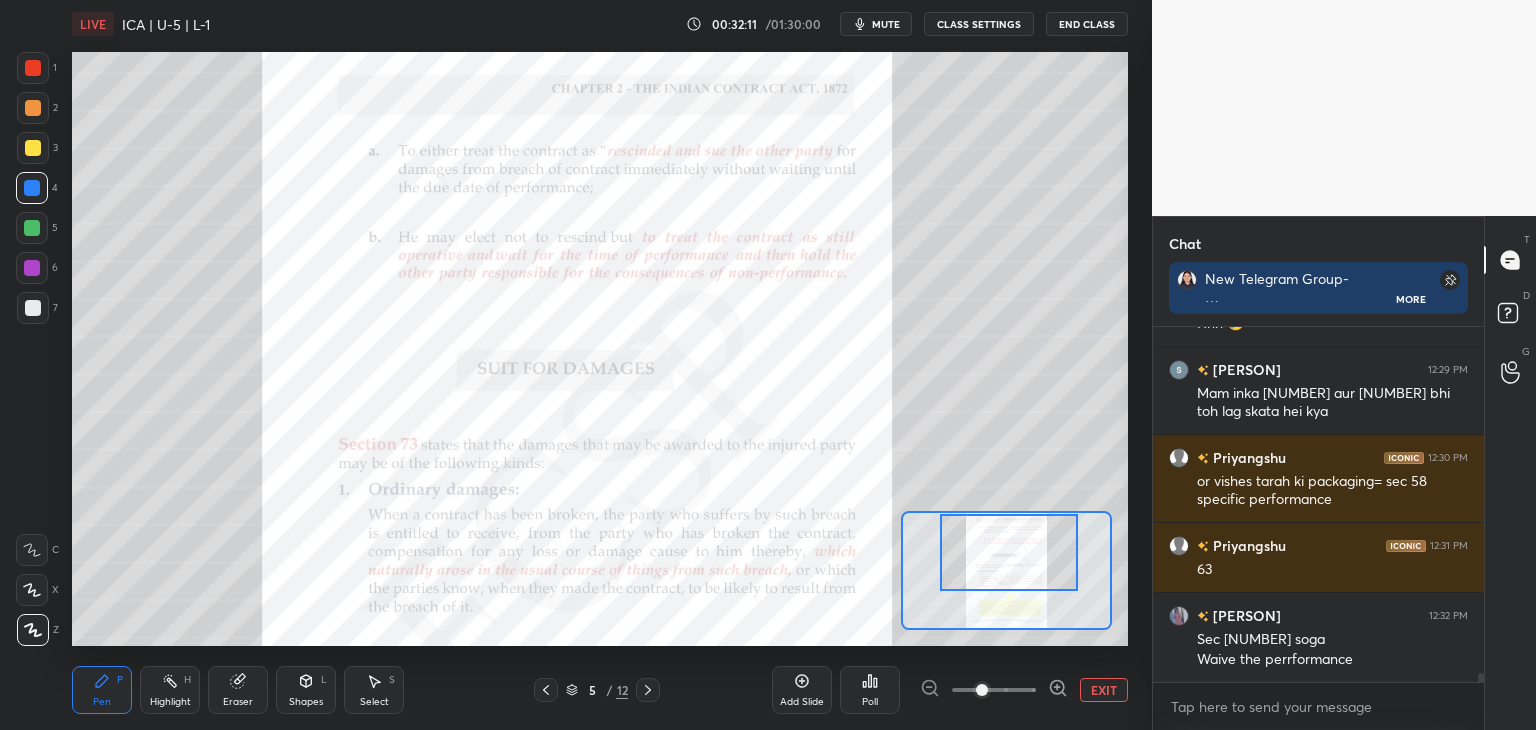 scroll, scrollTop: 13276, scrollLeft: 0, axis: vertical 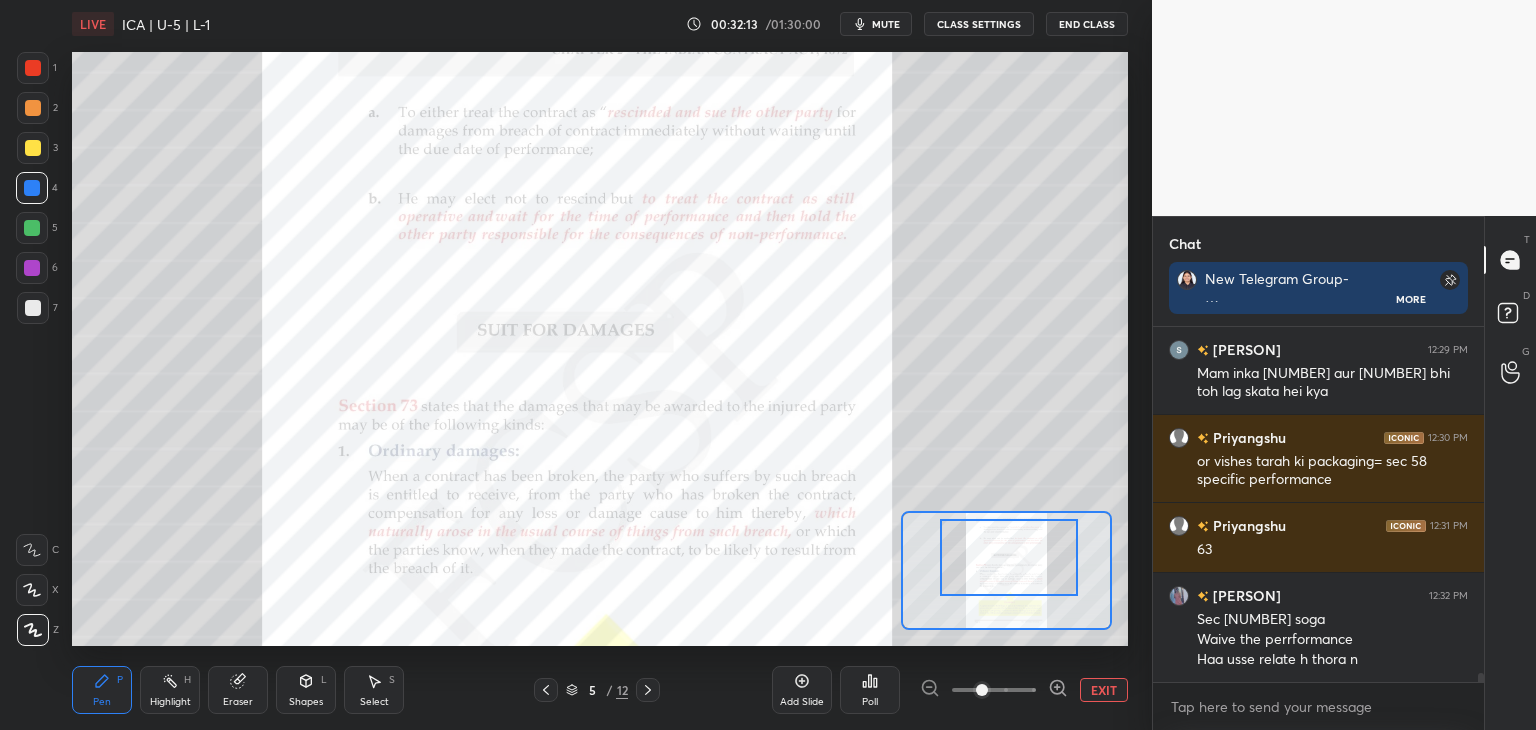 click at bounding box center (1009, 557) 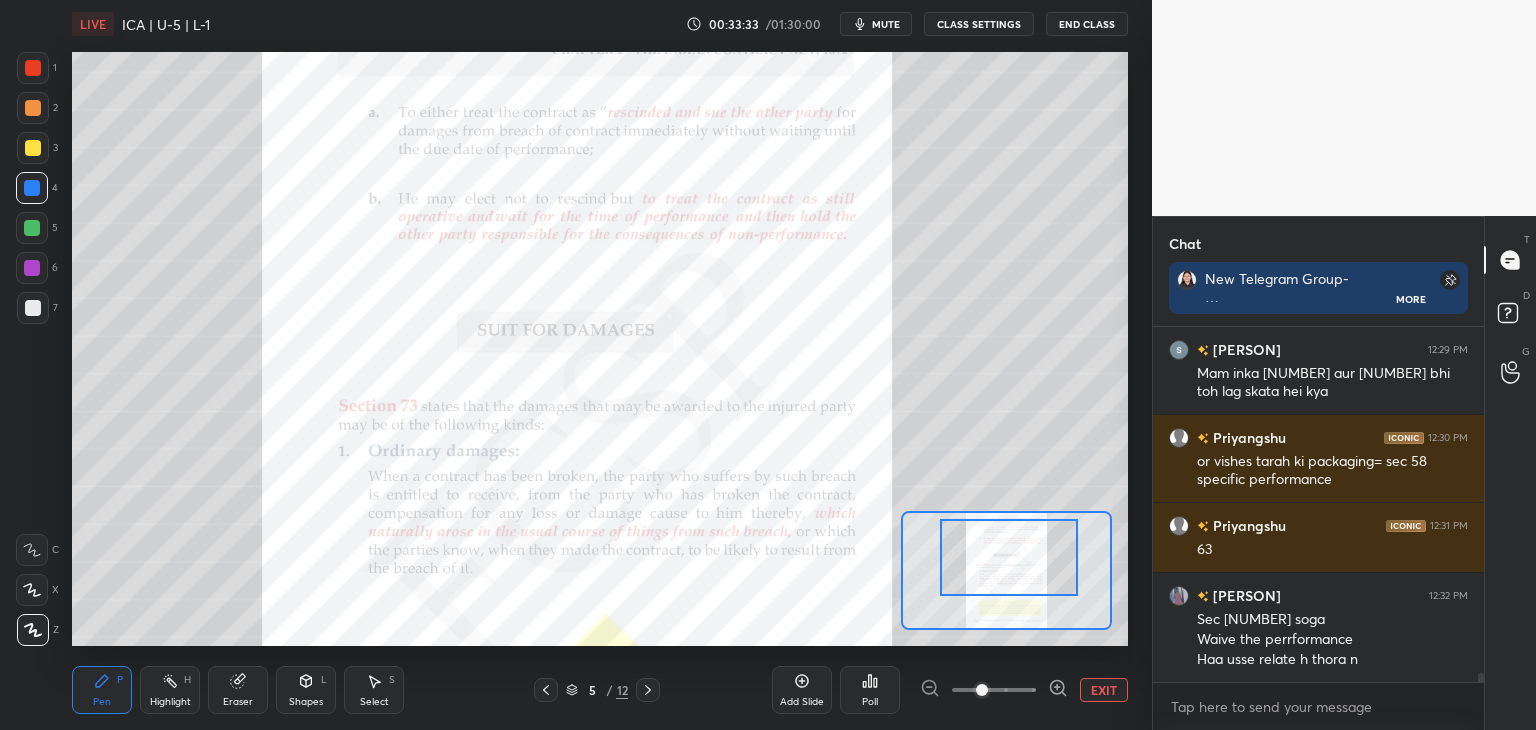 click on "EXIT" at bounding box center (1104, 690) 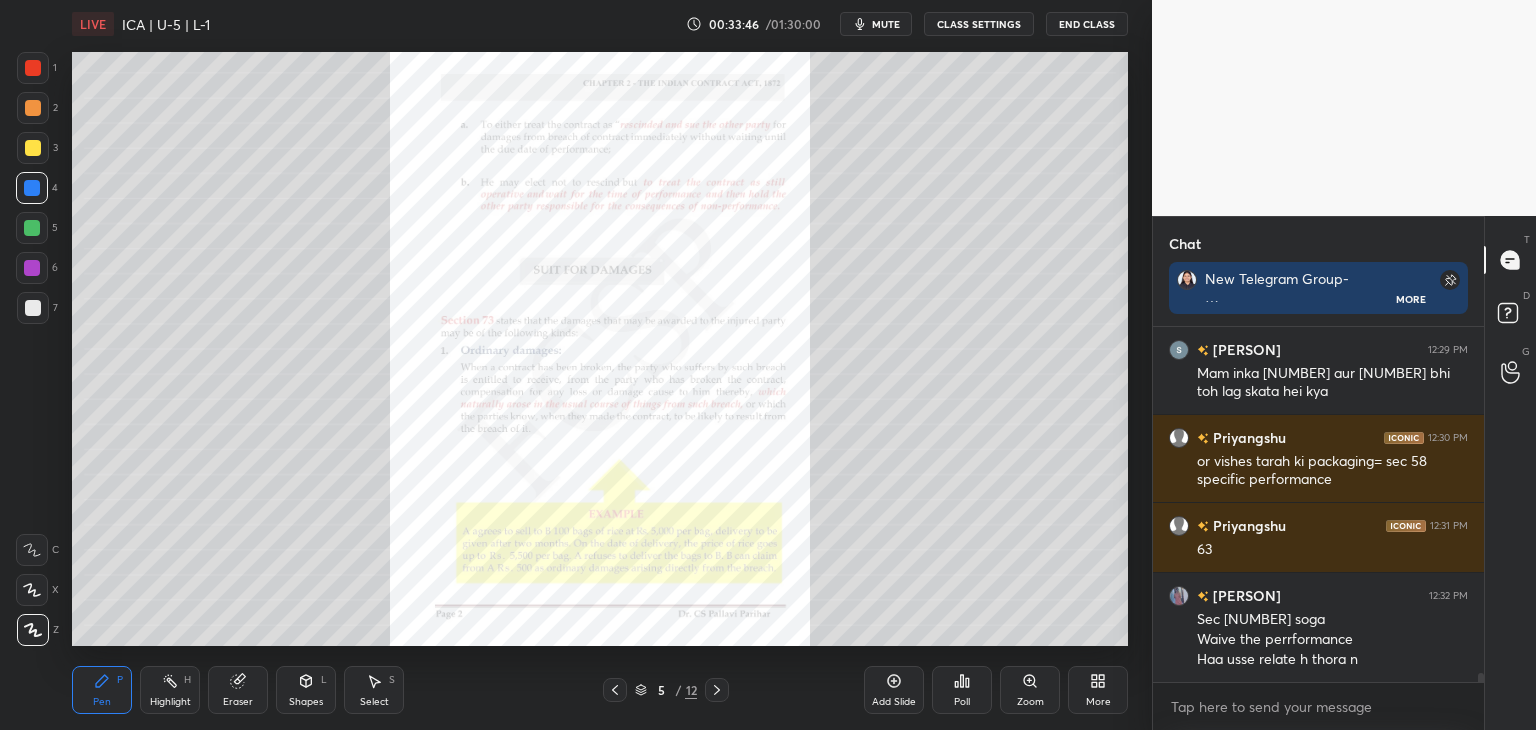 scroll, scrollTop: 13346, scrollLeft: 0, axis: vertical 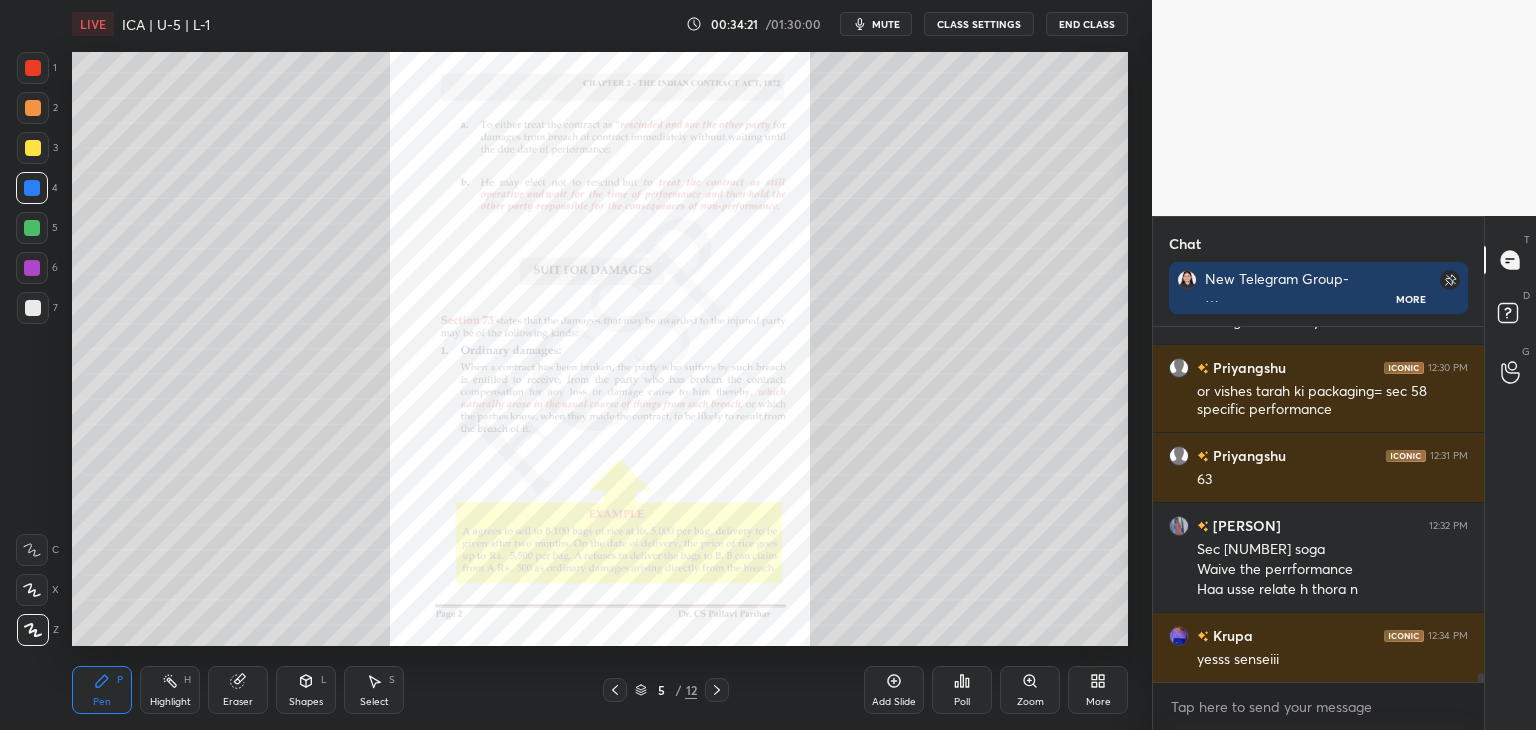 click 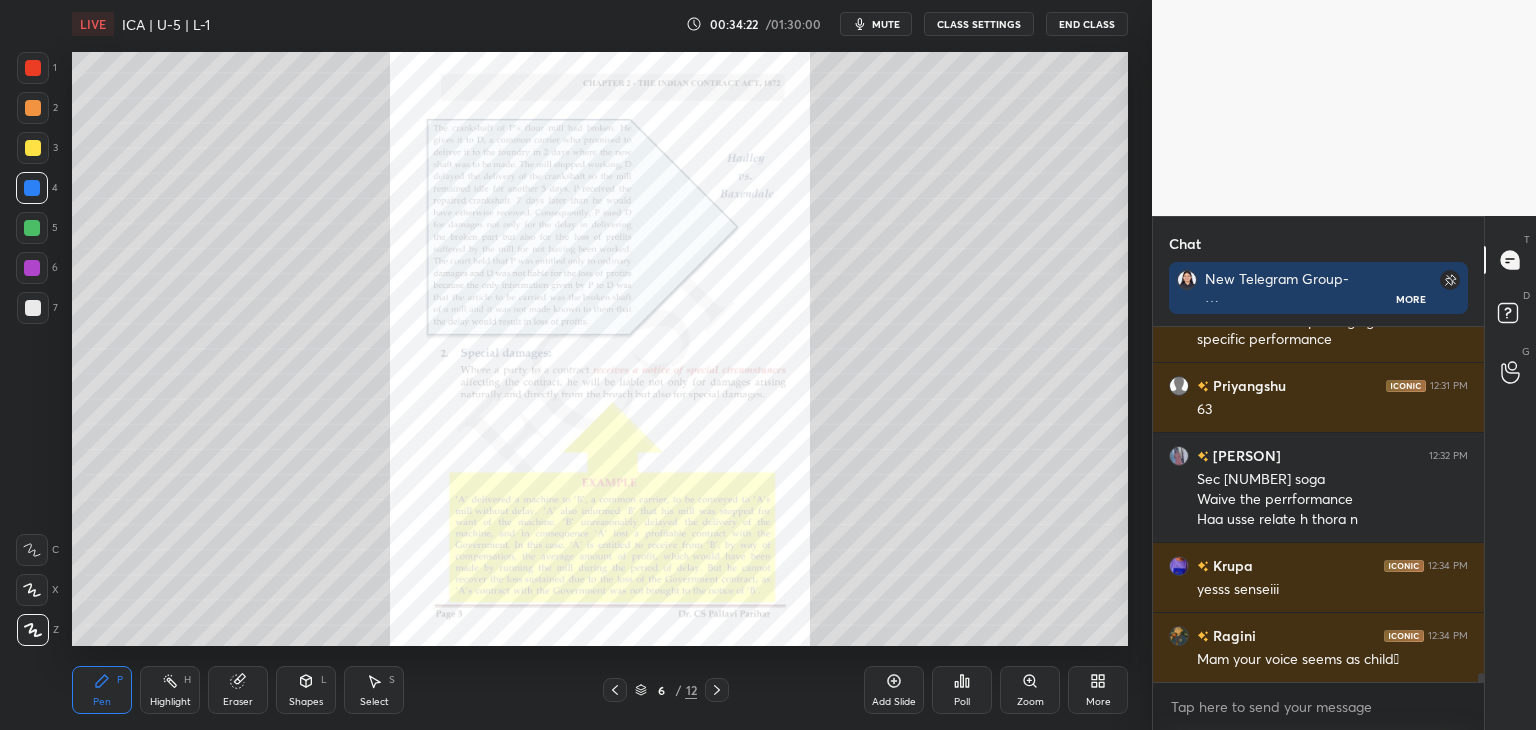 scroll, scrollTop: 13522, scrollLeft: 0, axis: vertical 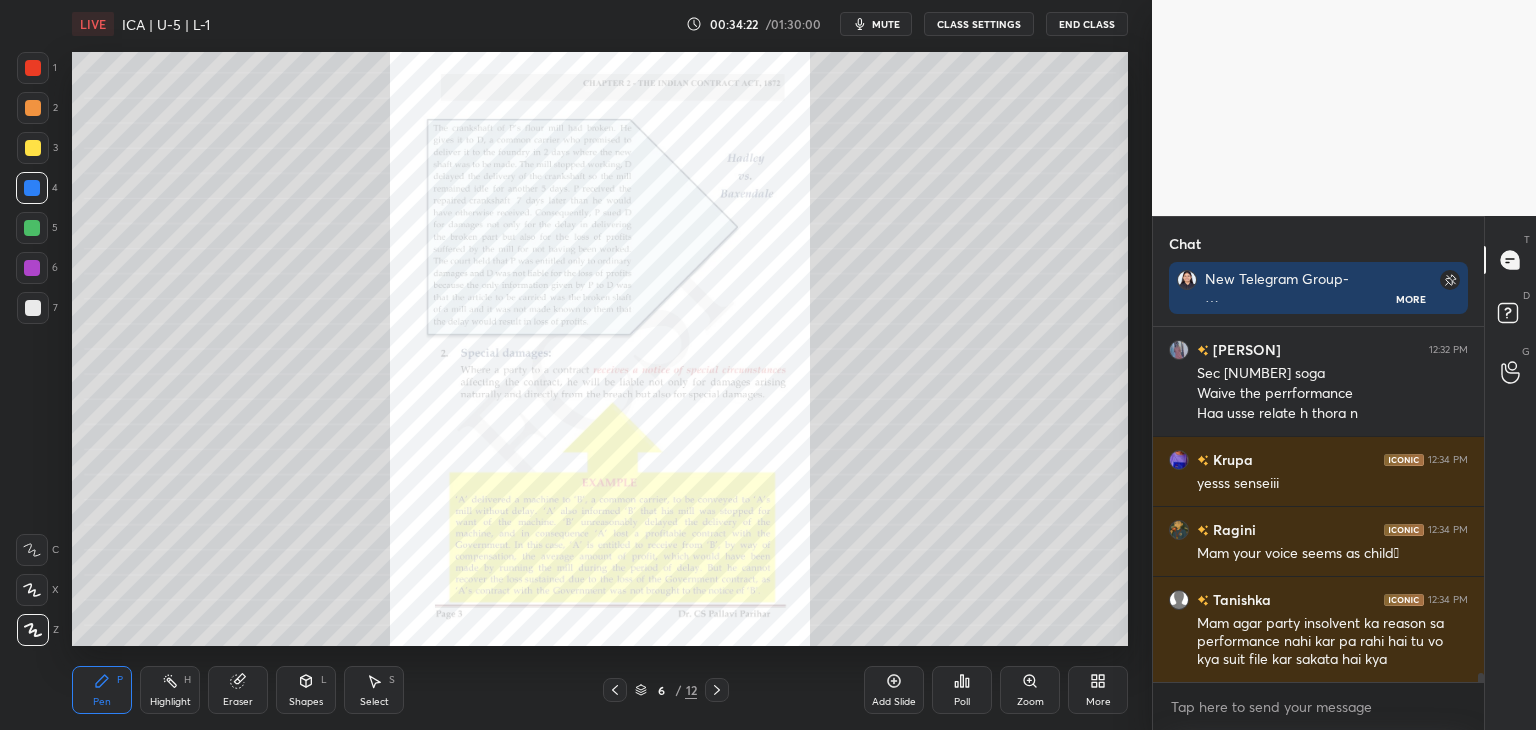 click 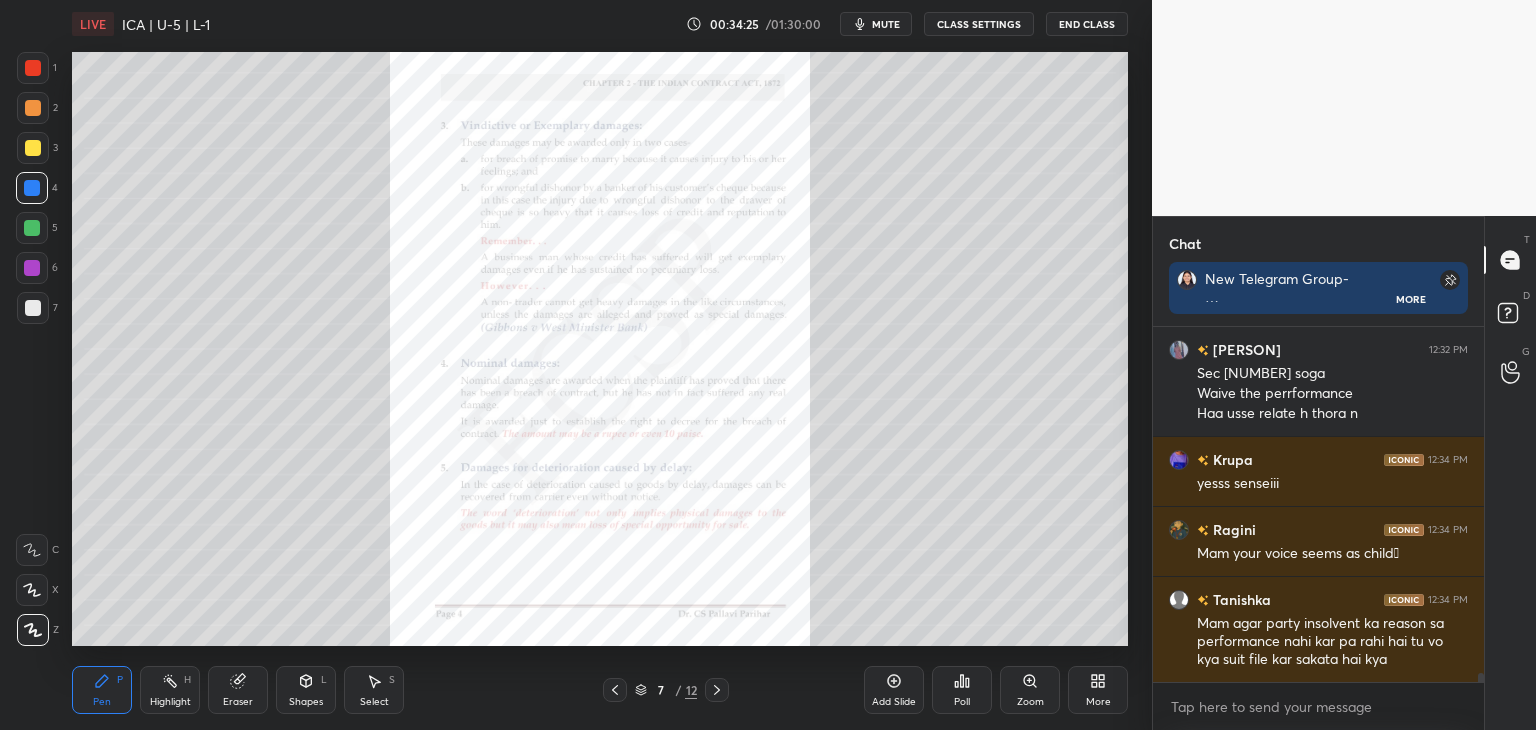click 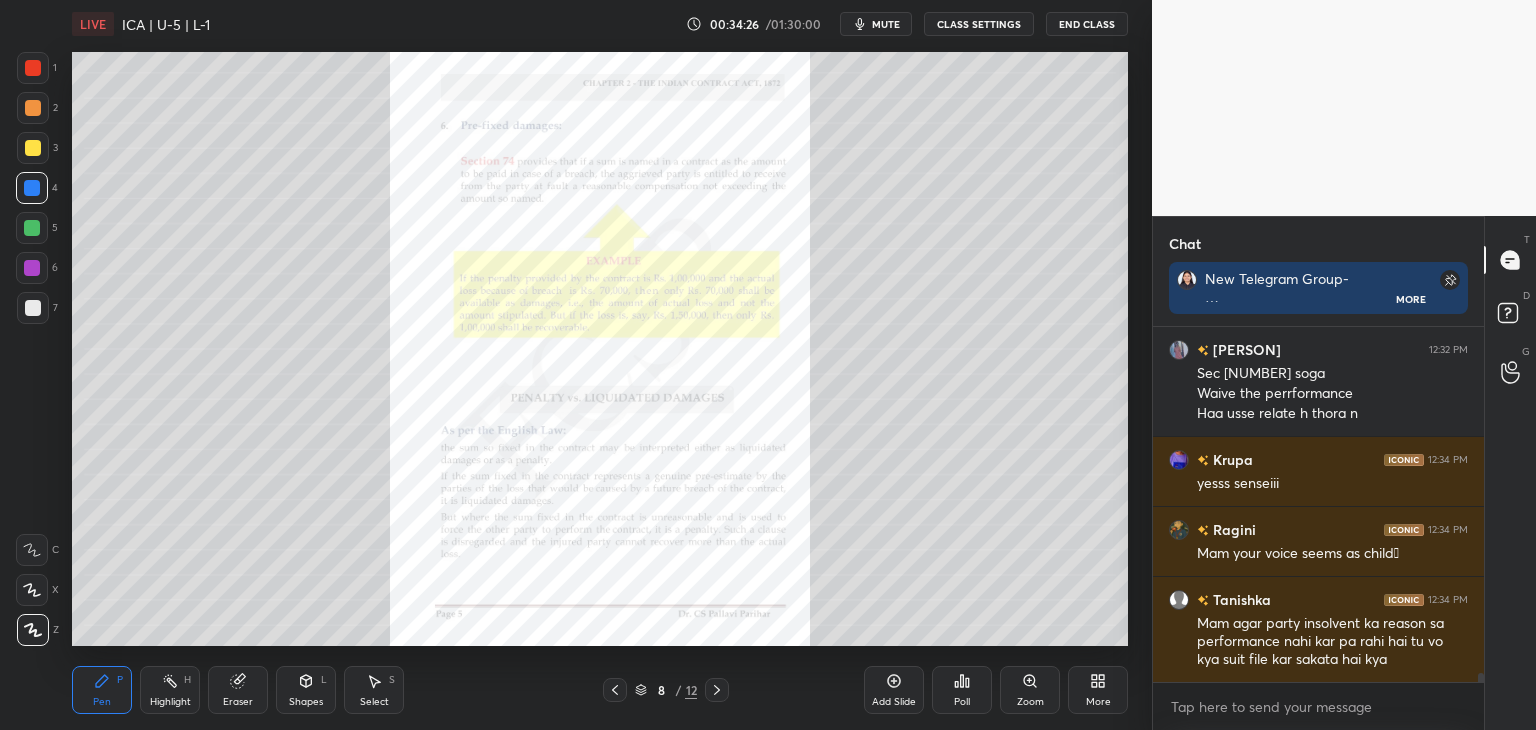 click 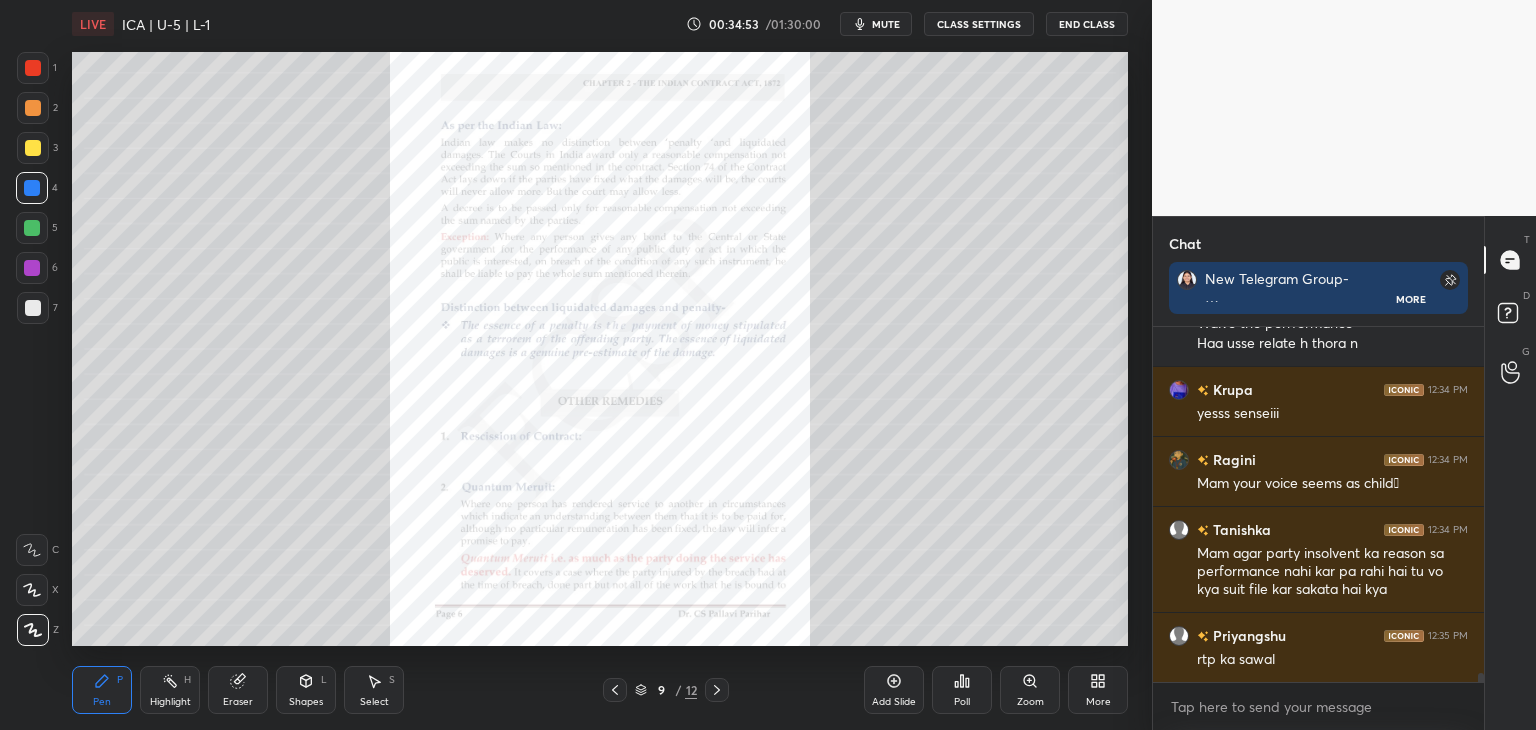 scroll, scrollTop: 13662, scrollLeft: 0, axis: vertical 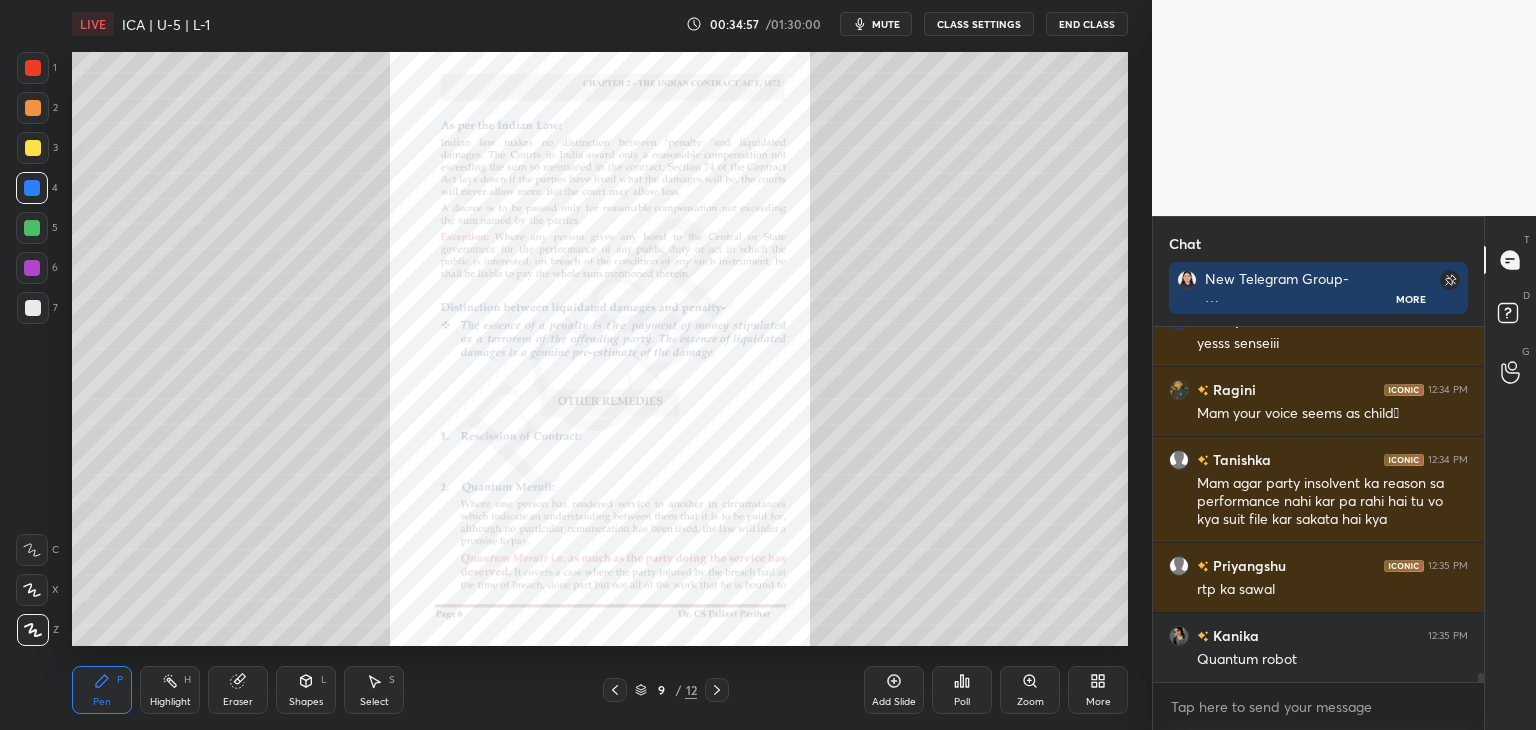 click 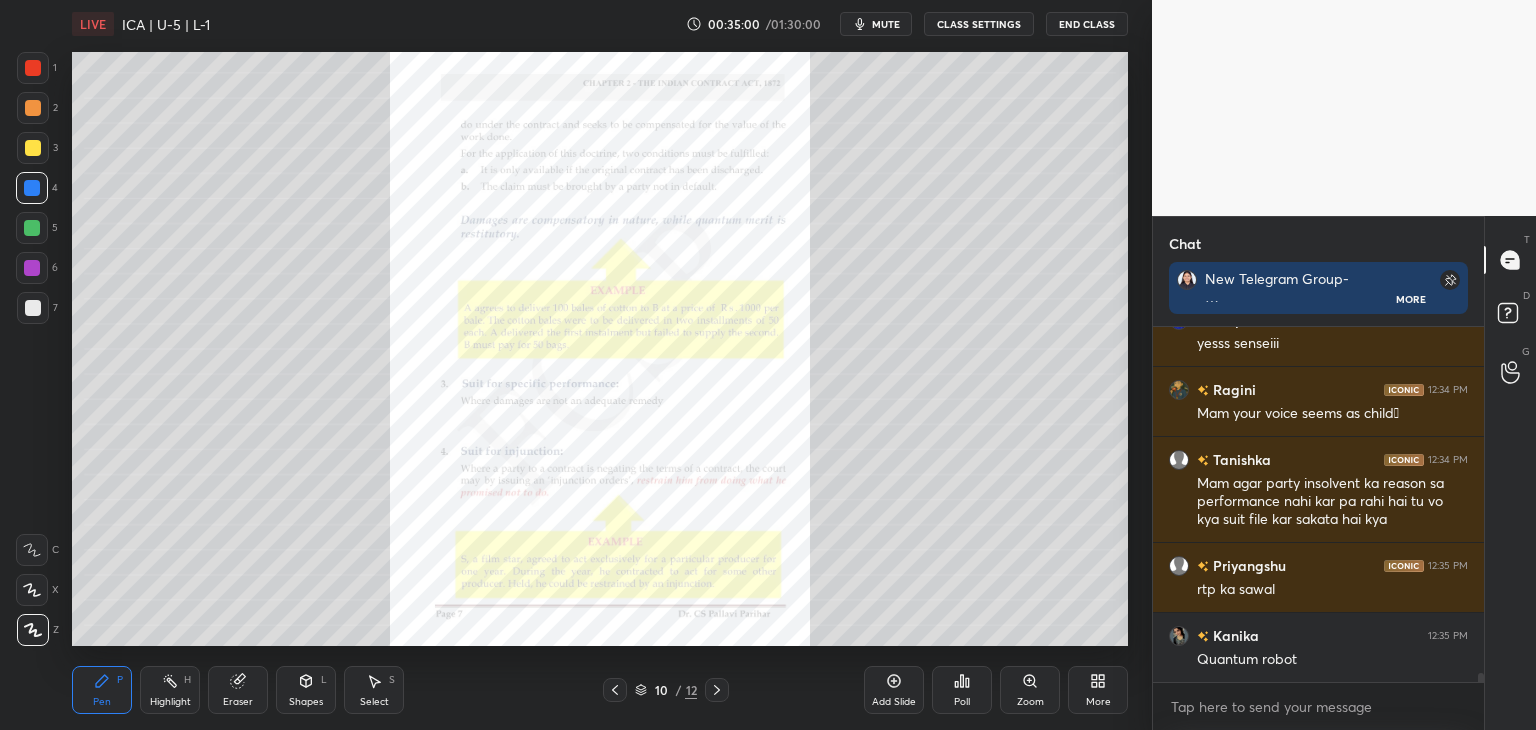 click 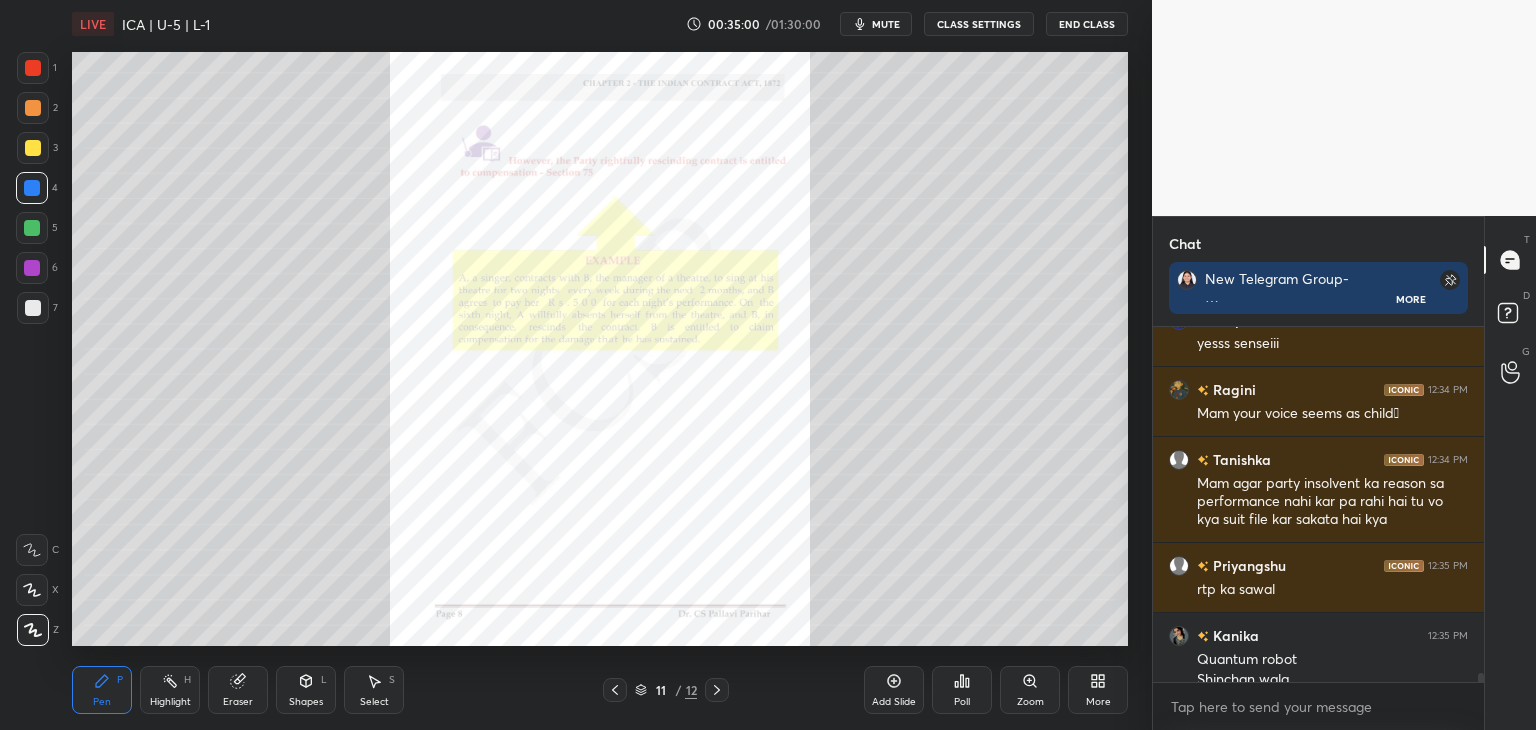 scroll, scrollTop: 13682, scrollLeft: 0, axis: vertical 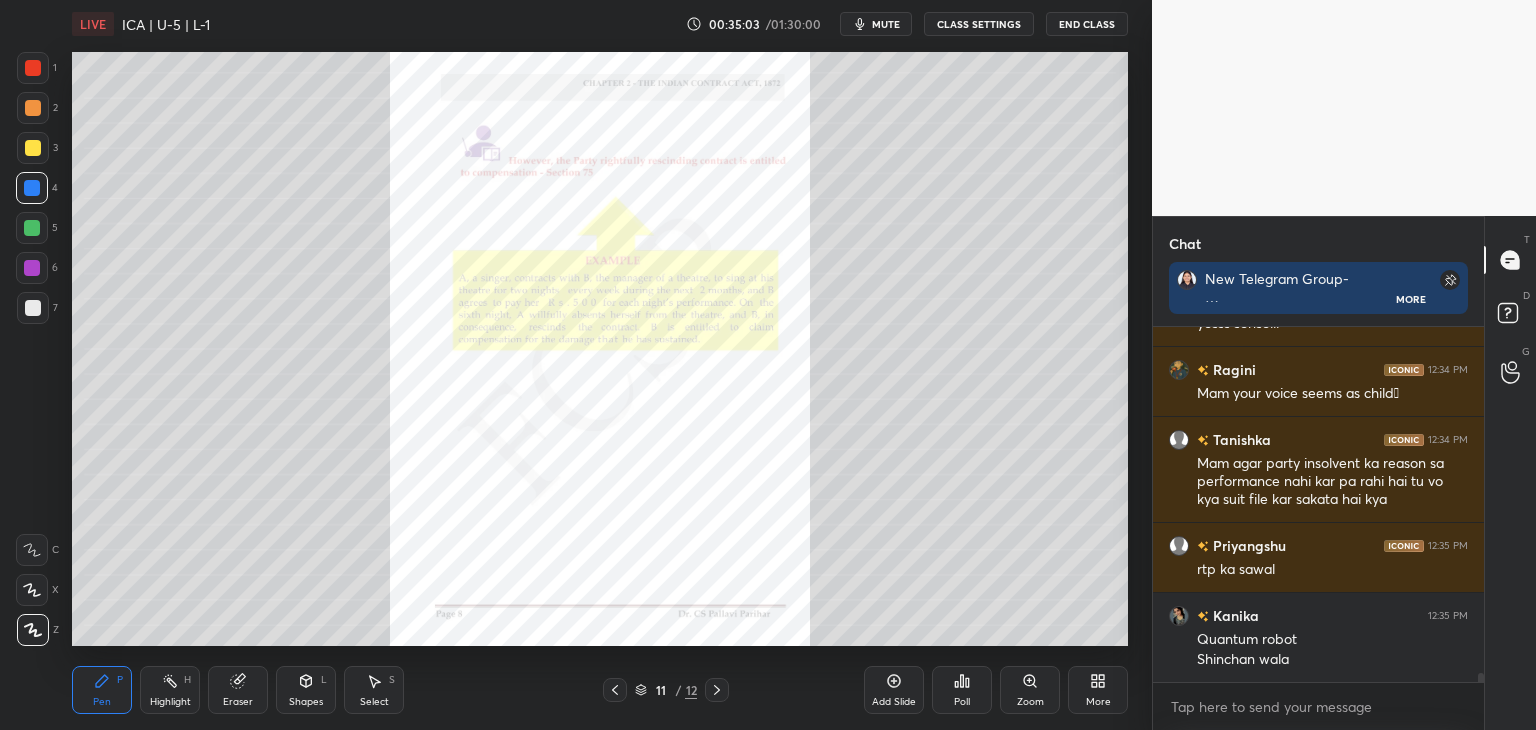 click 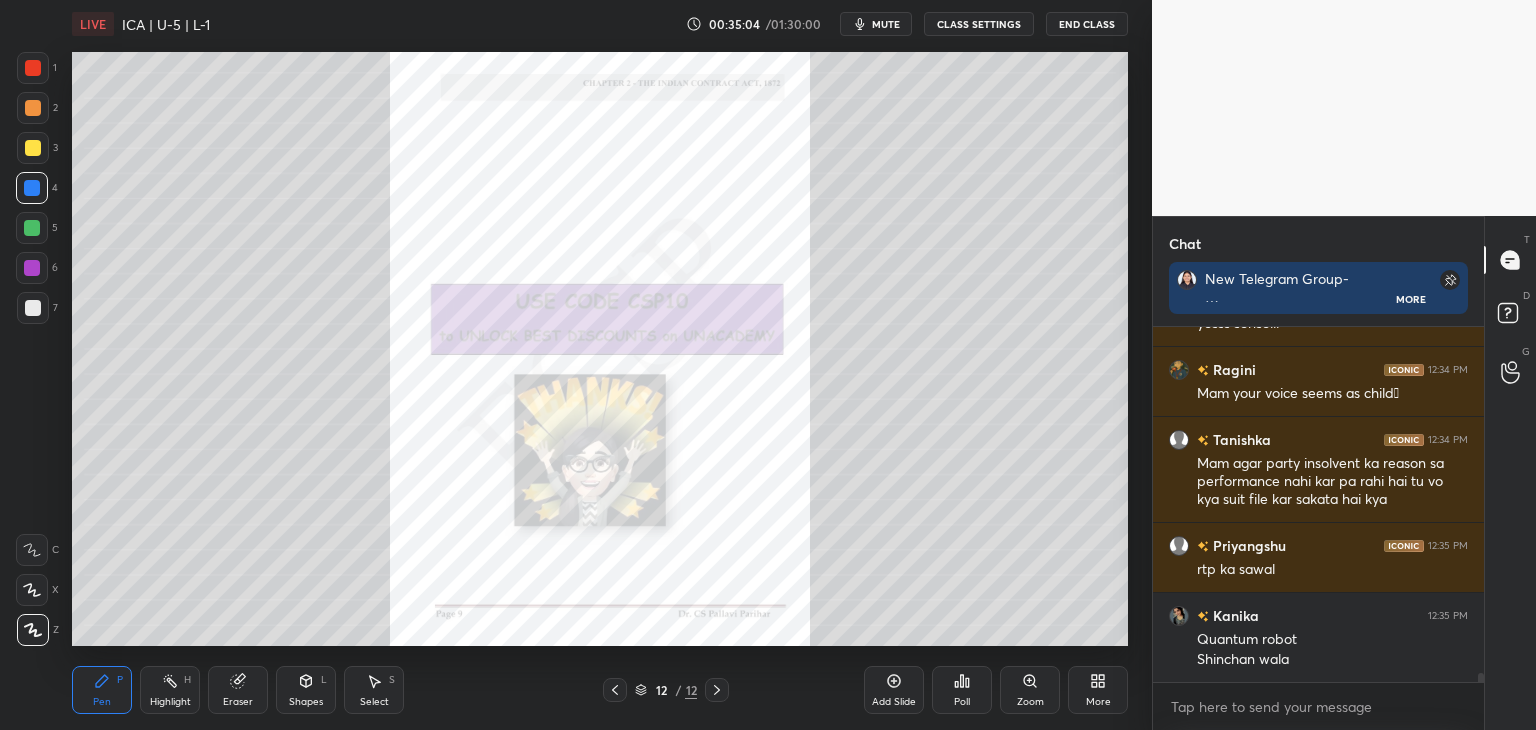 click 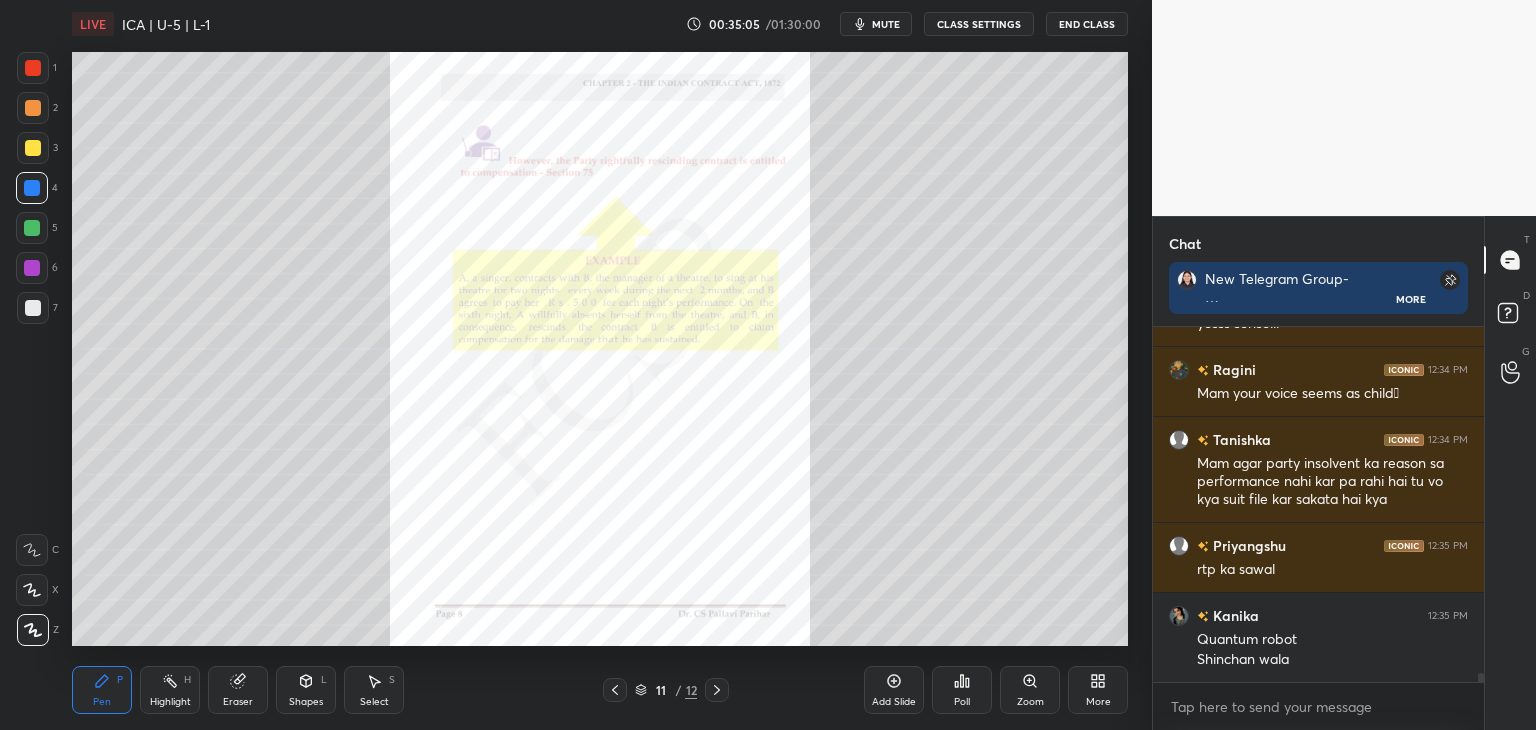 click 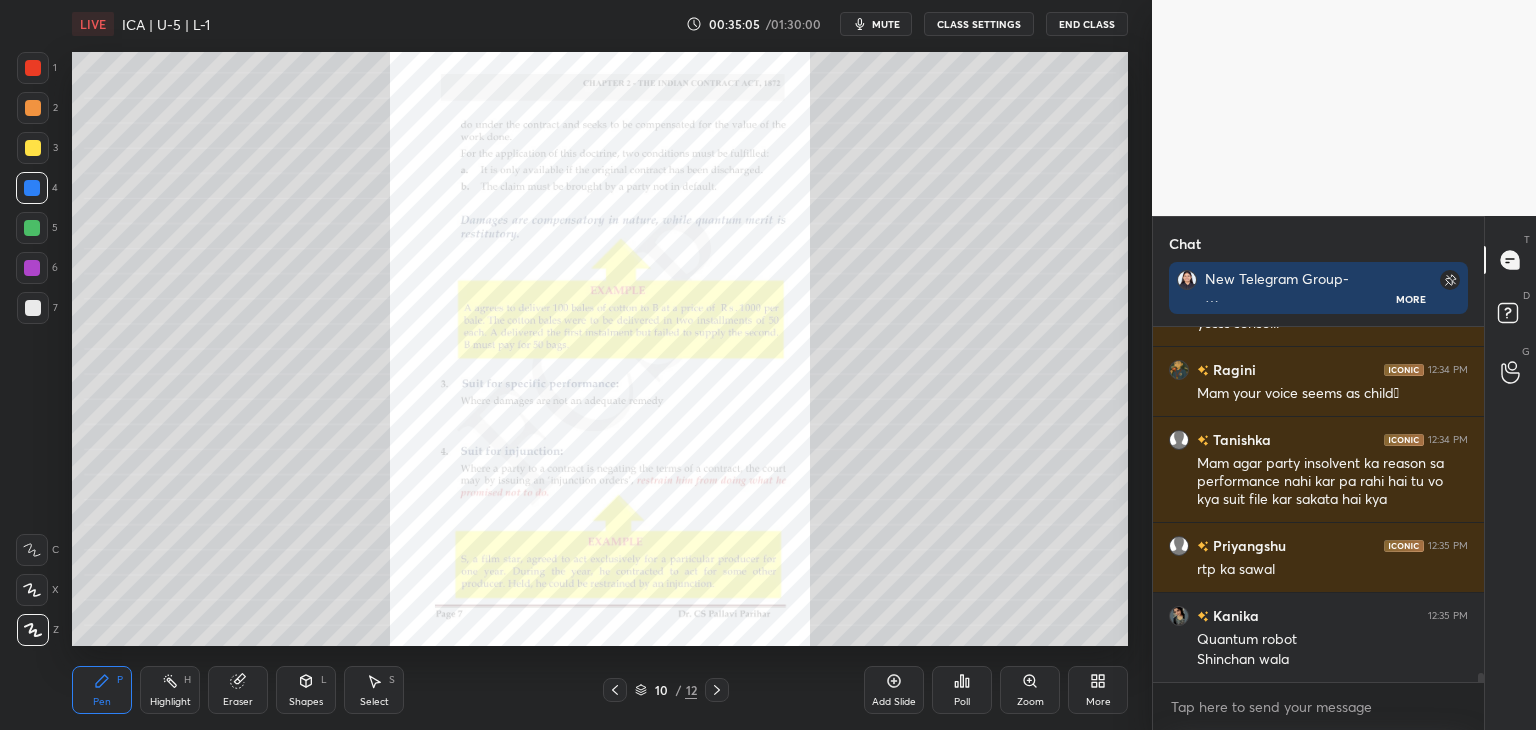 scroll, scrollTop: 13752, scrollLeft: 0, axis: vertical 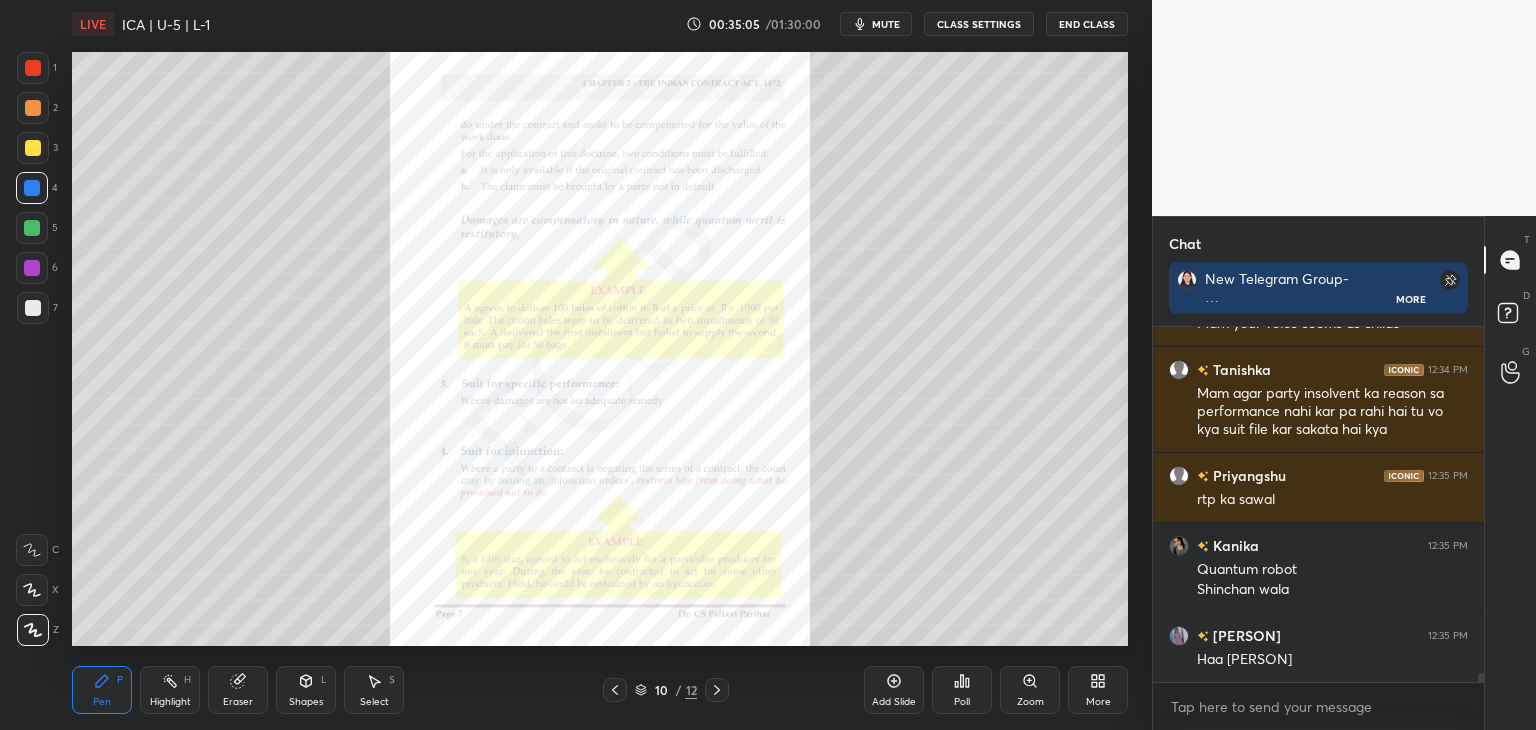 click 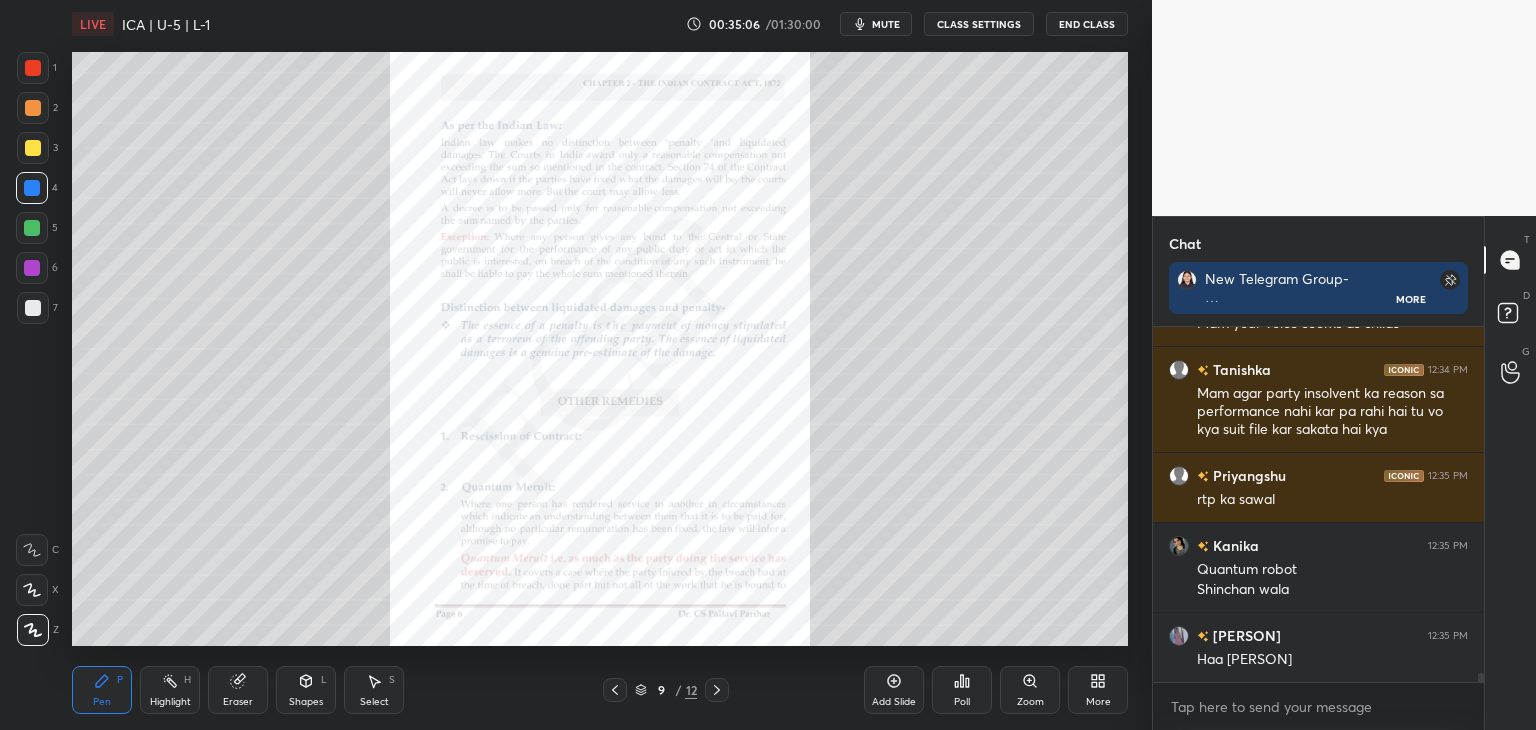 click at bounding box center [615, 690] 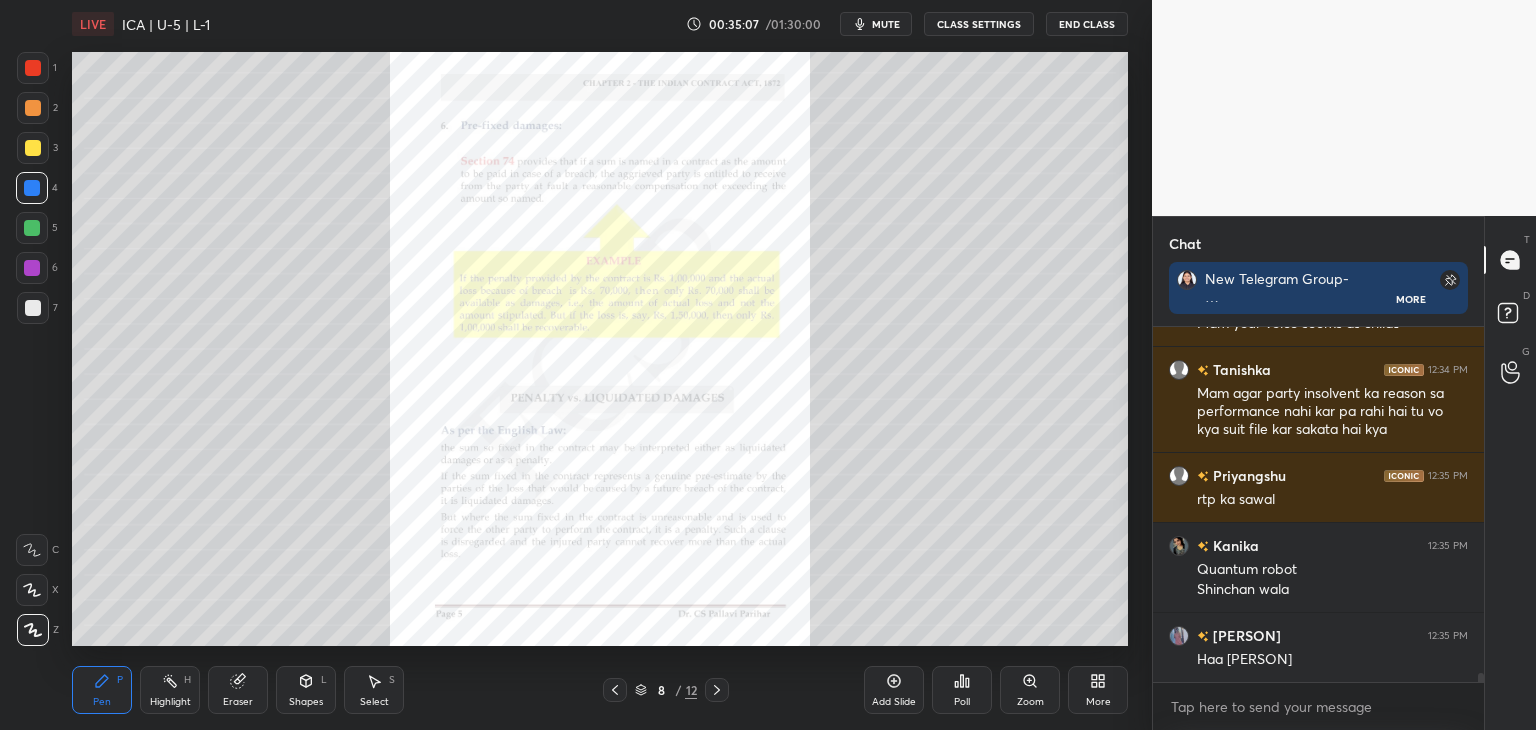click 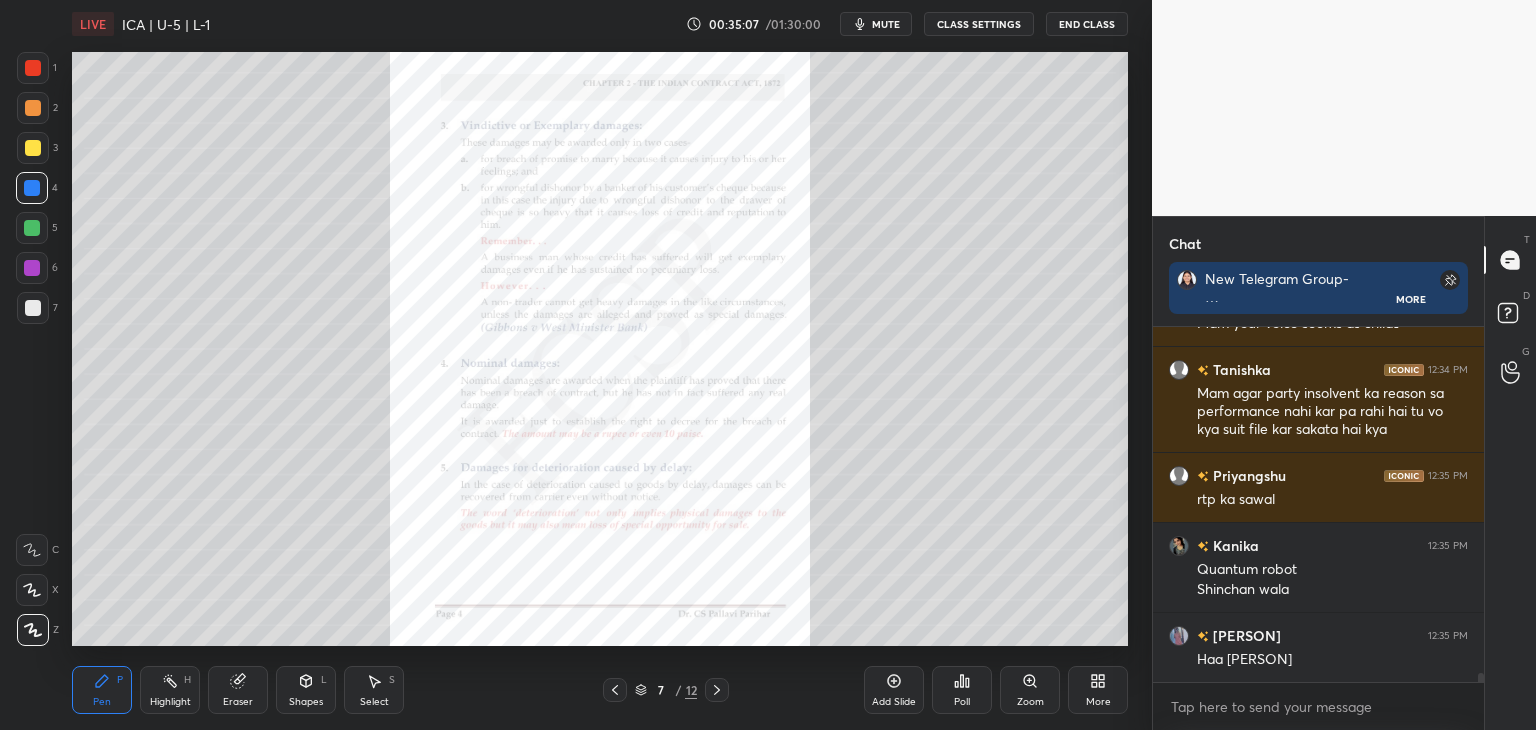 click 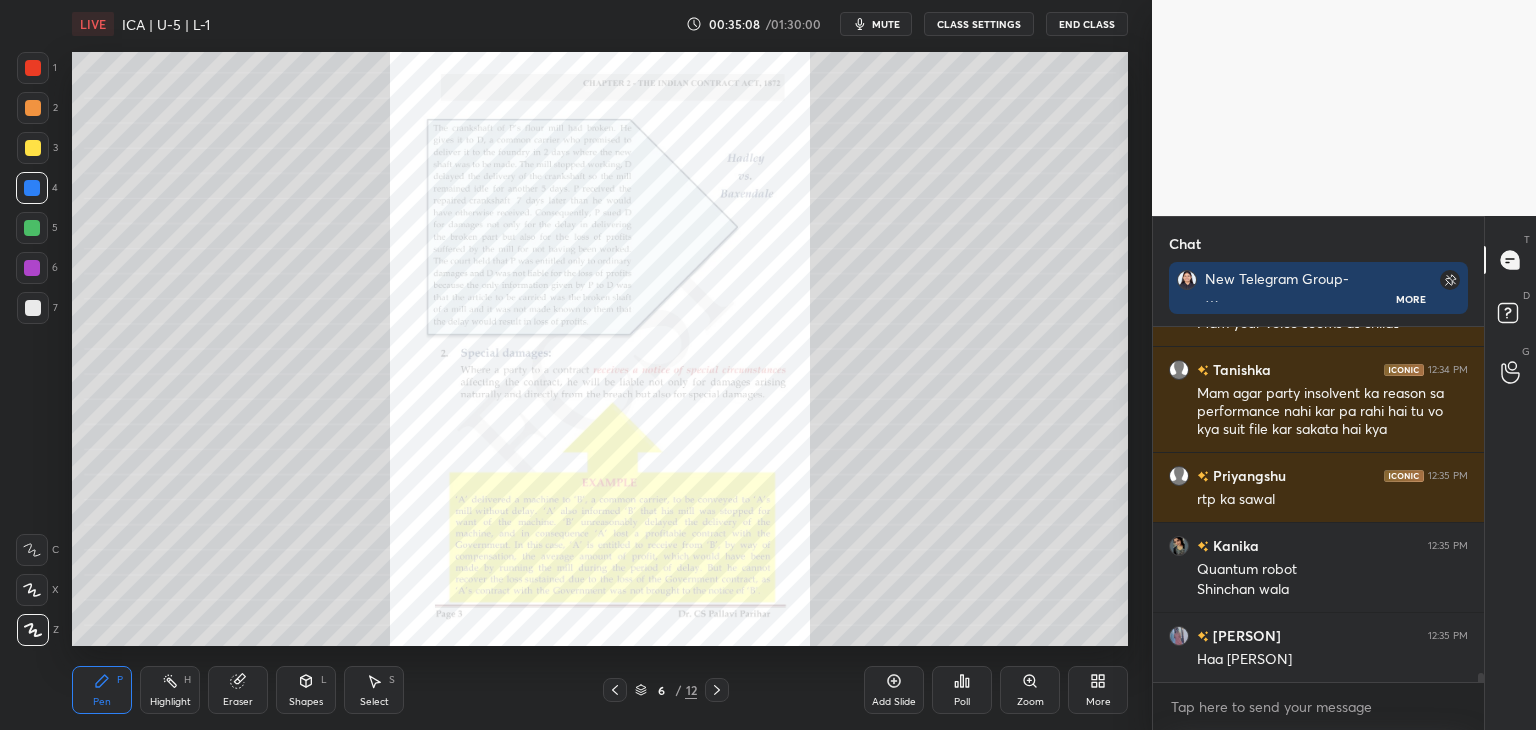click 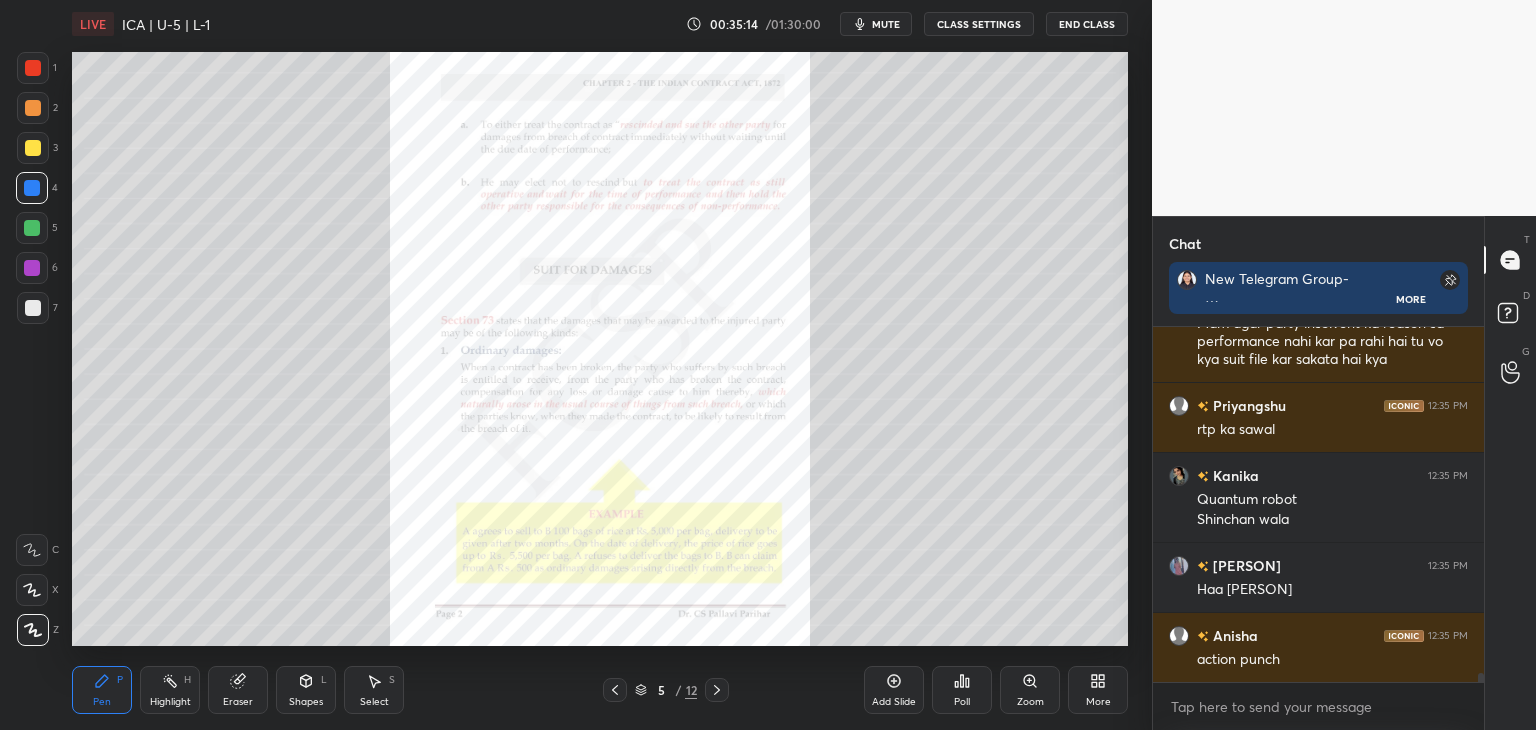 scroll, scrollTop: 13892, scrollLeft: 0, axis: vertical 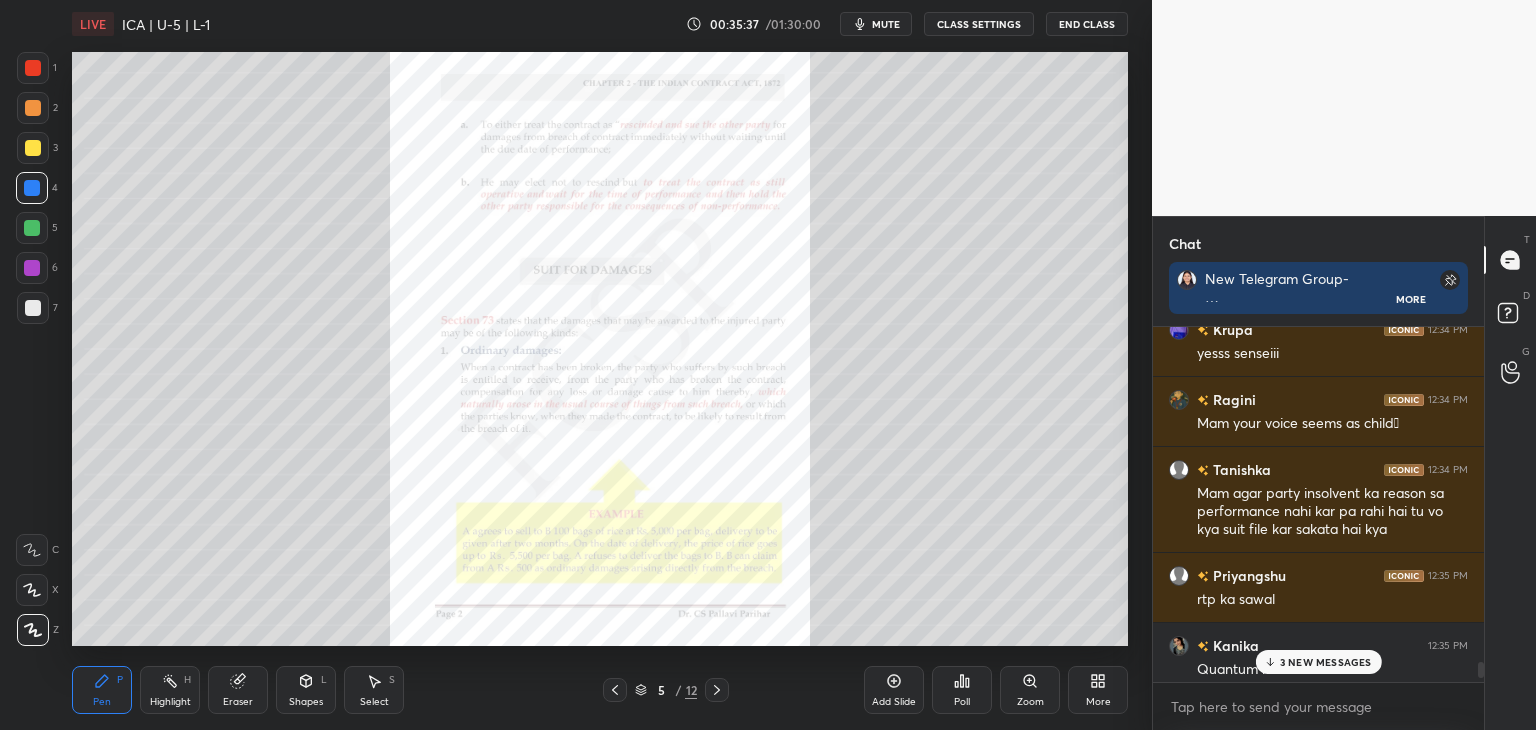 click at bounding box center [1481, 670] 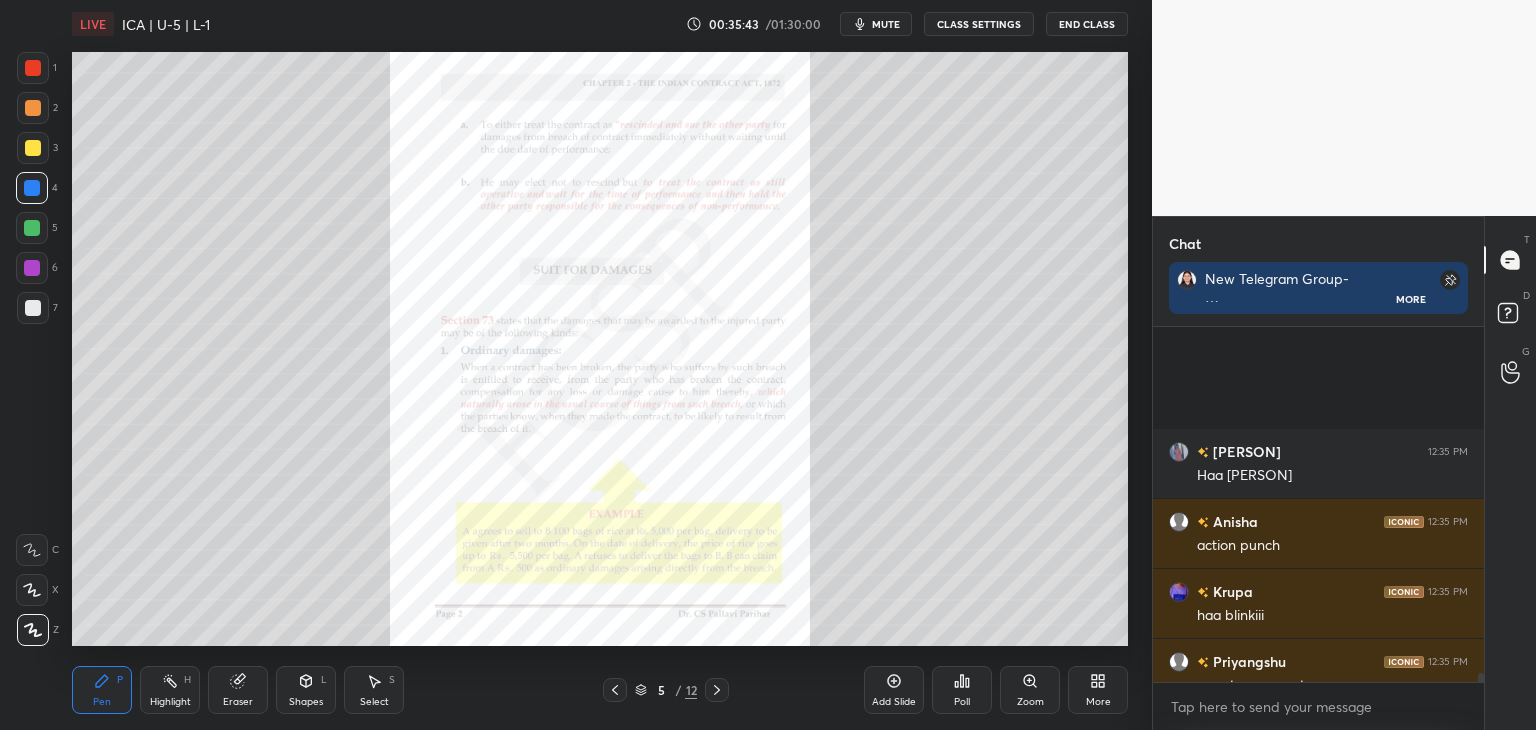 scroll, scrollTop: 14172, scrollLeft: 0, axis: vertical 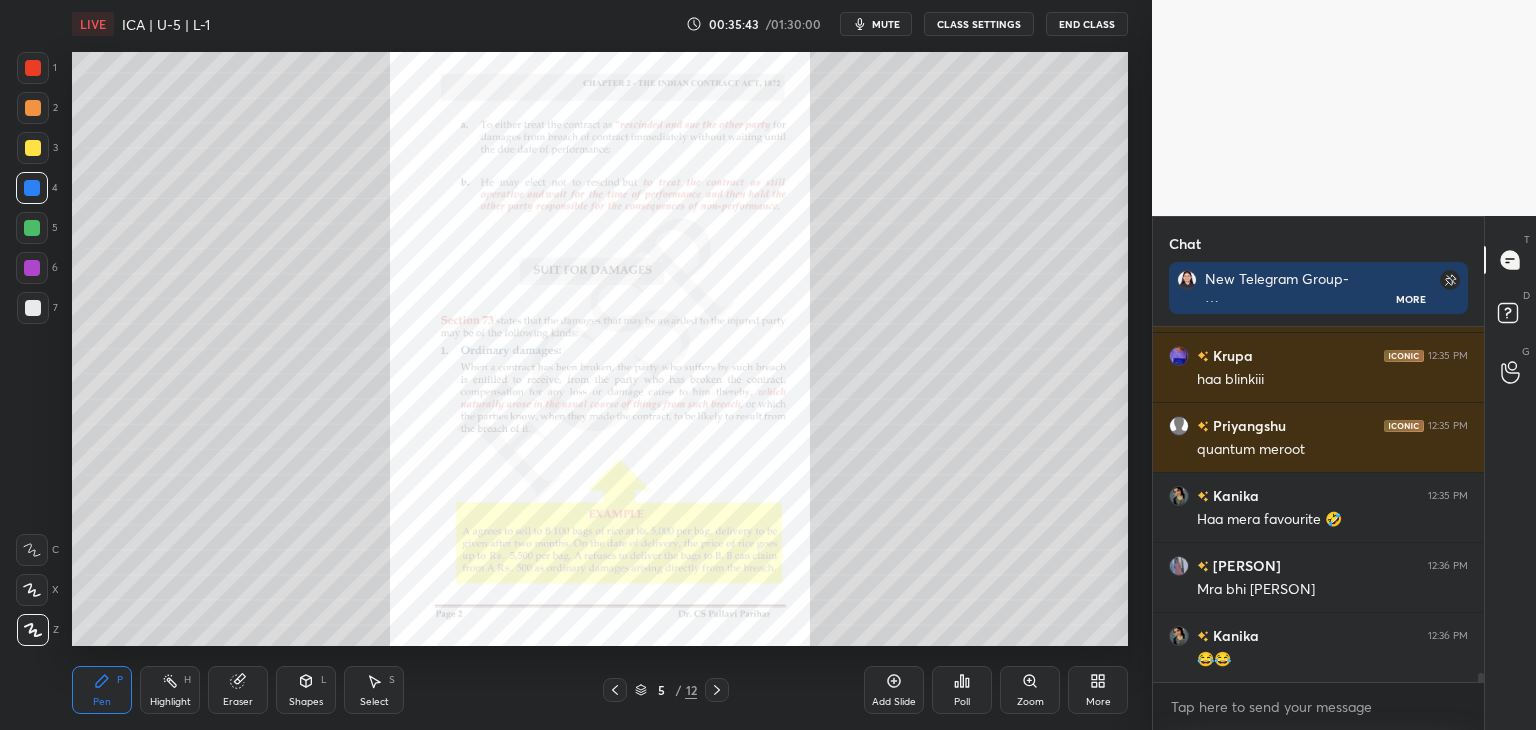 drag, startPoint x: 1480, startPoint y: 669, endPoint x: 1480, endPoint y: 695, distance: 26 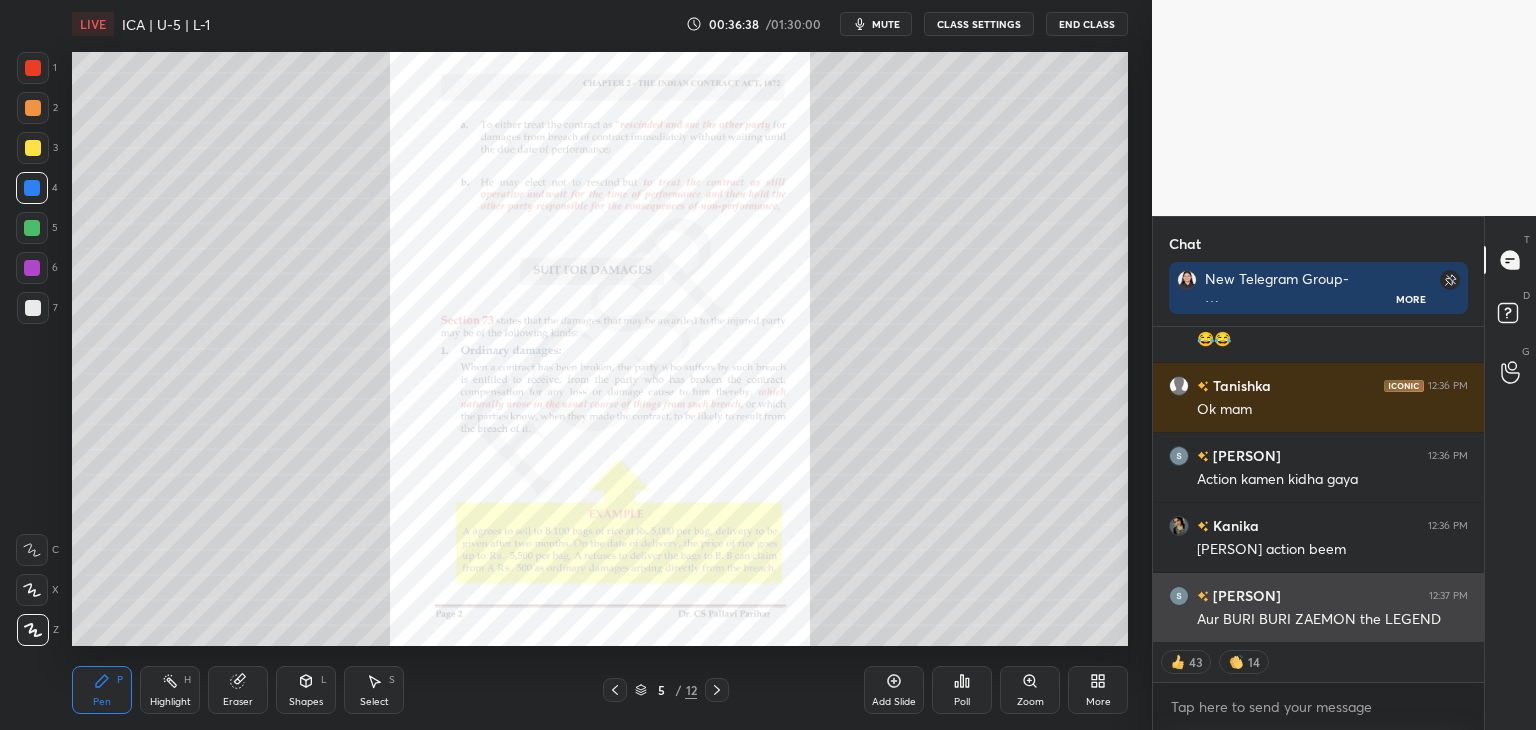 scroll, scrollTop: 14563, scrollLeft: 0, axis: vertical 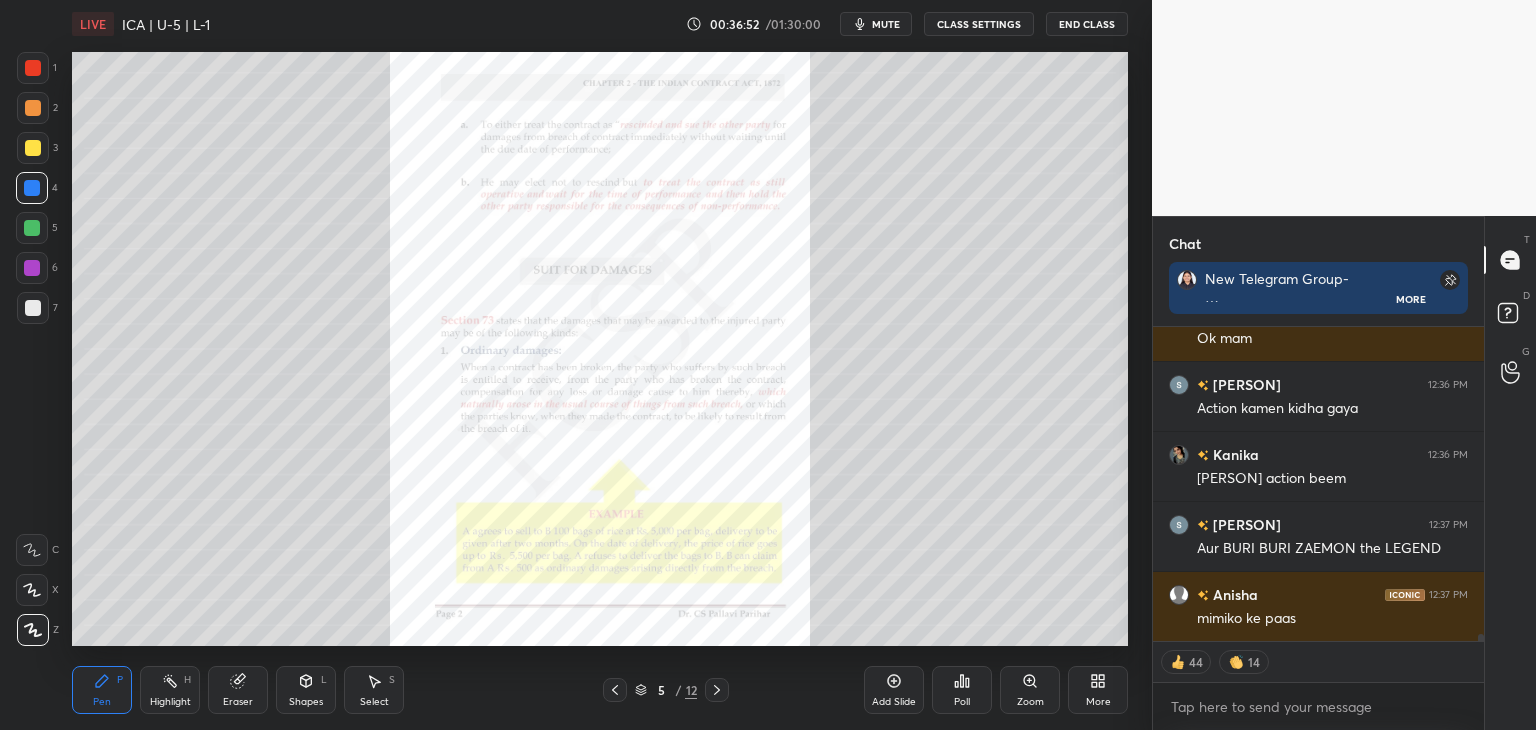 click at bounding box center (32, 228) 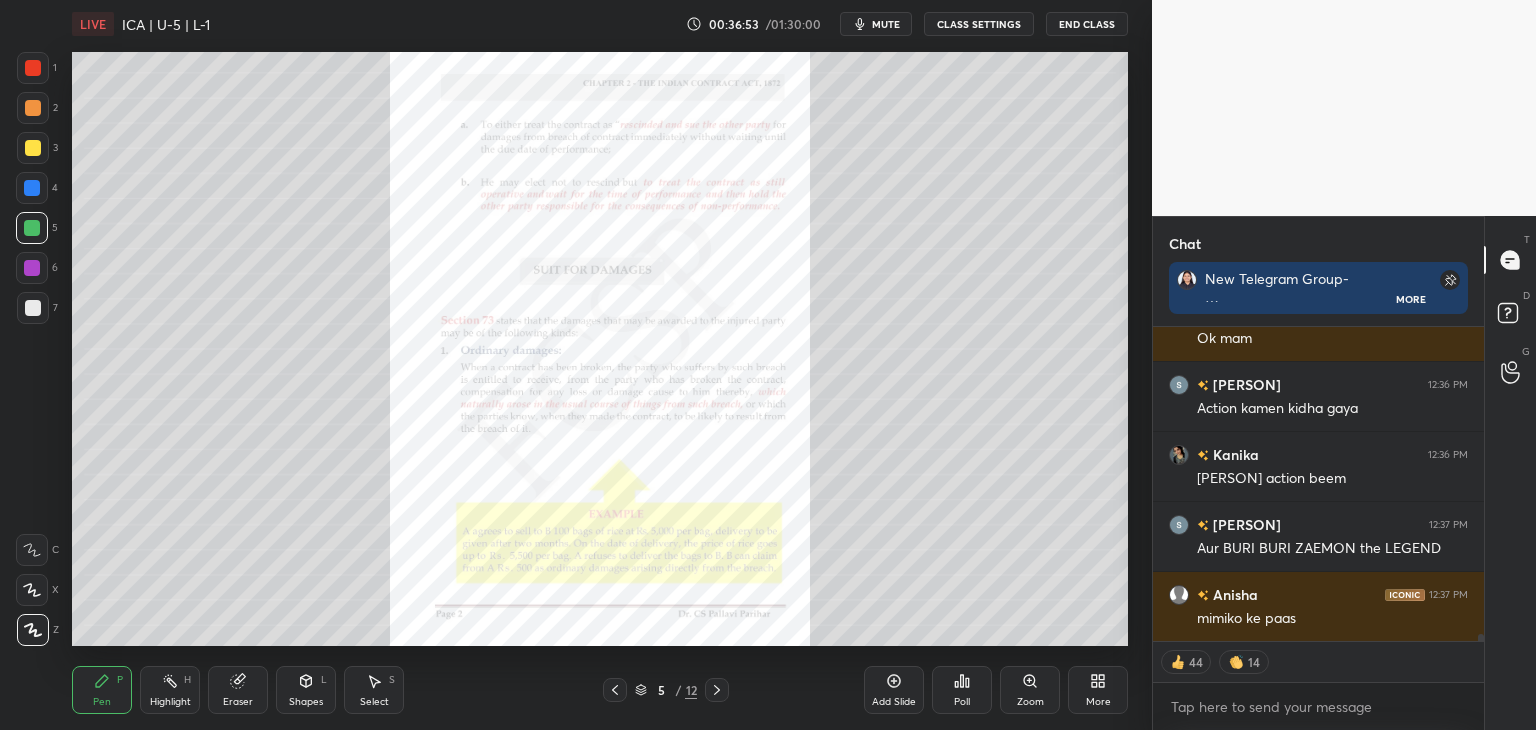 scroll, scrollTop: 14632, scrollLeft: 0, axis: vertical 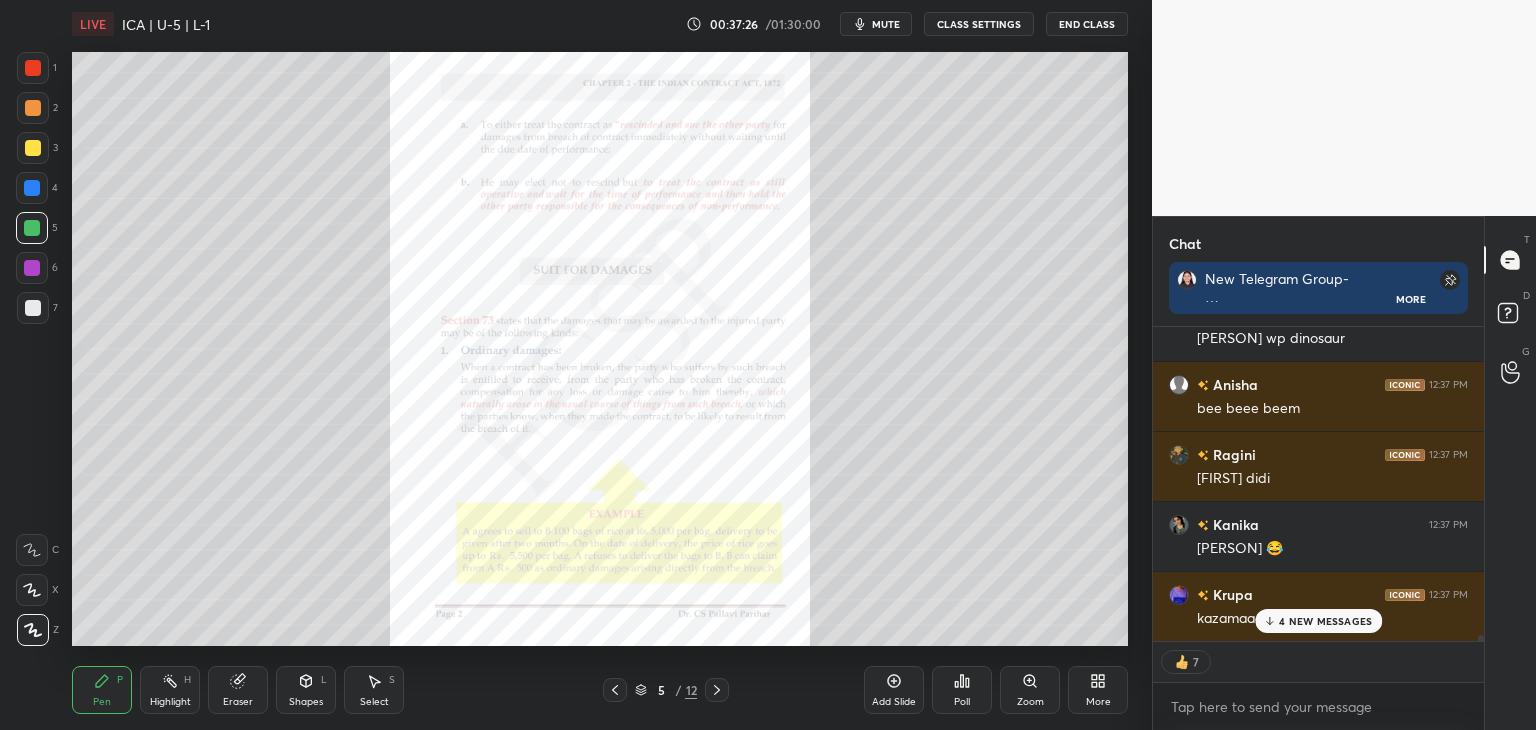 drag, startPoint x: 1481, startPoint y: 677, endPoint x: 1485, endPoint y: 704, distance: 27.294687 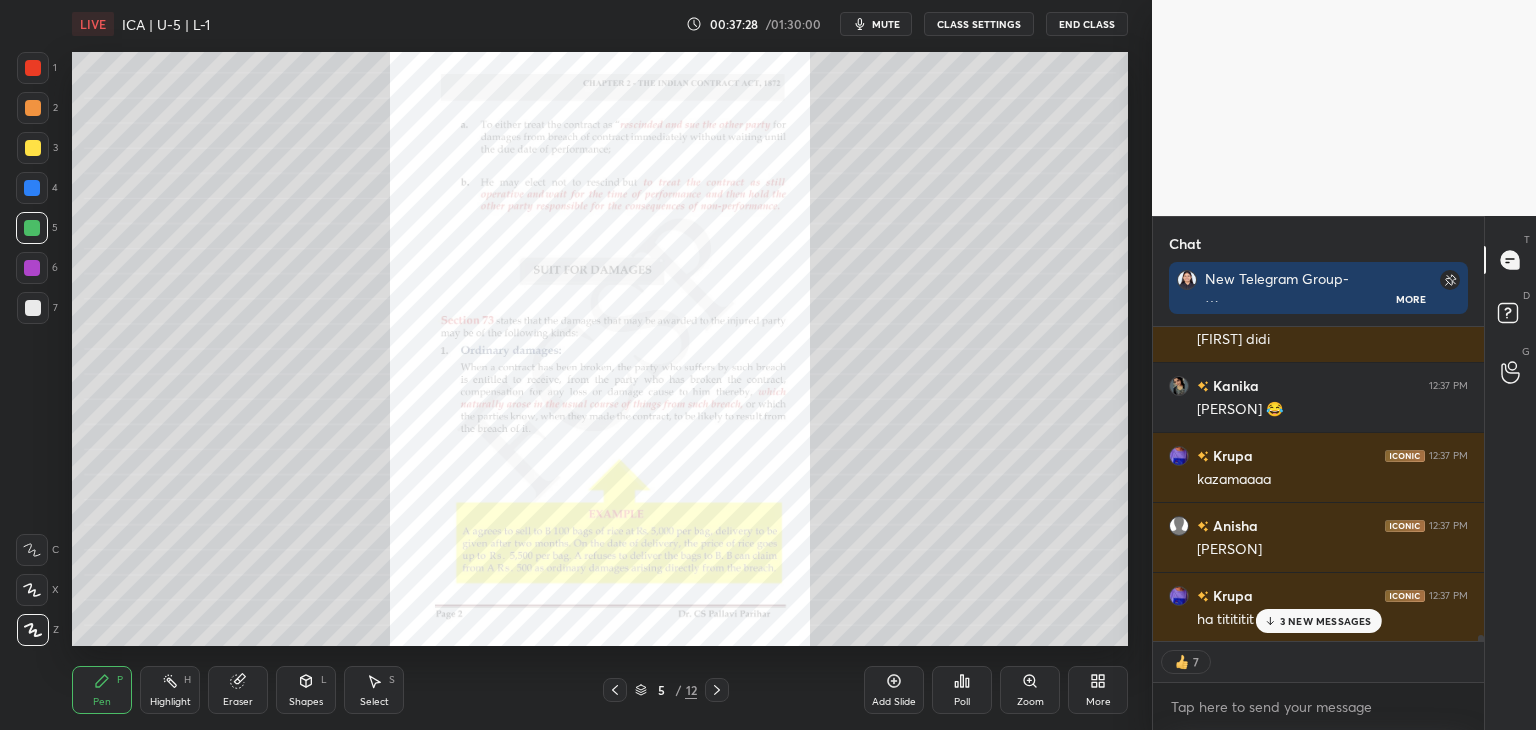 scroll, scrollTop: 15403, scrollLeft: 0, axis: vertical 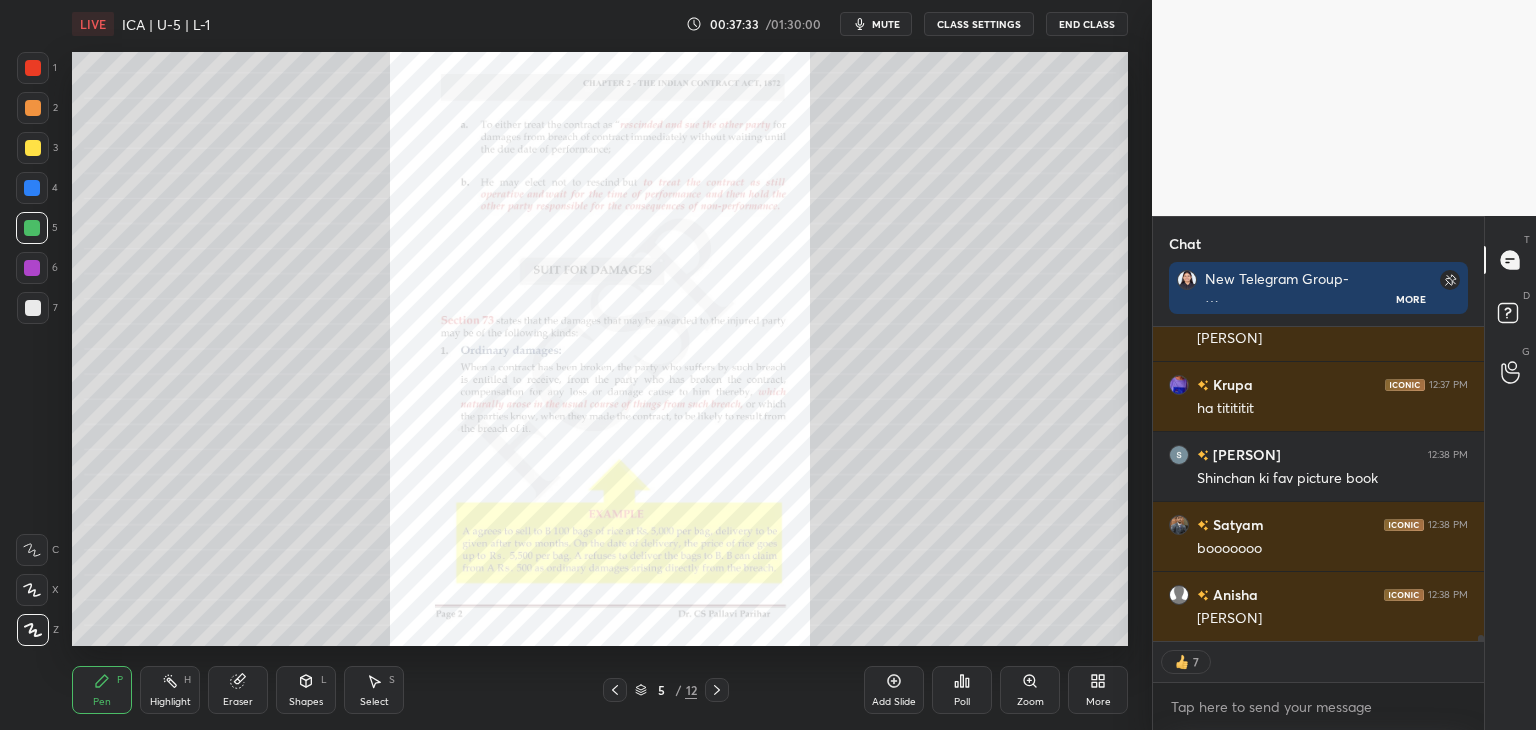 drag, startPoint x: 1480, startPoint y: 635, endPoint x: 1475, endPoint y: 664, distance: 29.427877 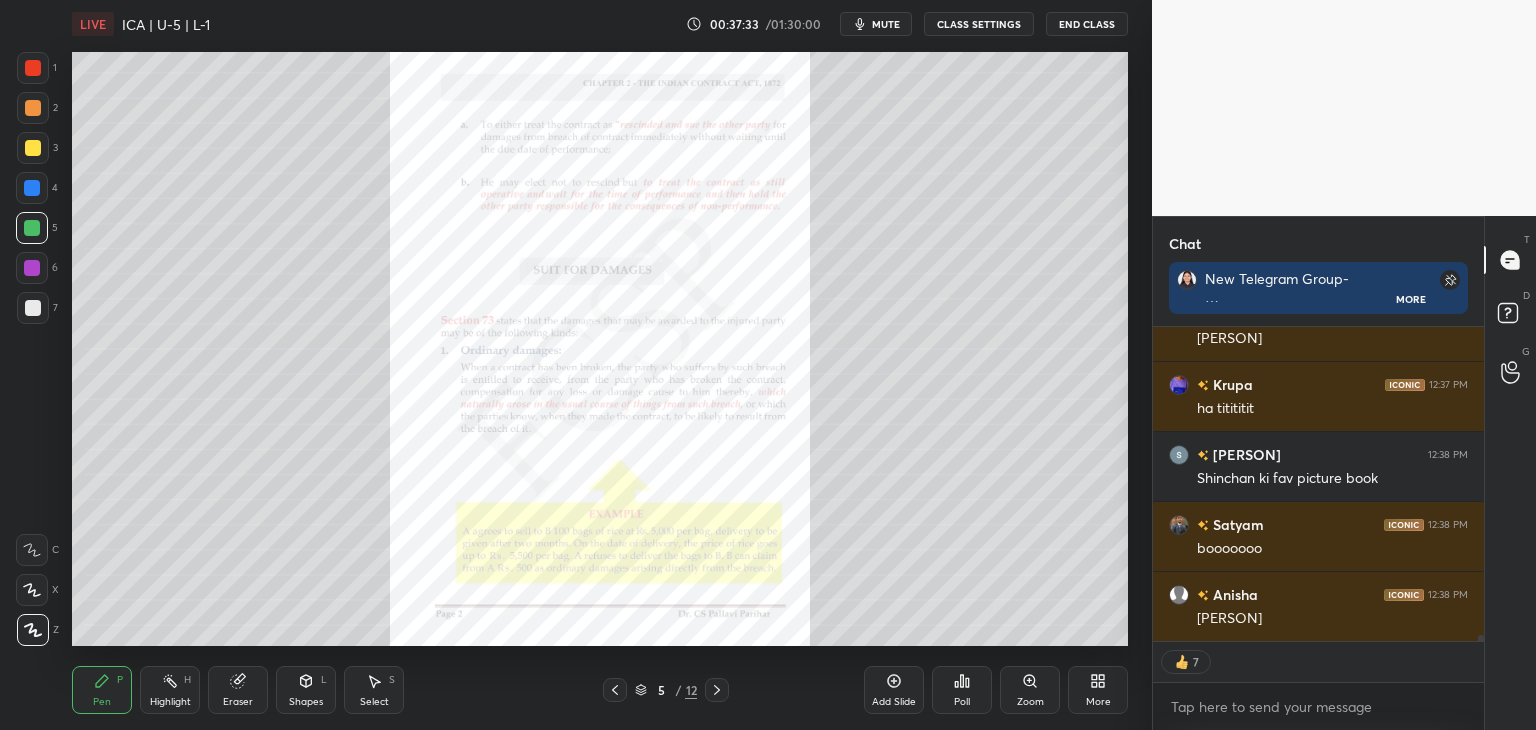 click on "Krupa 12:37 PM kazamaaaa Anisha 12:37 PM toru Krupa 12:37 PM ha titititit Rajyawardh... 12:38 PM Shinchan ki fav picture book Satyam 12:38 PM booooooo Anisha 12:38 PM masao JUMP TO LATEST 7 Enable hand raising Enable raise hand to speak to learners. Once enabled, chat will be turned off temporarily. Enable x" at bounding box center [1318, 528] 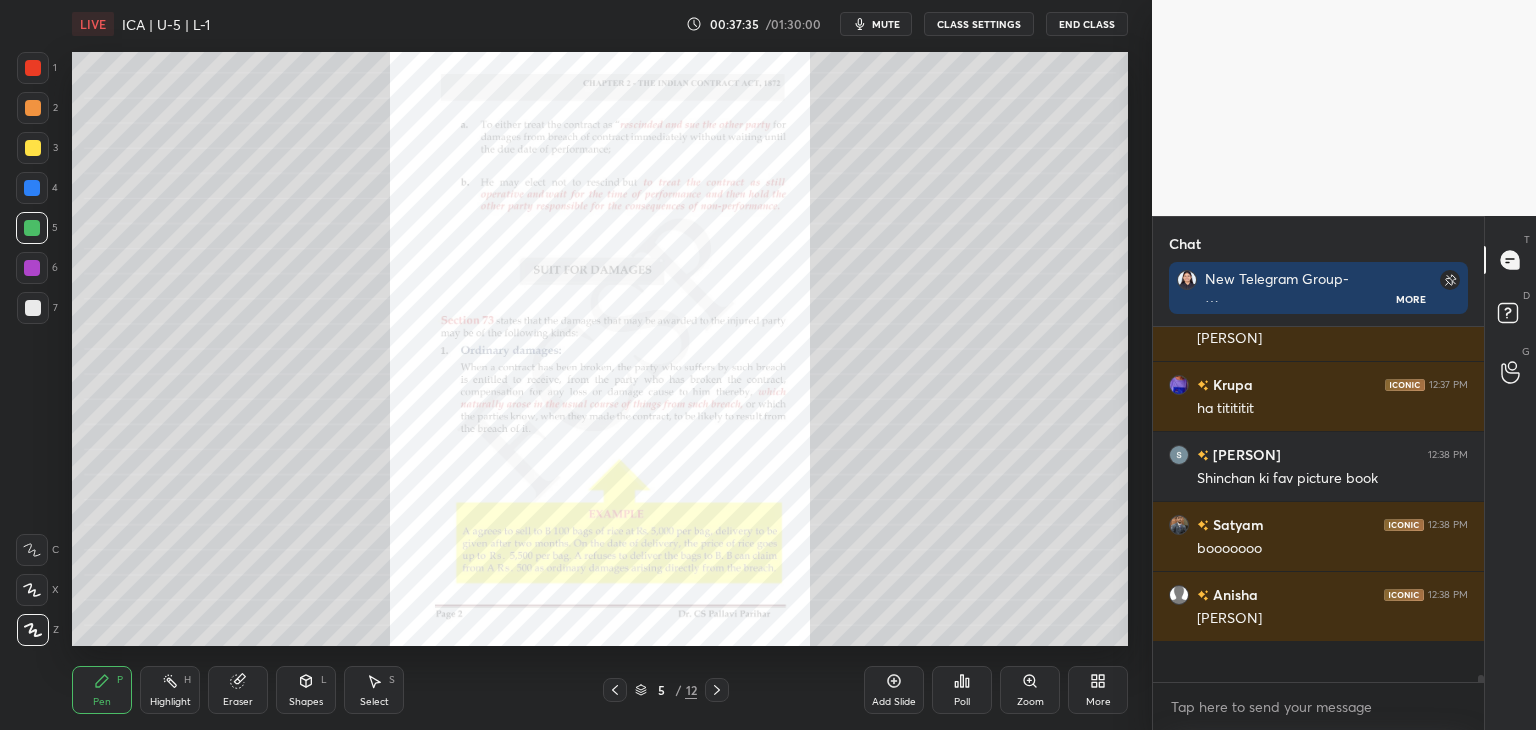 scroll, scrollTop: 6, scrollLeft: 6, axis: both 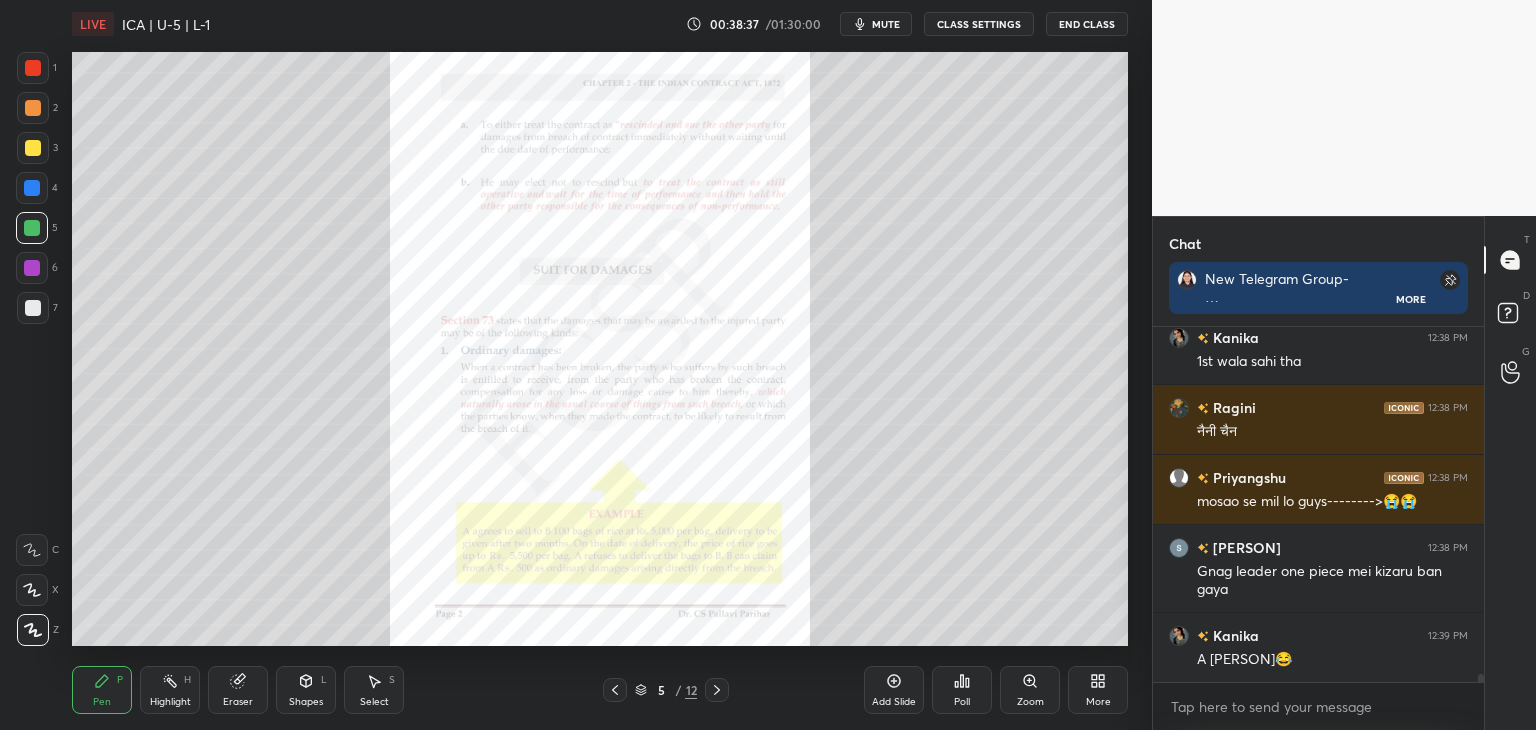click on "Zoom" at bounding box center [1030, 702] 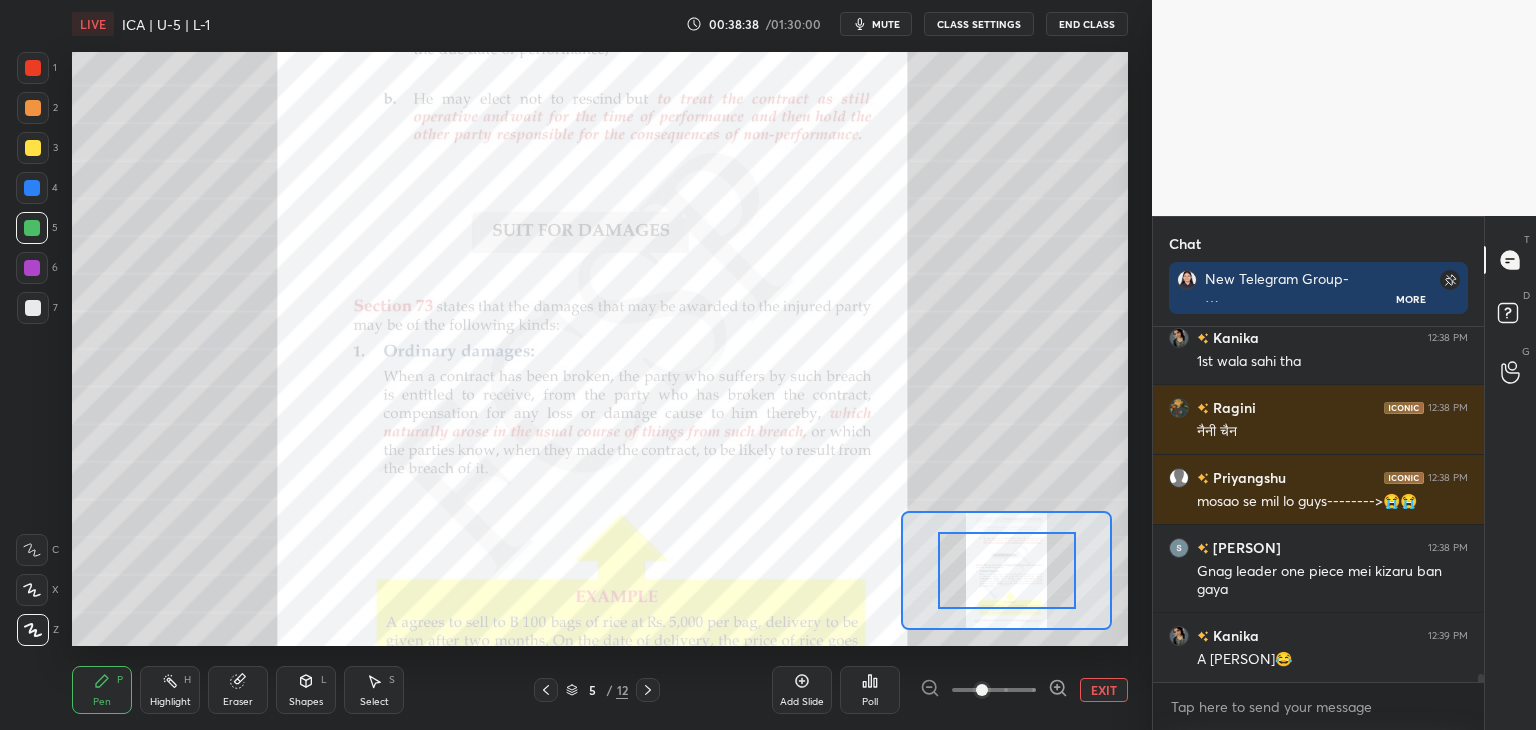 drag, startPoint x: 1028, startPoint y: 592, endPoint x: 1040, endPoint y: 590, distance: 12.165525 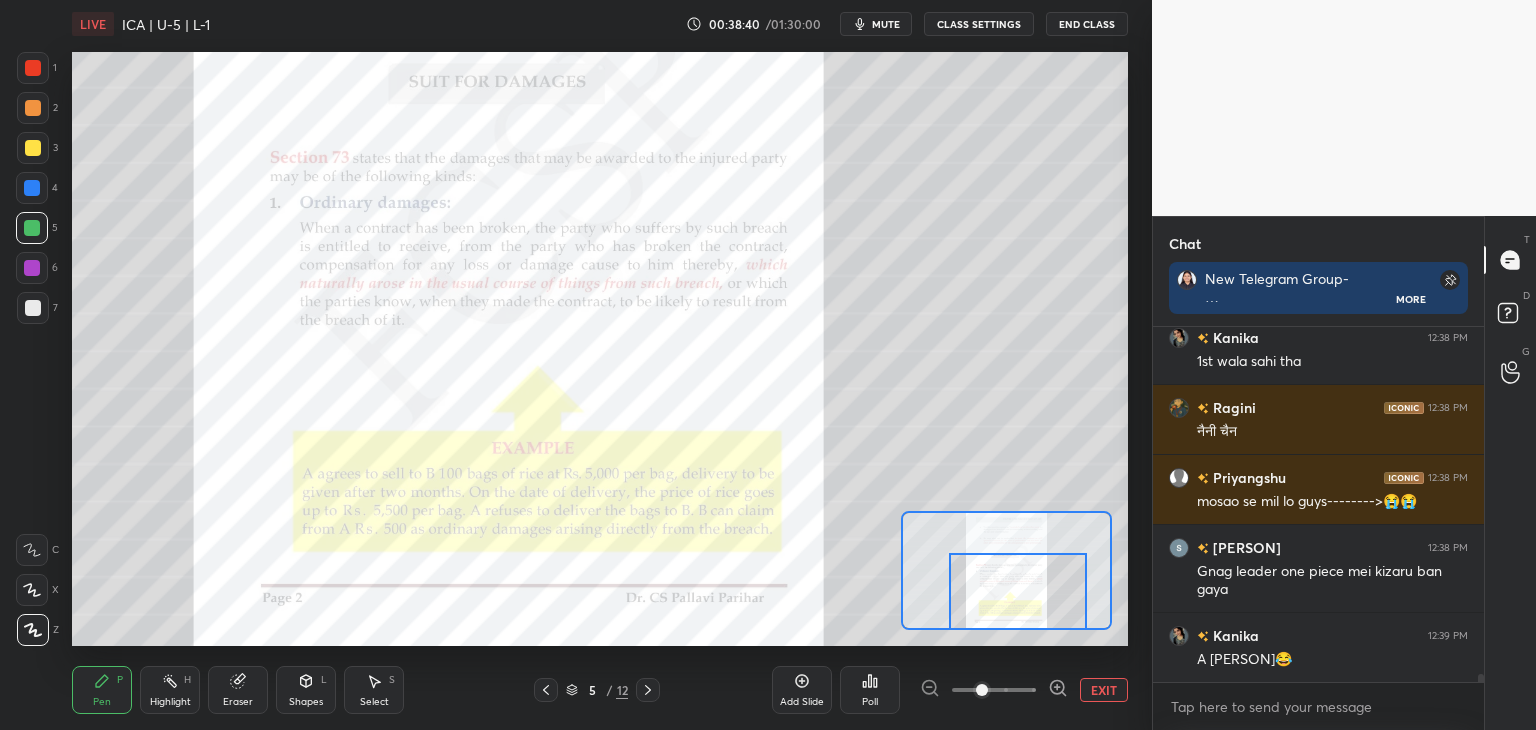 drag, startPoint x: 1048, startPoint y: 586, endPoint x: 1048, endPoint y: 609, distance: 23 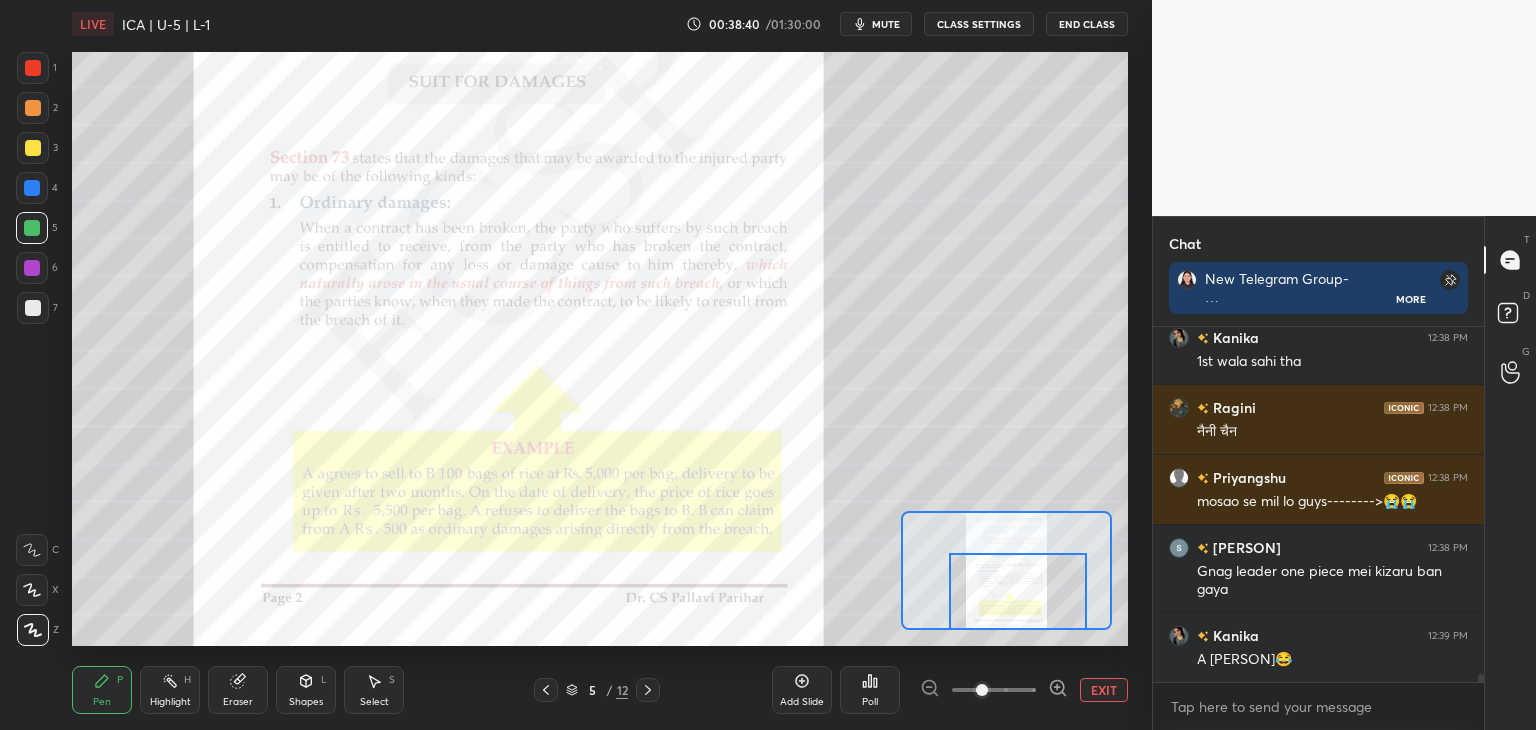 click at bounding box center [1018, 591] 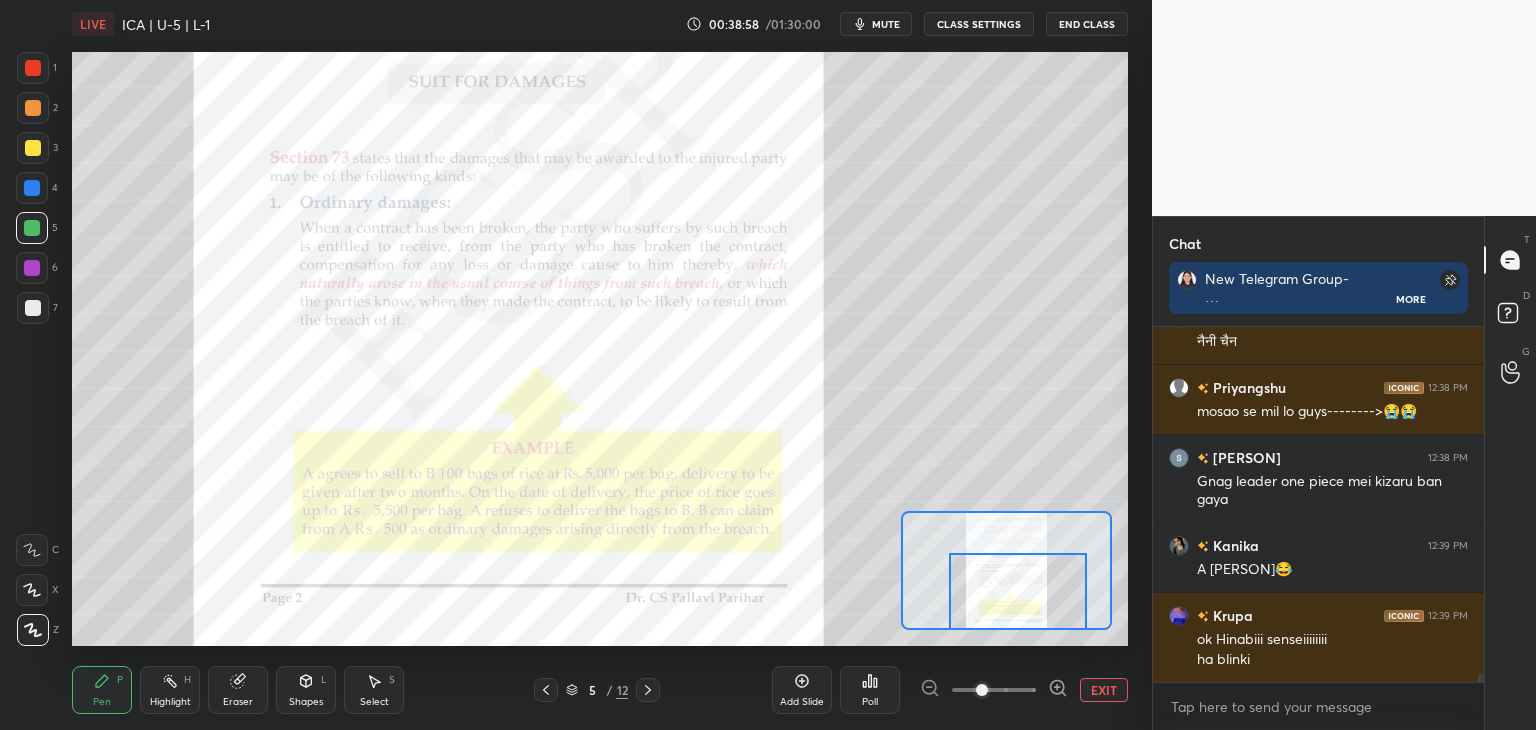 scroll, scrollTop: 16398, scrollLeft: 0, axis: vertical 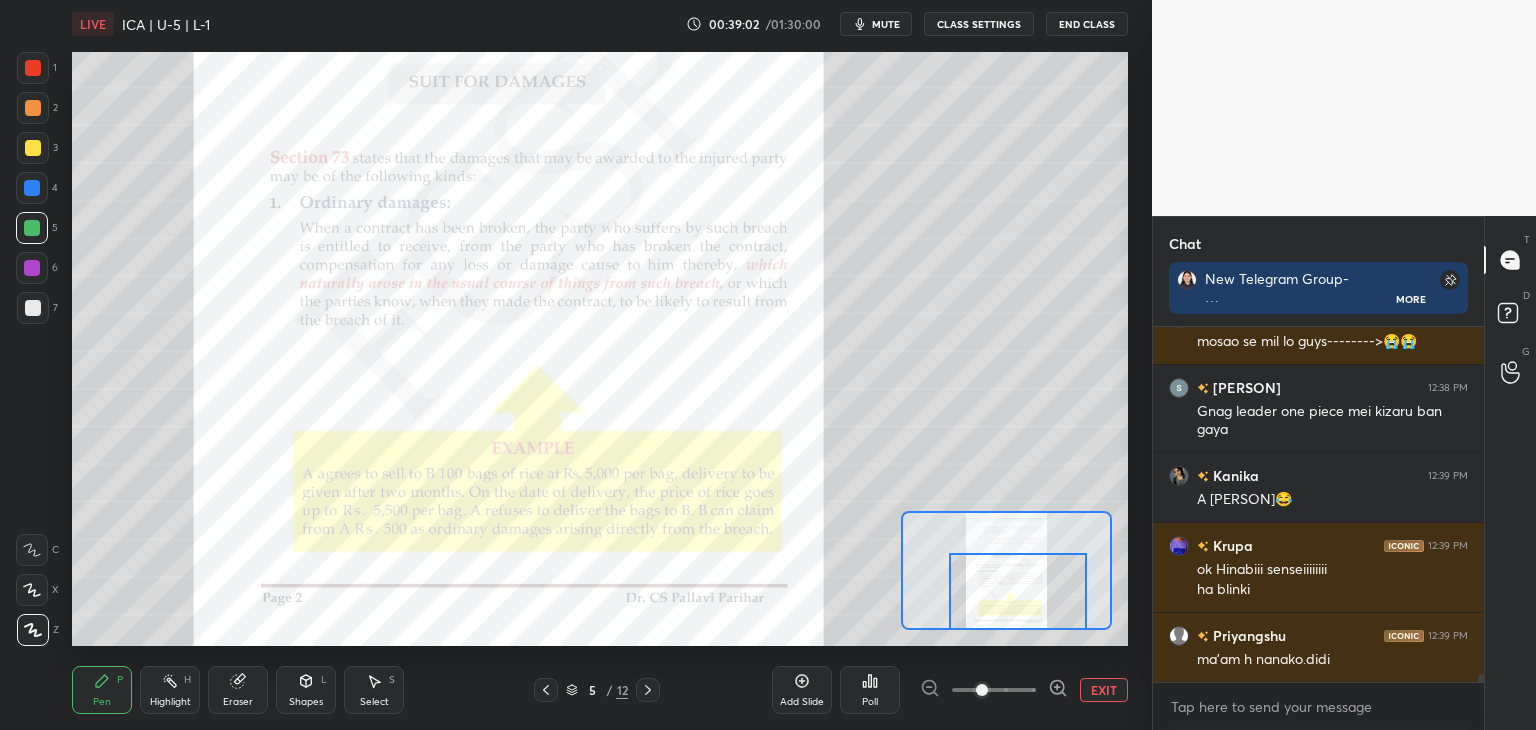 drag, startPoint x: 28, startPoint y: 189, endPoint x: 38, endPoint y: 187, distance: 10.198039 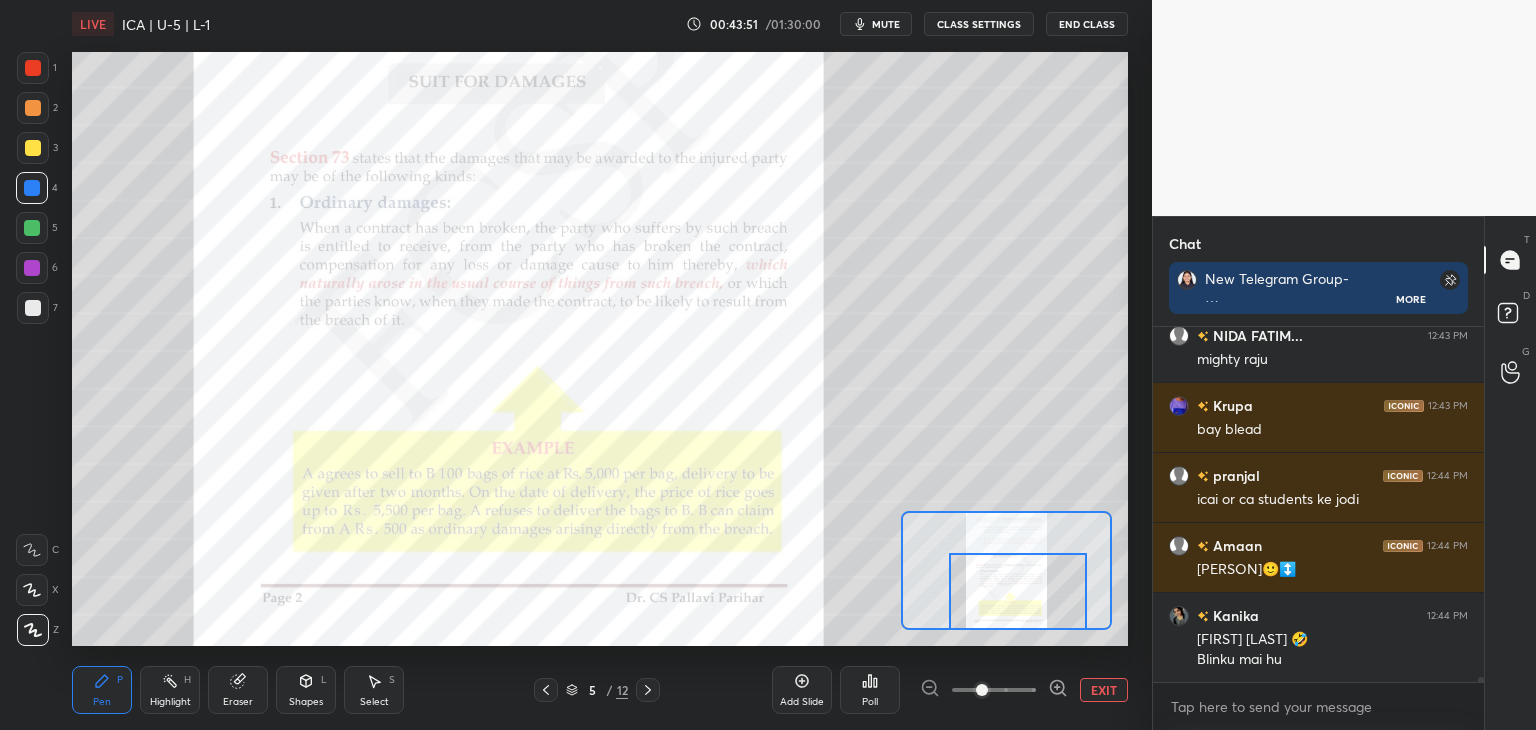 scroll, scrollTop: 22936, scrollLeft: 0, axis: vertical 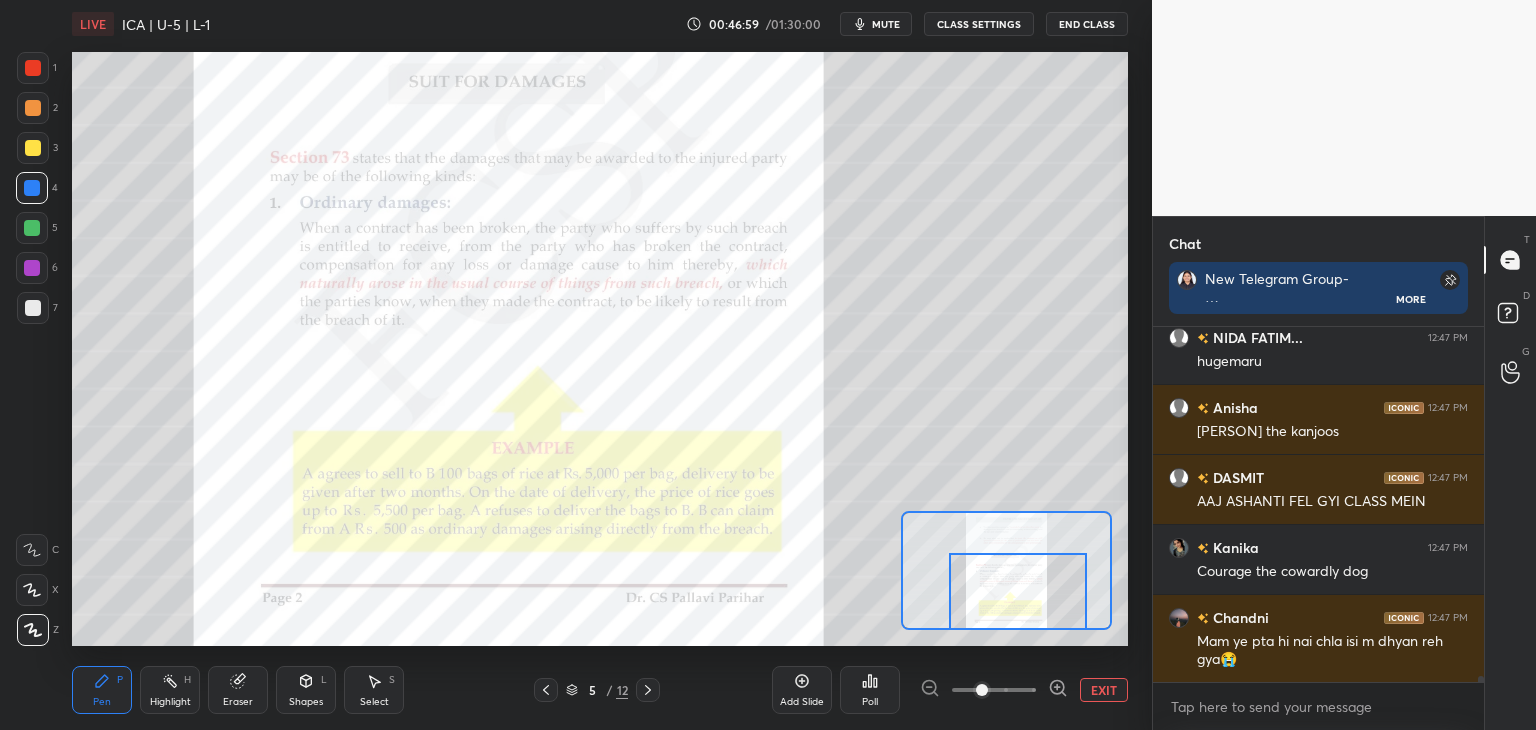 click on "EXIT" at bounding box center (1104, 690) 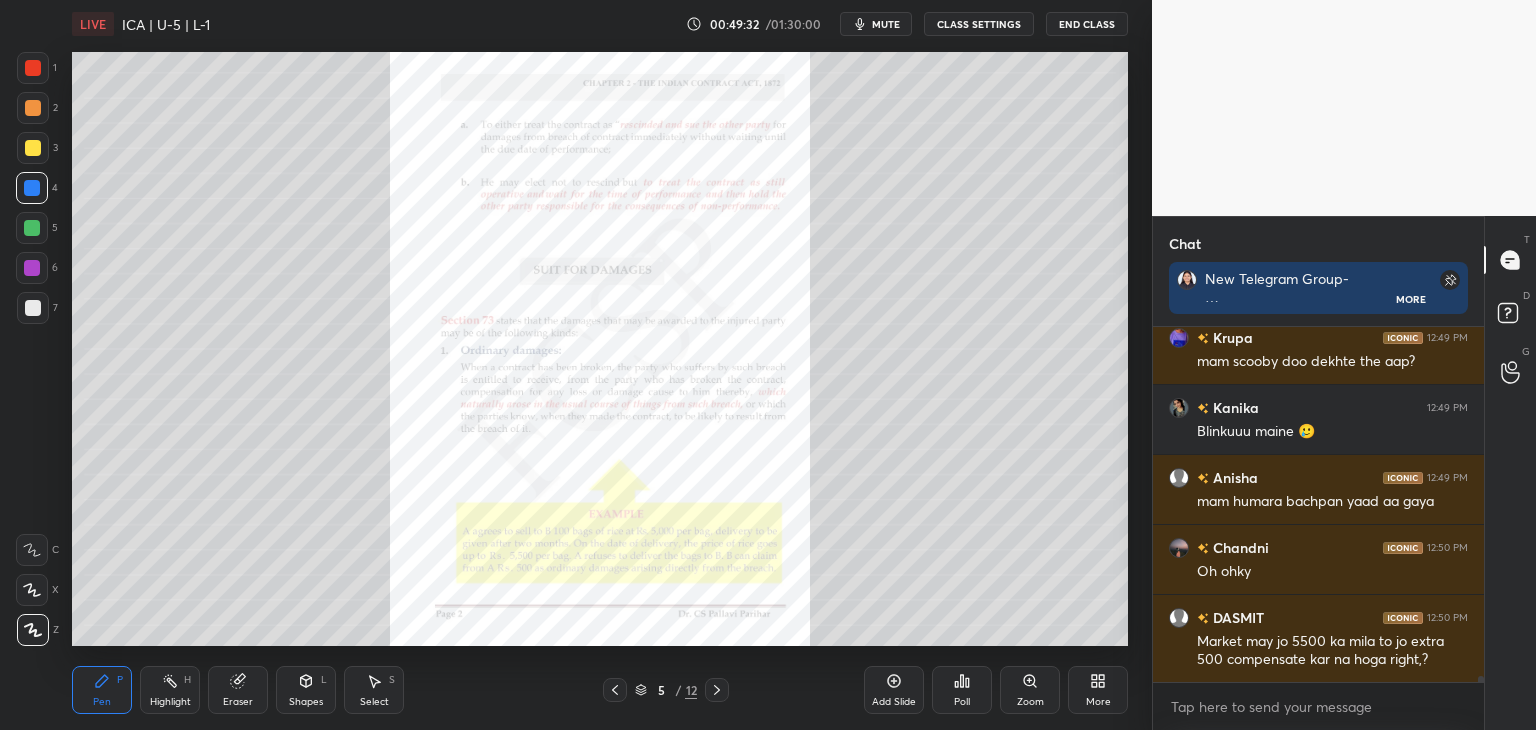 scroll, scrollTop: 22002, scrollLeft: 0, axis: vertical 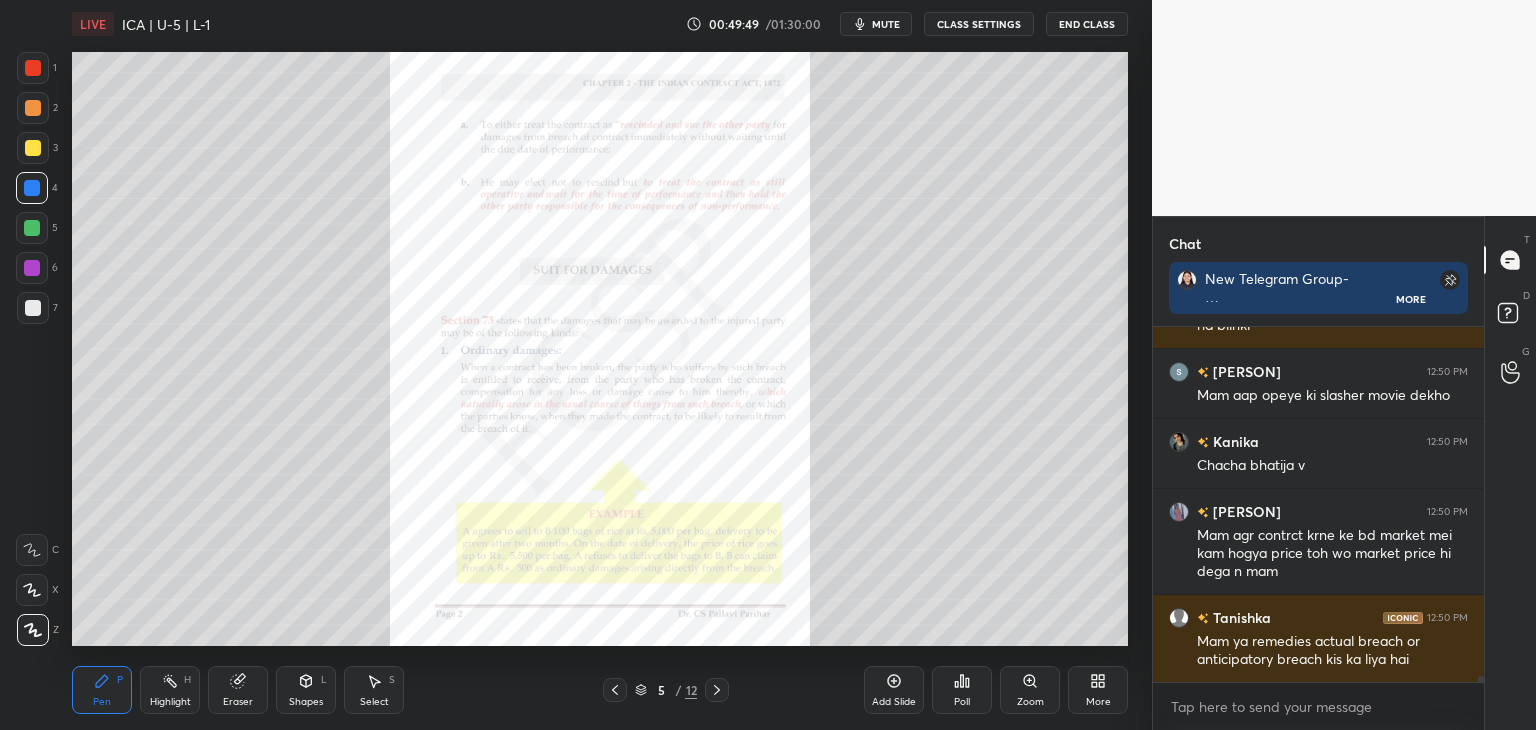 drag, startPoint x: 1481, startPoint y: 677, endPoint x: 1489, endPoint y: 707, distance: 31.04835 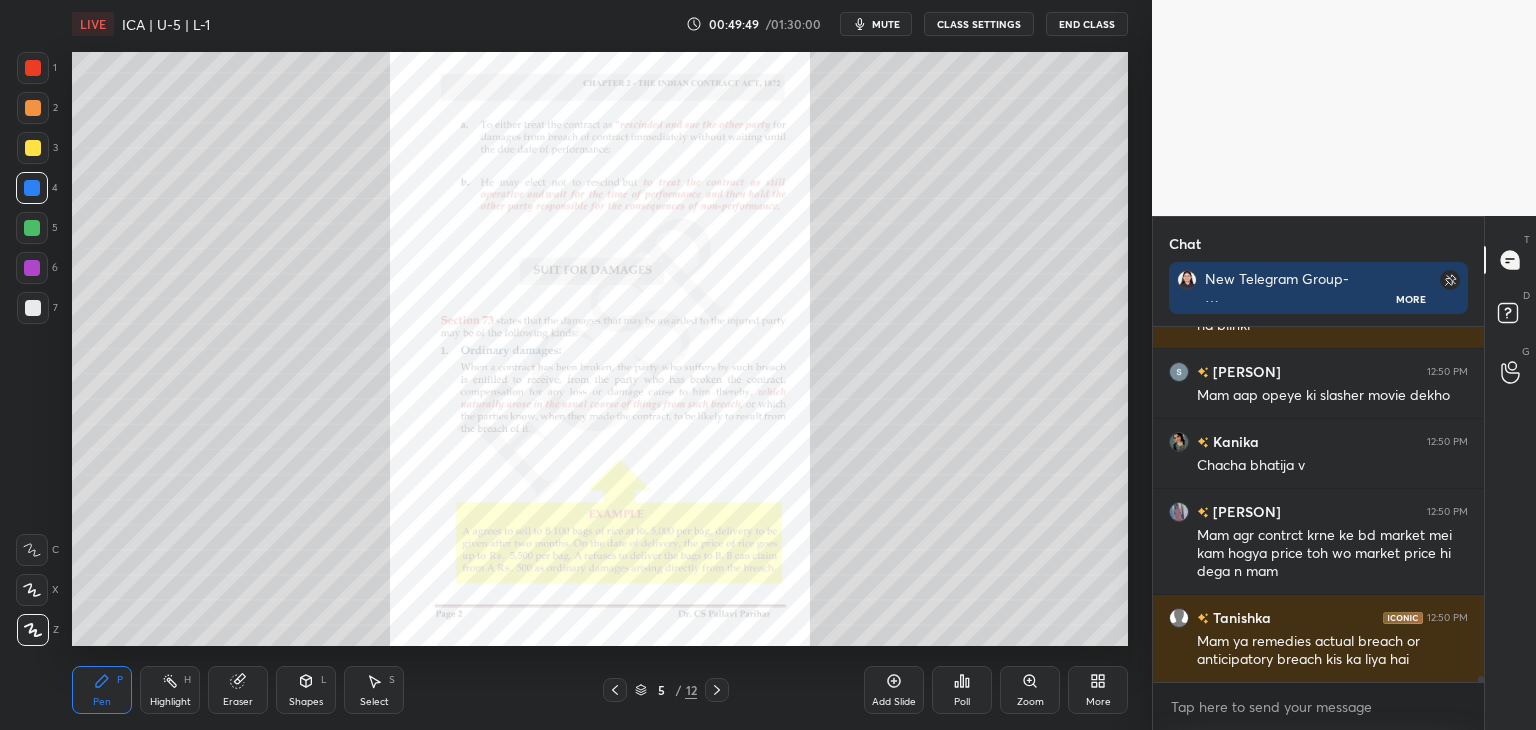click on "Chat New Telegram Group-
https://t.me/+x8IKM9l47kg2Y2Jl More [NAME] 12:50 PM Market may jo 5500 ka mila to jo extra 500 compensate kar na hoga right,? [PERSON] 12:50 PM ha [PERSON] [NAME]... 12:50 PM Mam aap opeye ki slasher movie dekho [PERSON] 12:50 PM Chacha bhatija v [PERSON] 12:50 PM Mam agr contrct krne ke bd market mei kam hogya price toh wo market price hi dega n mam [PERSON] 12:50 PM Mam ya remedies actual breach or anticipatory breach kis ka liya hai JUMP TO LATEST Enable hand raising Enable raise hand to speak to learners. Once enabled, chat will be turned off temporarily. Enable x introducing Raise a hand with a doubt Now learners can raise their hand along with a doubt How it works? Doubts asked by learners will show up here NEW DOUBTS ASKED No one has raised a hand yet Can't raise hand Looks like educator just invited you to speak. Please wait before you can raise your hand again. Got it T Messages (T) D Doubts (D) G Raise Hand (G)" at bounding box center [1344, 473] 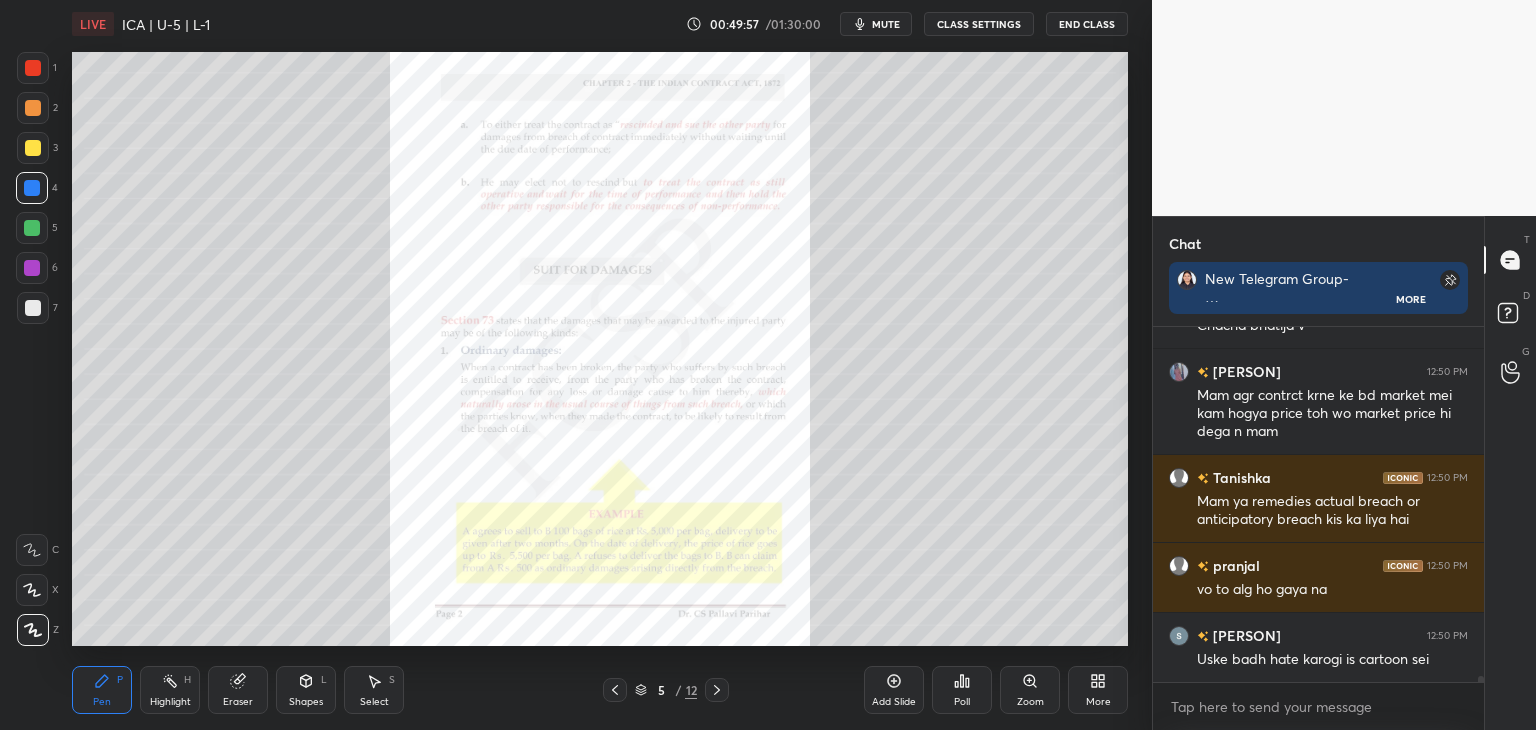 scroll, scrollTop: 22546, scrollLeft: 0, axis: vertical 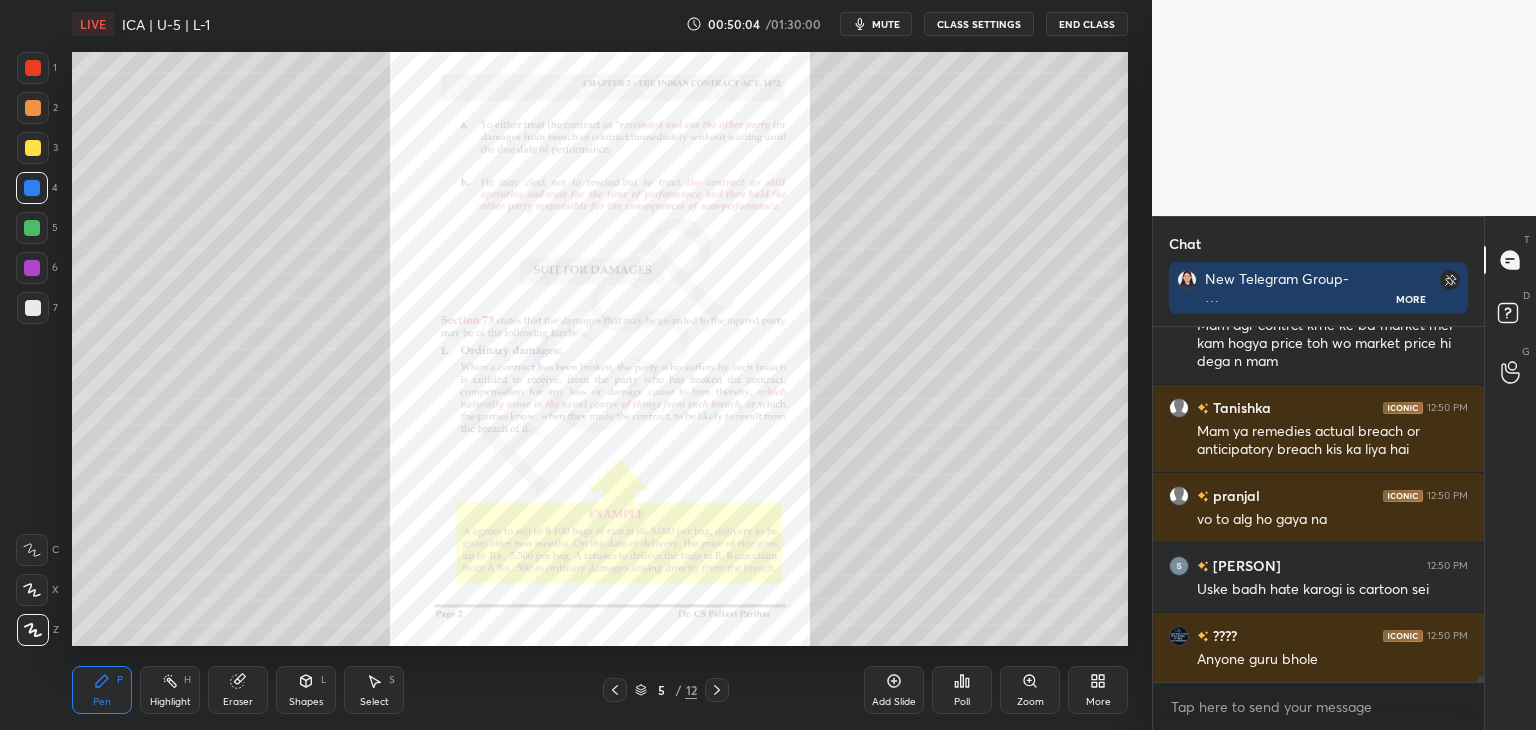 drag, startPoint x: 1480, startPoint y: 679, endPoint x: 1477, endPoint y: 709, distance: 30.149628 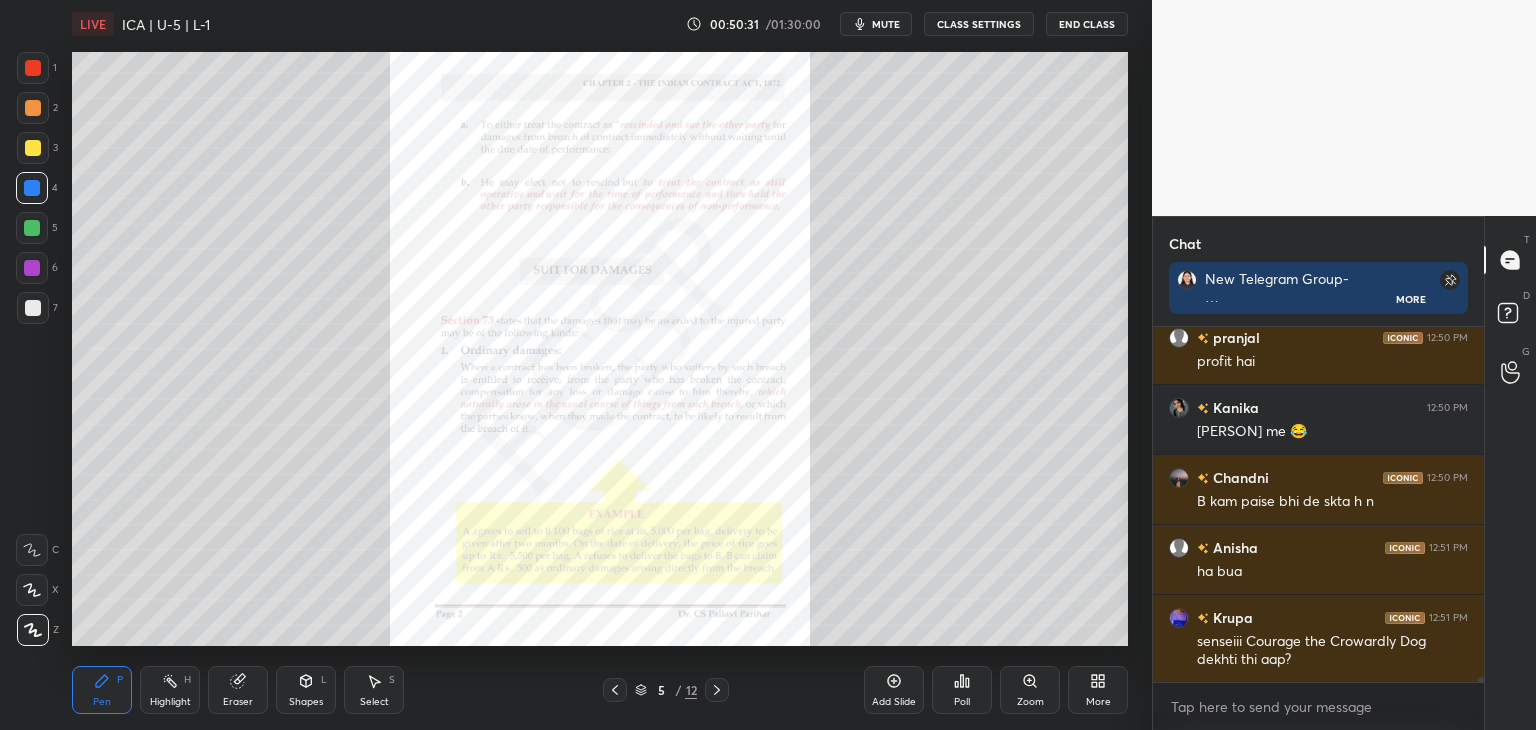 scroll, scrollTop: 23124, scrollLeft: 0, axis: vertical 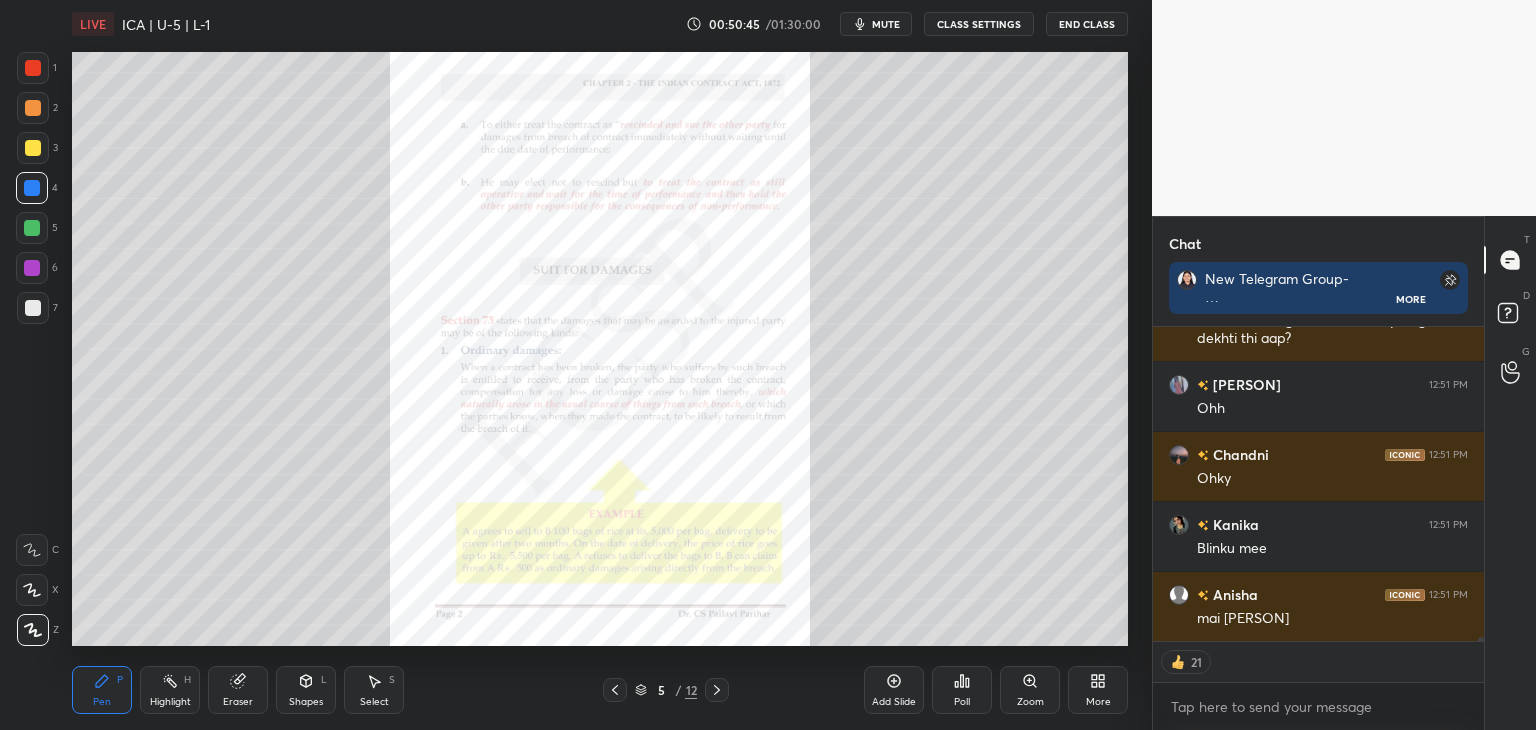 click 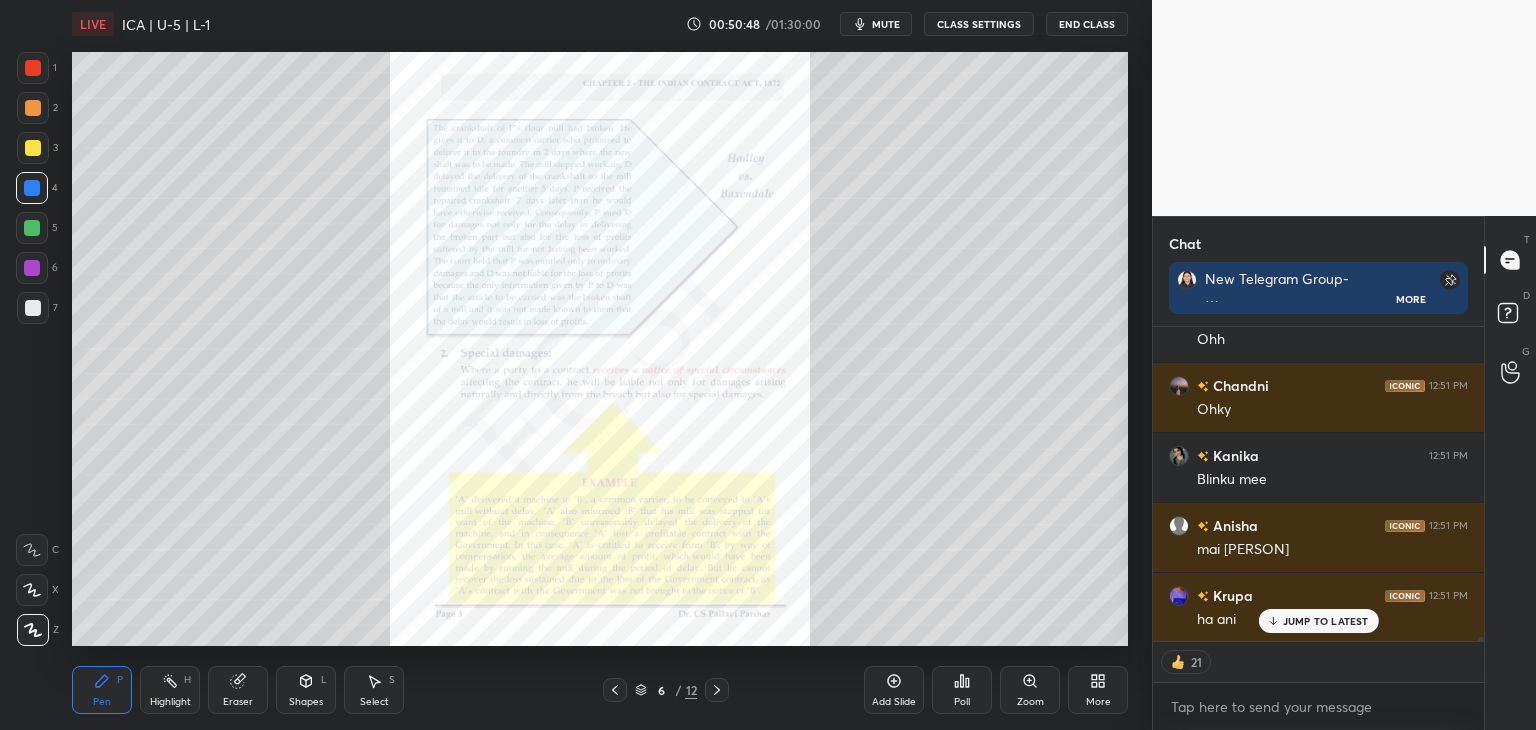 click on "Zoom" at bounding box center (1030, 690) 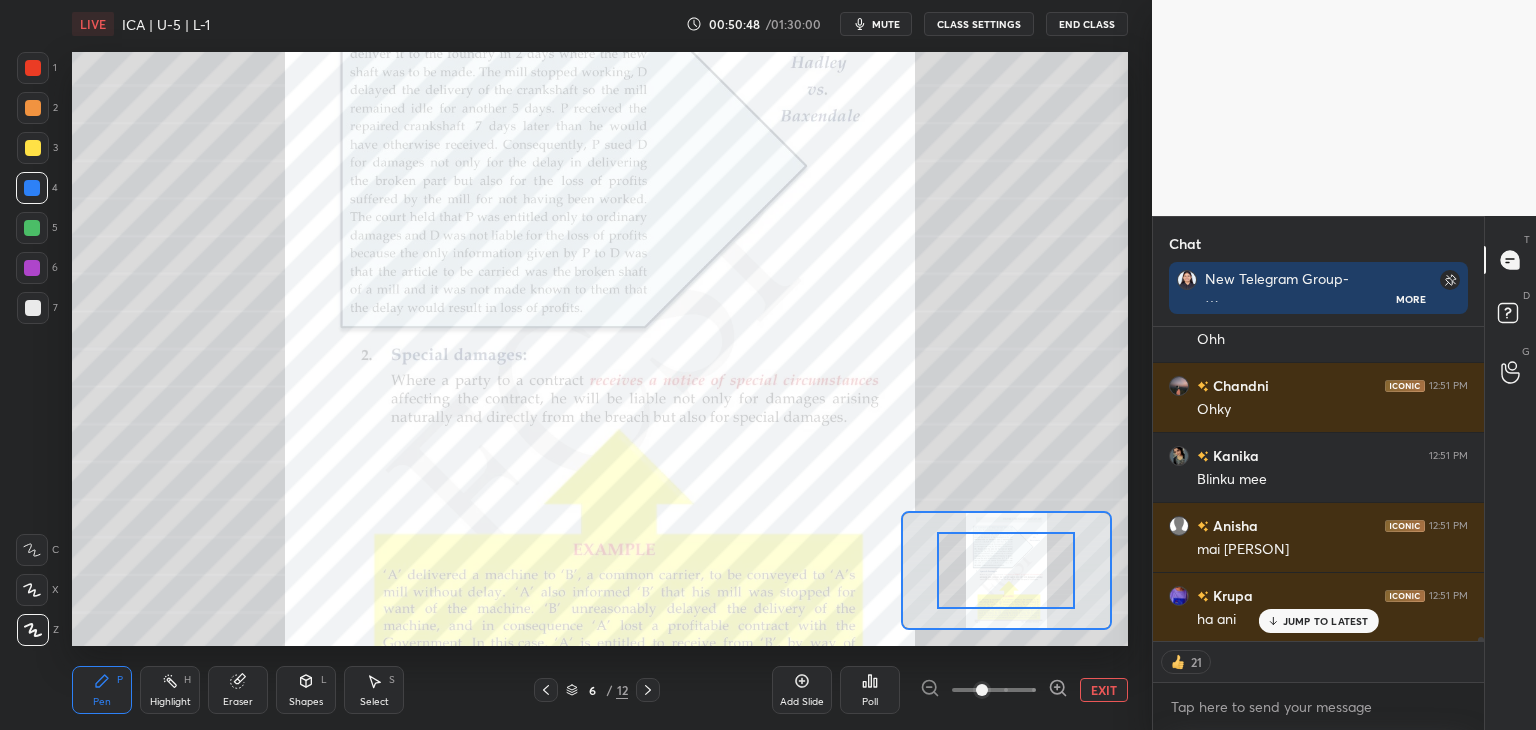 scroll, scrollTop: 23532, scrollLeft: 0, axis: vertical 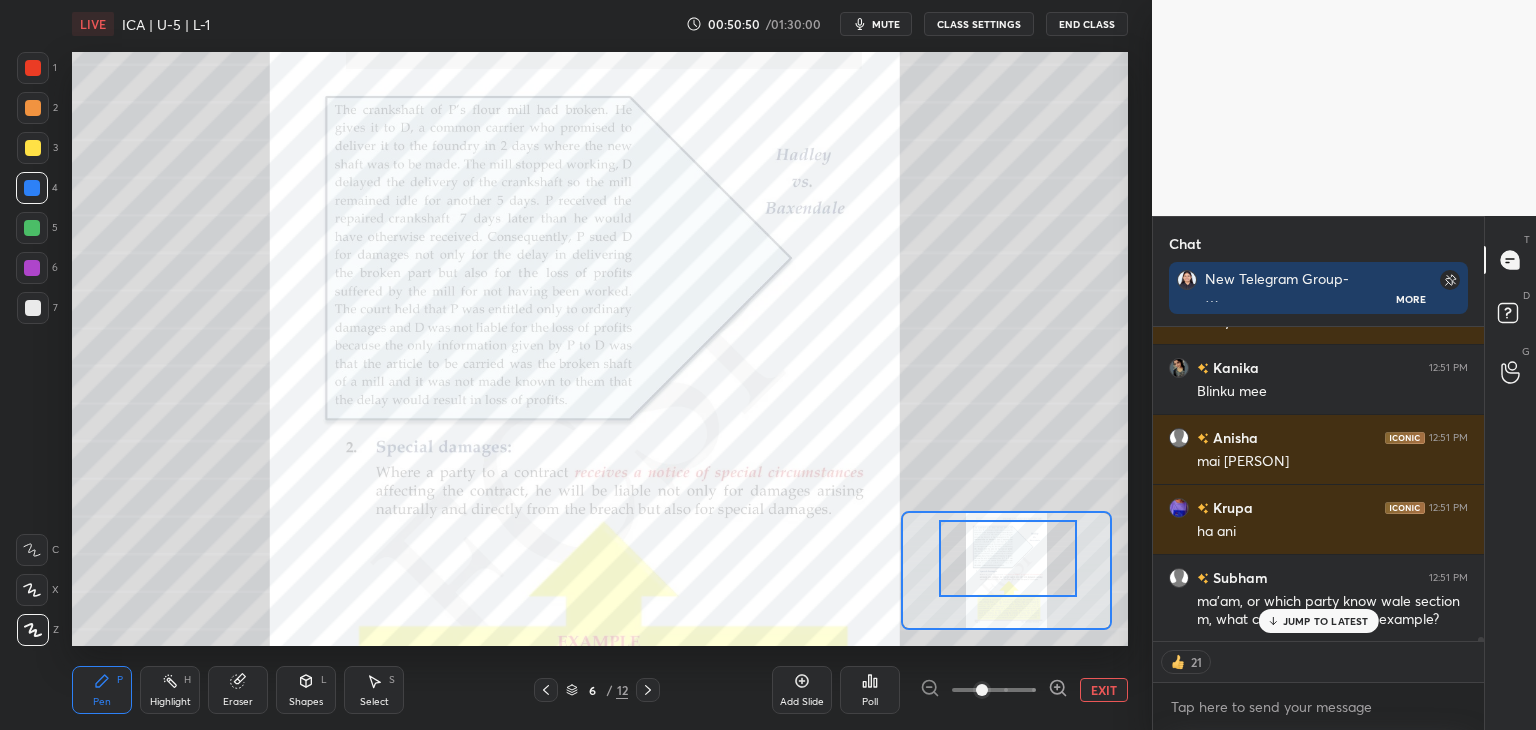 click at bounding box center (1008, 558) 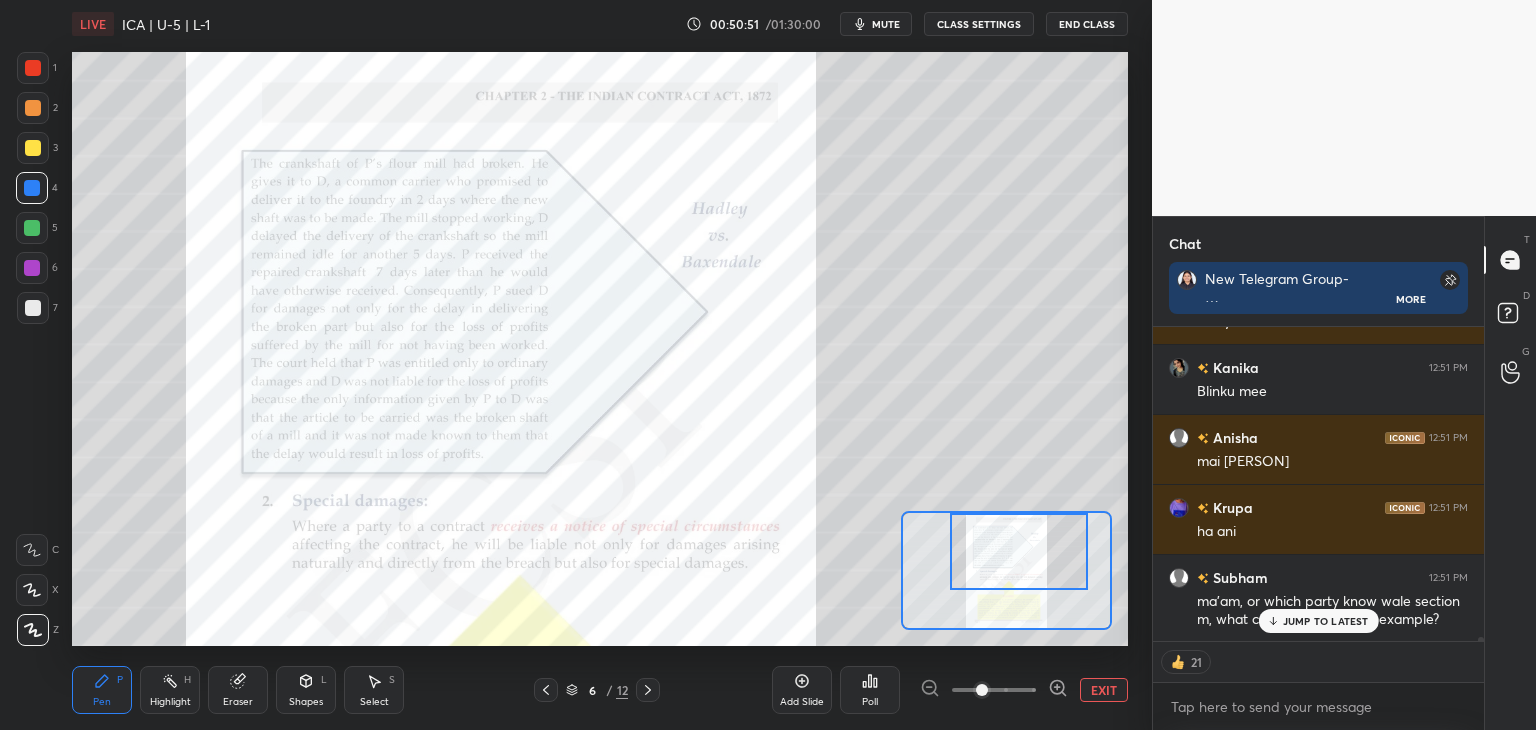 click at bounding box center (1019, 551) 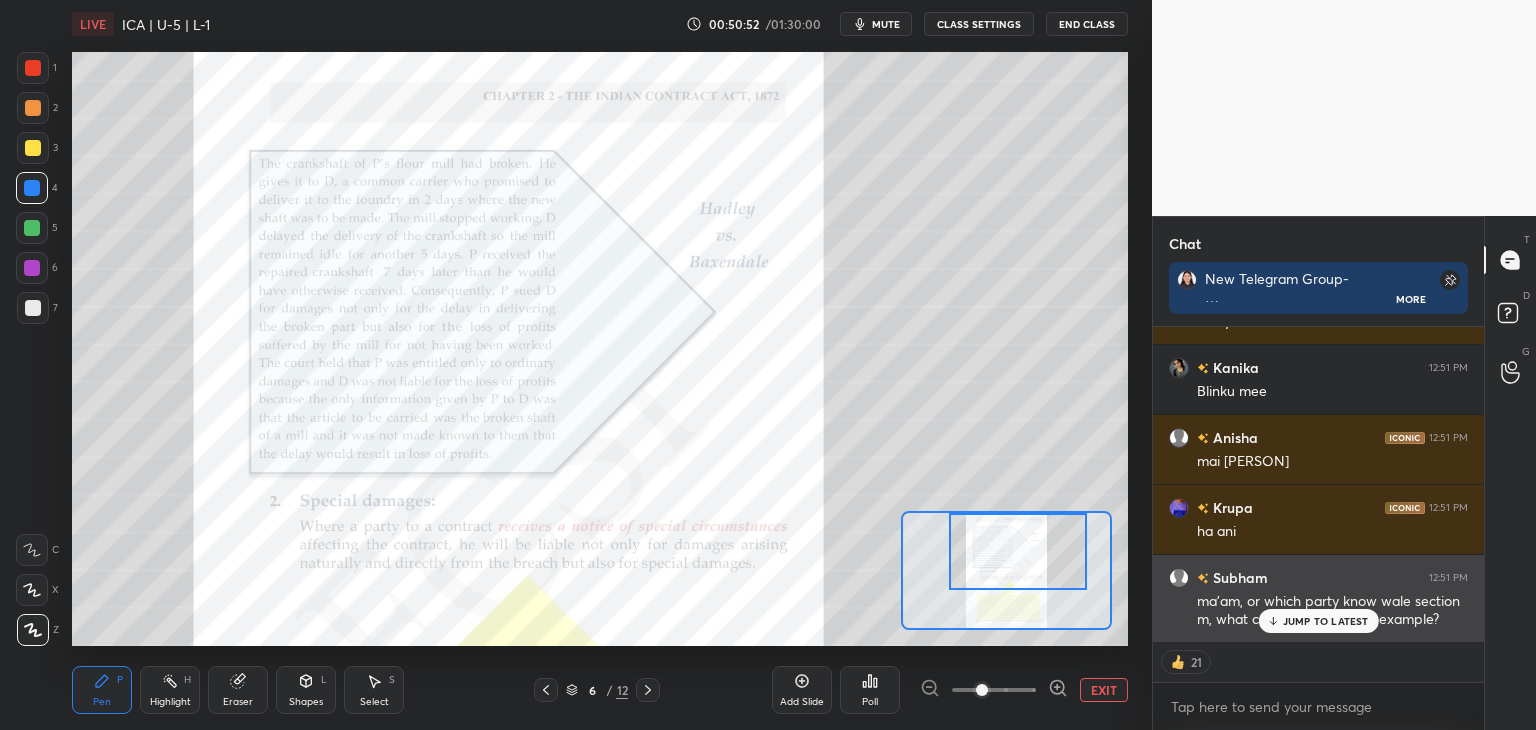 click on "JUMP TO LATEST" at bounding box center [1326, 621] 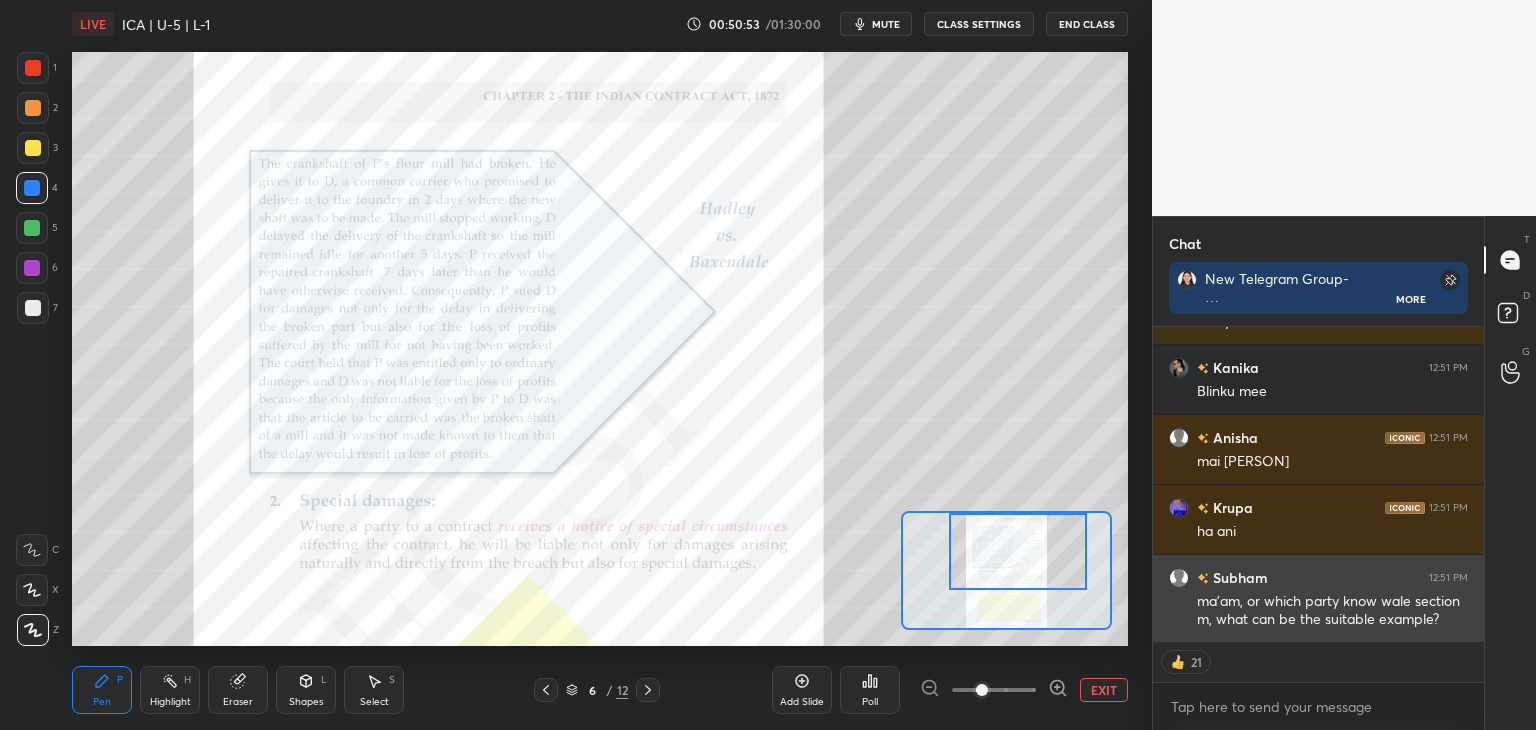 scroll, scrollTop: 23603, scrollLeft: 0, axis: vertical 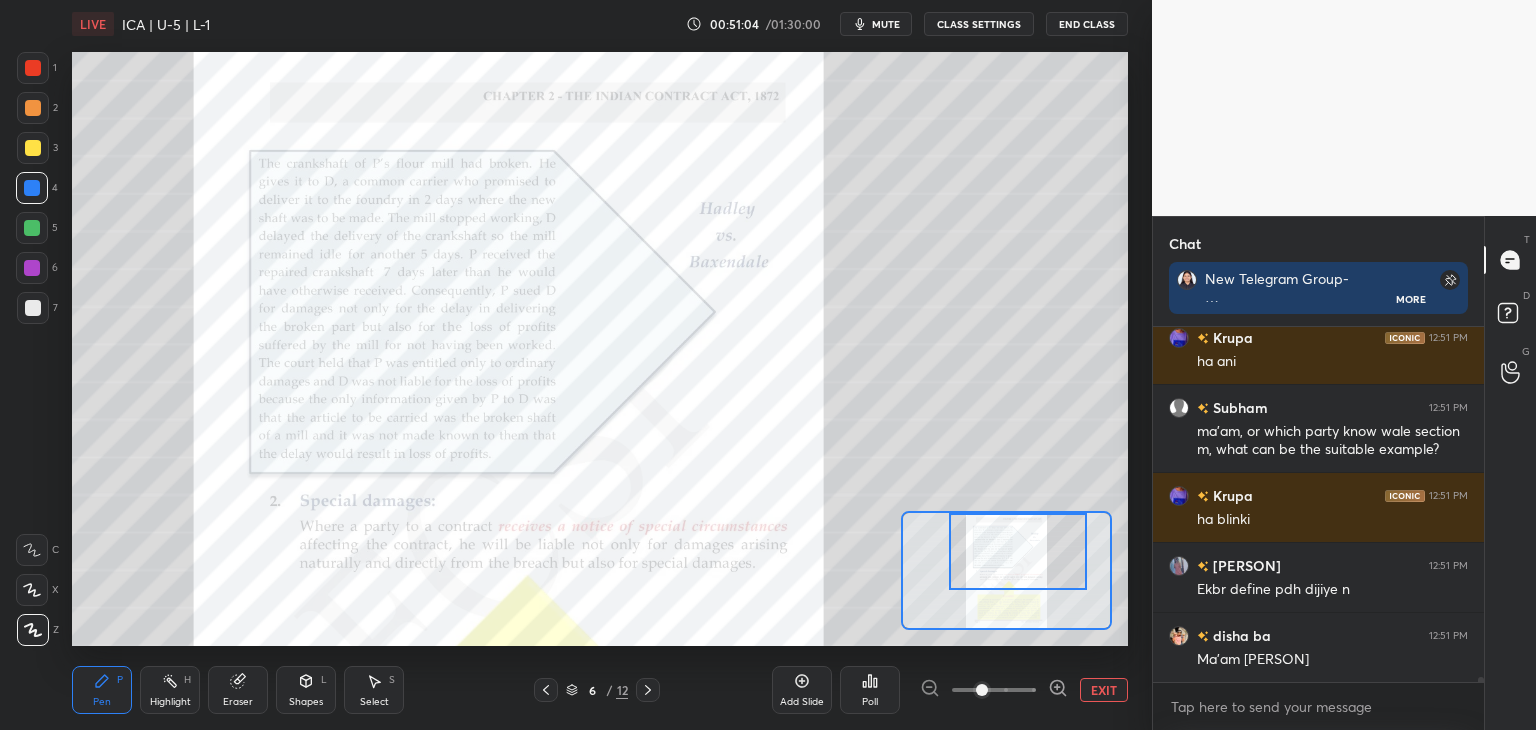 click 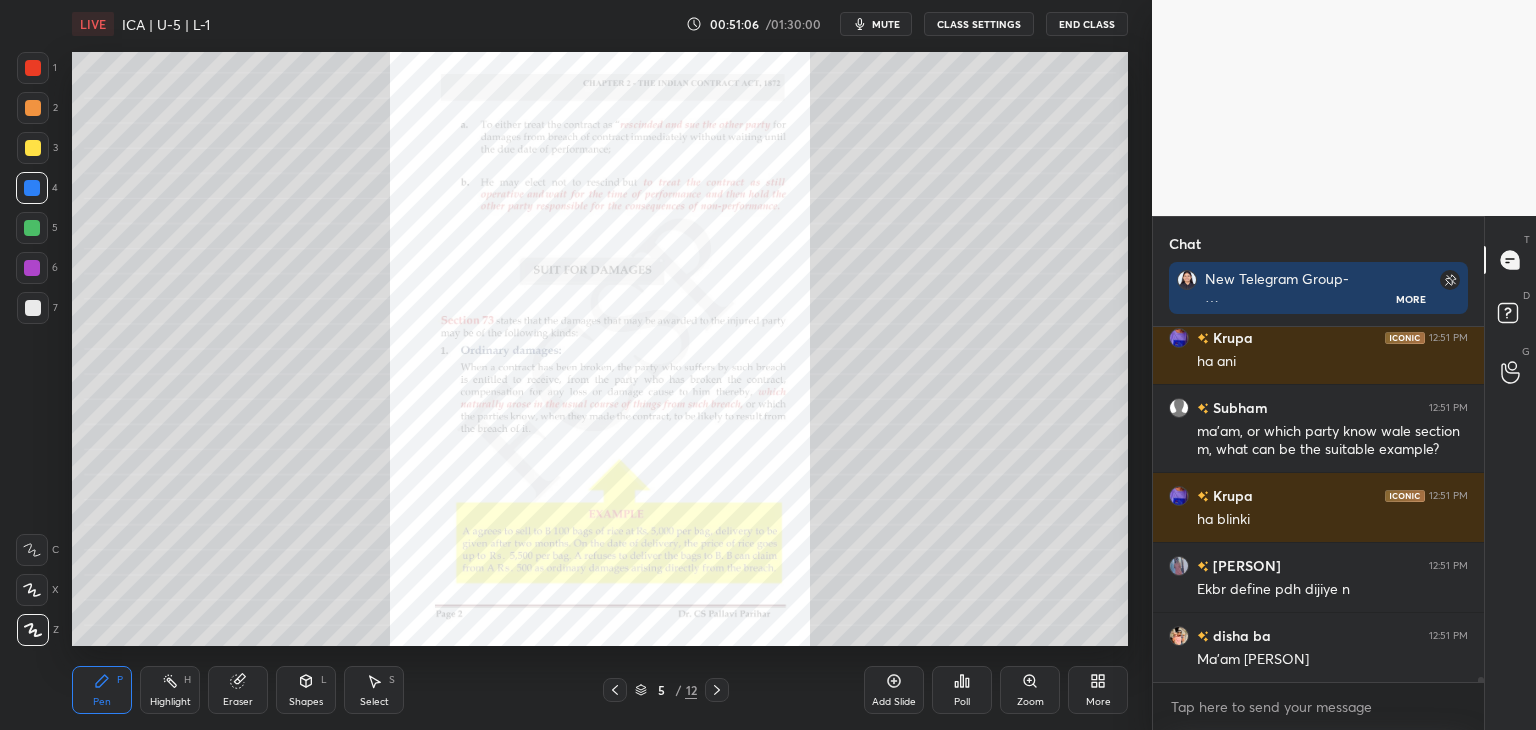 click on "Zoom" at bounding box center (1030, 690) 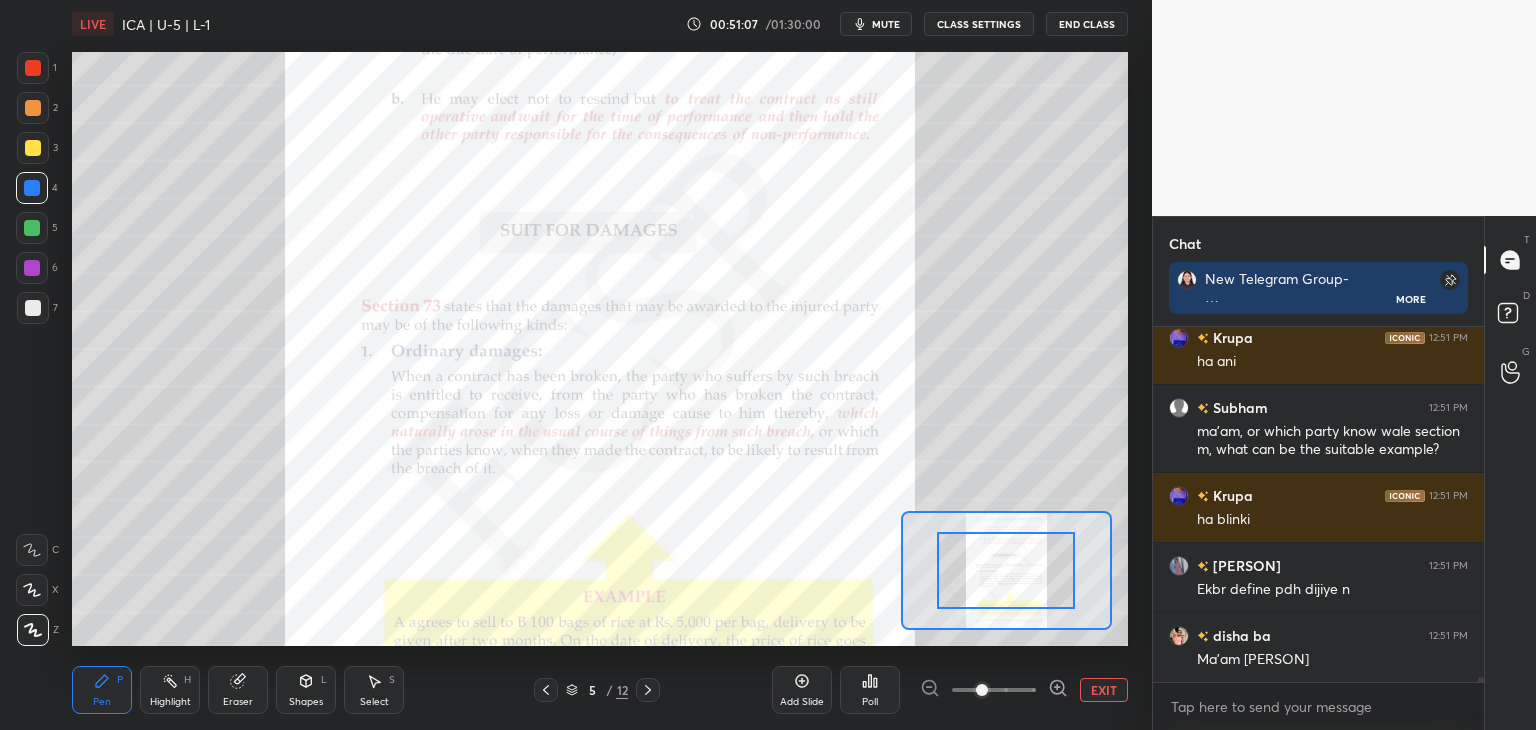 scroll, scrollTop: 23772, scrollLeft: 0, axis: vertical 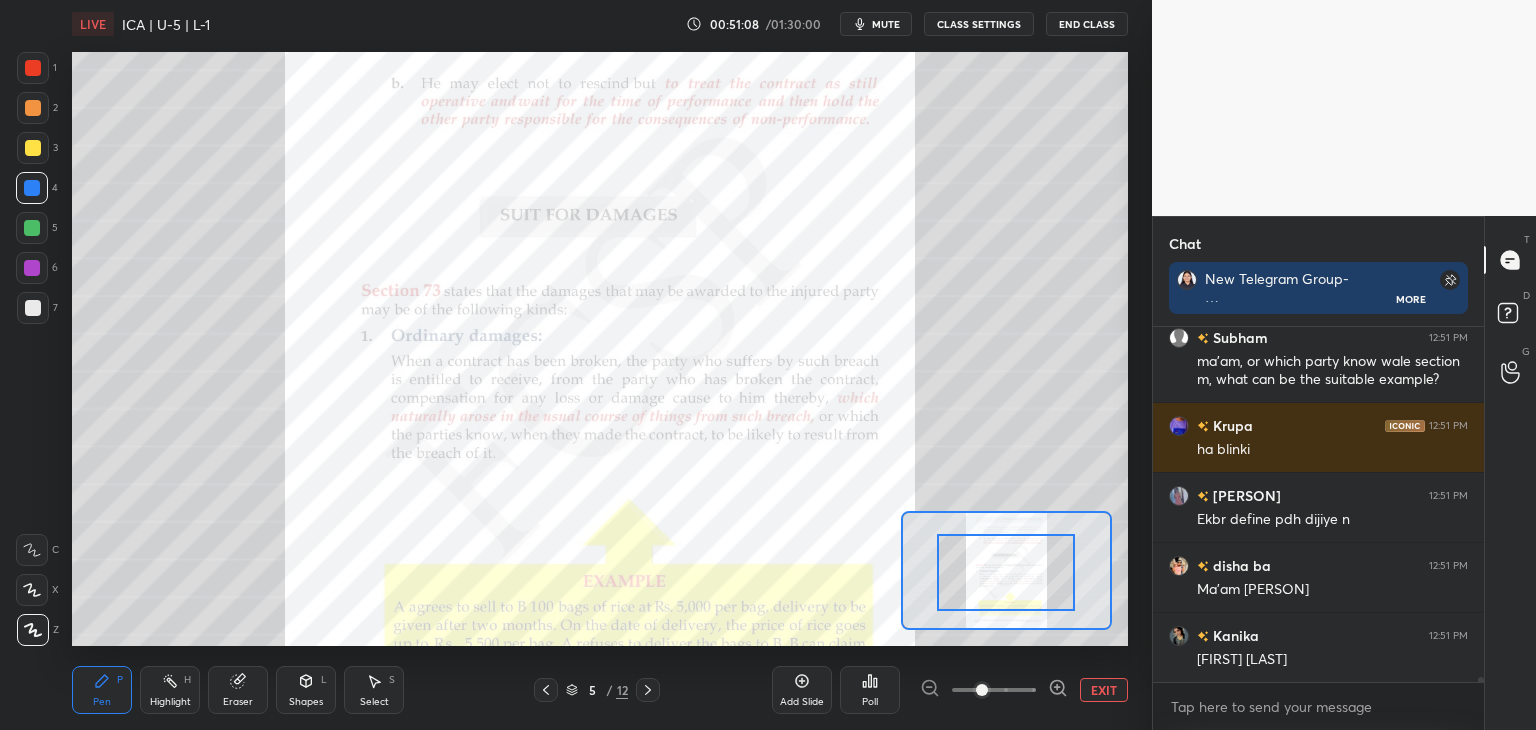 drag, startPoint x: 1028, startPoint y: 583, endPoint x: 1030, endPoint y: 595, distance: 12.165525 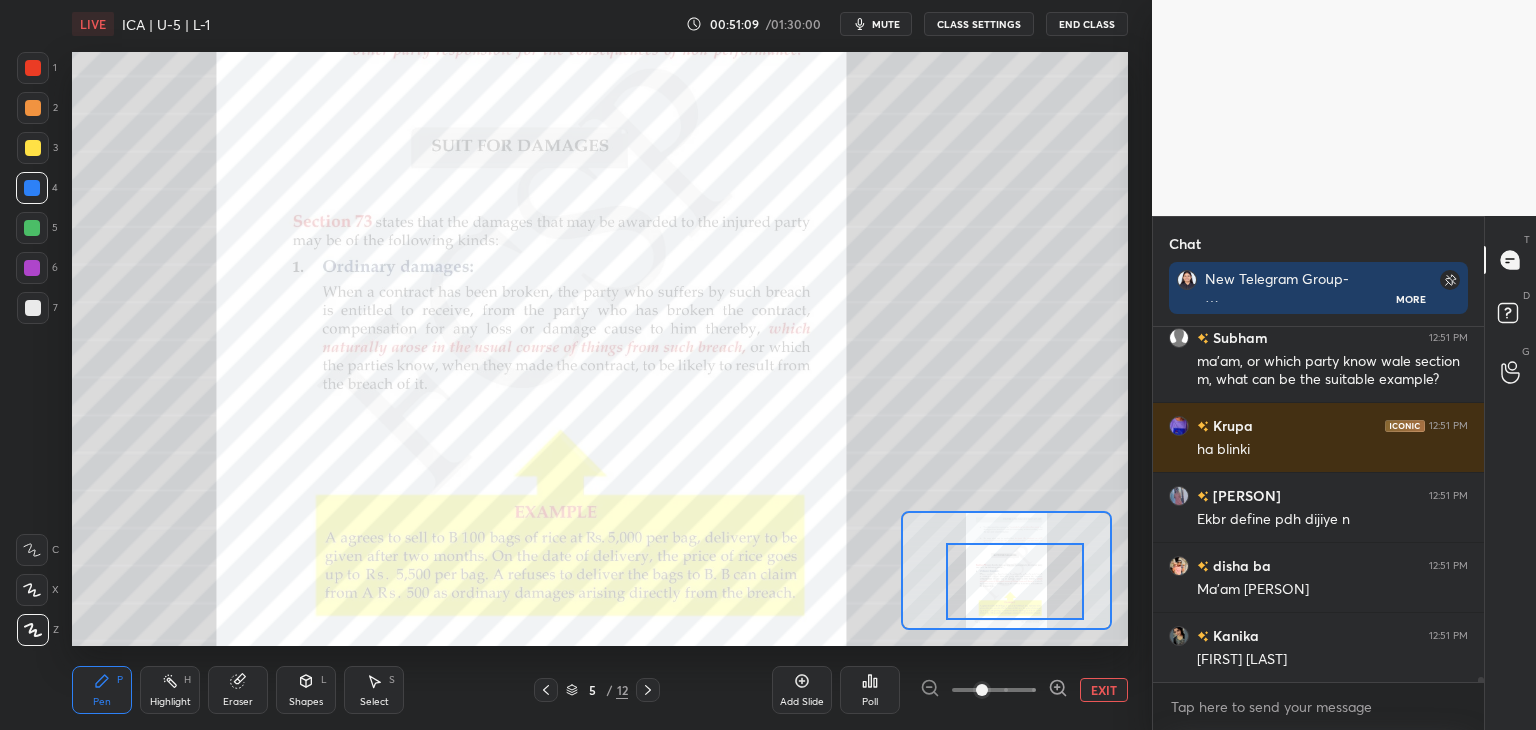 drag, startPoint x: 1030, startPoint y: 595, endPoint x: 1039, endPoint y: 604, distance: 12.727922 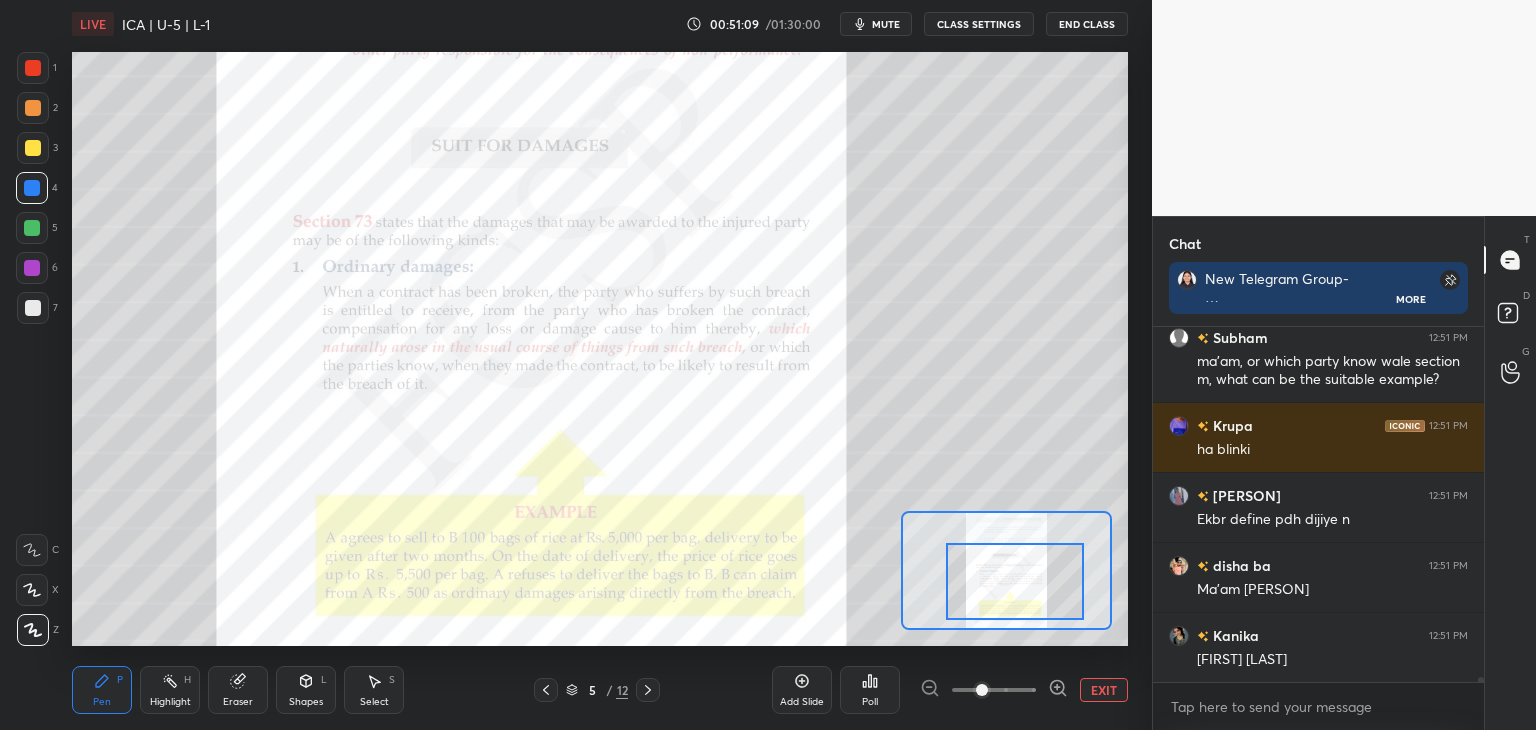 click at bounding box center (1015, 581) 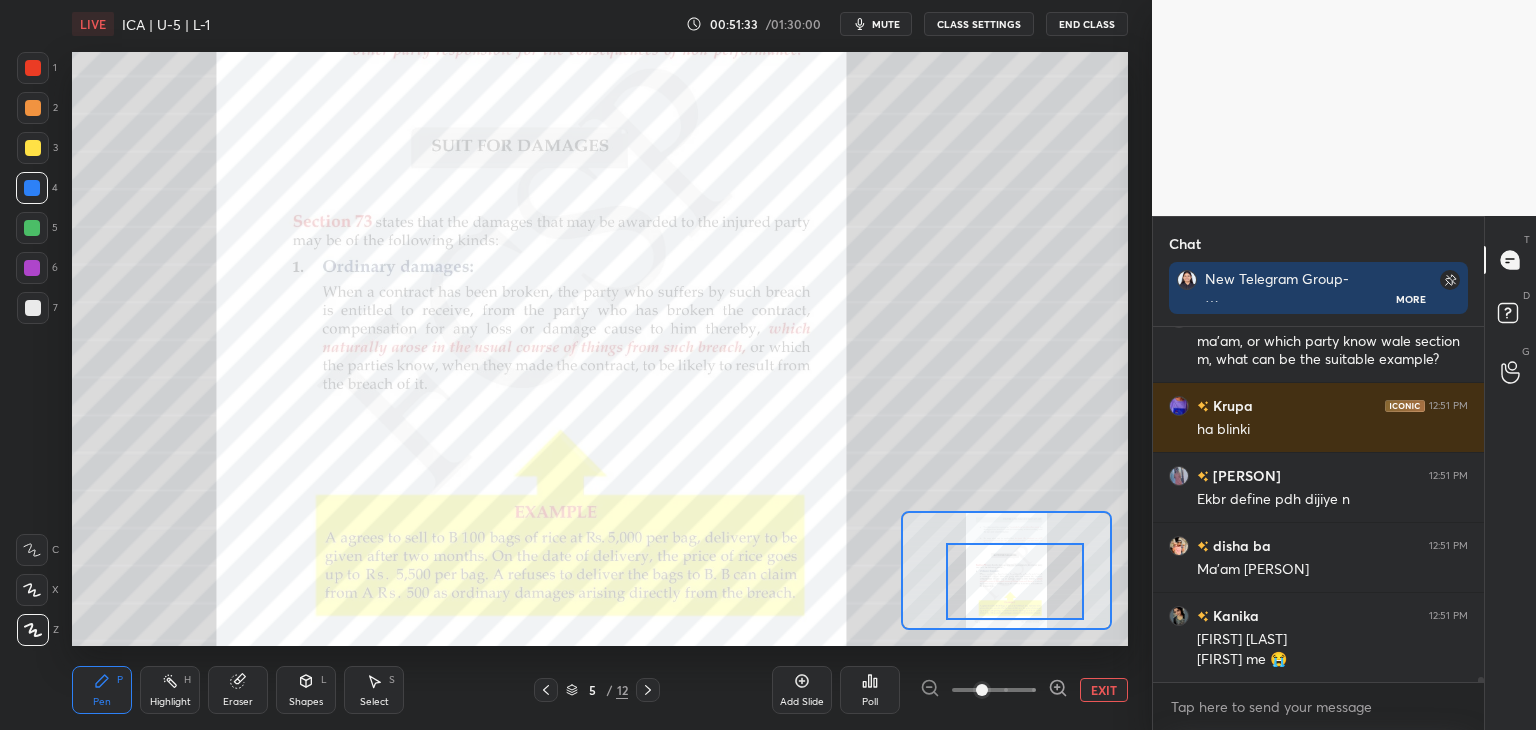 scroll, scrollTop: 23862, scrollLeft: 0, axis: vertical 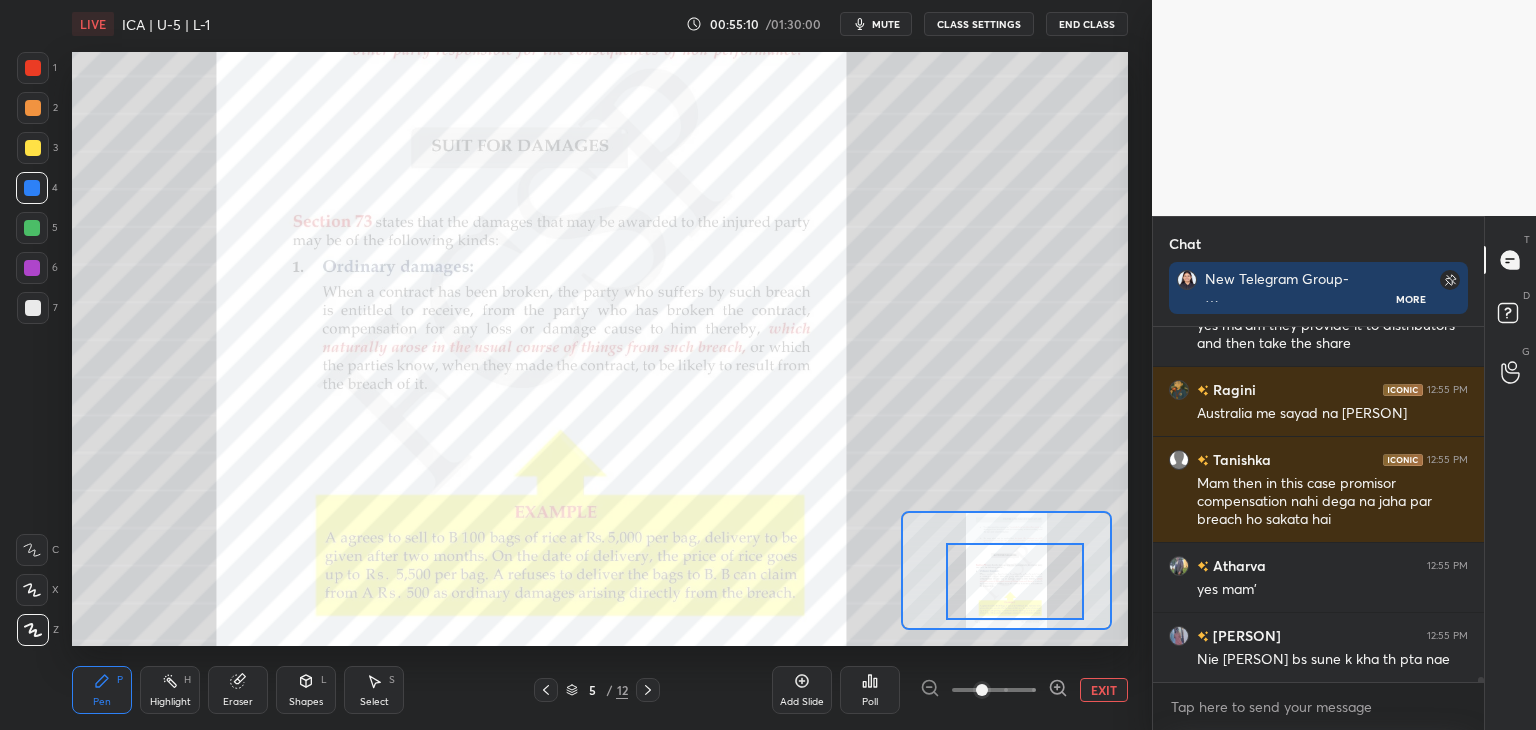 click at bounding box center (1478, 504) 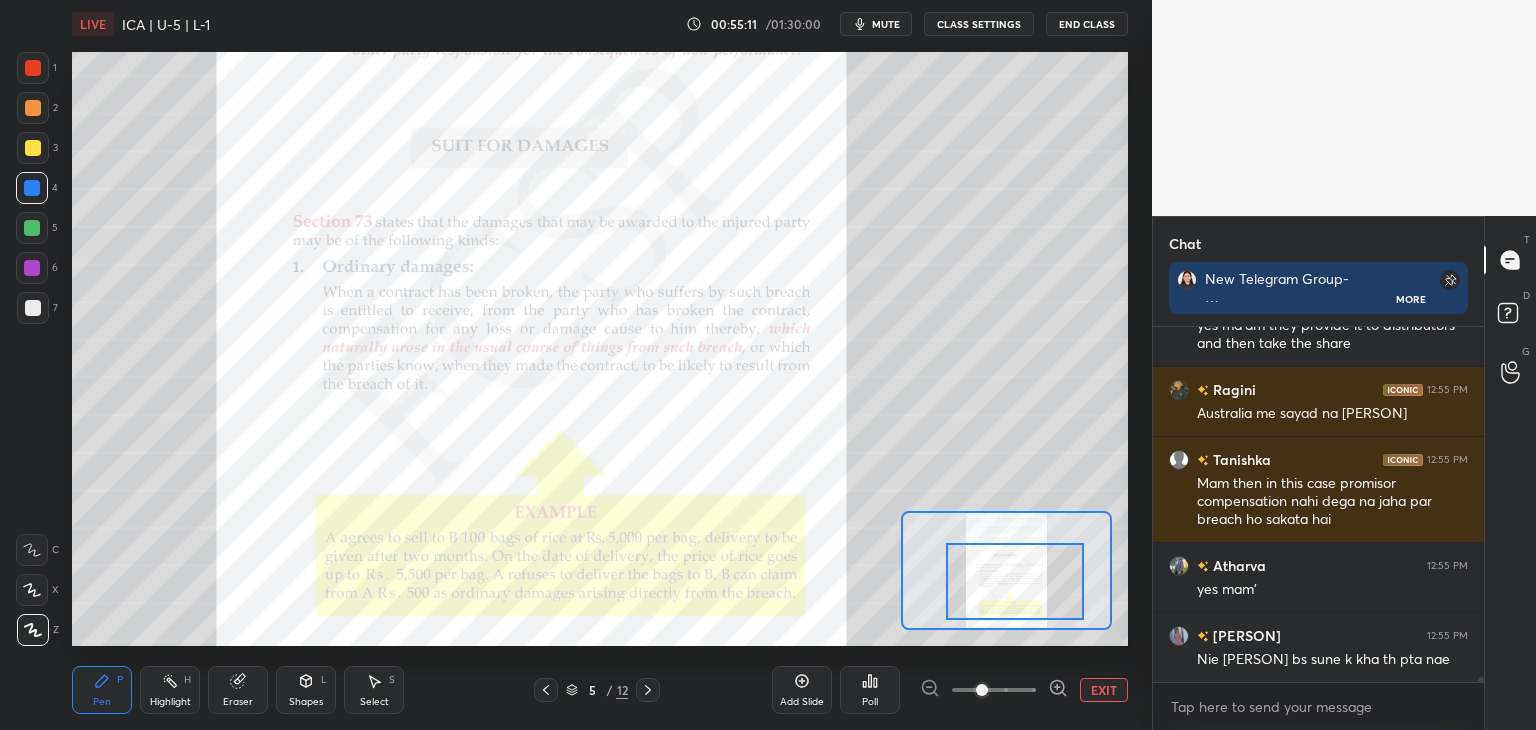 click at bounding box center (1478, 504) 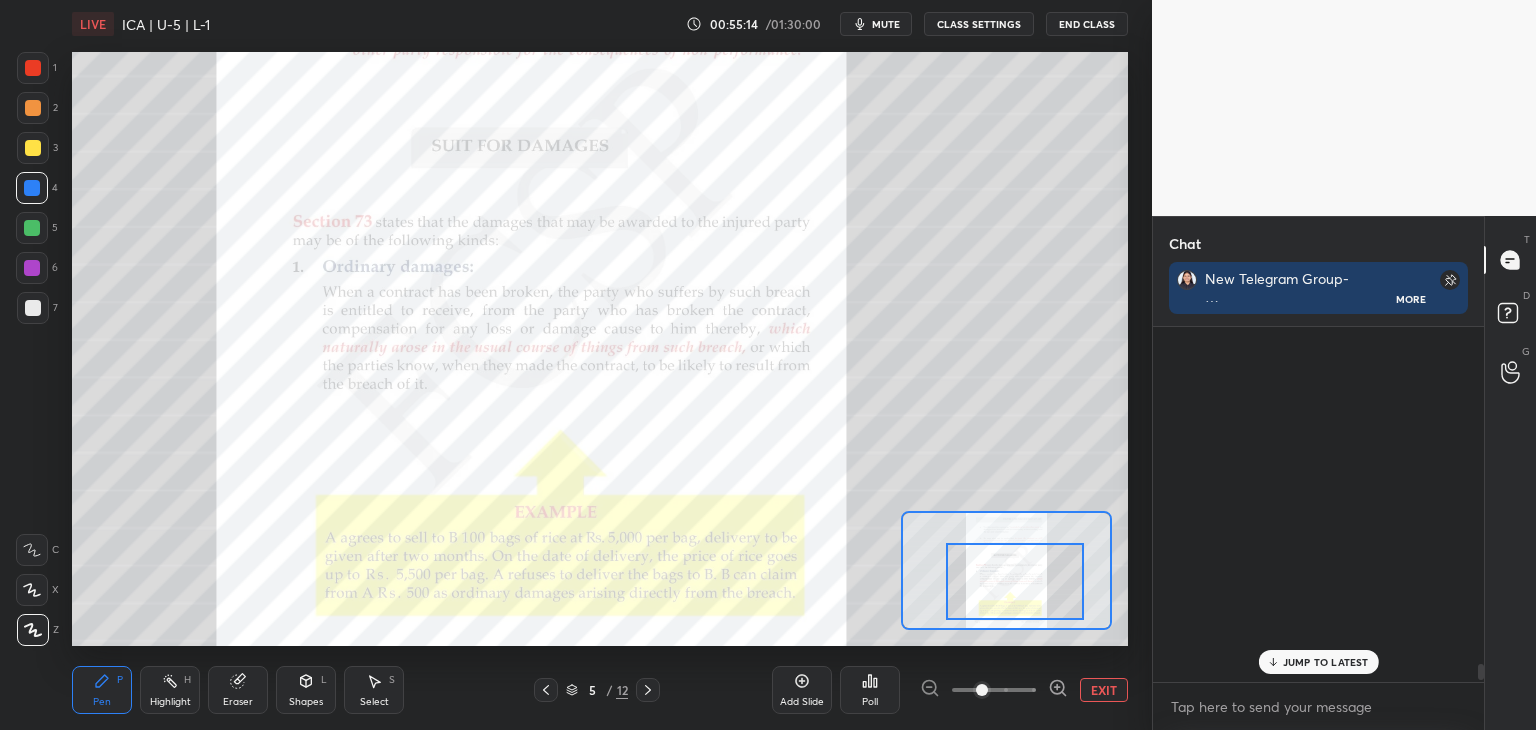 scroll, scrollTop: 25808, scrollLeft: 0, axis: vertical 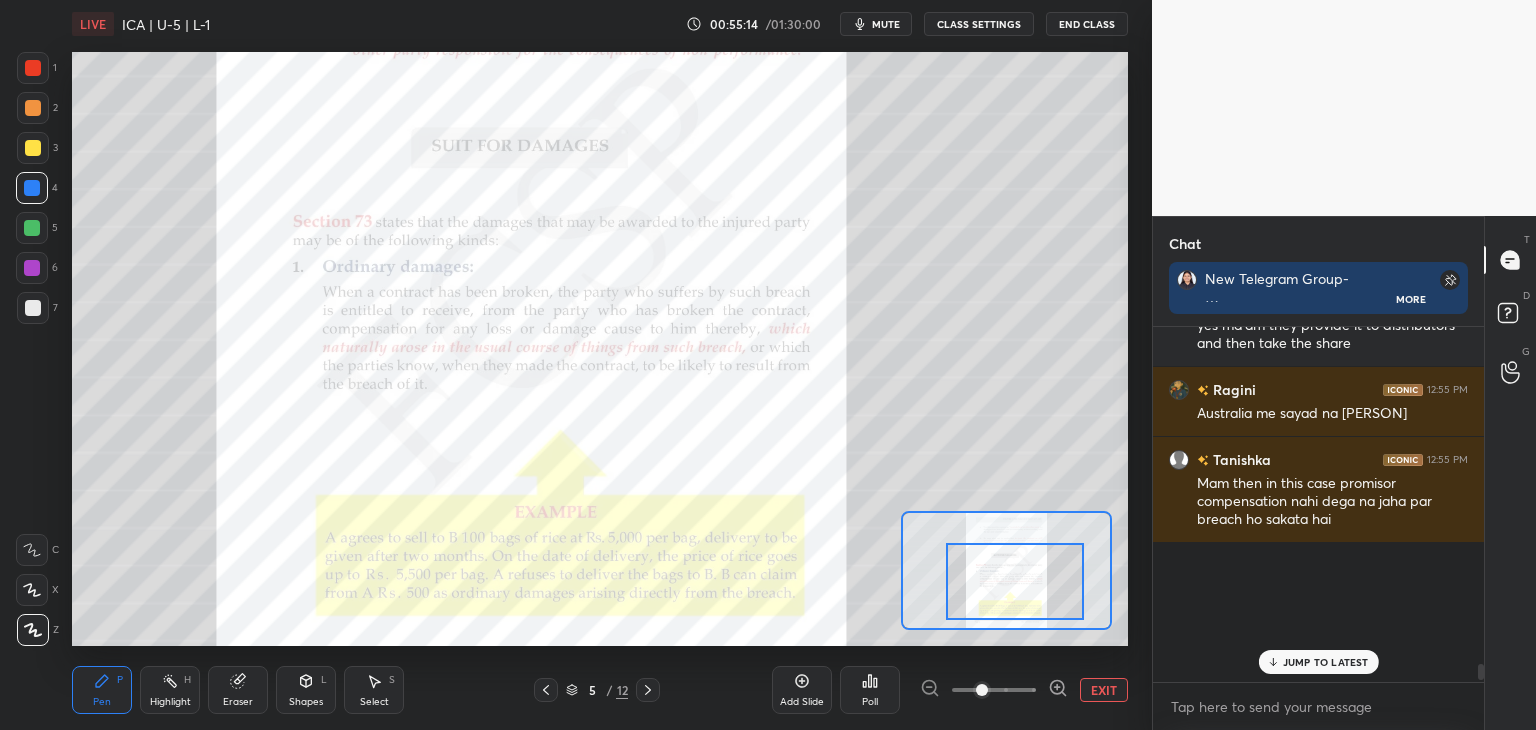 drag, startPoint x: 1481, startPoint y: 677, endPoint x: 1372, endPoint y: 708, distance: 113.32255 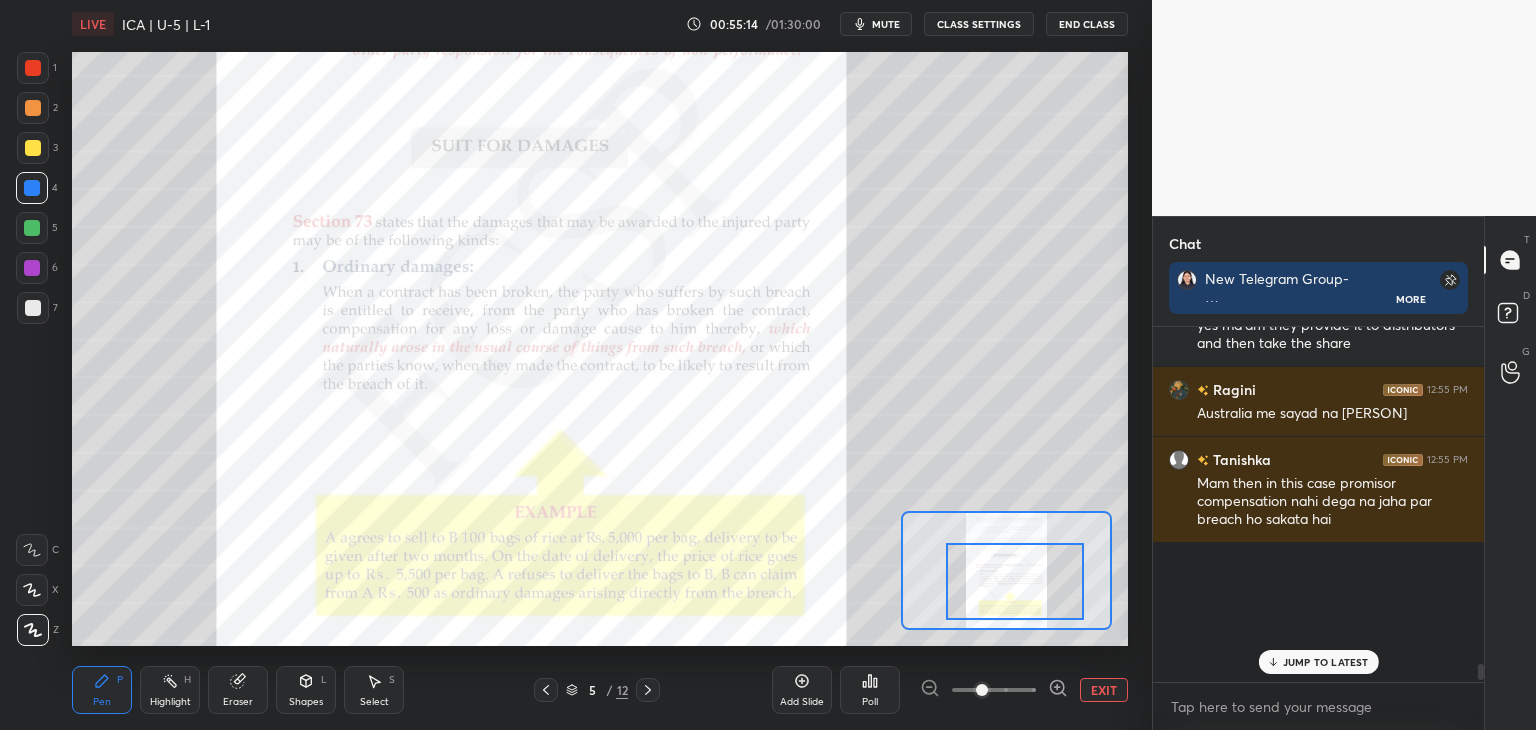 click on "[PERSON] 12:53 PM no lag [PERSON]... 12:53 PM Nahi [PERSON] [PERSON] 12:53 PM No lag [PERSON] 12:53 PM Ok [PERSON] 12:53 PM [PERSON] [PERSON] 12:54 PM others going to coldplay concert while i chill at sanni dancer's orchestra [PERSON] 12:54 PM [PERSON] Meri fav m h [PERSON]... 12:54 PM Mei toh song sei phonk mei shift hoagya [PERSON] 12:54 PM Ohhoo [PERSON] [PERSON] 12:54 PM Ok ma'am [PERSON] 12:54 PM [PERSON] me with dual vibes😭😭 [PERSON] 12:54 PM Mam jaise abhi sune the neha kakkar ek show krne j rhi thi due to late flight wo 15 min lte hogyi or us tym contrct wla hi mna kr diya th ki ab nie hoga ase mei kon ?? [PERSON] 12:55 PM [PERSON] [PERSON] 12:55 PM yes ma'am they provide it to distributors and then take the share [PERSON] 12:55 PM Australia me sayad na [PERSON] [PERSON] 12:55 PM Mam then in this case promisor compensation nahi dega na jaha par breach ho sakata hai JUMP TO LATEST Enable hand raising Enable raise hand to speak to learners. Once enabled, chat will be turned off temporarily. Enable x" at bounding box center [1318, 528] 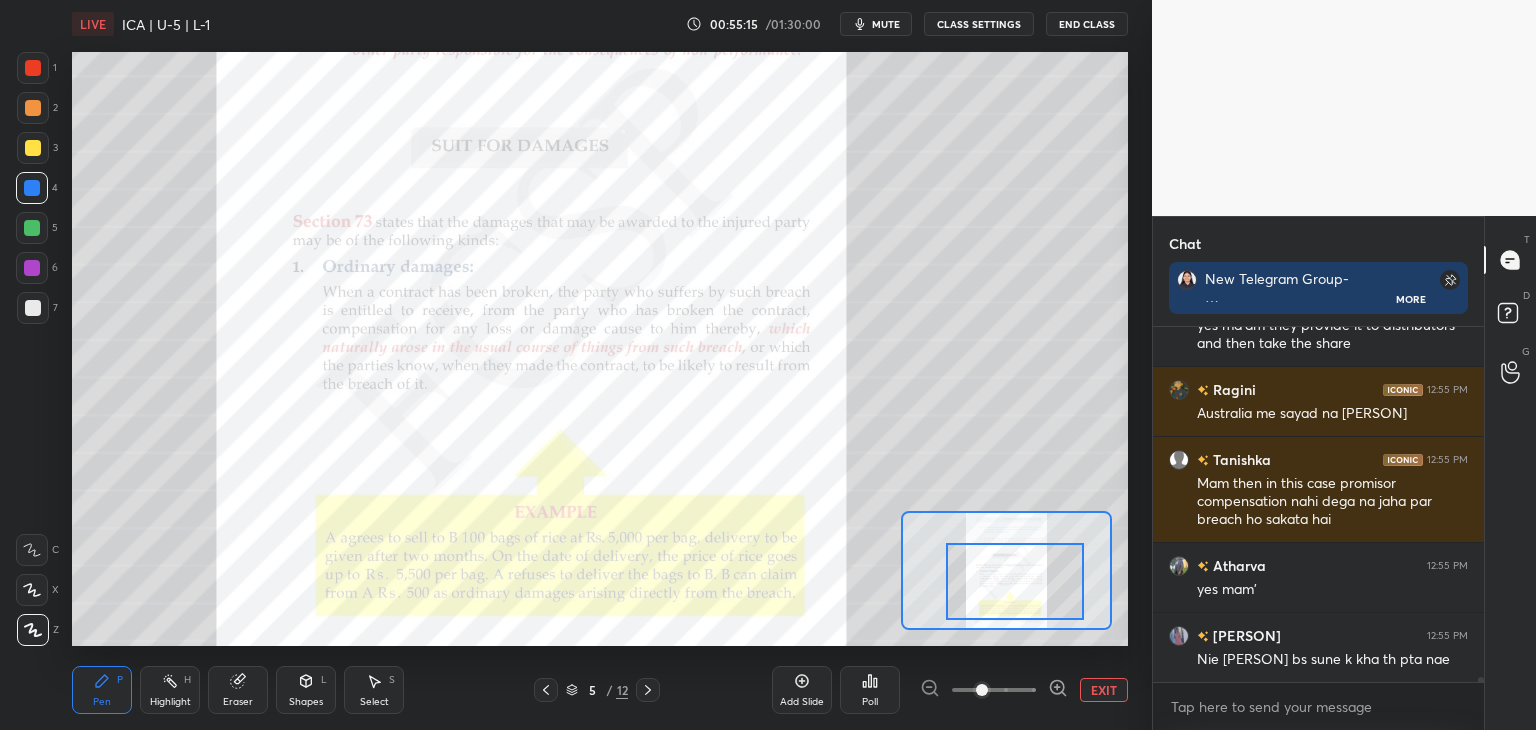click 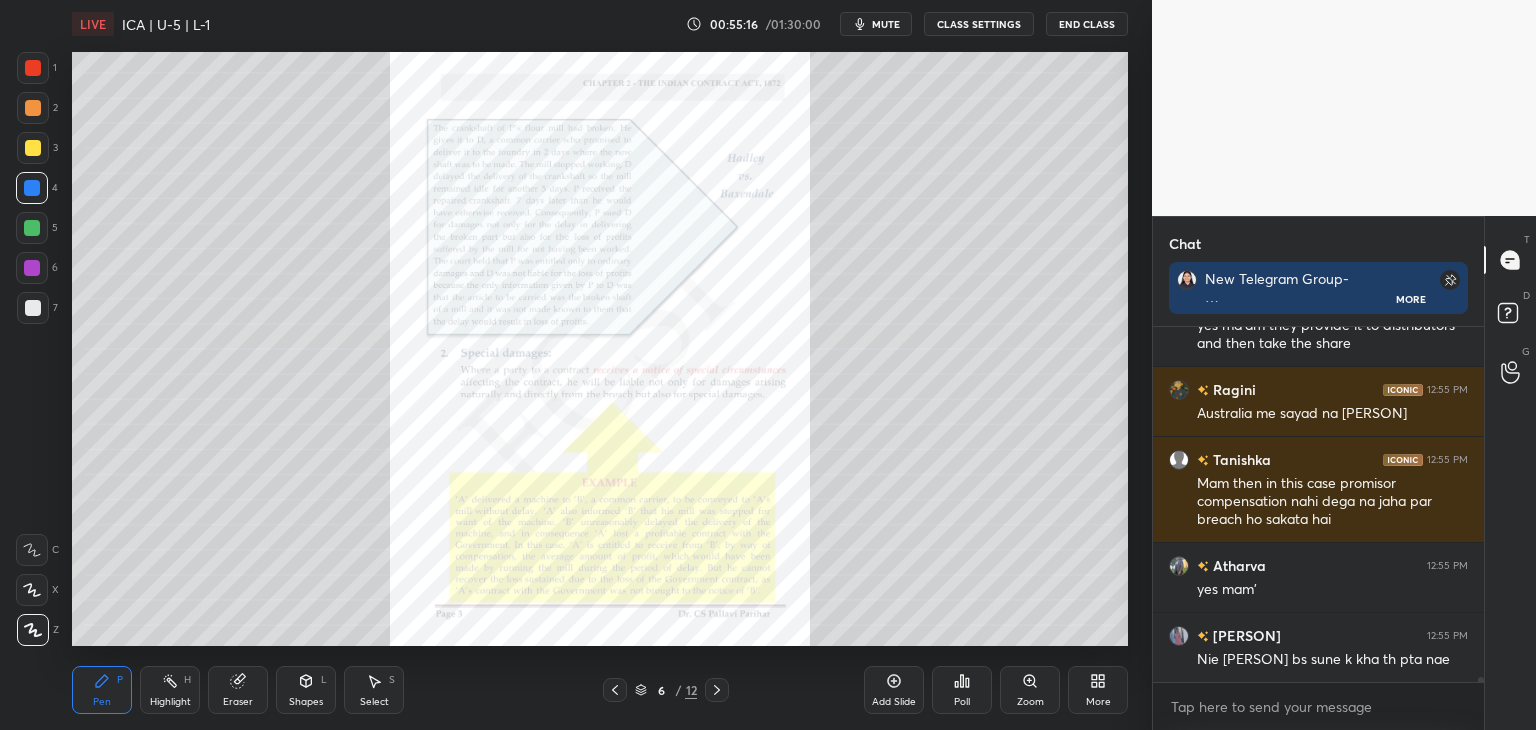 scroll, scrollTop: 25878, scrollLeft: 0, axis: vertical 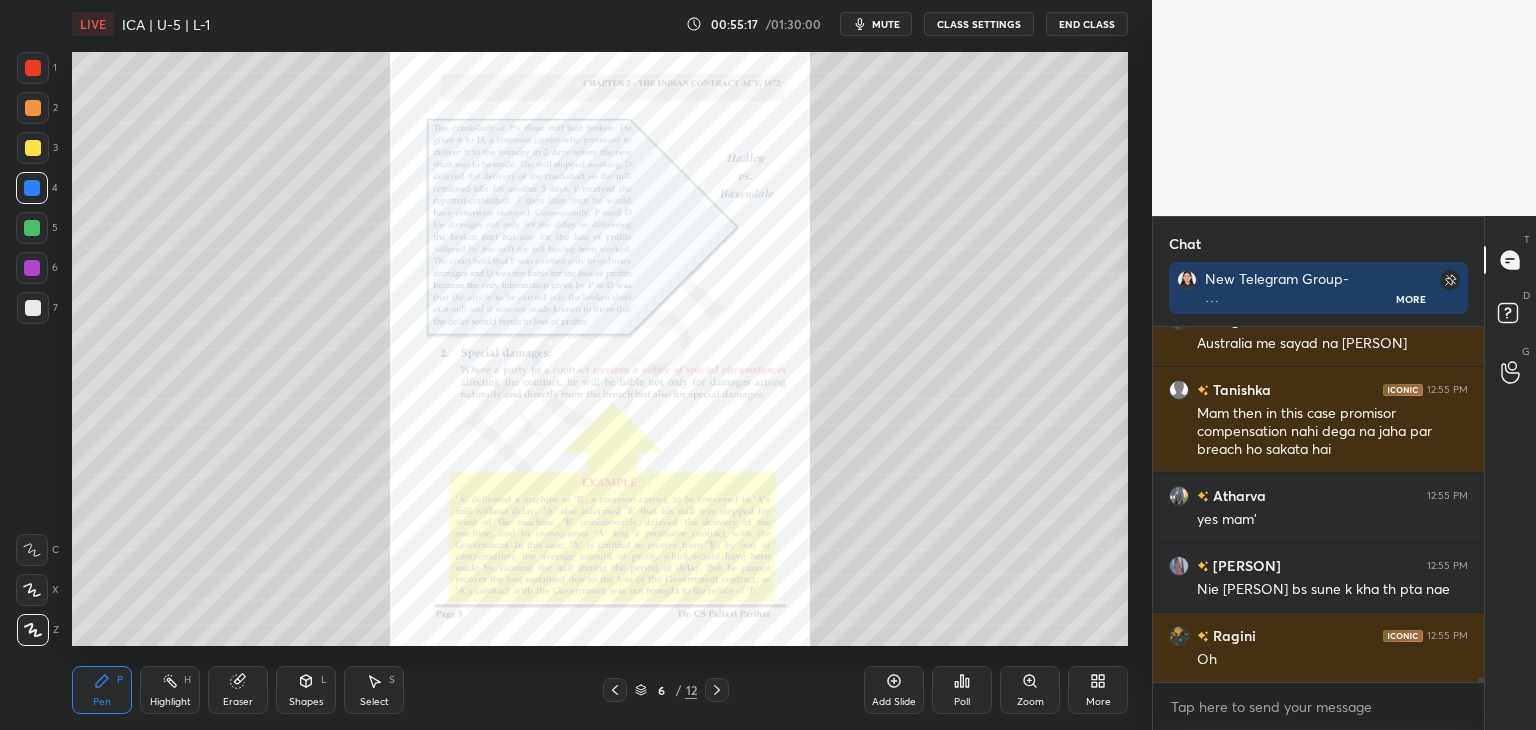 click on "Zoom" at bounding box center [1030, 690] 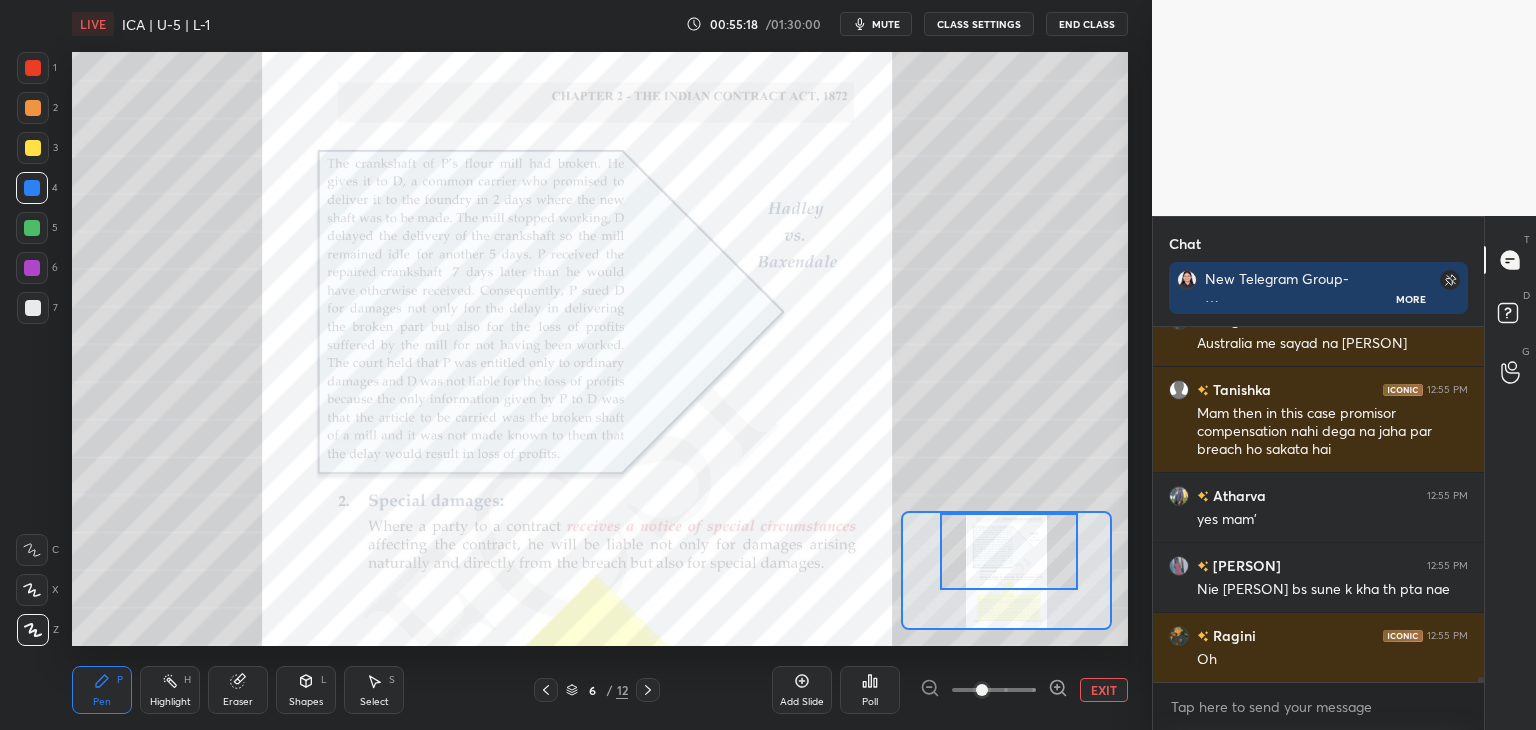click at bounding box center [1009, 551] 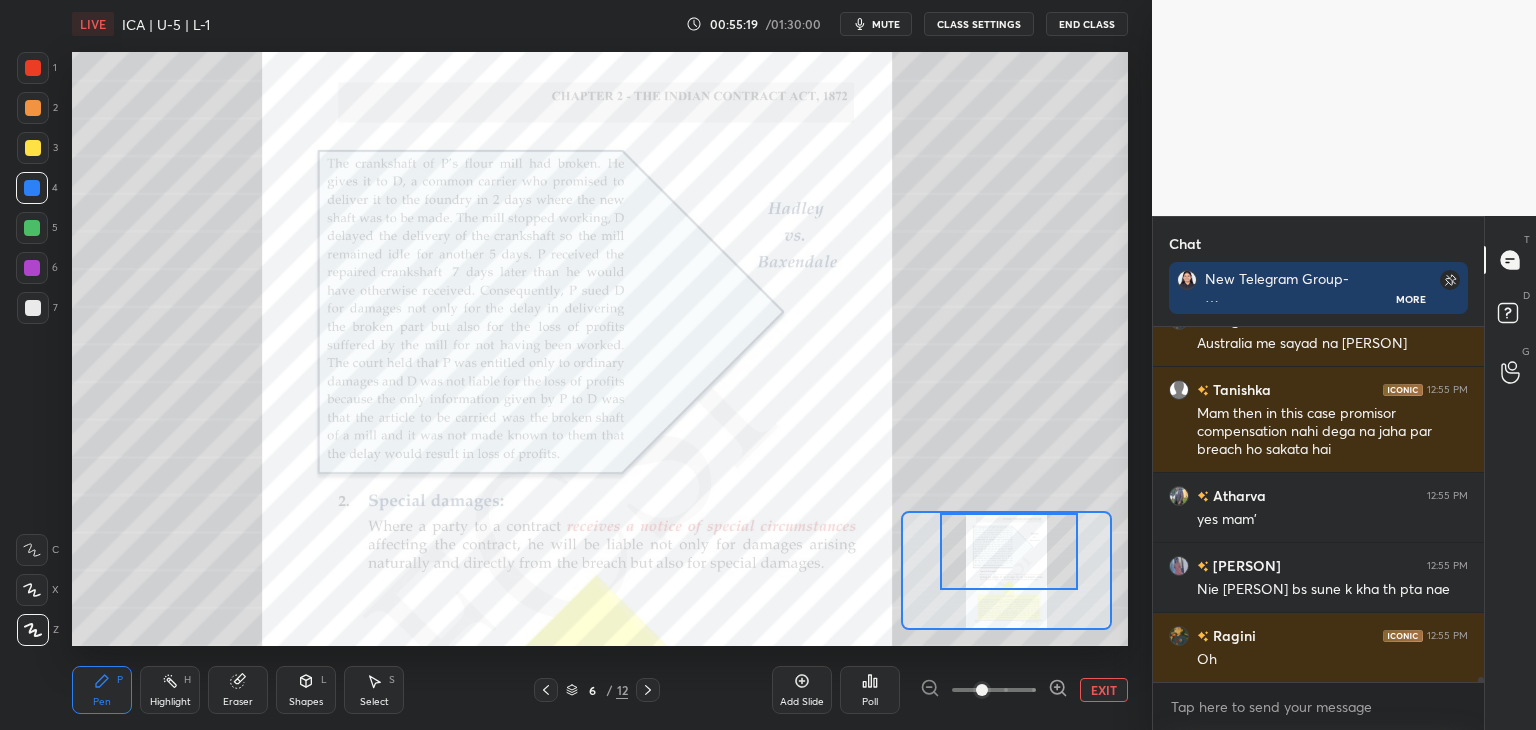 scroll, scrollTop: 25948, scrollLeft: 0, axis: vertical 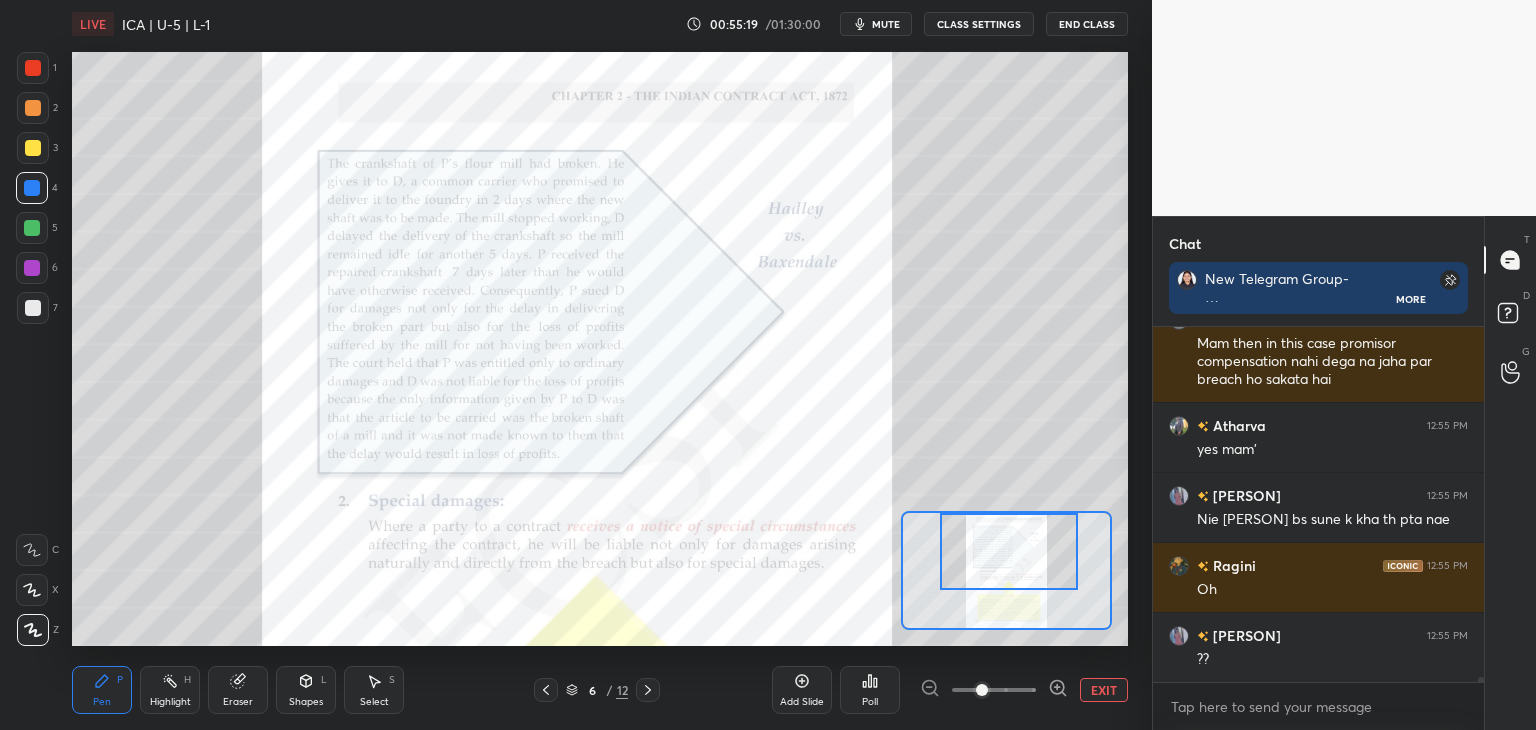 click at bounding box center (982, 690) 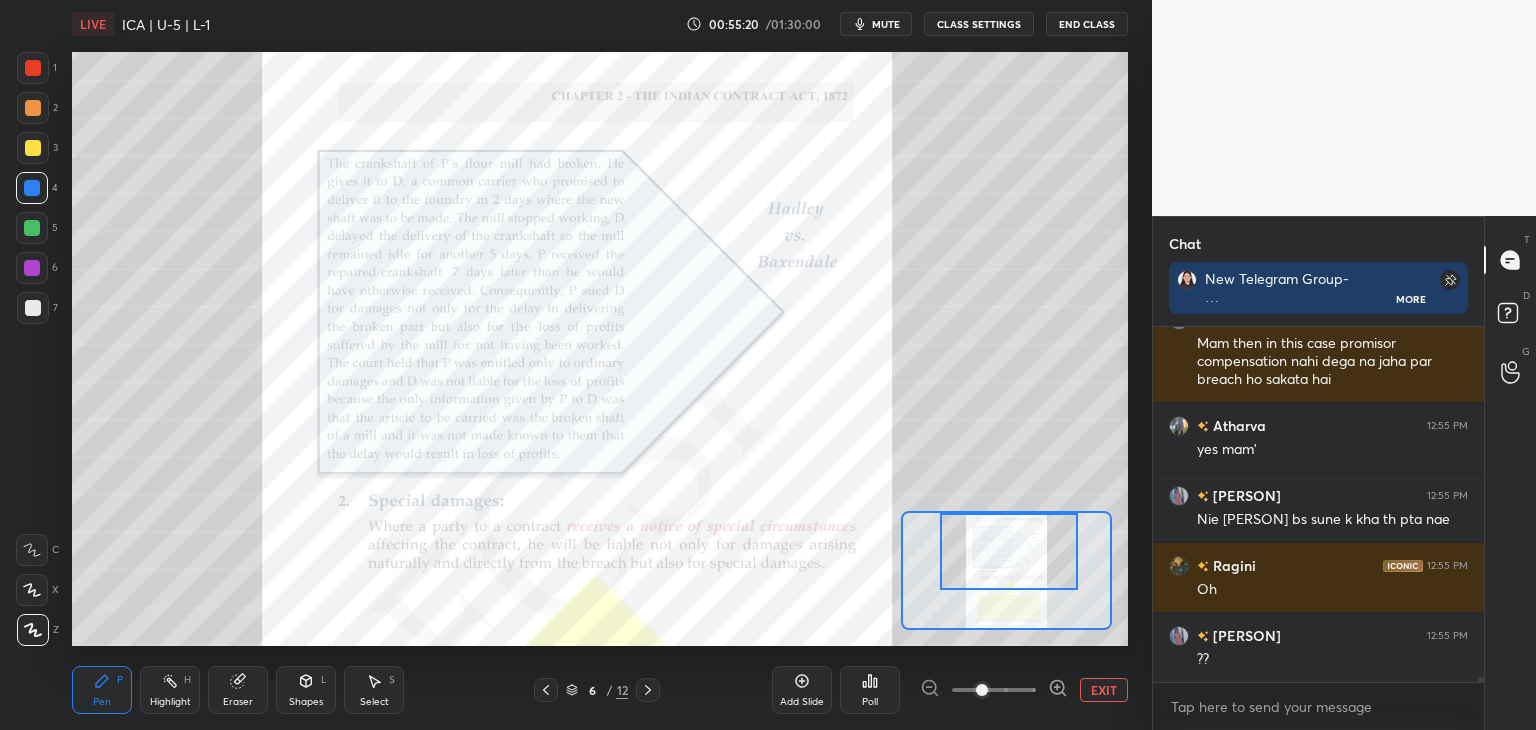 scroll, scrollTop: 26018, scrollLeft: 0, axis: vertical 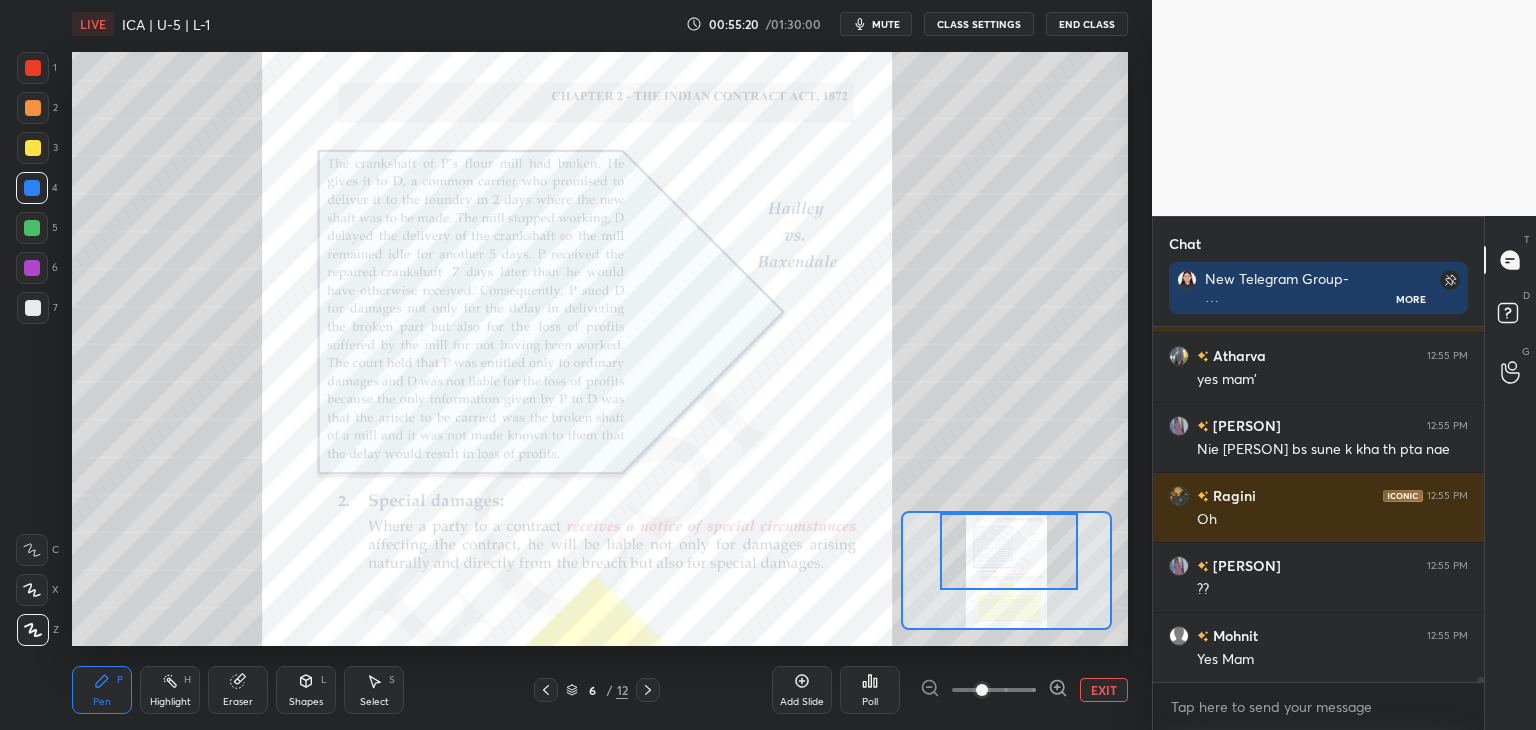 click at bounding box center [982, 690] 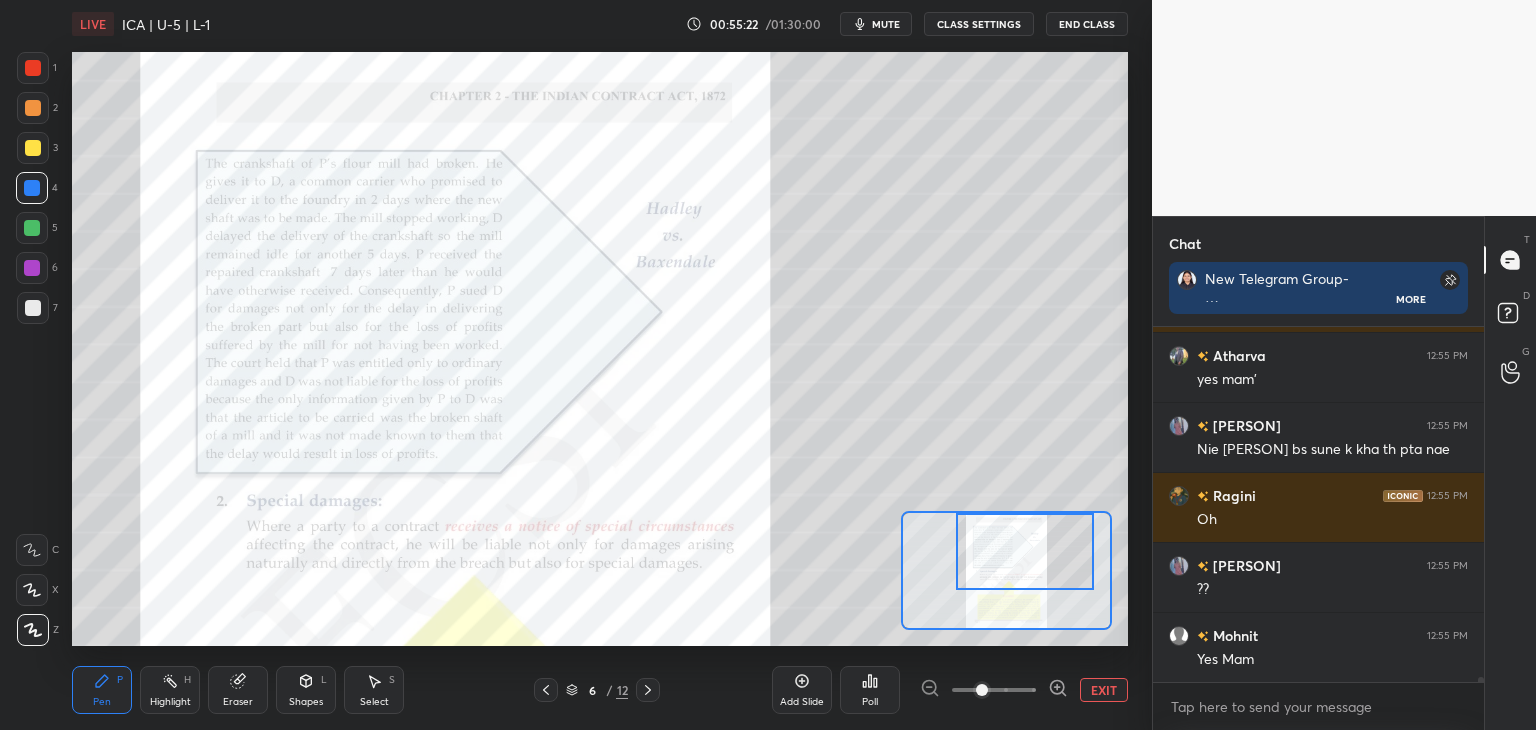 drag, startPoint x: 1028, startPoint y: 572, endPoint x: 1044, endPoint y: 572, distance: 16 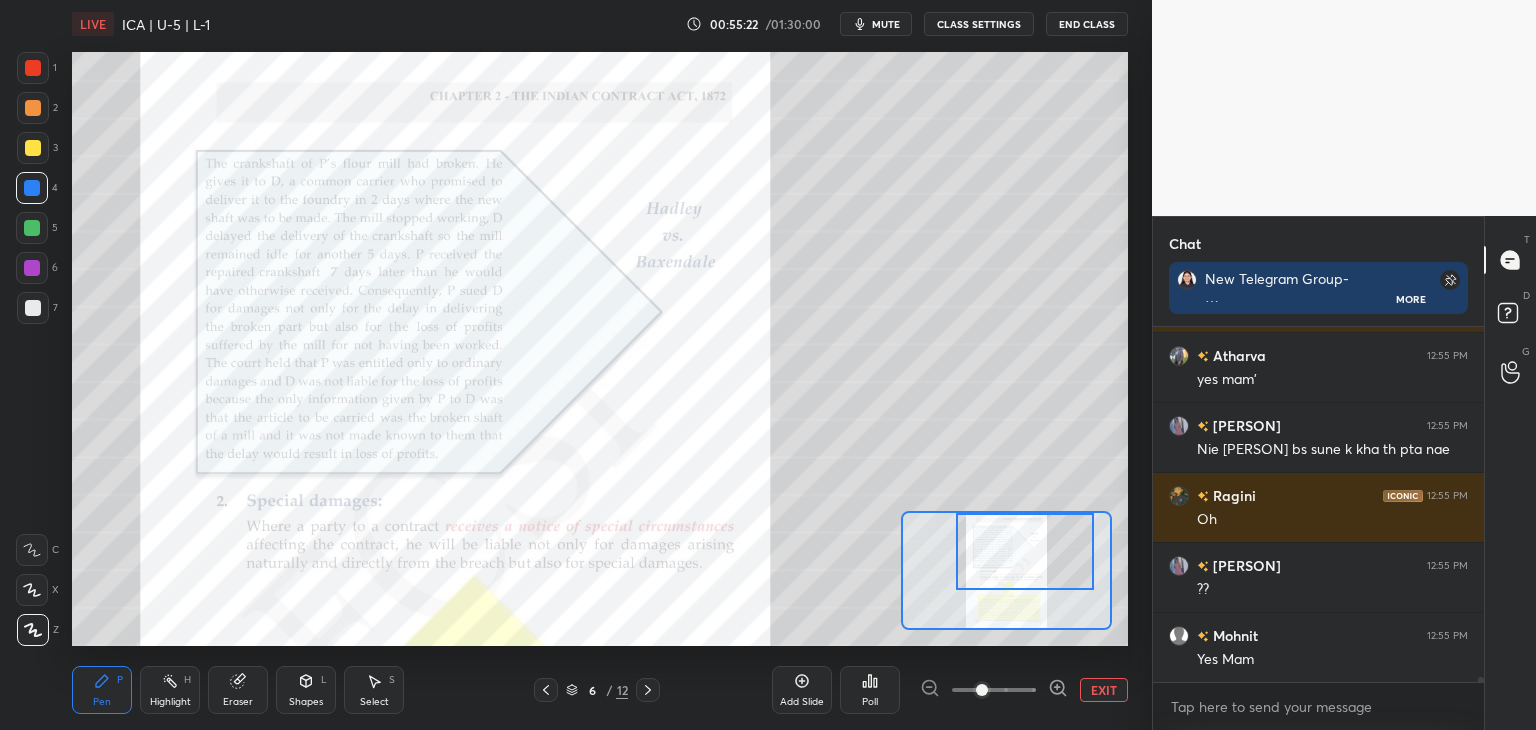 click at bounding box center [1025, 551] 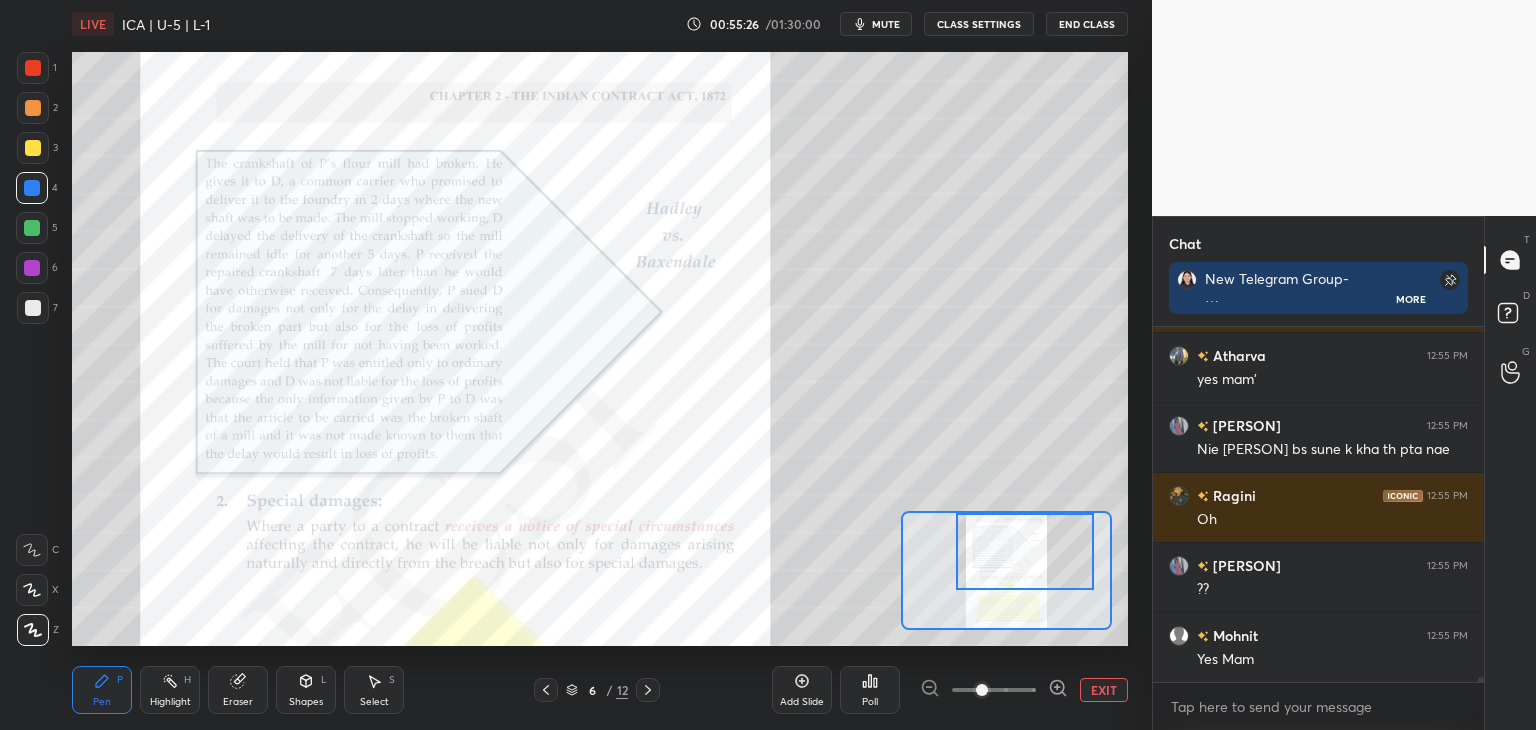 scroll, scrollTop: 26088, scrollLeft: 0, axis: vertical 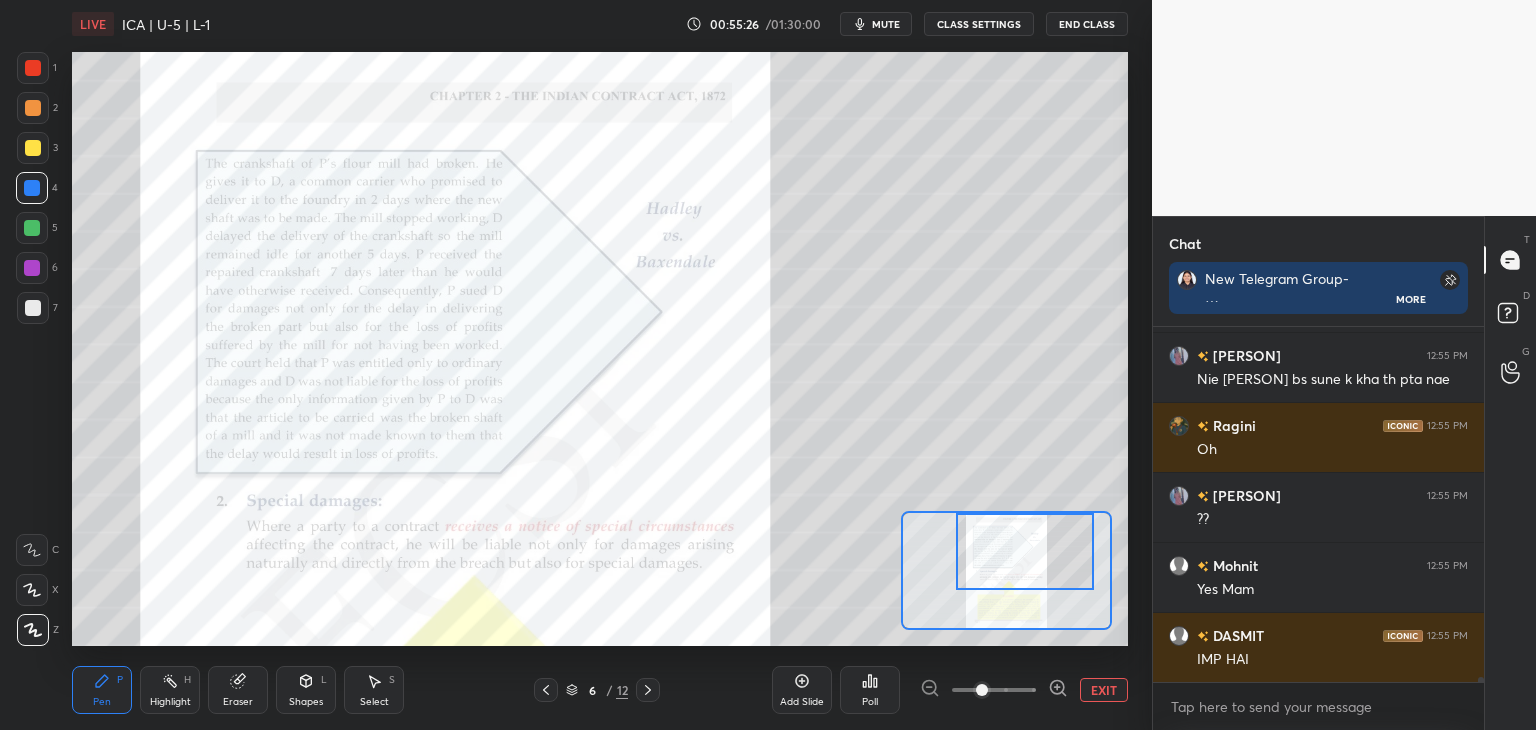 click at bounding box center [982, 690] 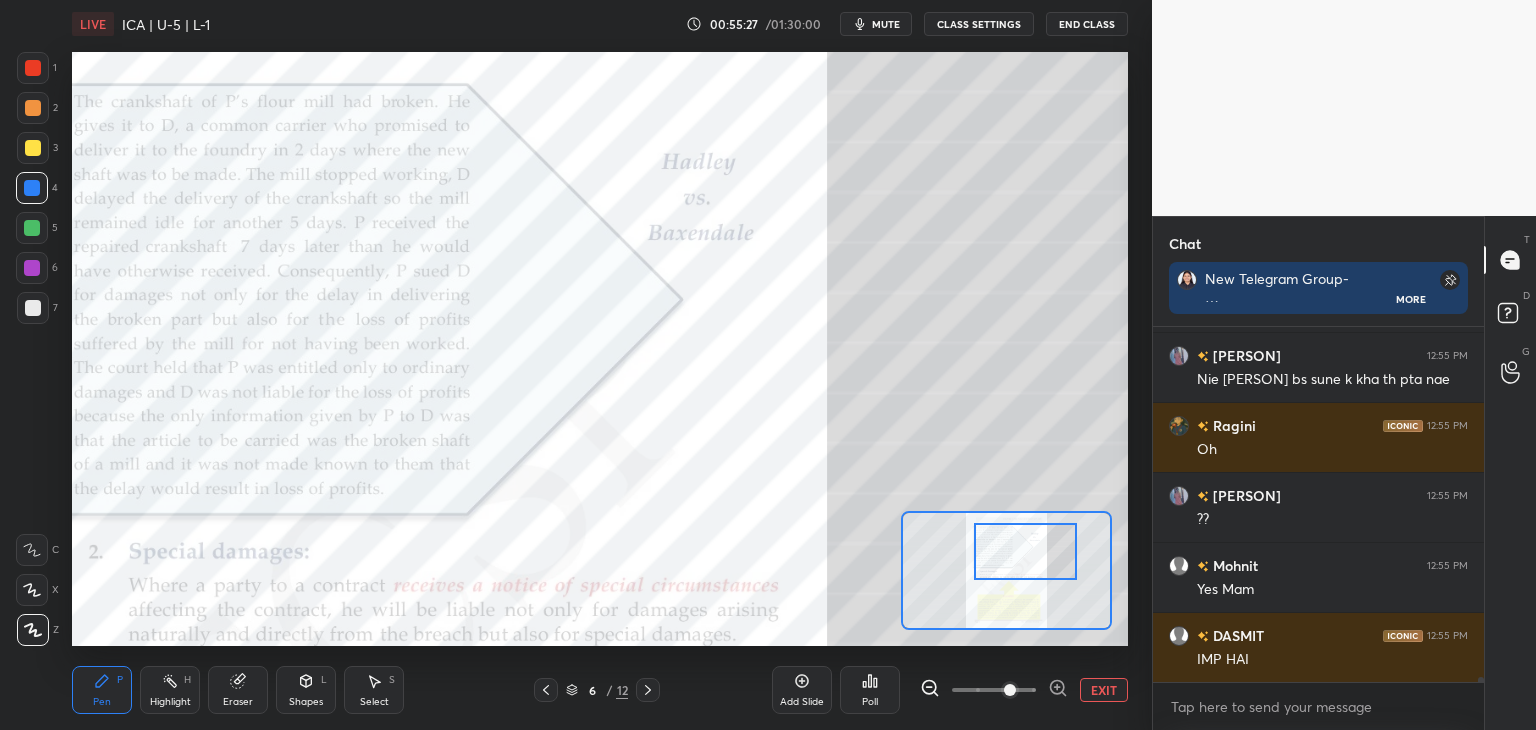 scroll, scrollTop: 26158, scrollLeft: 0, axis: vertical 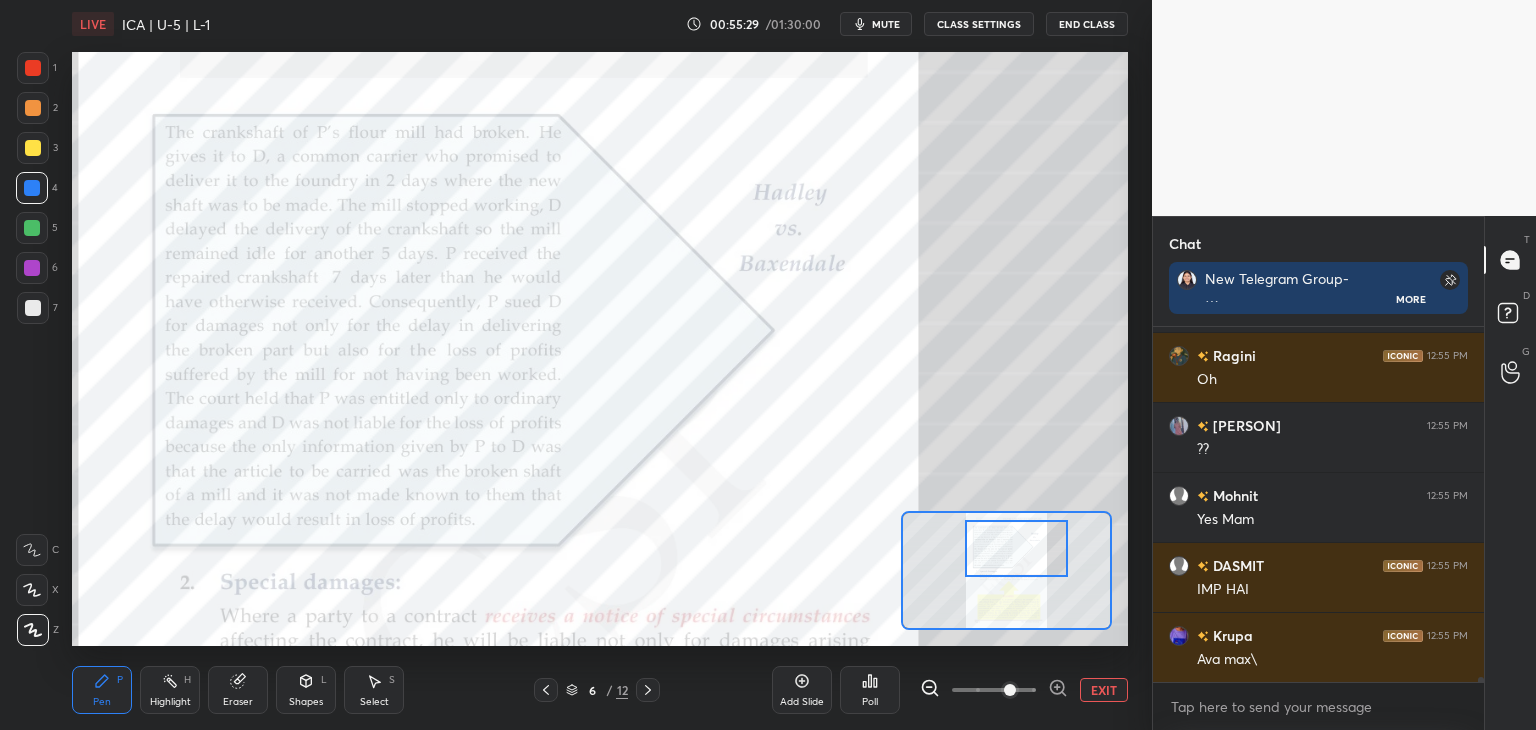 click at bounding box center (1017, 548) 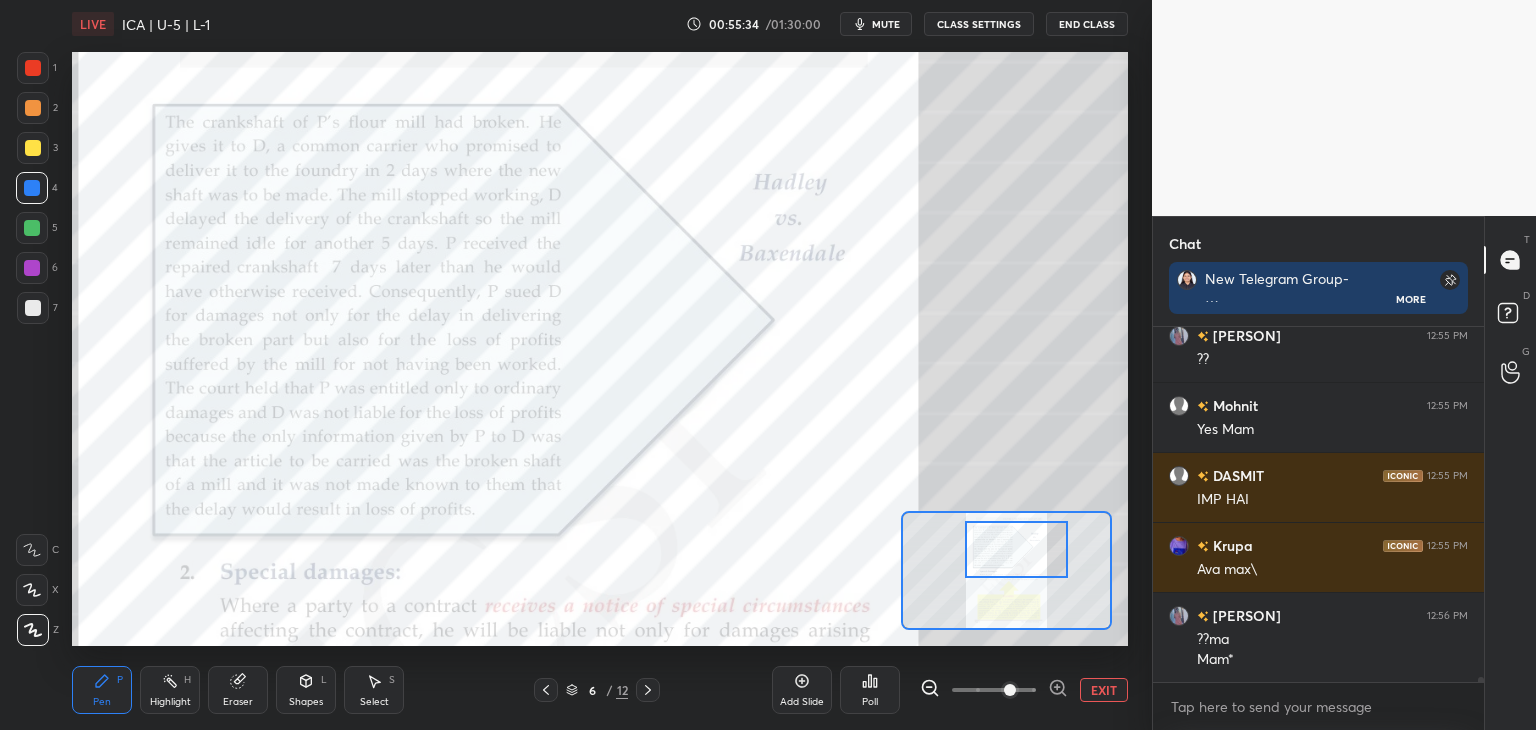 scroll, scrollTop: 26318, scrollLeft: 0, axis: vertical 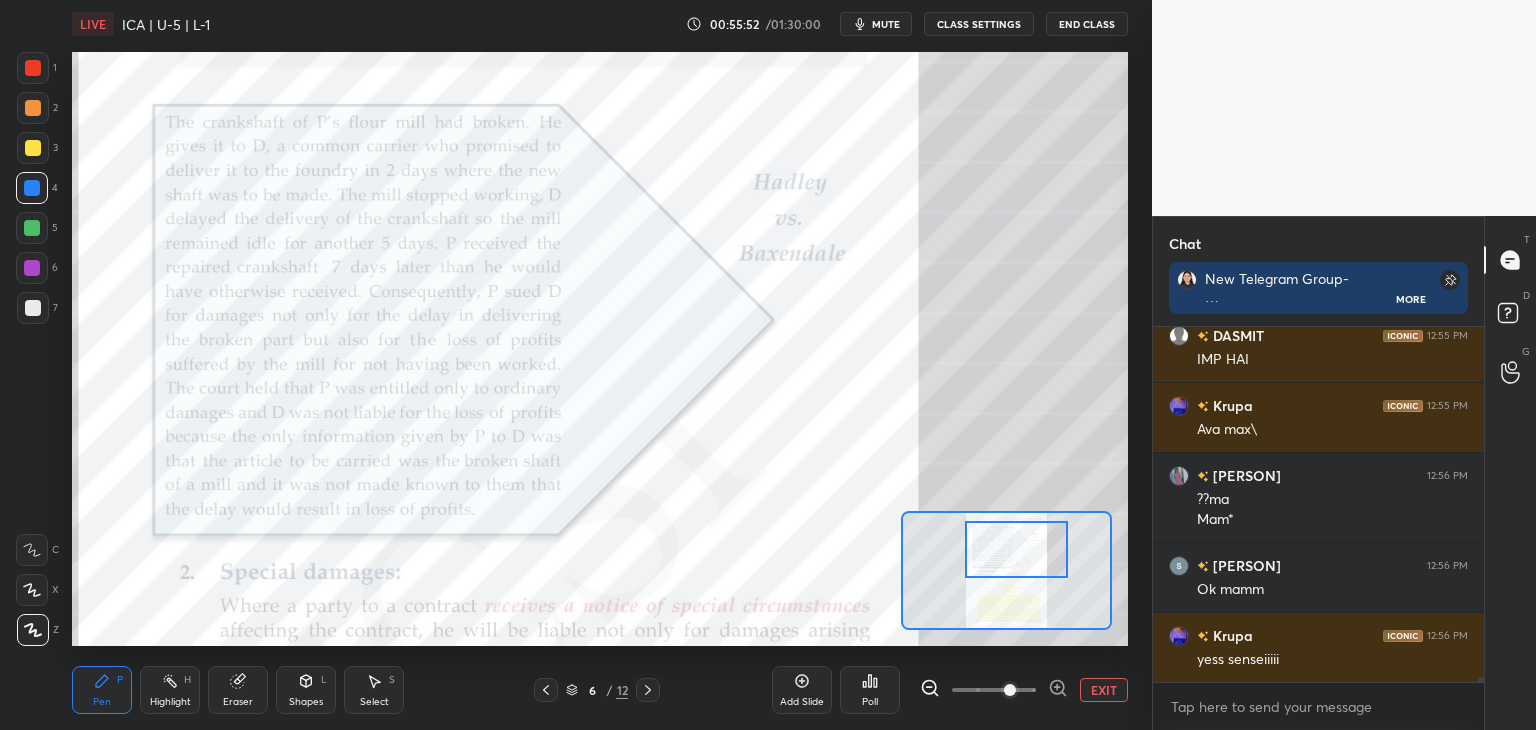 drag, startPoint x: 1482, startPoint y: 678, endPoint x: 1492, endPoint y: 708, distance: 31.622776 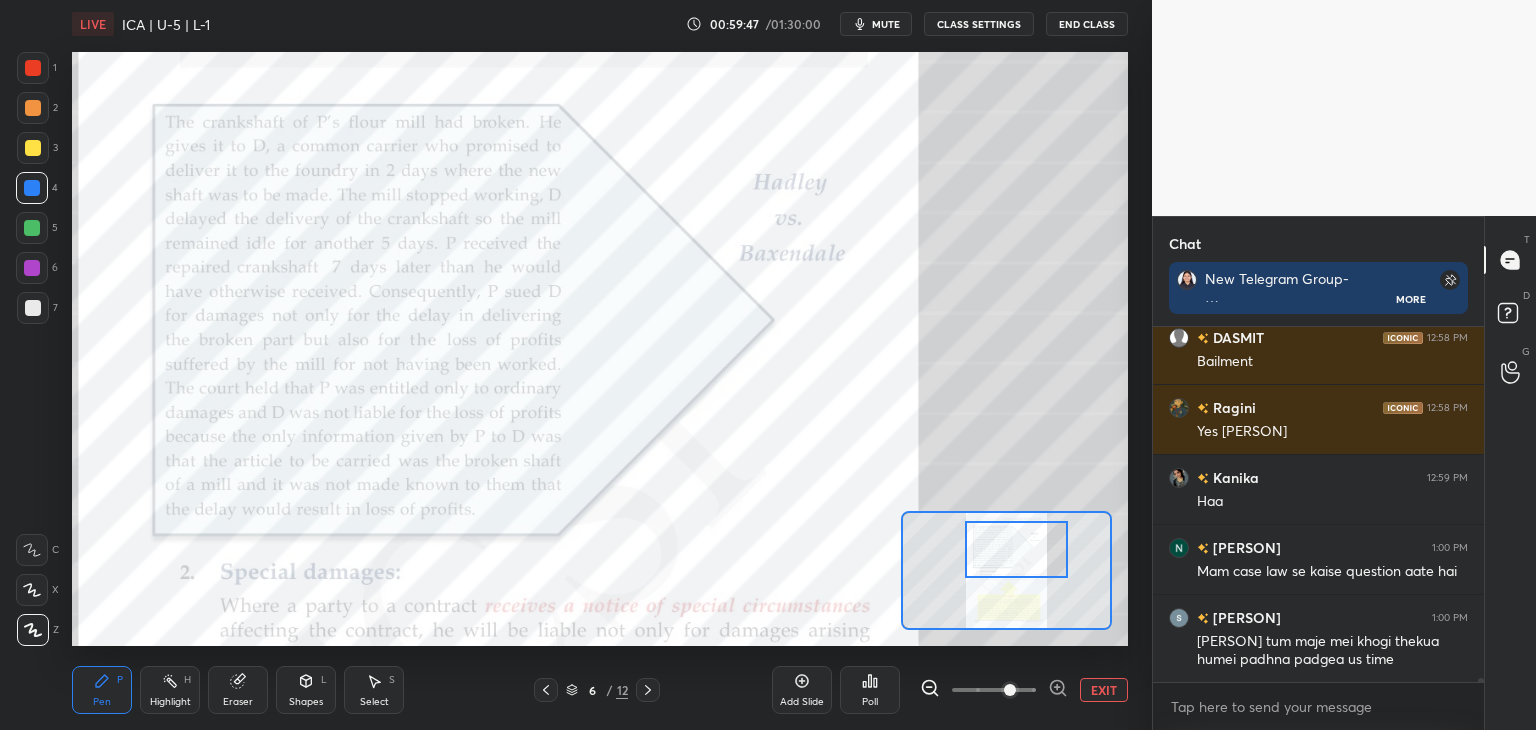 scroll, scrollTop: 28210, scrollLeft: 0, axis: vertical 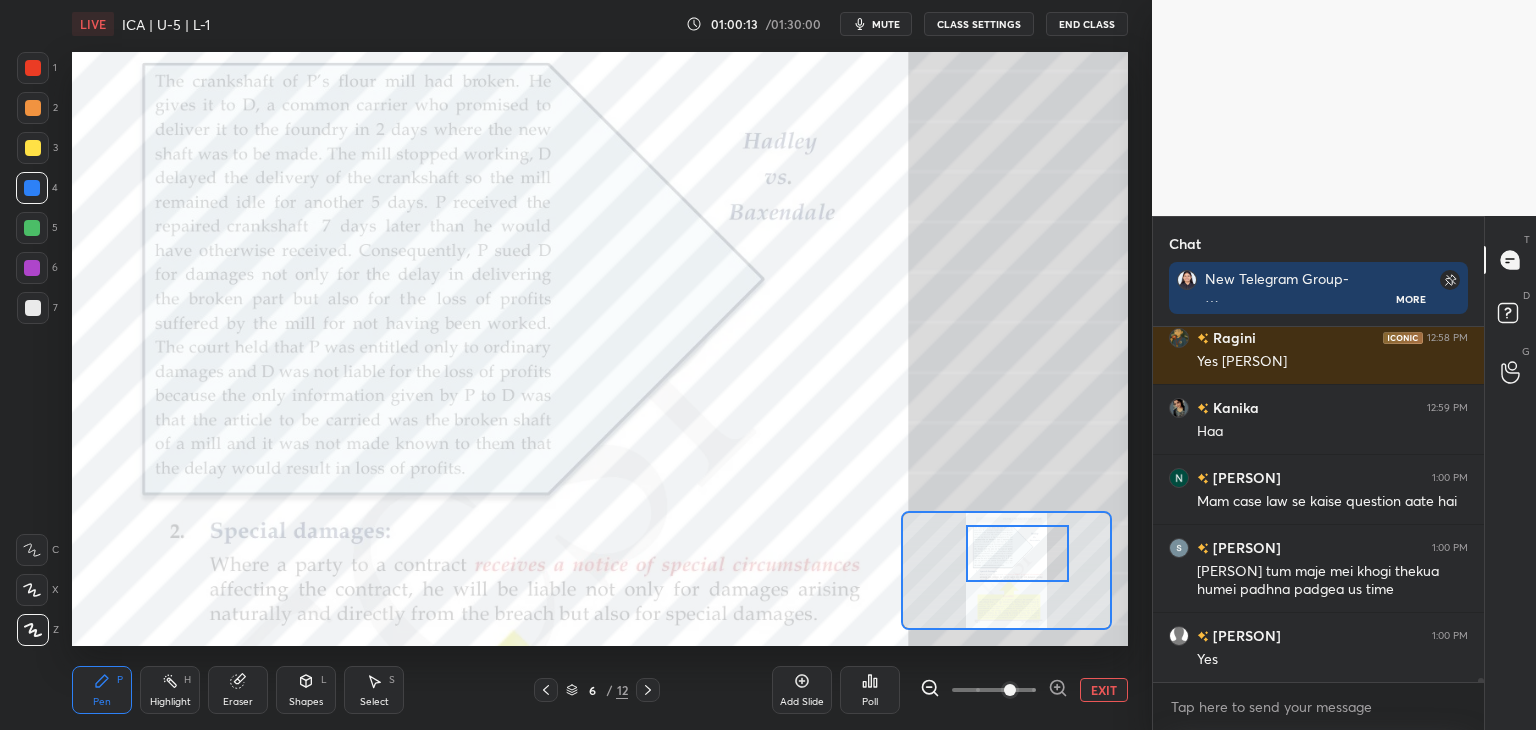 click at bounding box center [1018, 553] 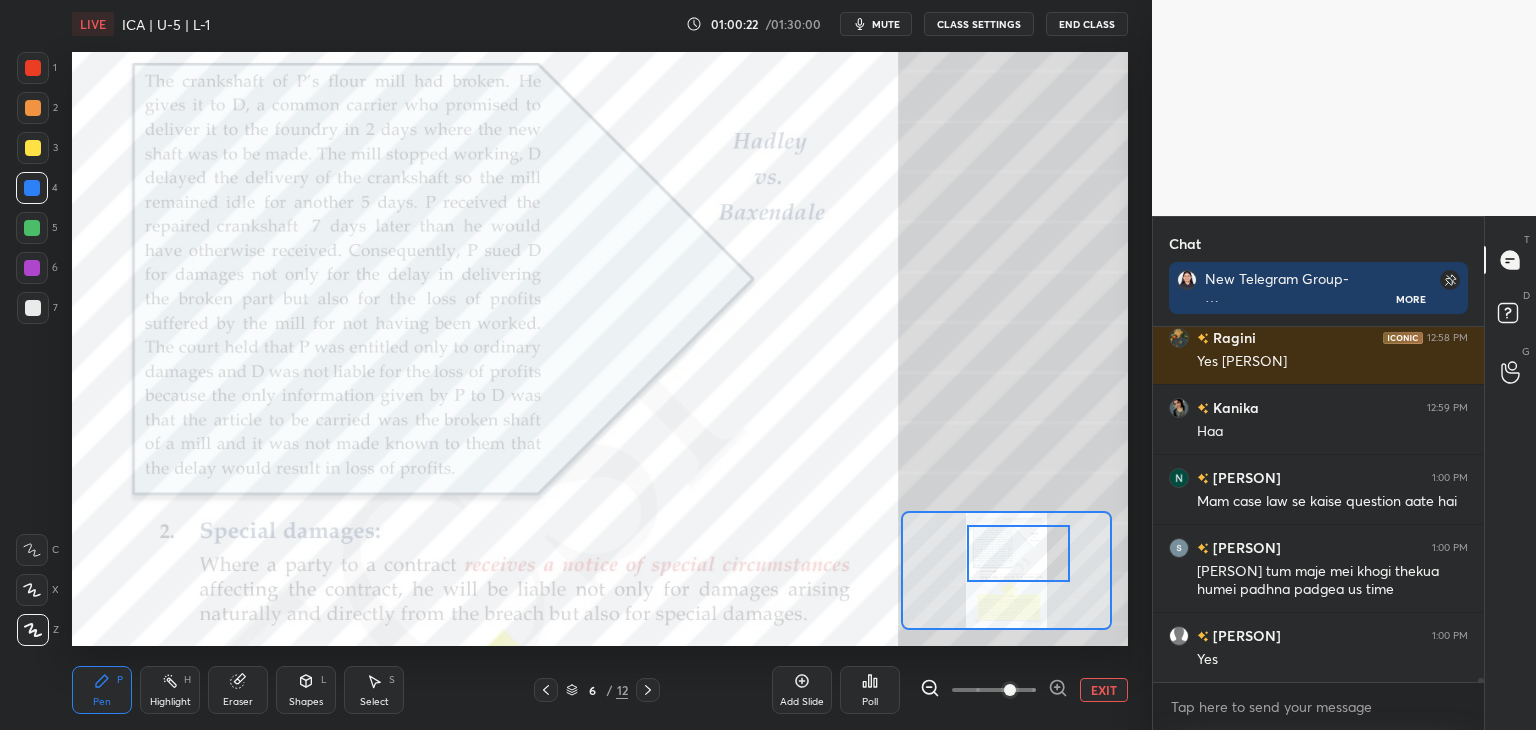 scroll, scrollTop: 28280, scrollLeft: 0, axis: vertical 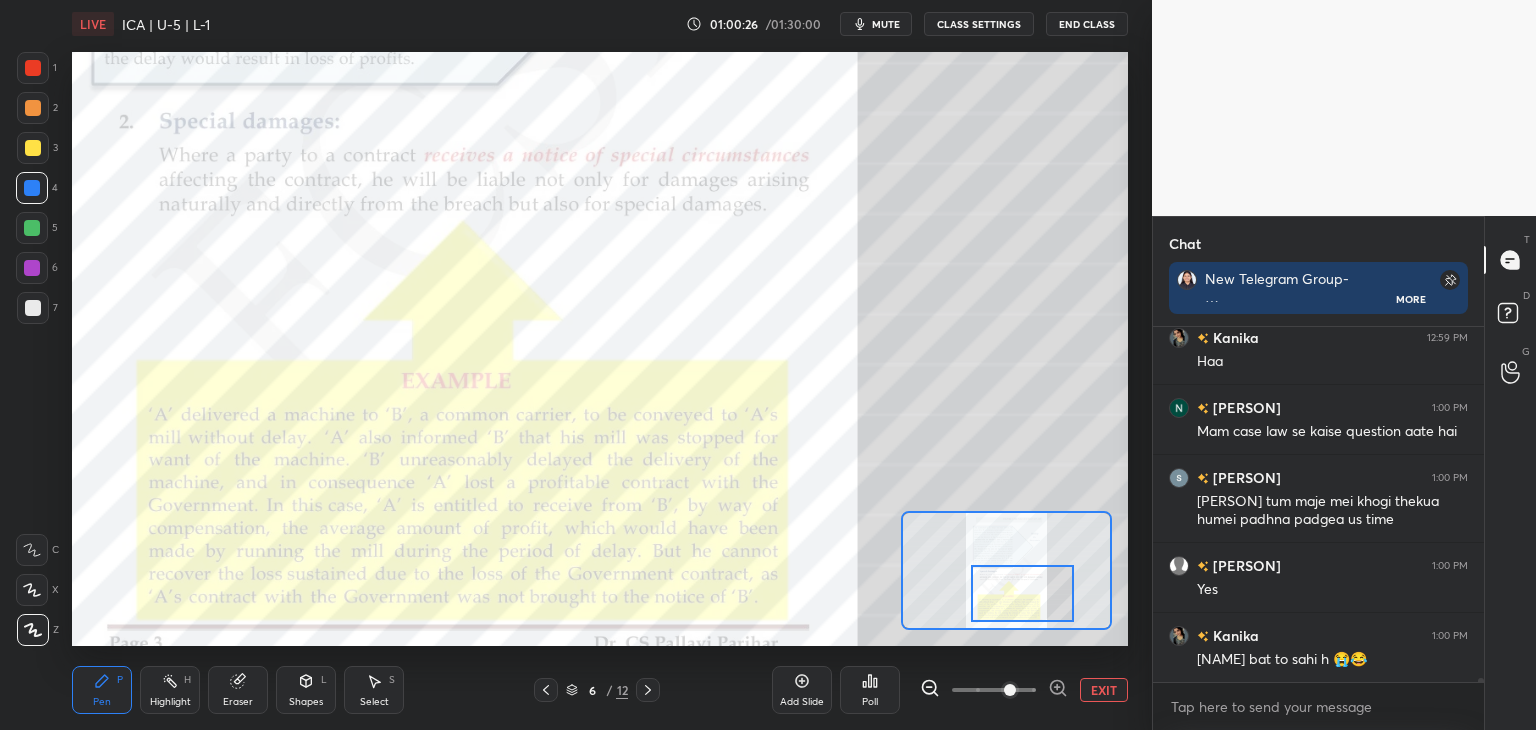 drag, startPoint x: 1017, startPoint y: 561, endPoint x: 1017, endPoint y: 597, distance: 36 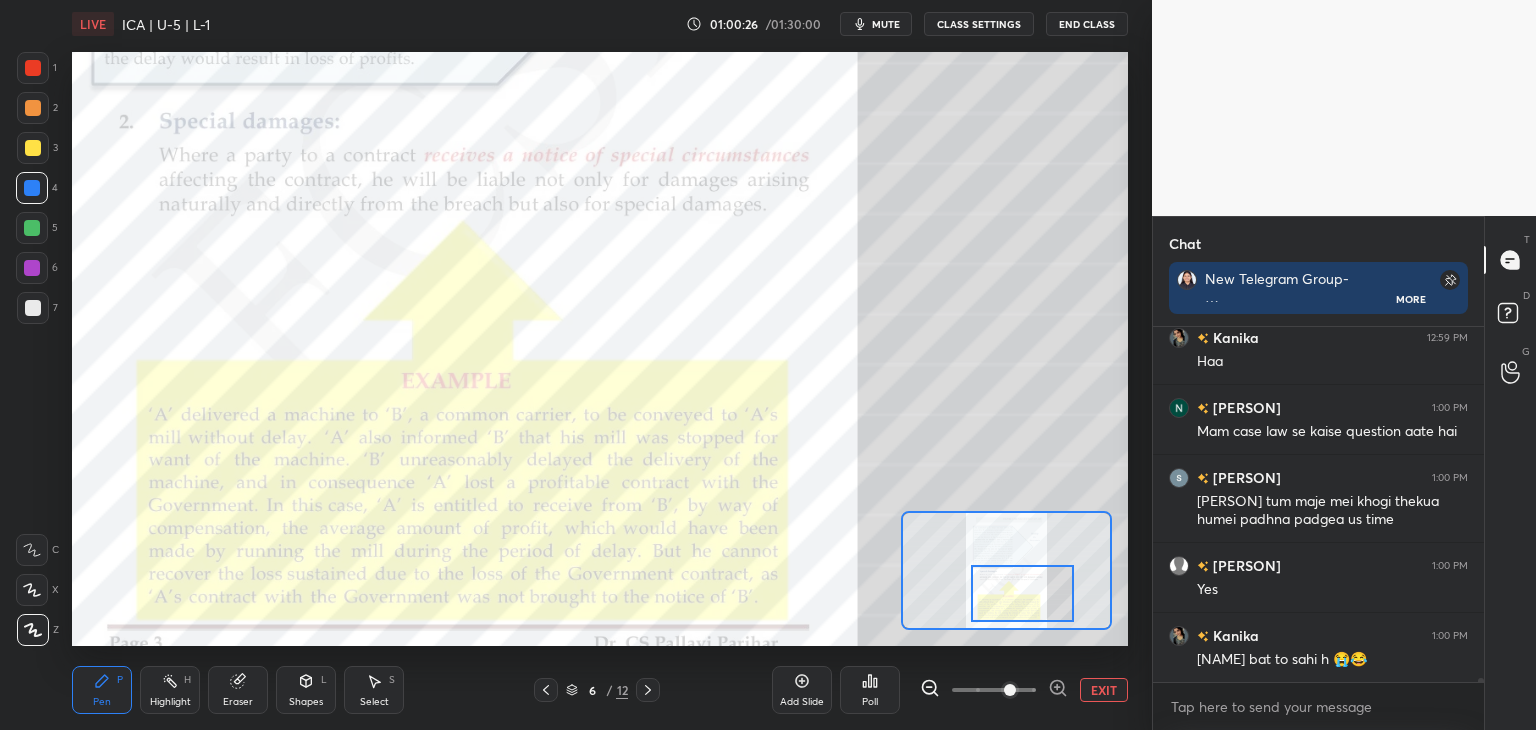 click at bounding box center [1023, 593] 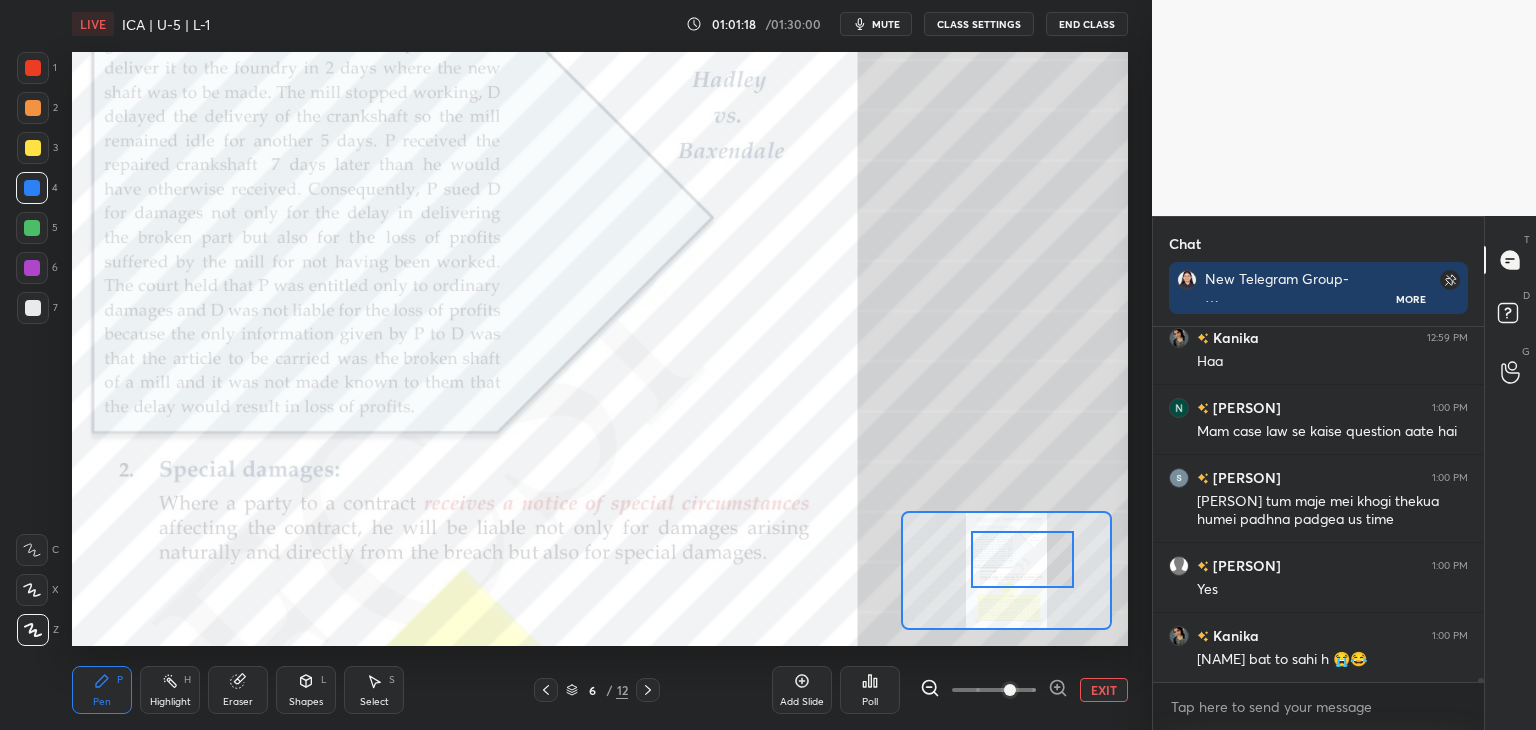 drag, startPoint x: 1020, startPoint y: 609, endPoint x: 1023, endPoint y: 575, distance: 34.132095 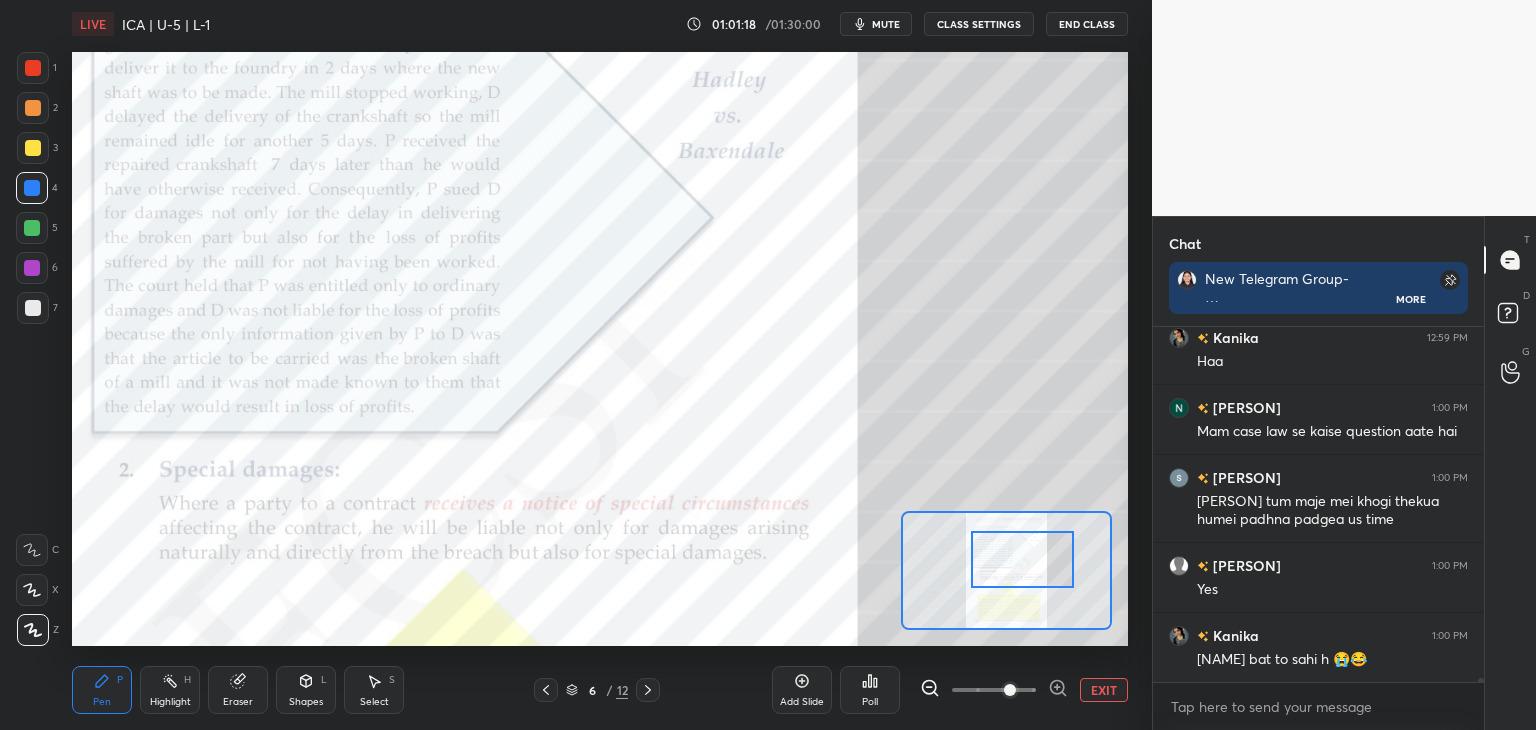 click at bounding box center (1023, 559) 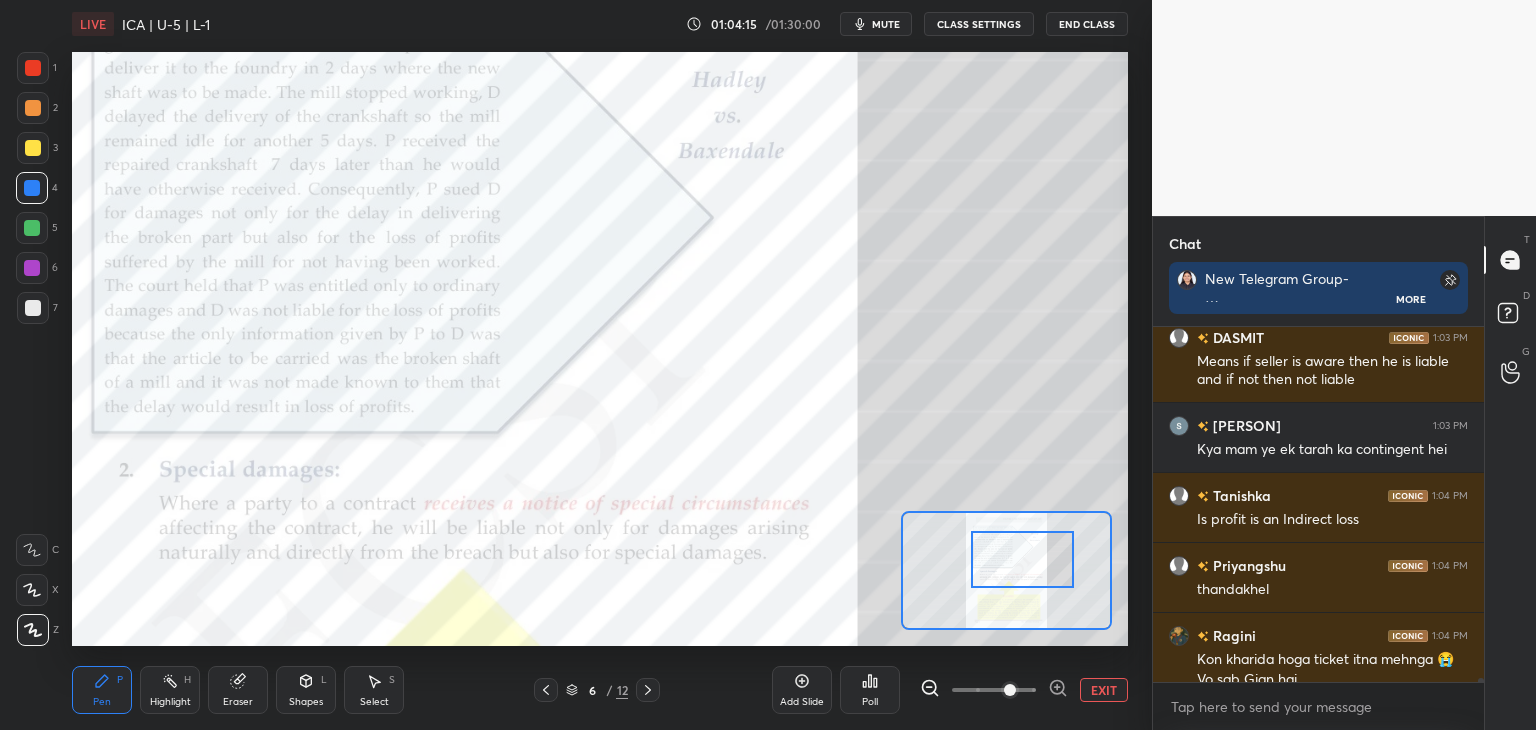 scroll, scrollTop: 28668, scrollLeft: 0, axis: vertical 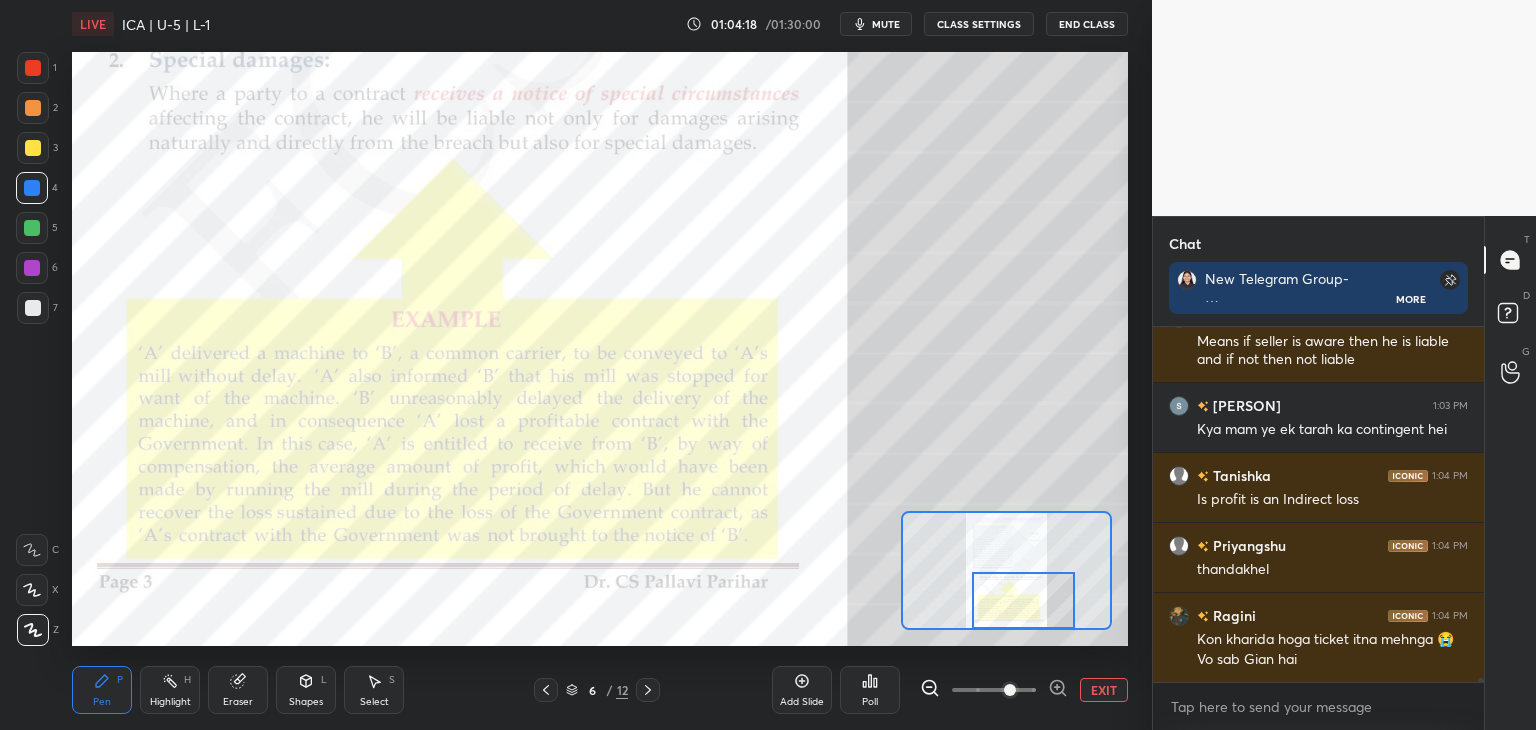 drag, startPoint x: 1015, startPoint y: 563, endPoint x: 1016, endPoint y: 606, distance: 43.011627 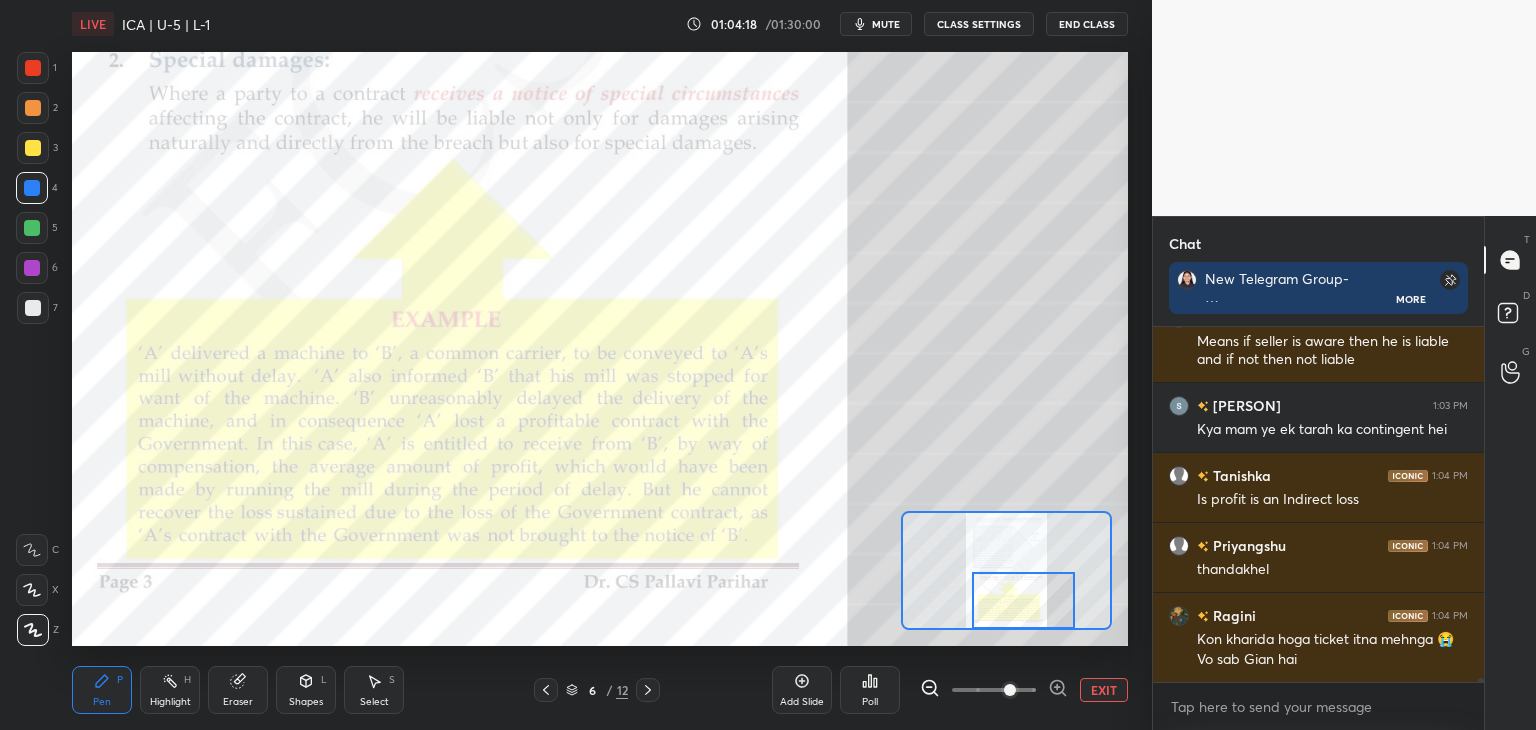 click at bounding box center [1024, 600] 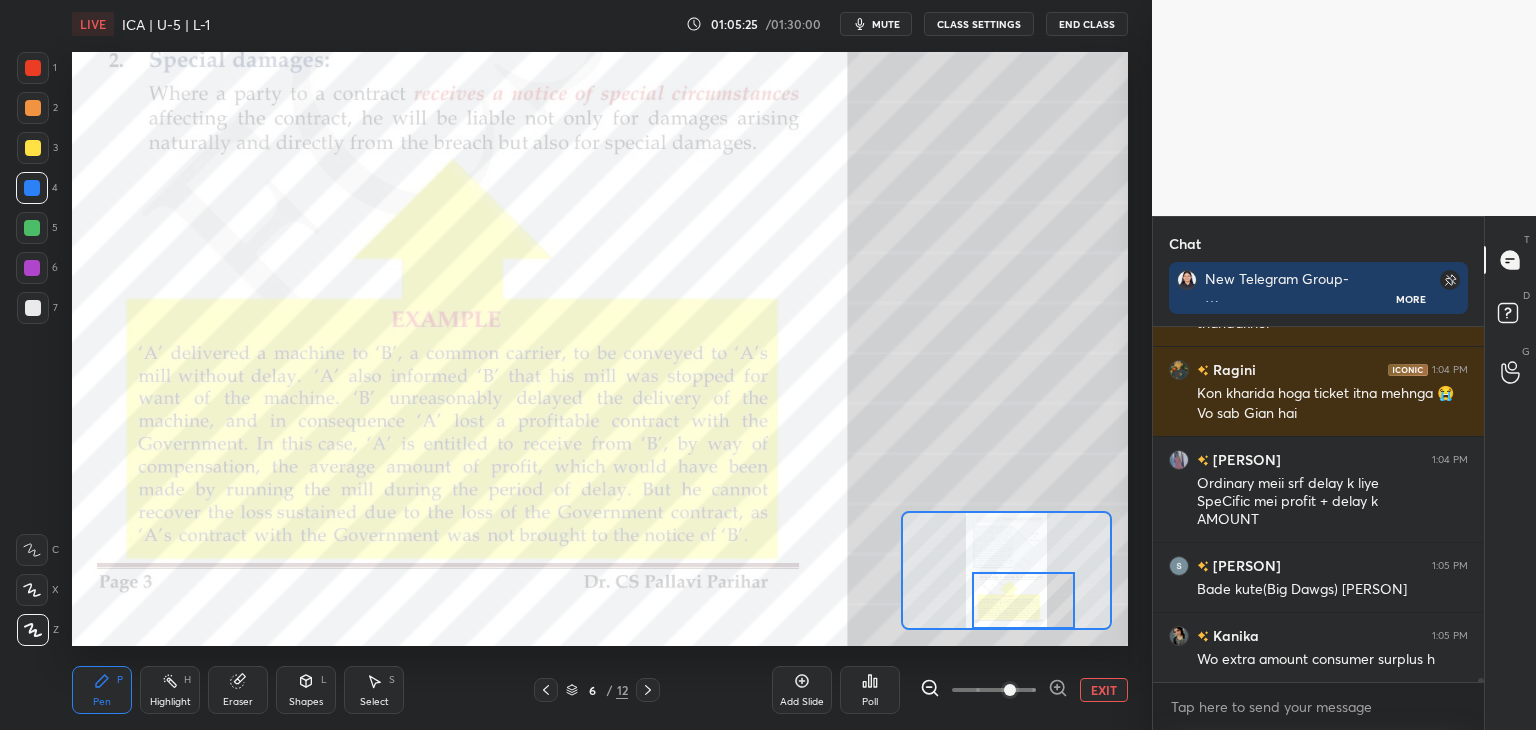 scroll, scrollTop: 28984, scrollLeft: 0, axis: vertical 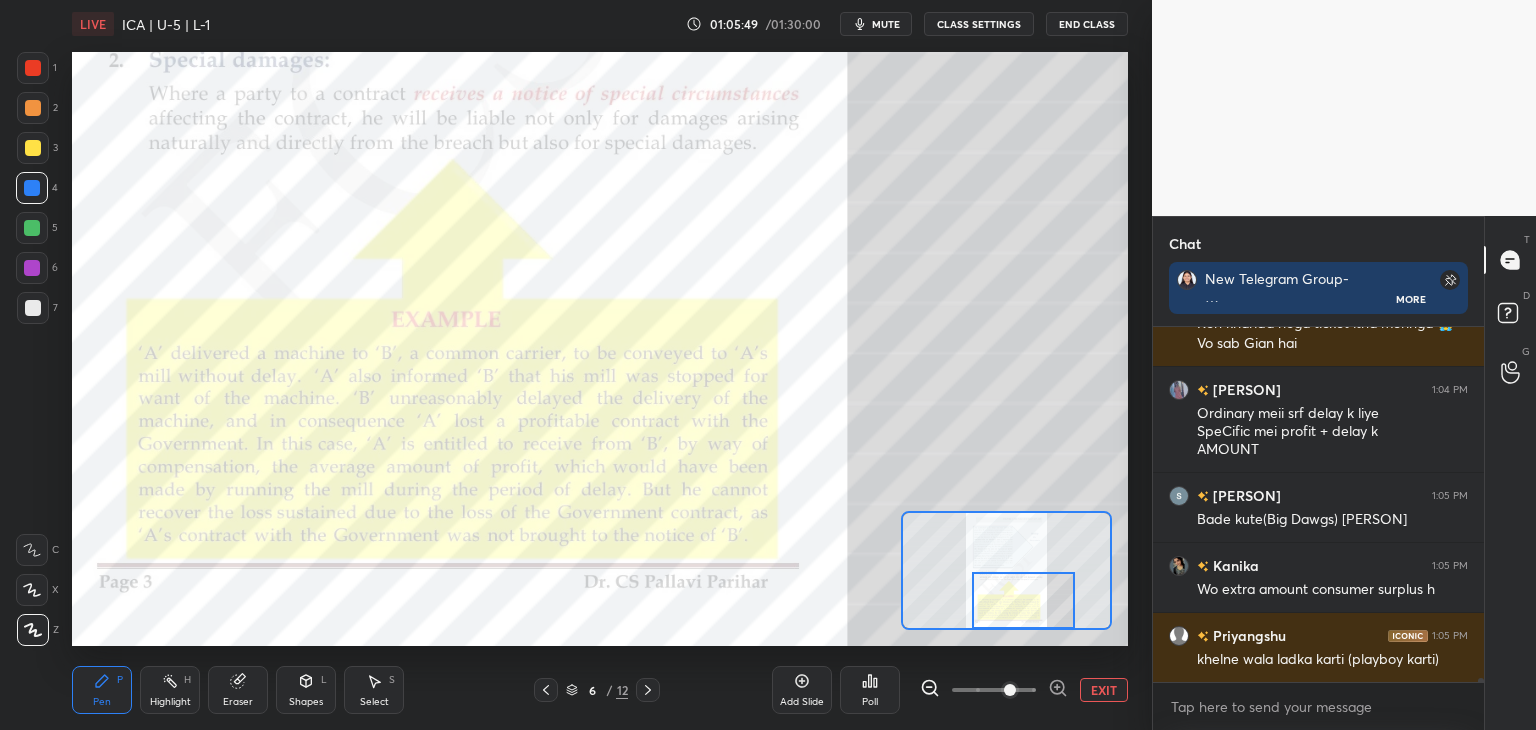 click on "EXIT" at bounding box center [1104, 690] 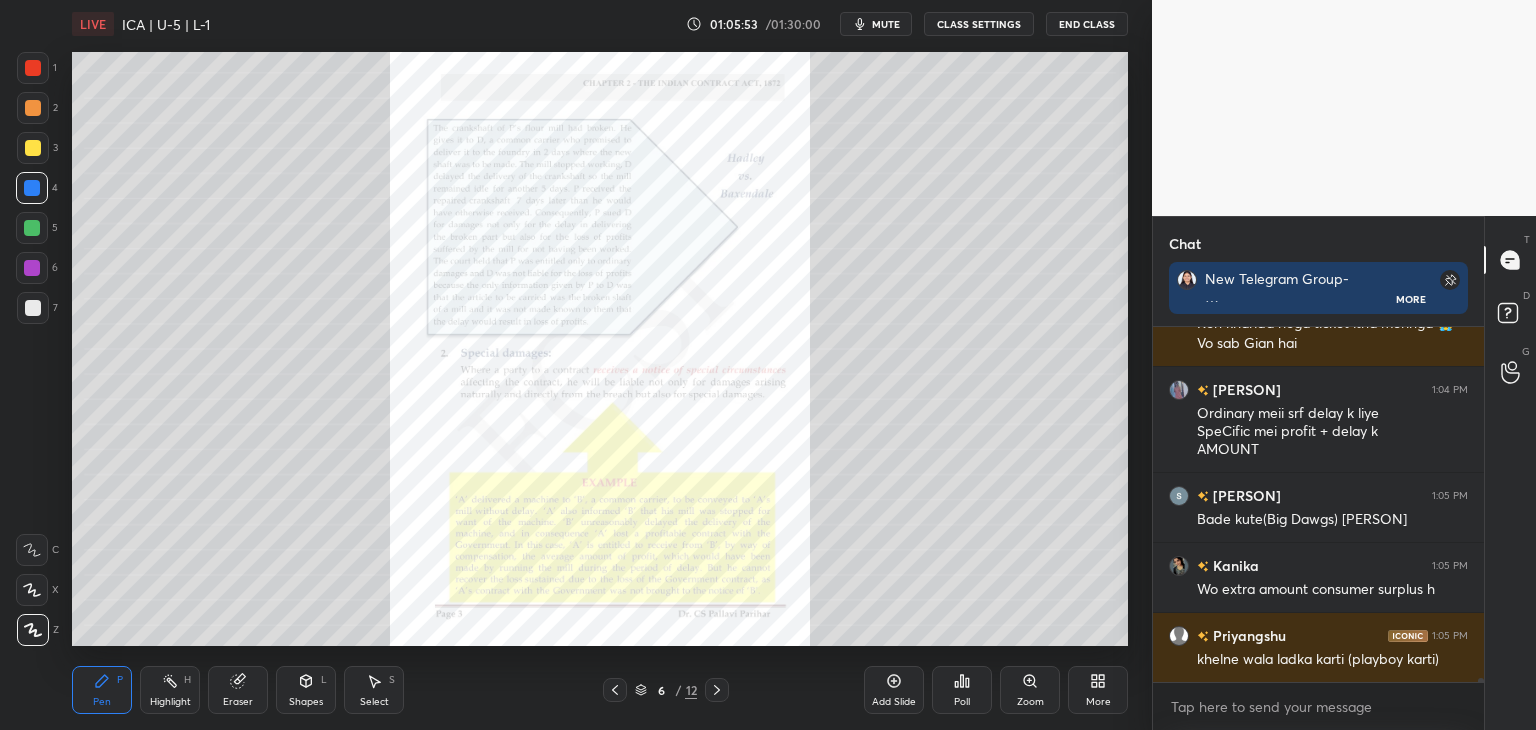 scroll, scrollTop: 29054, scrollLeft: 0, axis: vertical 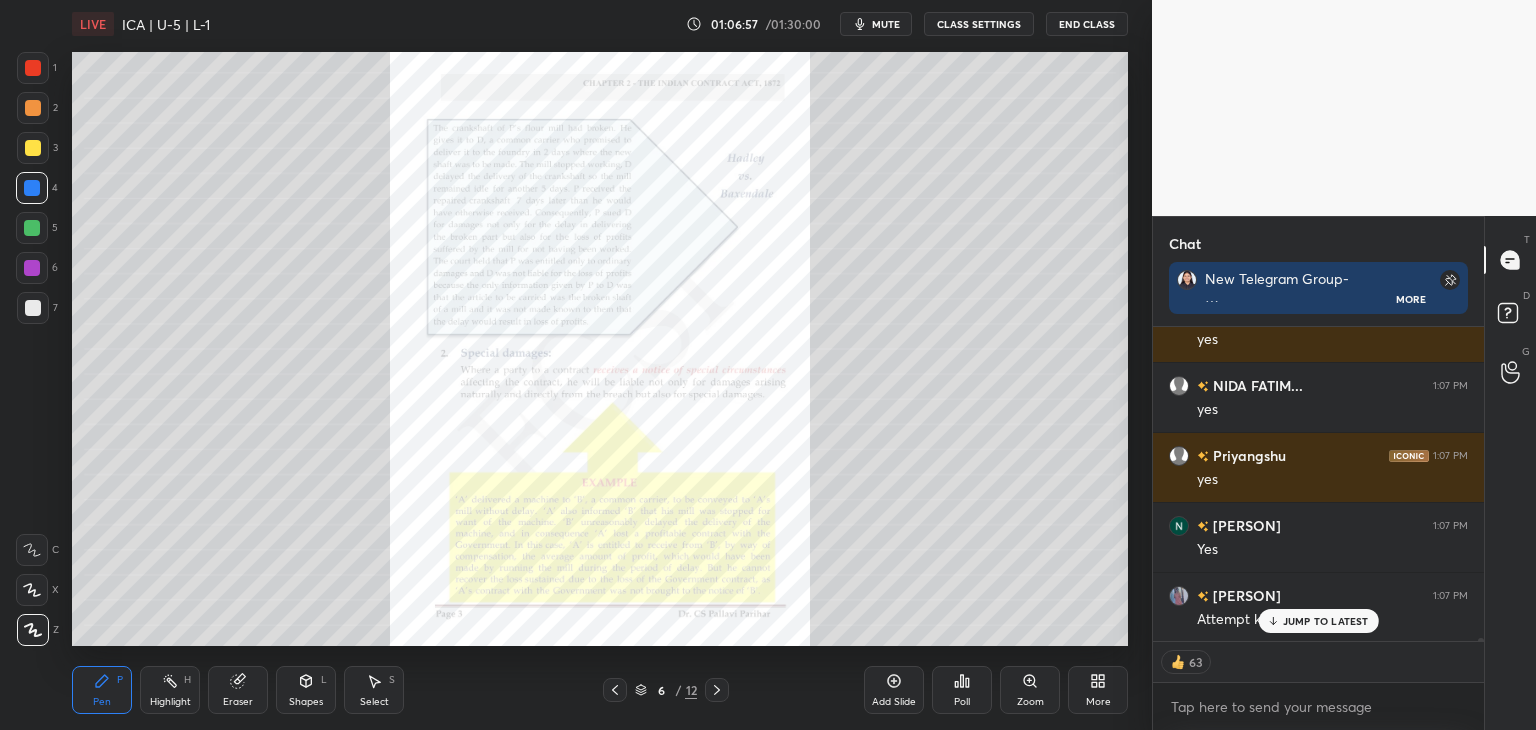 drag, startPoint x: 1288, startPoint y: 617, endPoint x: 1235, endPoint y: 641, distance: 58.18075 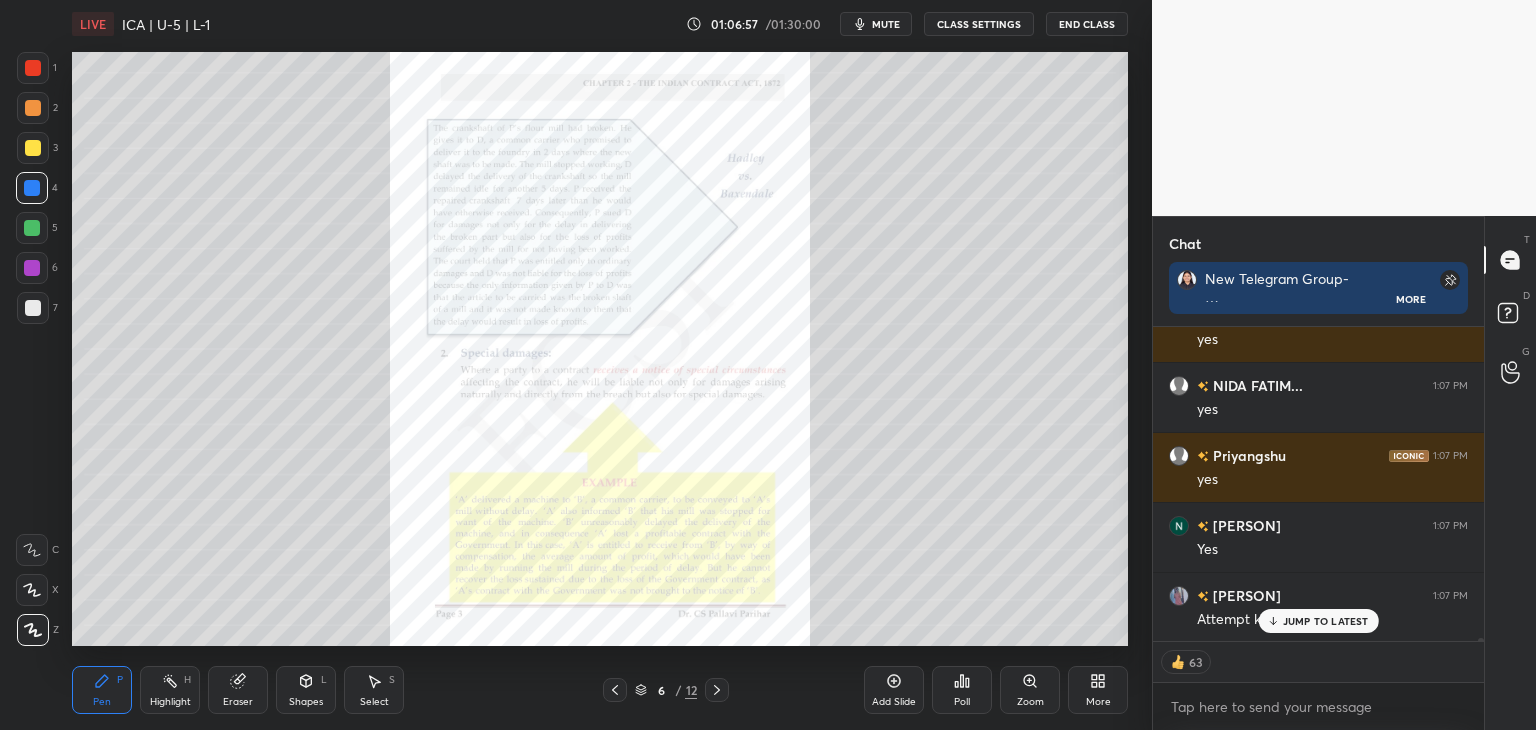 click on "JUMP TO LATEST" at bounding box center (1326, 621) 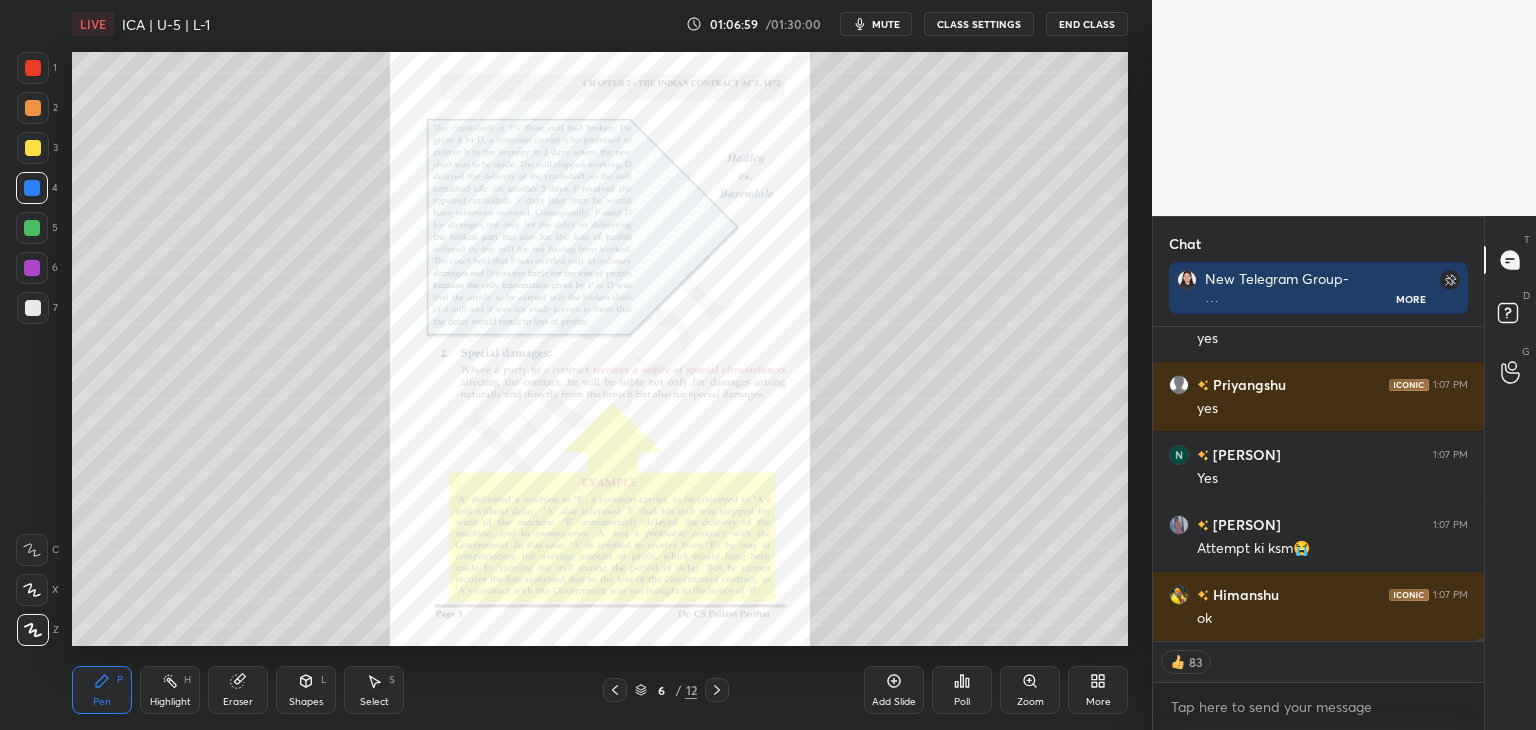 click 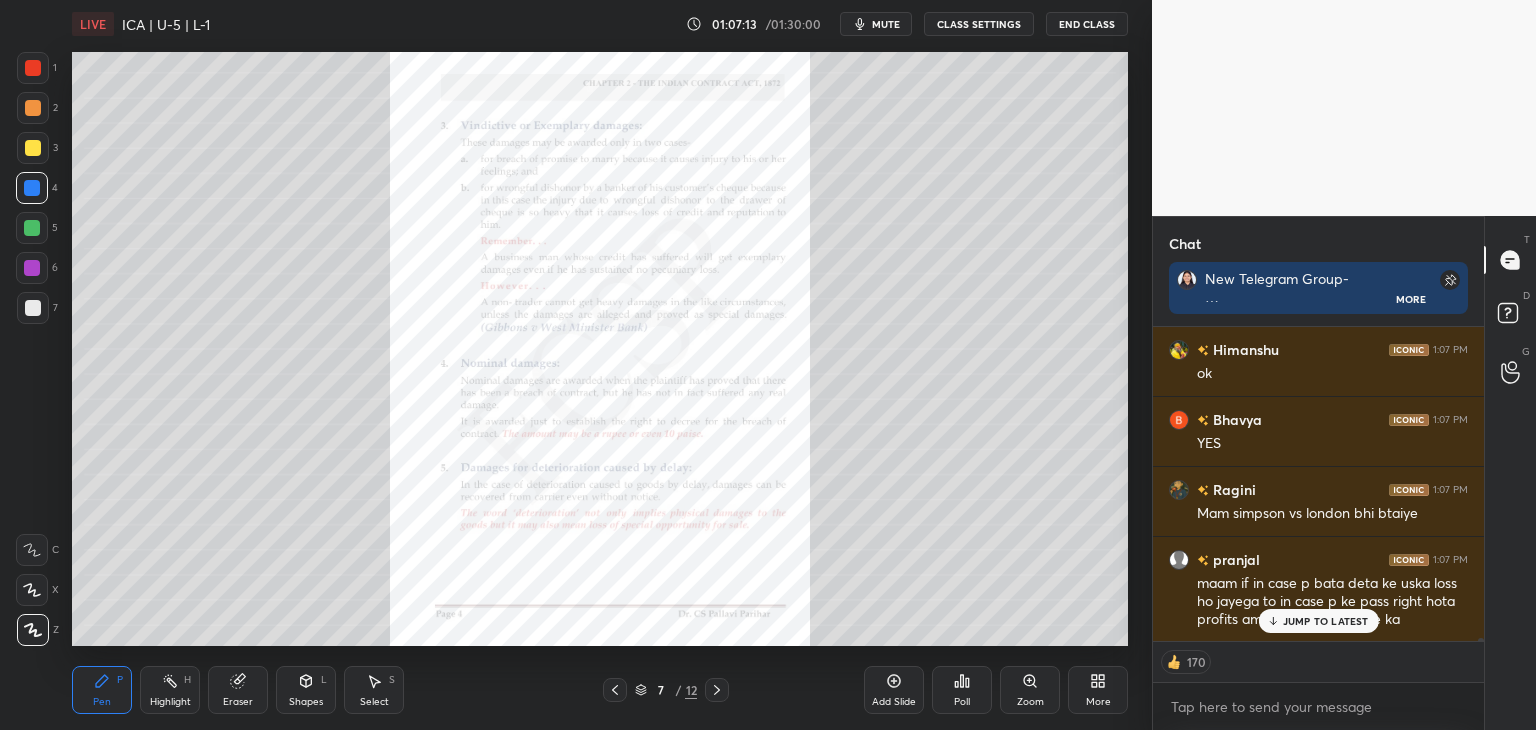 click on "JUMP TO LATEST" at bounding box center (1326, 621) 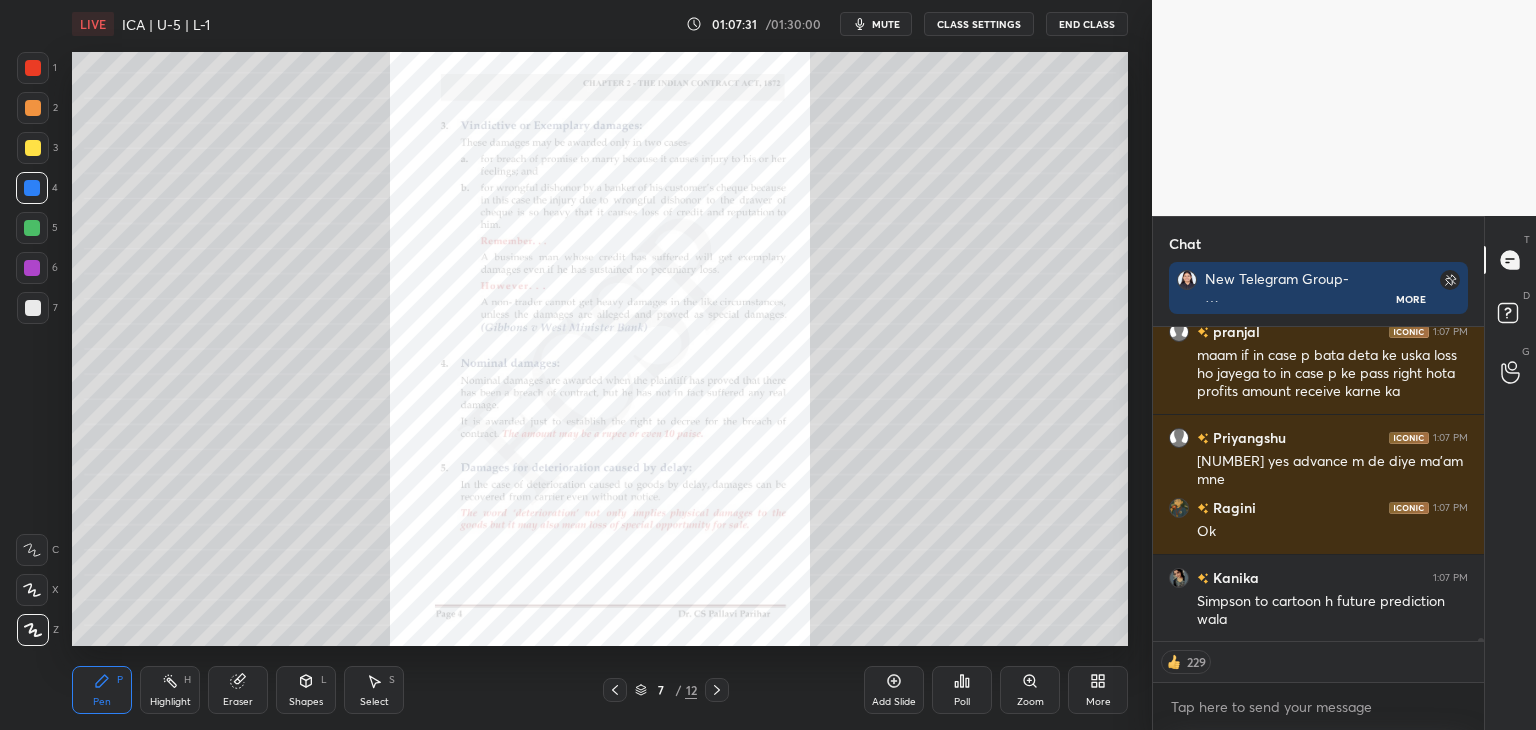 scroll, scrollTop: 32527, scrollLeft: 0, axis: vertical 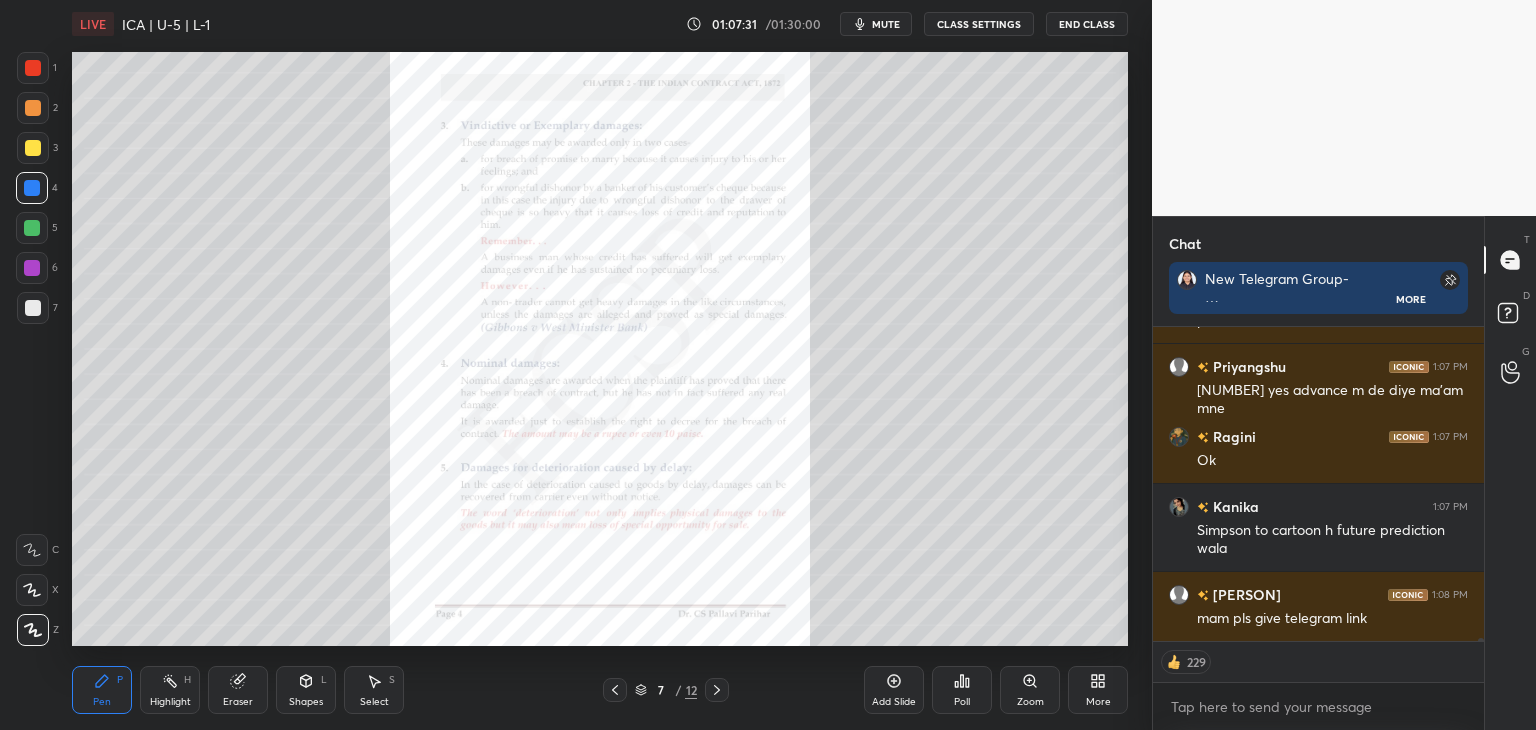click on "Zoom" at bounding box center (1030, 690) 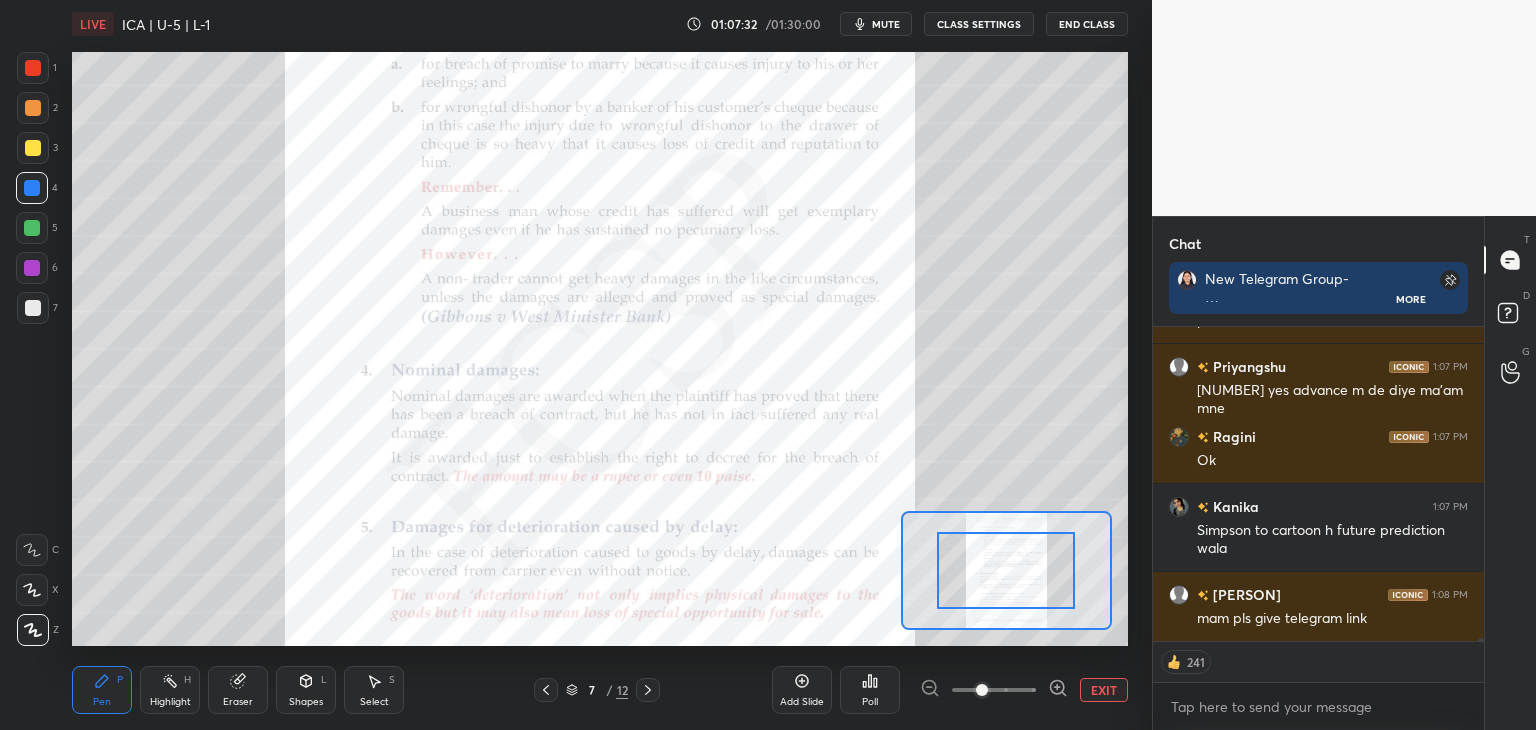 scroll, scrollTop: 32596, scrollLeft: 0, axis: vertical 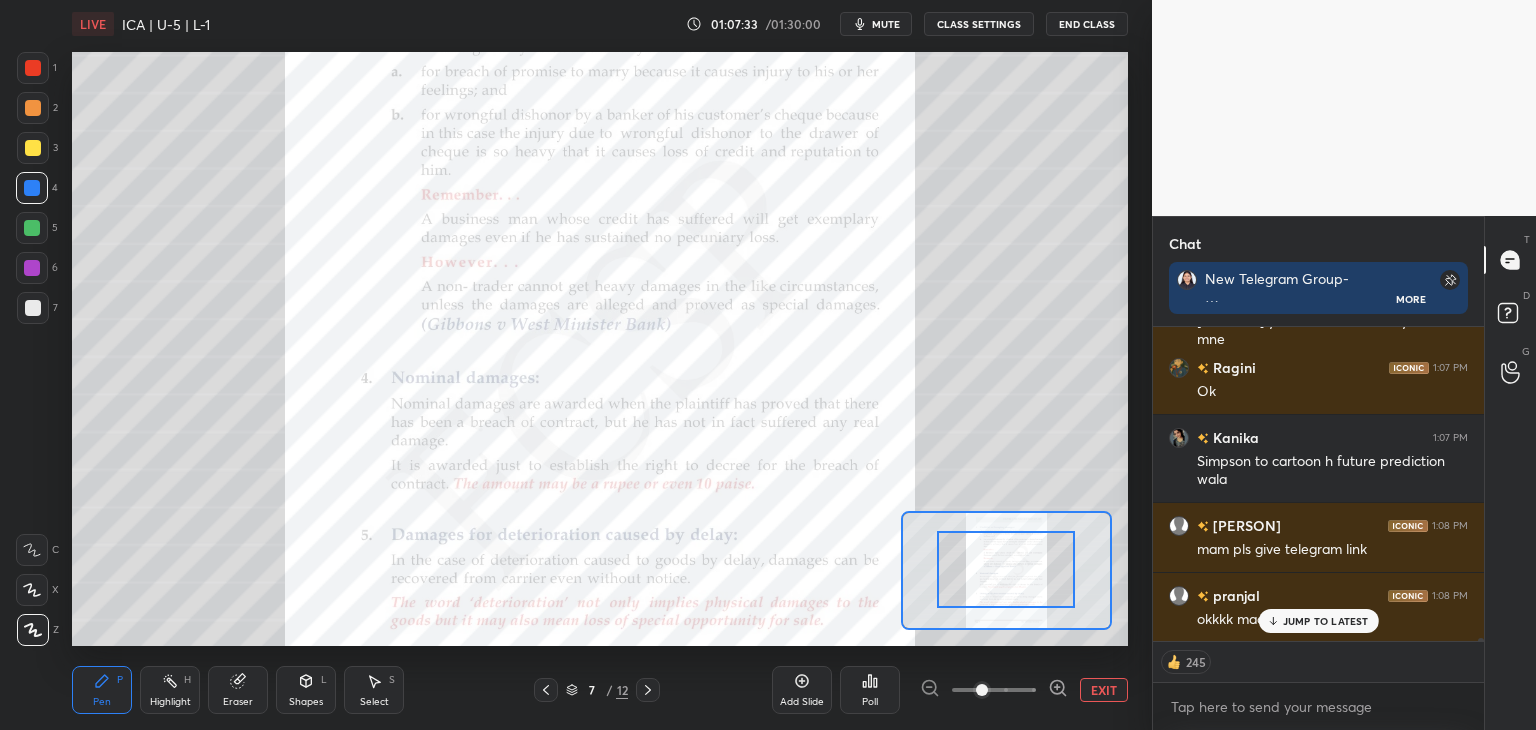 drag, startPoint x: 1010, startPoint y: 583, endPoint x: 1016, endPoint y: 561, distance: 22.803509 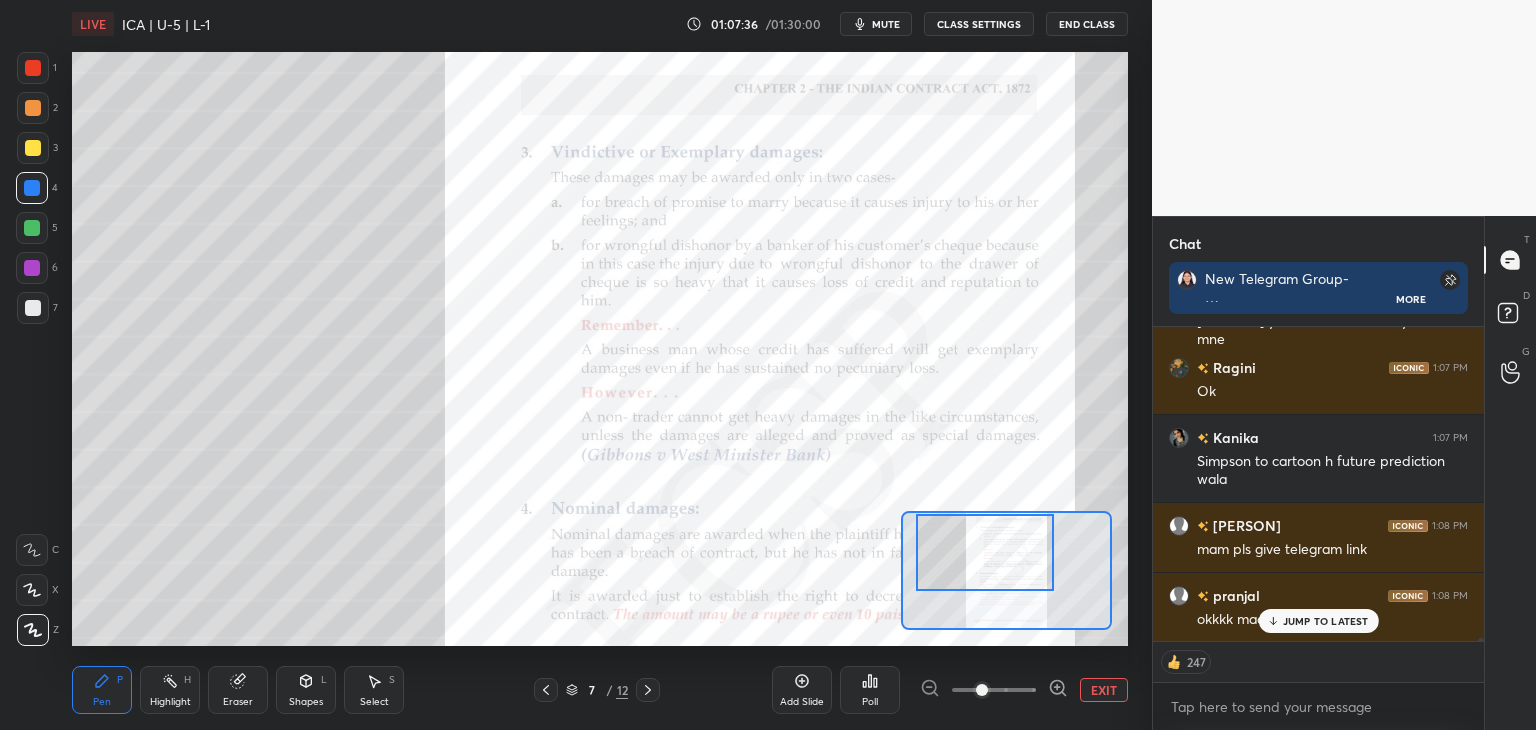 drag, startPoint x: 1020, startPoint y: 572, endPoint x: 999, endPoint y: 555, distance: 27.018513 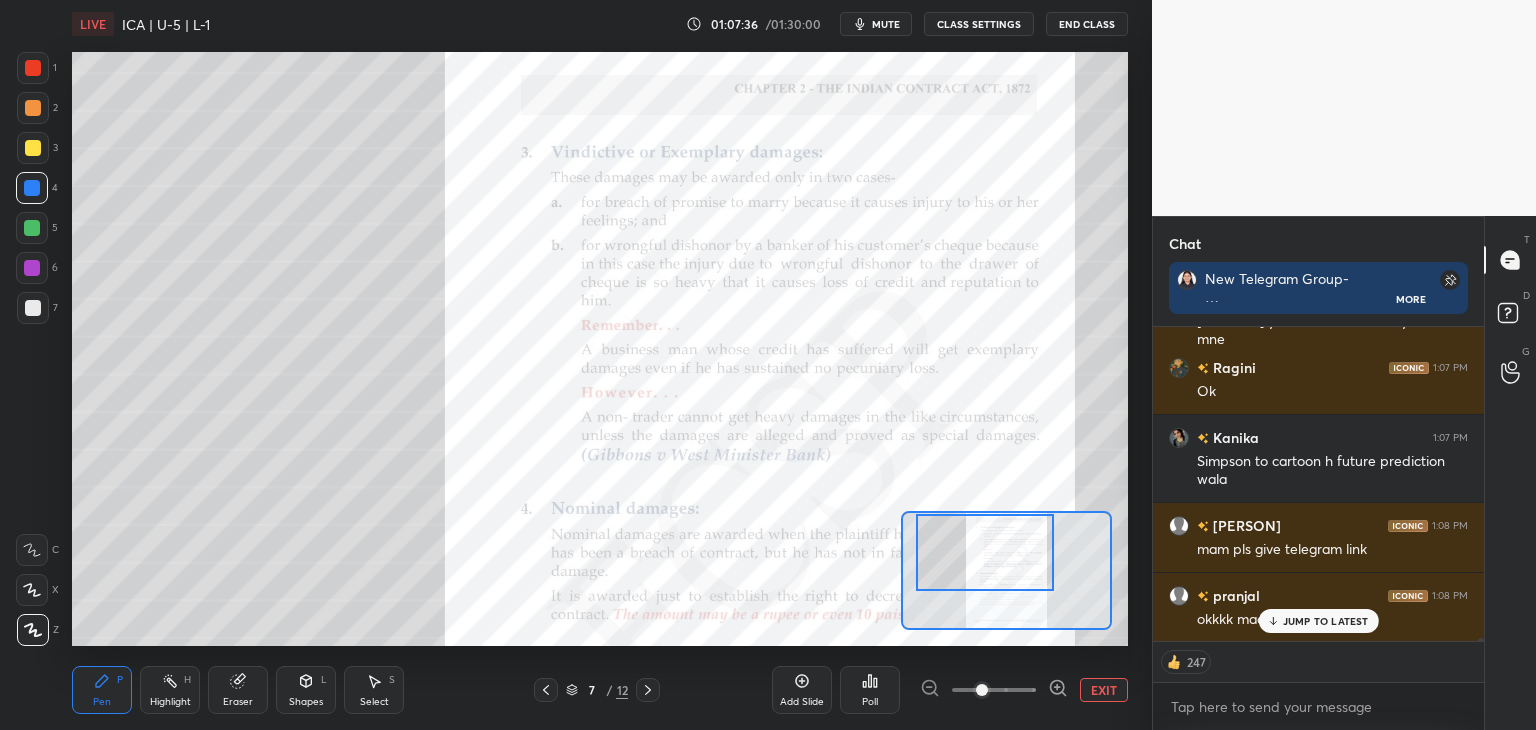 click at bounding box center [985, 552] 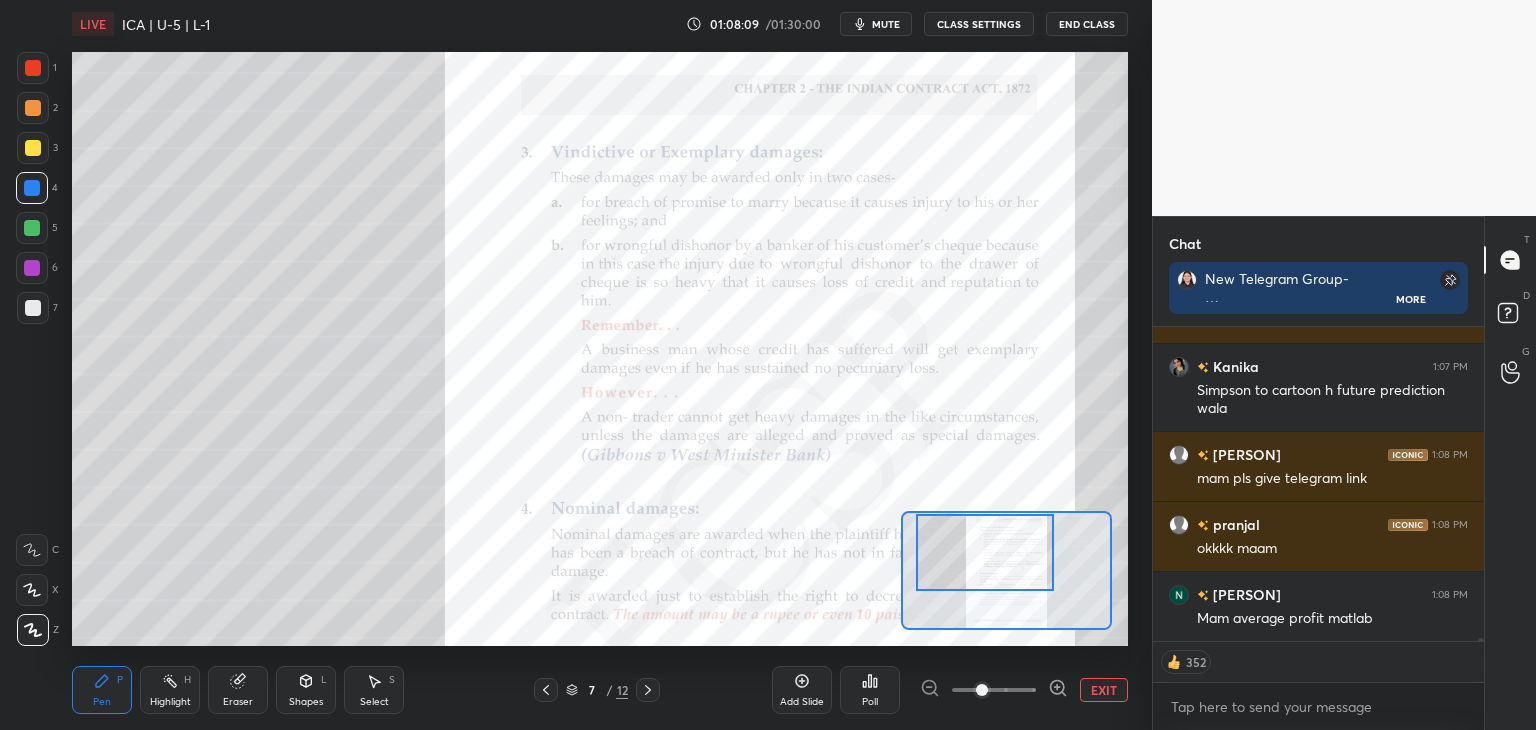 scroll, scrollTop: 32736, scrollLeft: 0, axis: vertical 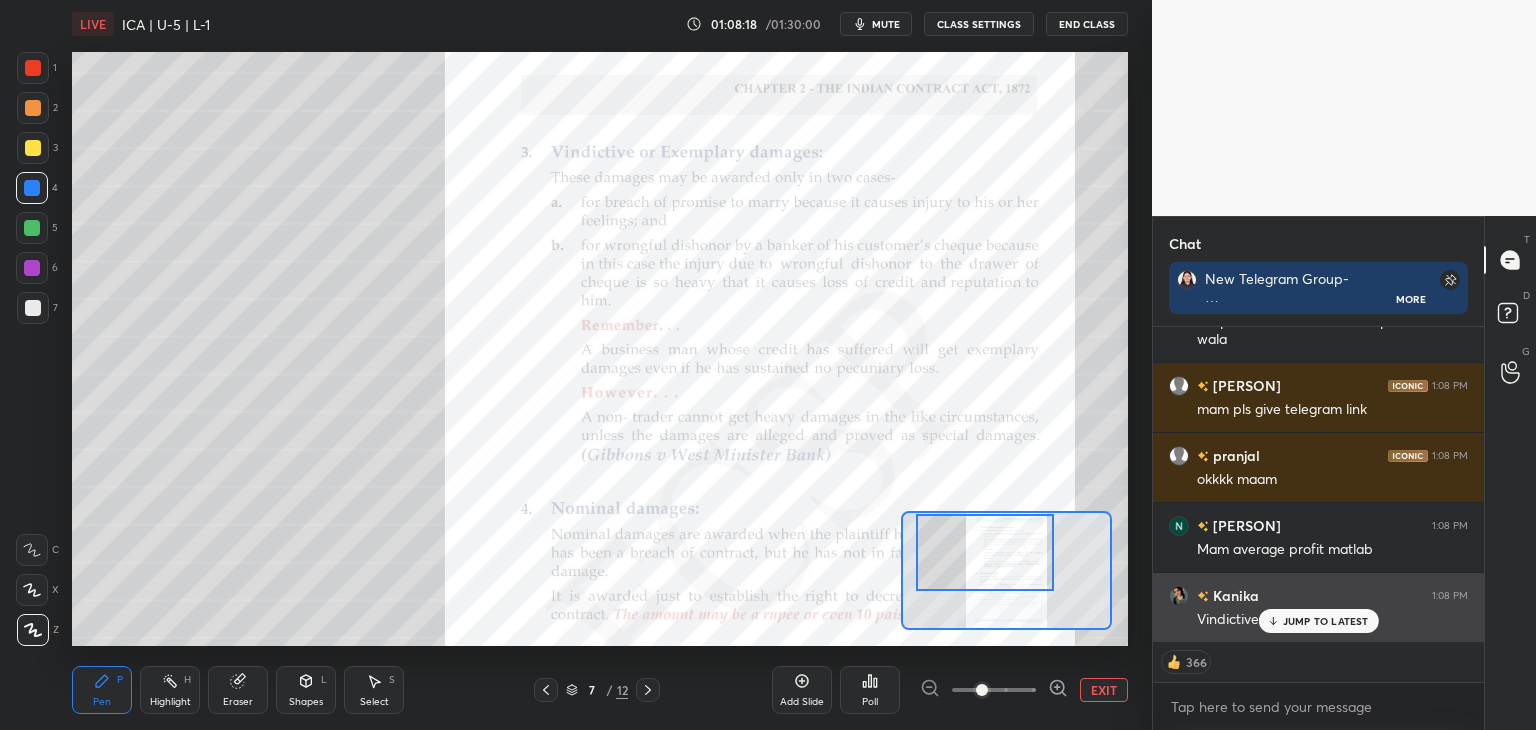 click 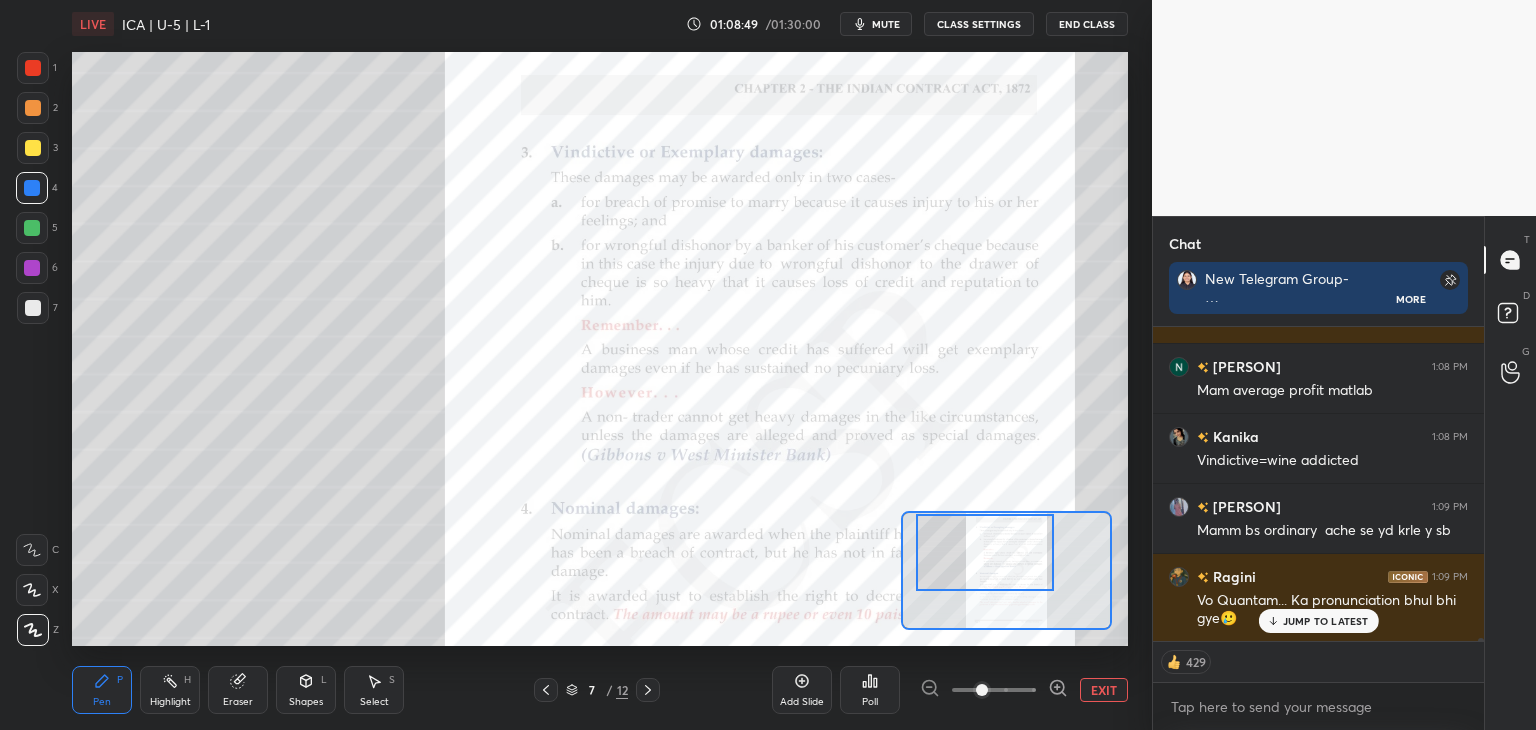 scroll, scrollTop: 32964, scrollLeft: 0, axis: vertical 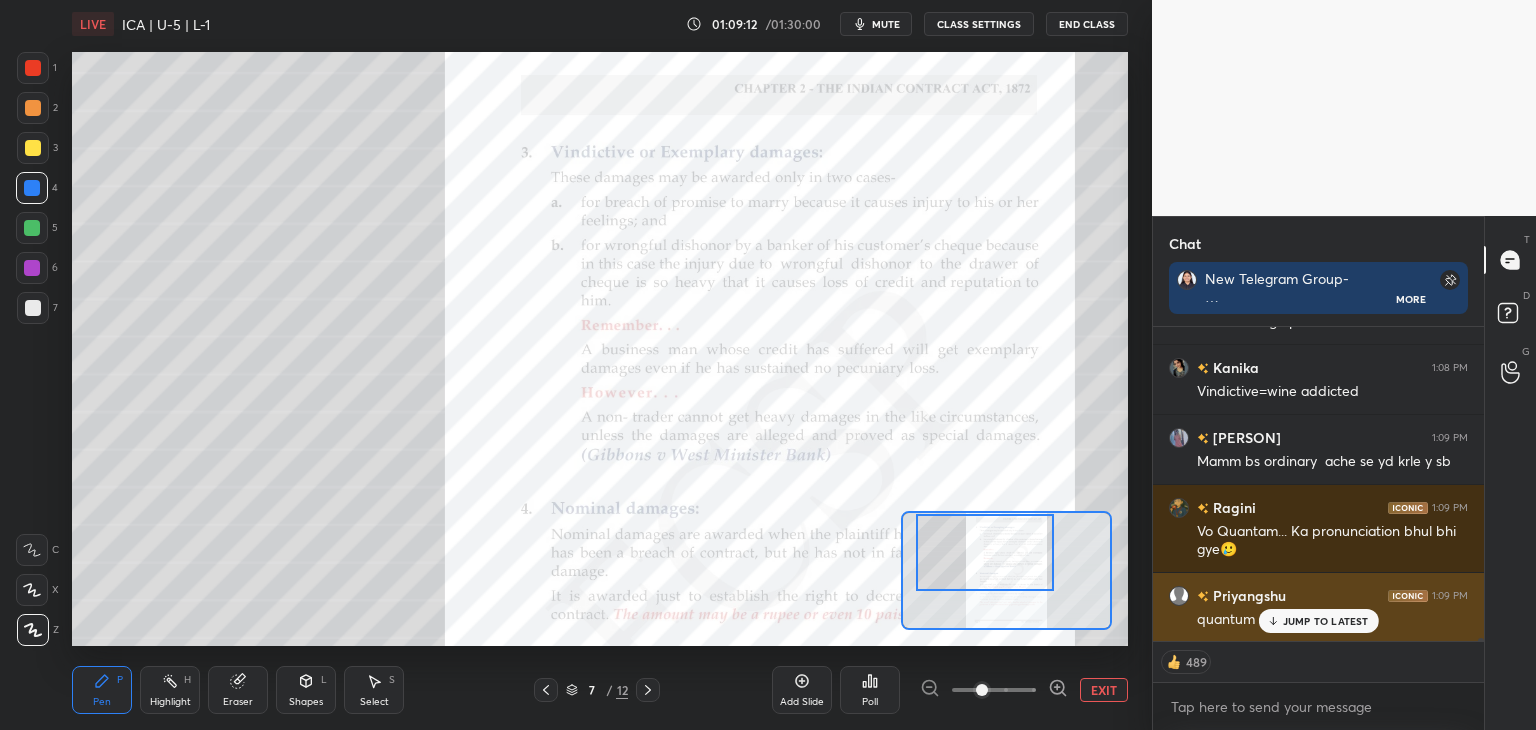 drag, startPoint x: 1313, startPoint y: 619, endPoint x: 1305, endPoint y: 602, distance: 18.788294 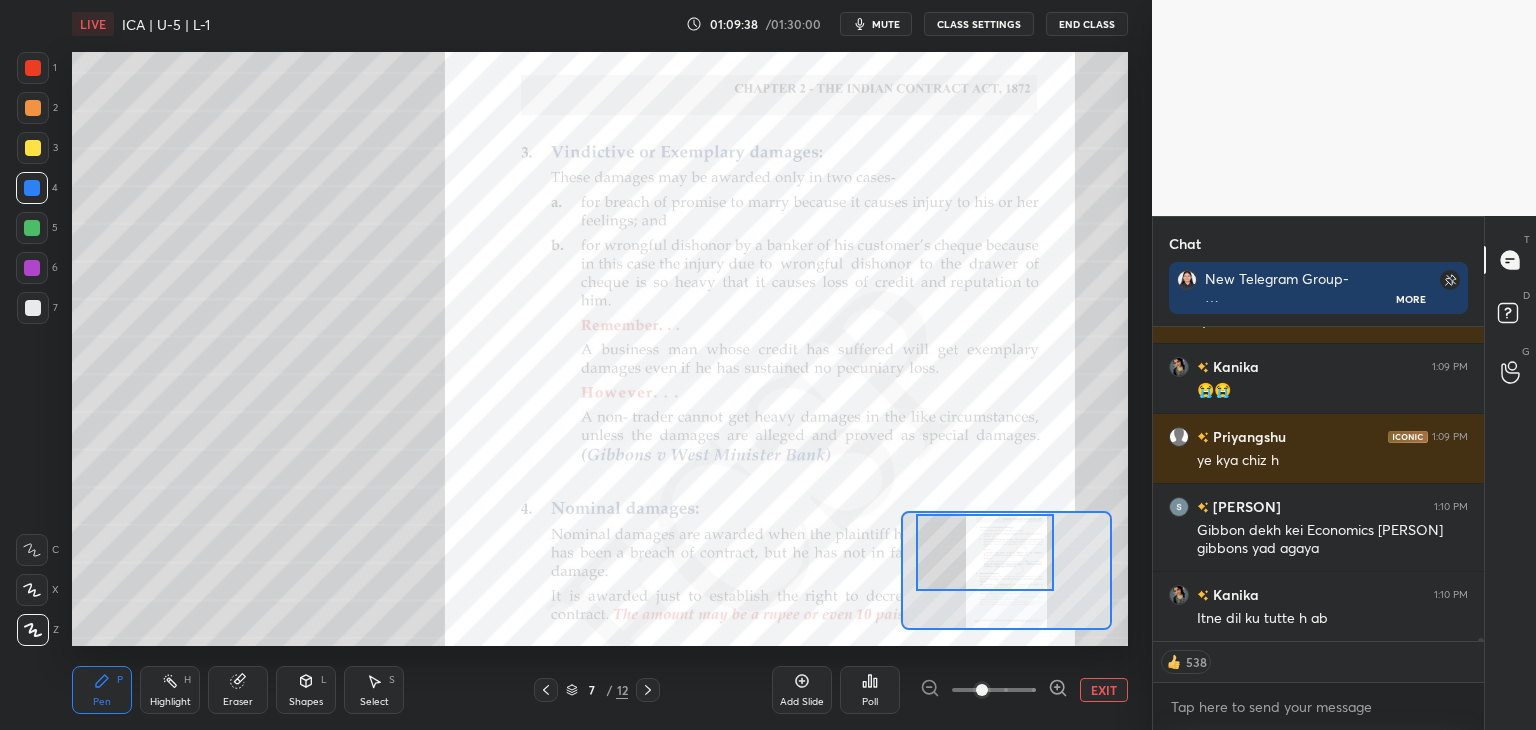 scroll, scrollTop: 33332, scrollLeft: 0, axis: vertical 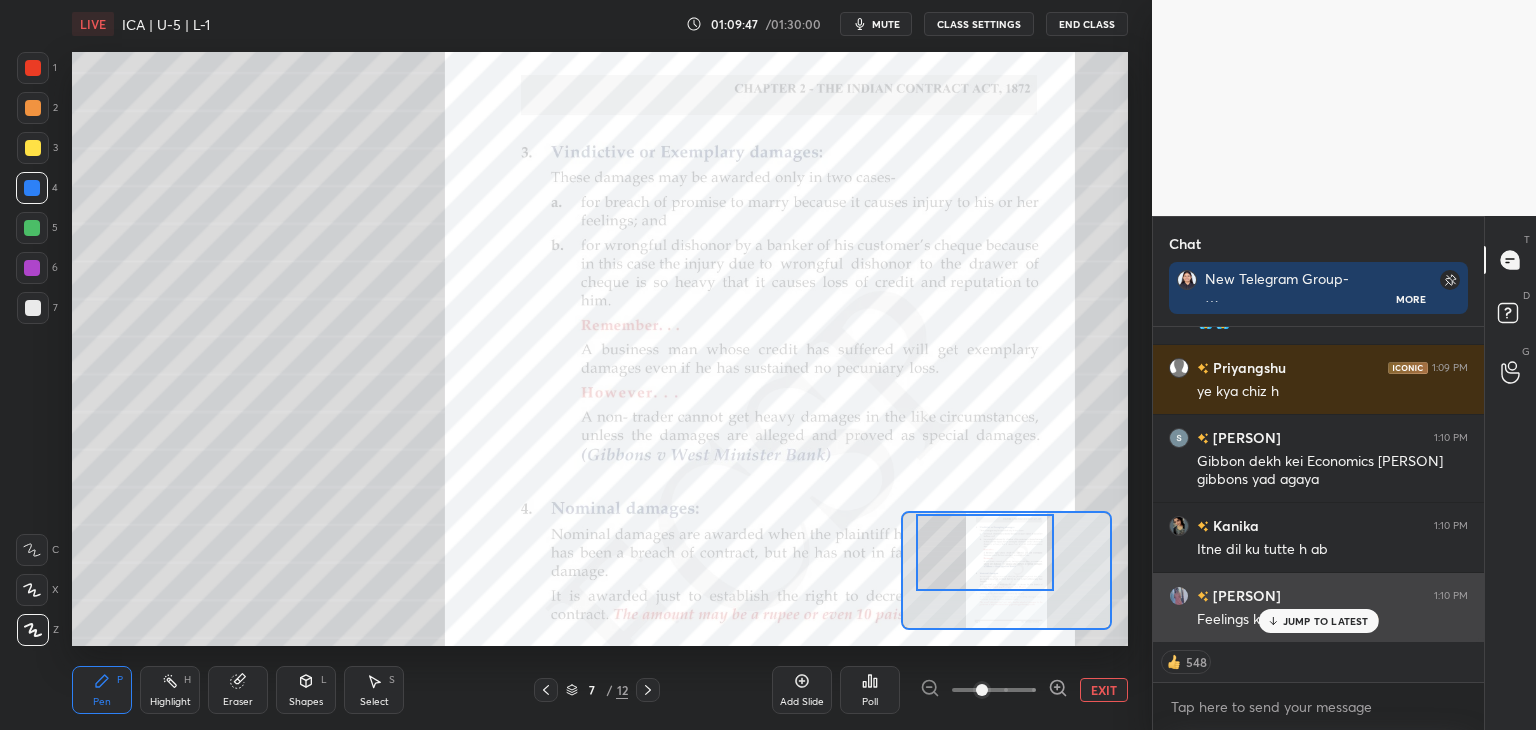 click on "JUMP TO LATEST" at bounding box center [1326, 621] 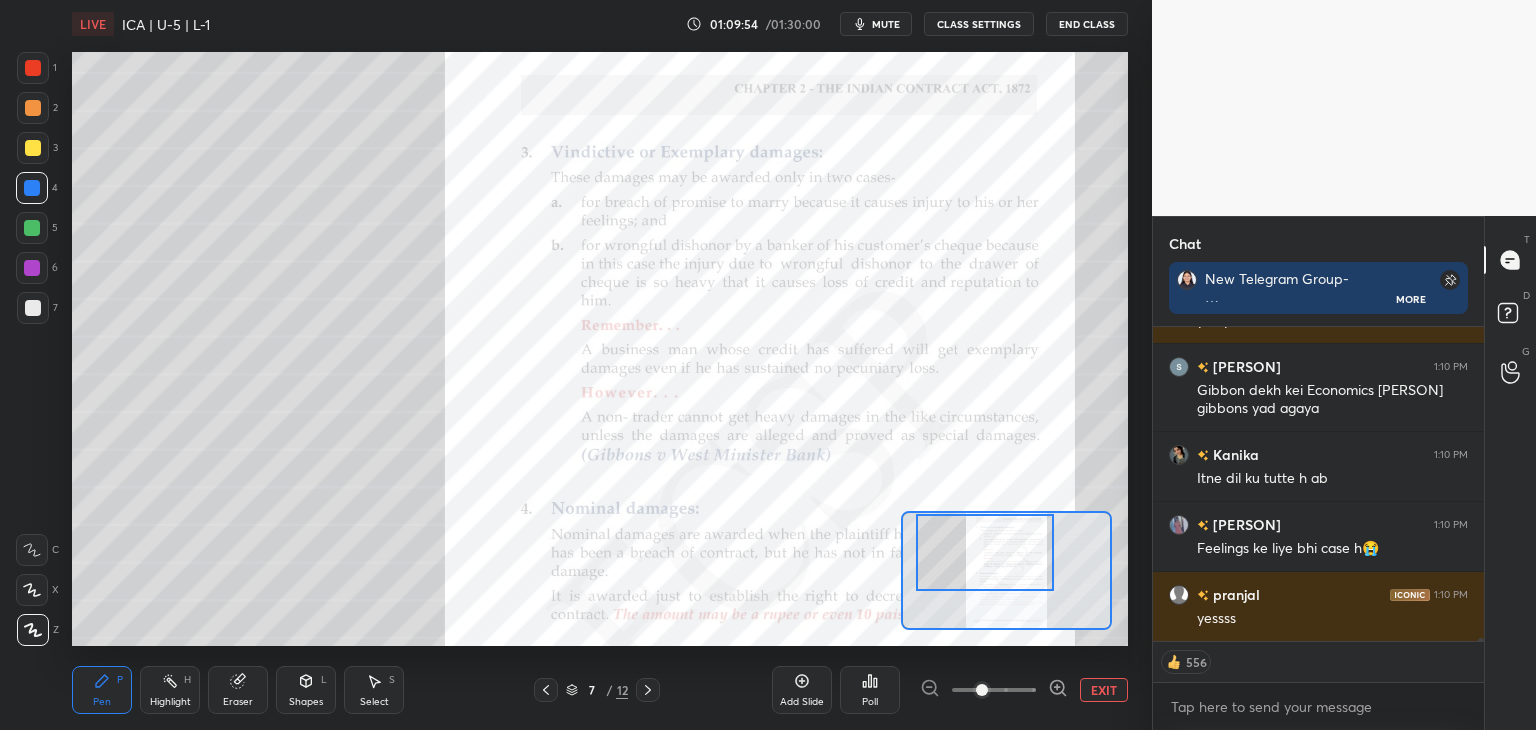 scroll, scrollTop: 33472, scrollLeft: 0, axis: vertical 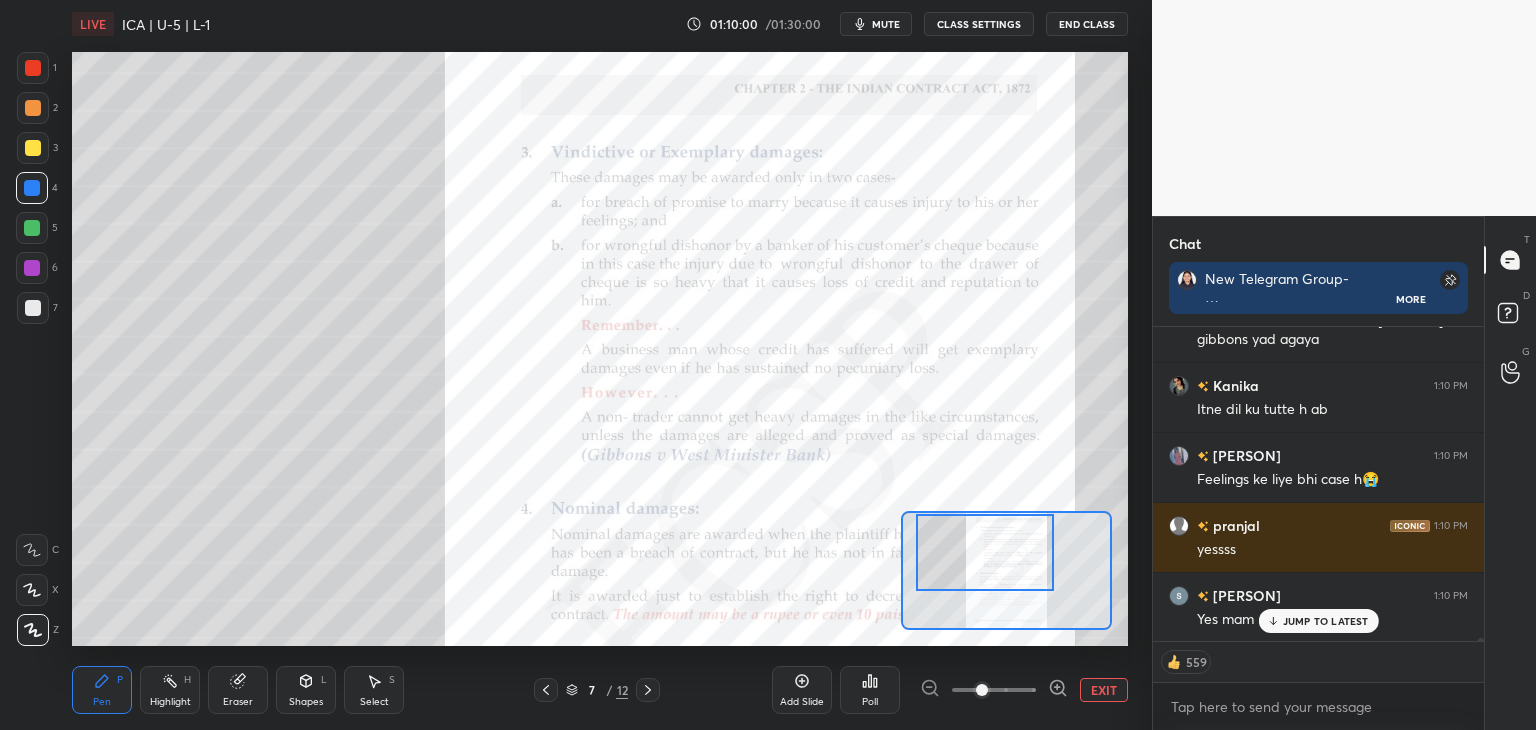 click at bounding box center (33, 148) 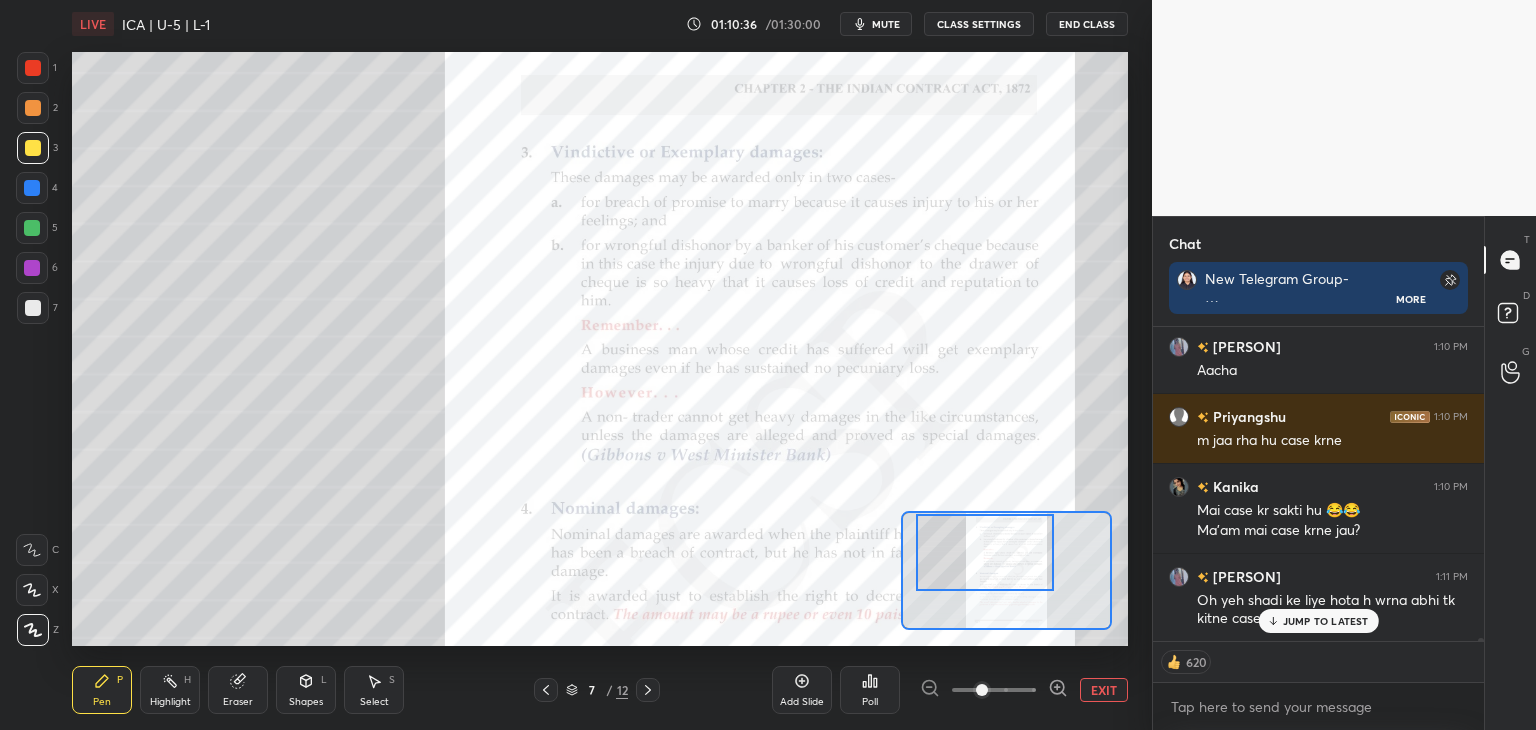 scroll, scrollTop: 33860, scrollLeft: 0, axis: vertical 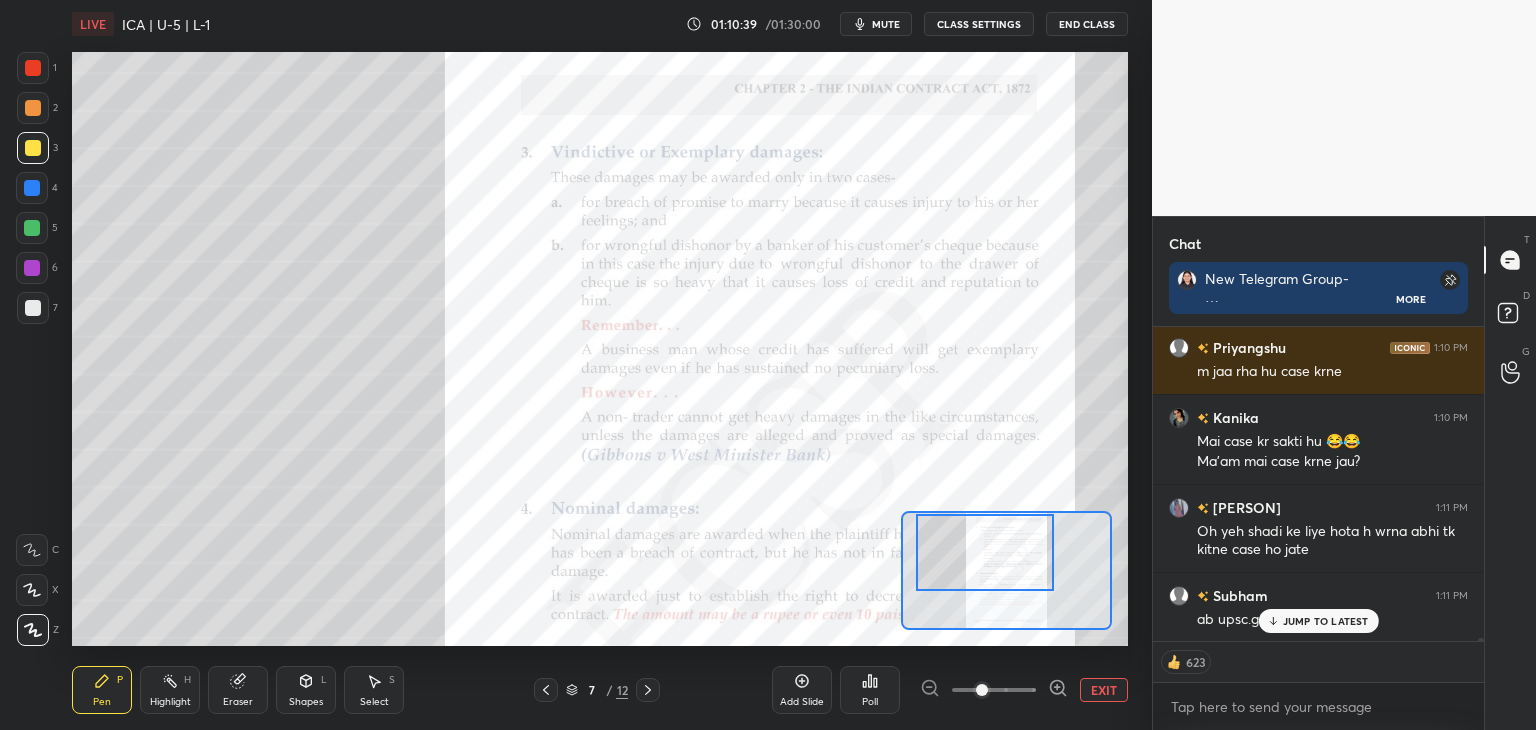 click 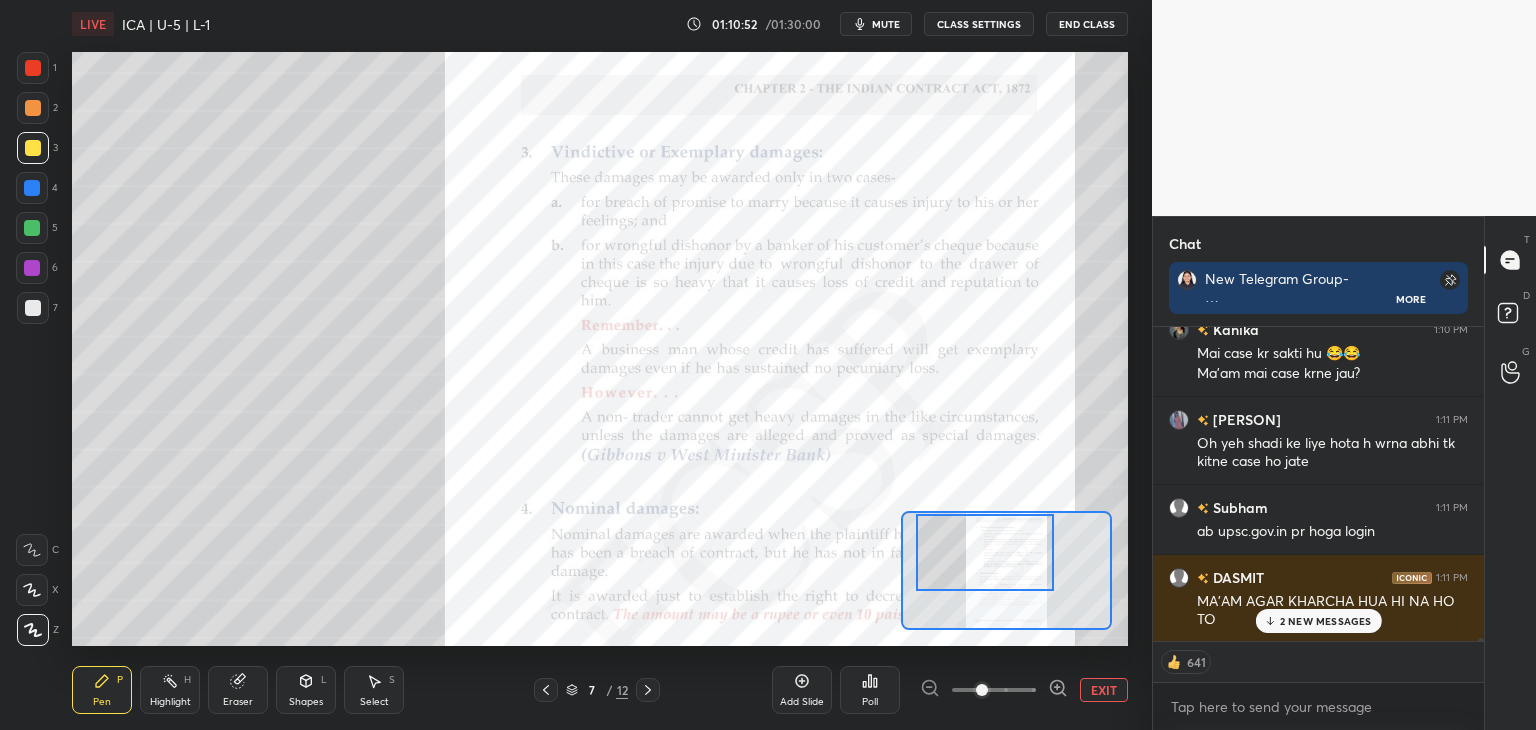 scroll, scrollTop: 34107, scrollLeft: 0, axis: vertical 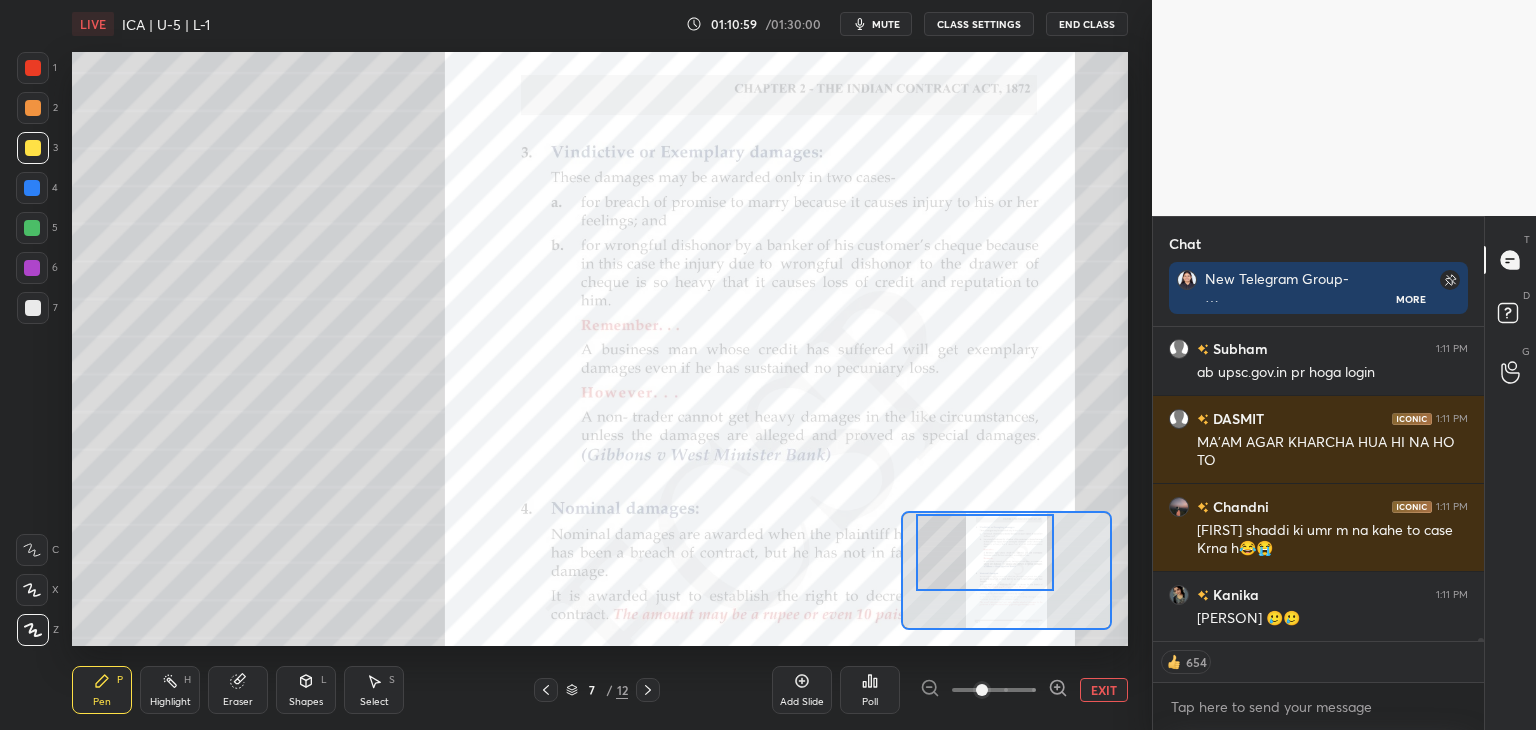 click at bounding box center [33, 68] 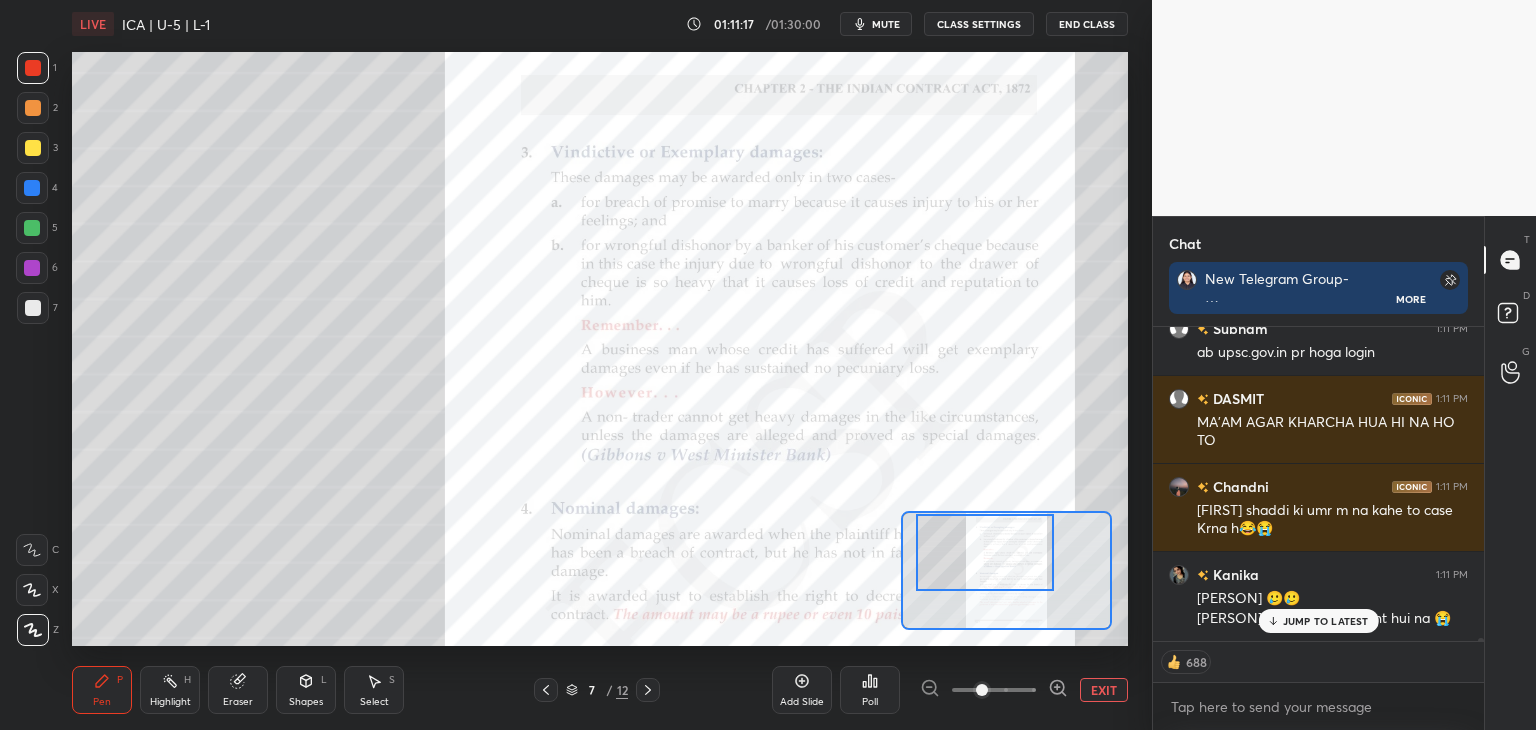 scroll, scrollTop: 34196, scrollLeft: 0, axis: vertical 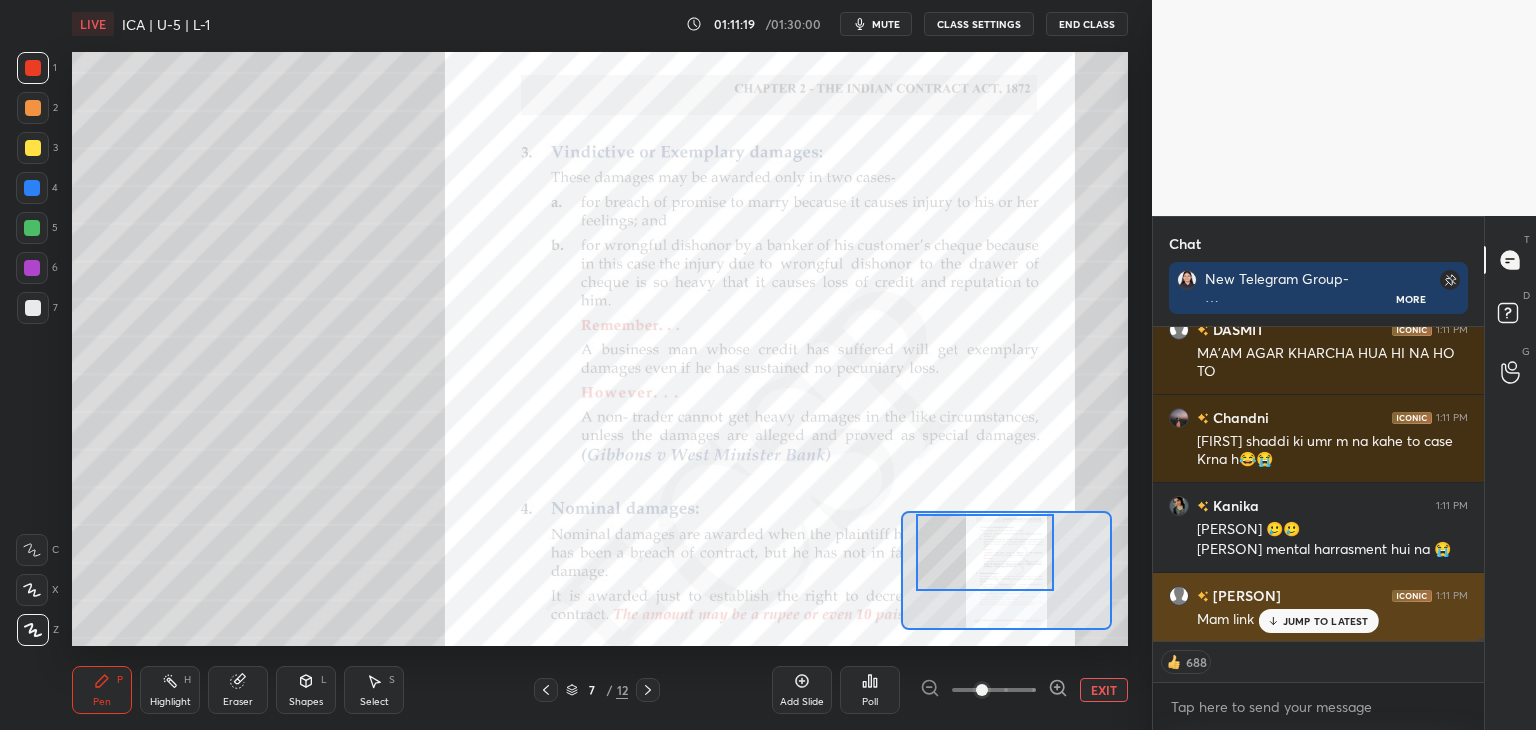 click on "JUMP TO LATEST" at bounding box center [1326, 621] 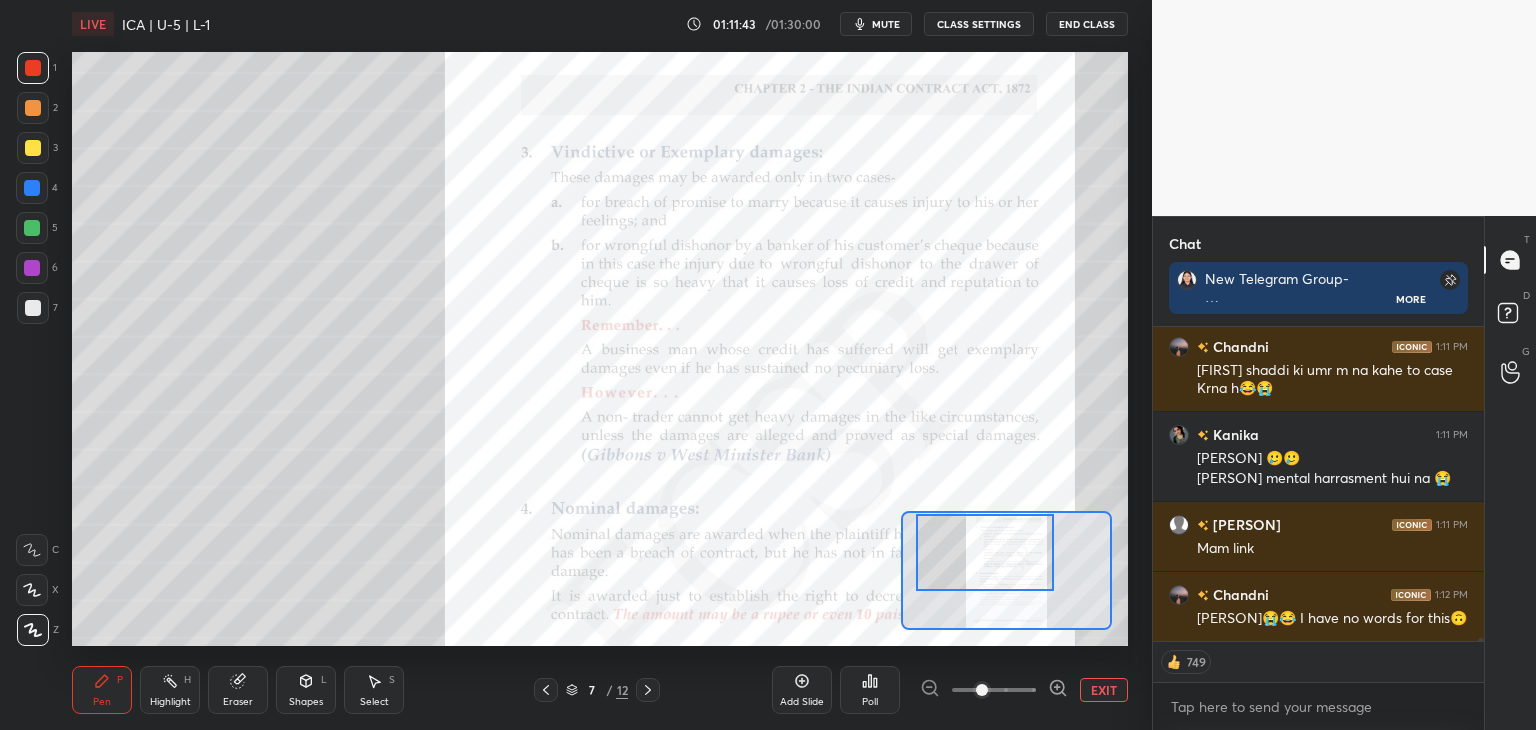 scroll, scrollTop: 34336, scrollLeft: 0, axis: vertical 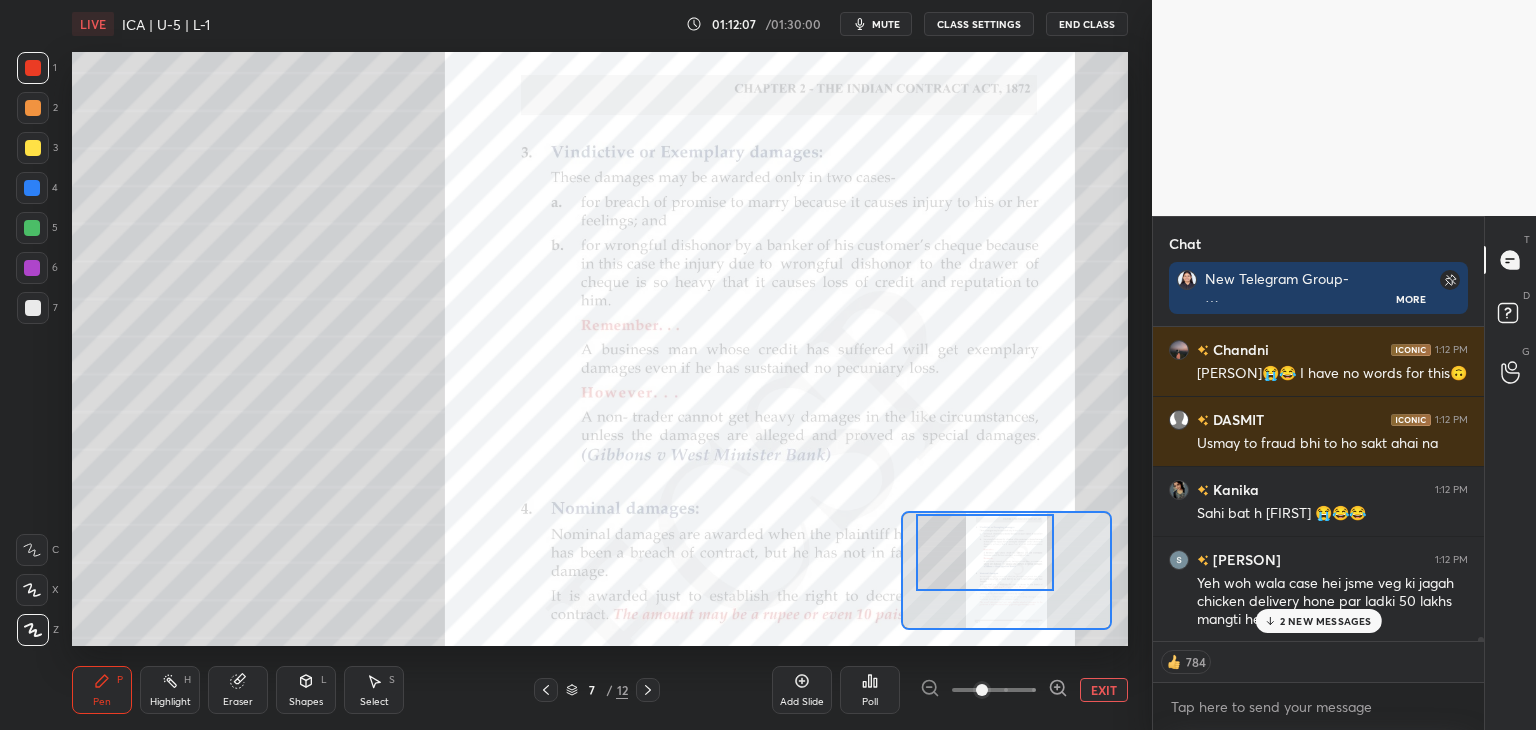 drag, startPoint x: 1480, startPoint y: 637, endPoint x: 1486, endPoint y: 661, distance: 24.738634 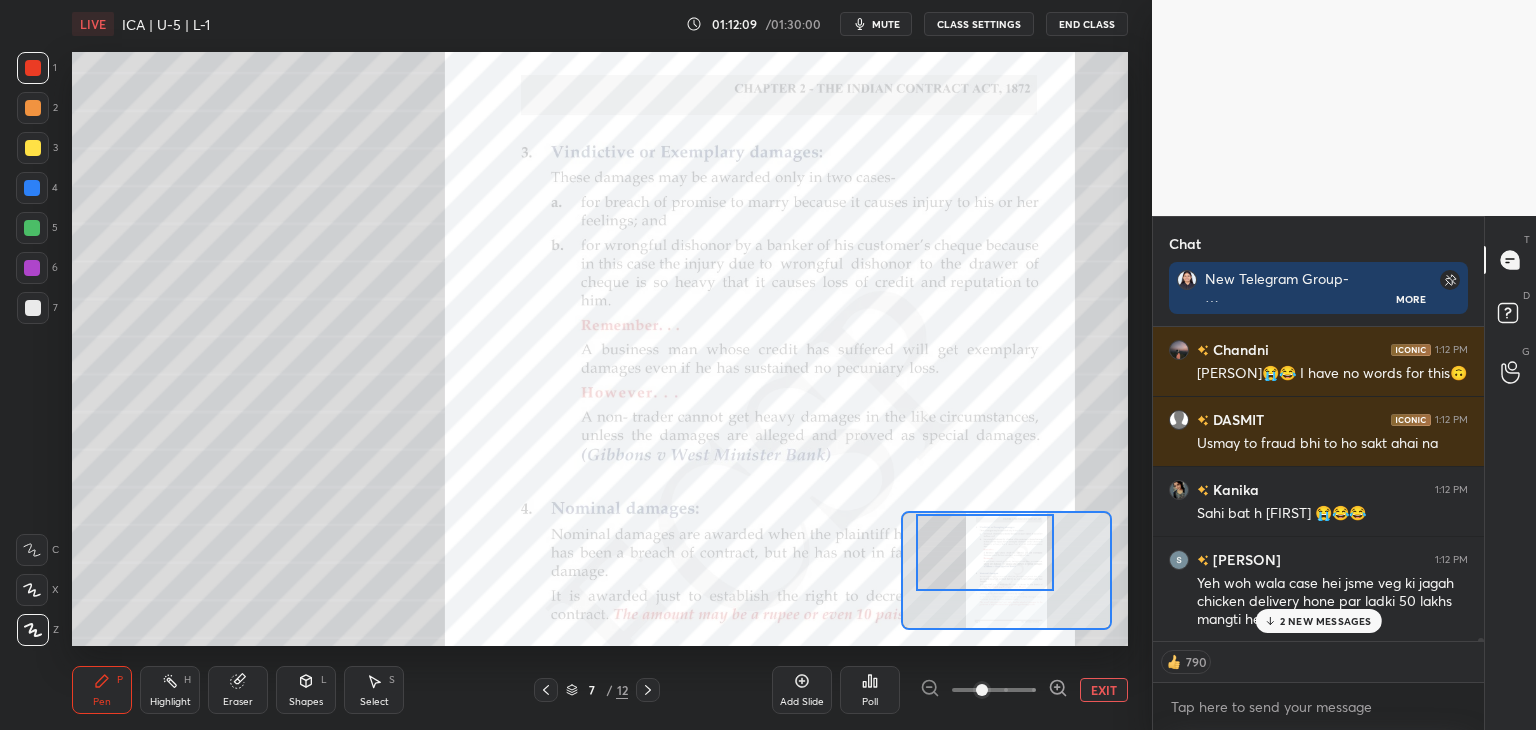click on "2 NEW MESSAGES" at bounding box center (1318, 621) 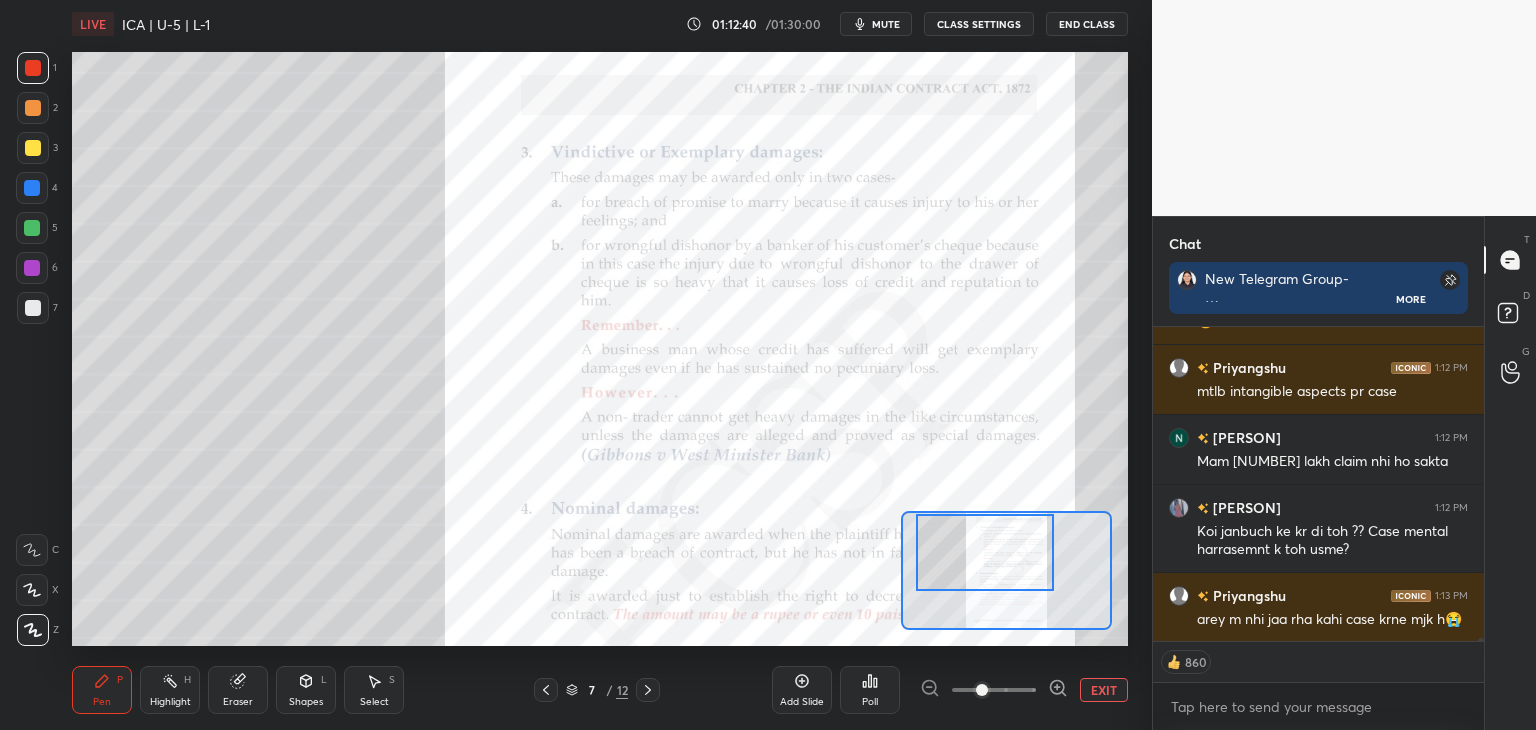scroll, scrollTop: 34951, scrollLeft: 0, axis: vertical 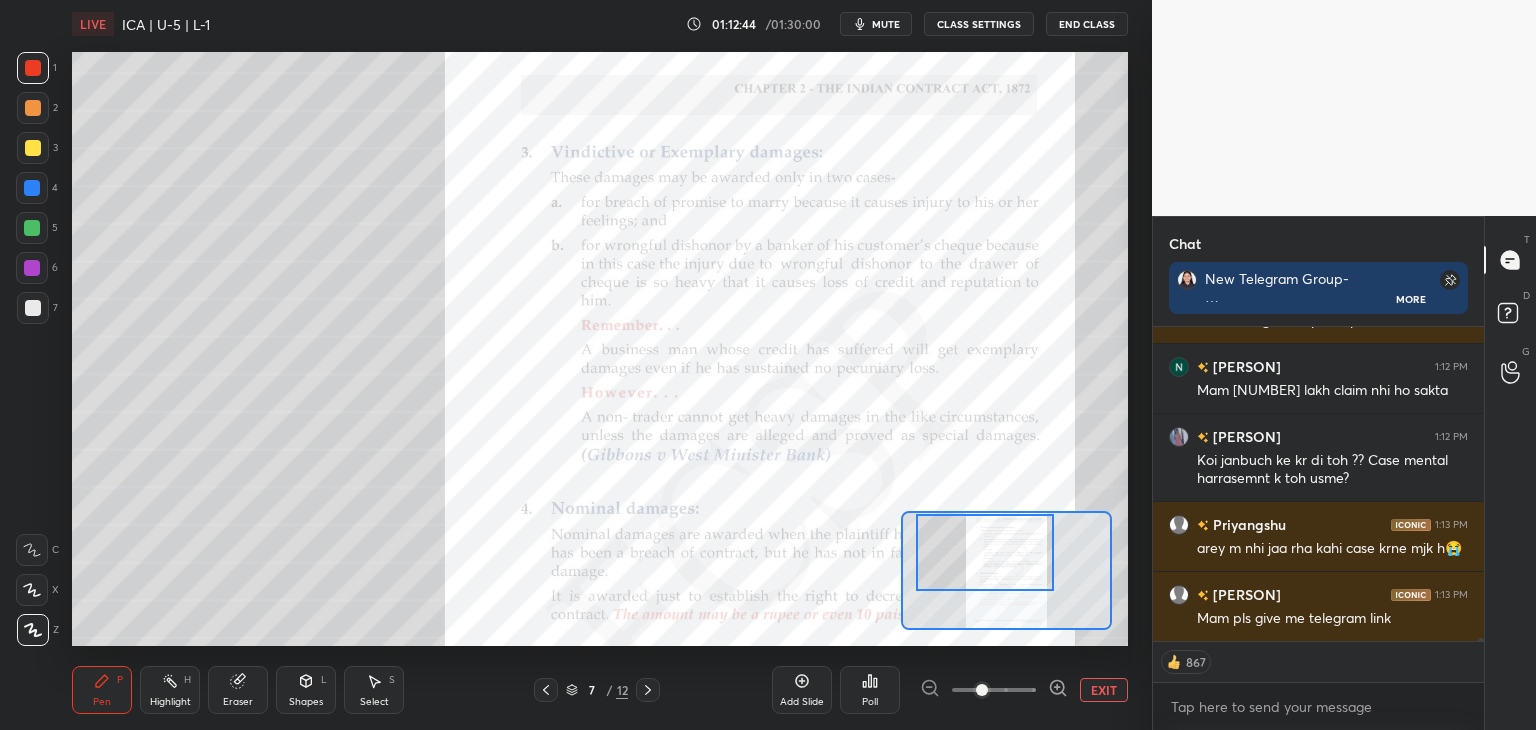 click at bounding box center (32, 188) 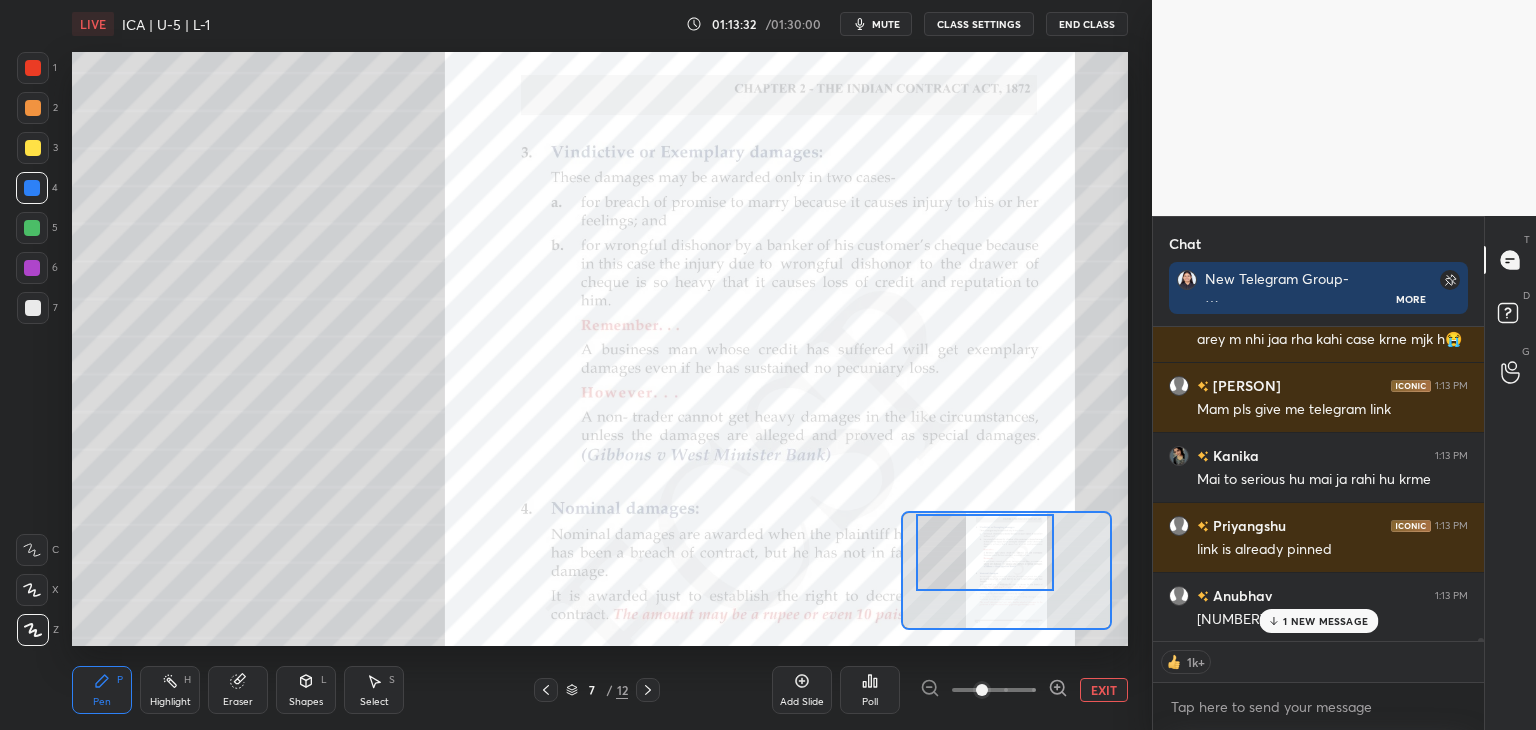 scroll, scrollTop: 35248, scrollLeft: 0, axis: vertical 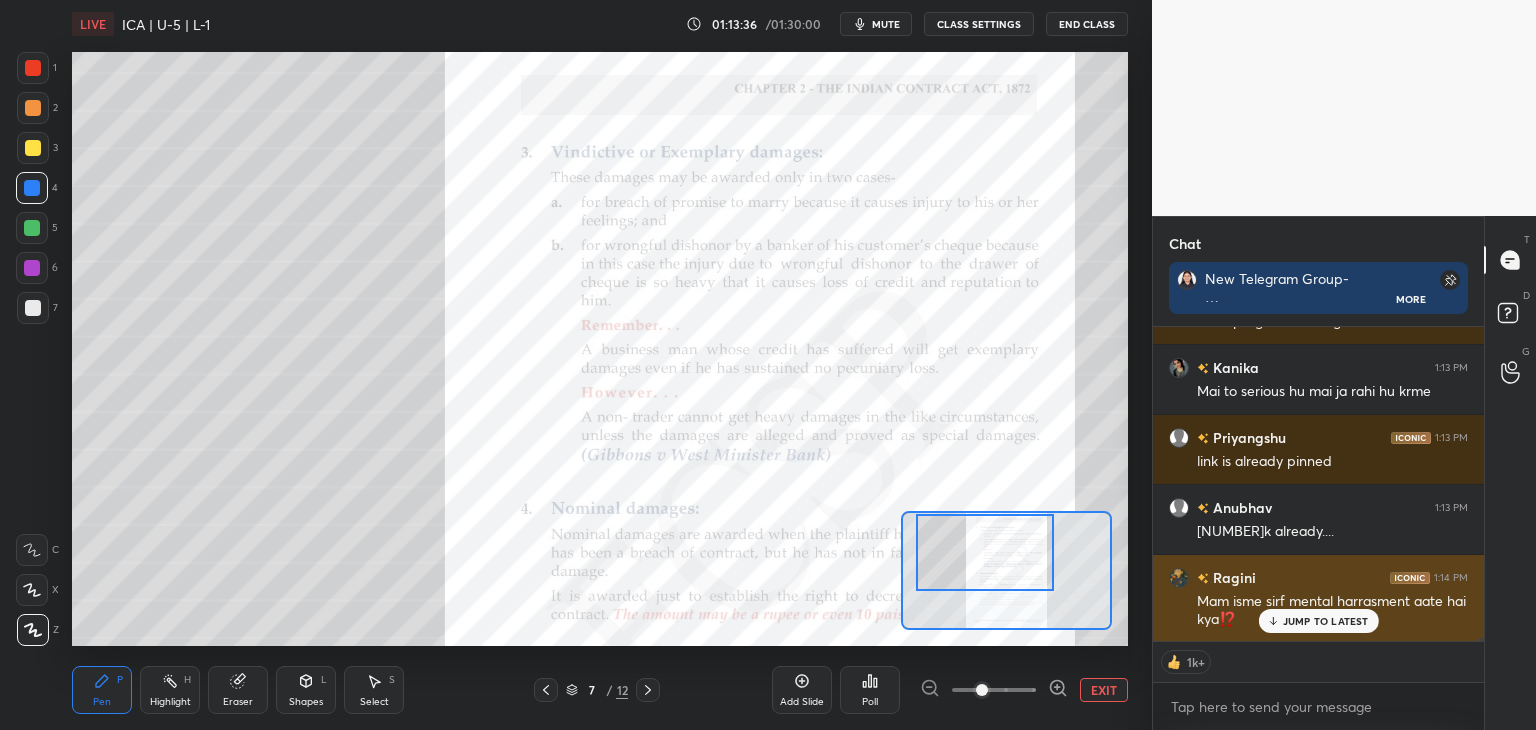 click on "JUMP TO LATEST" at bounding box center (1326, 621) 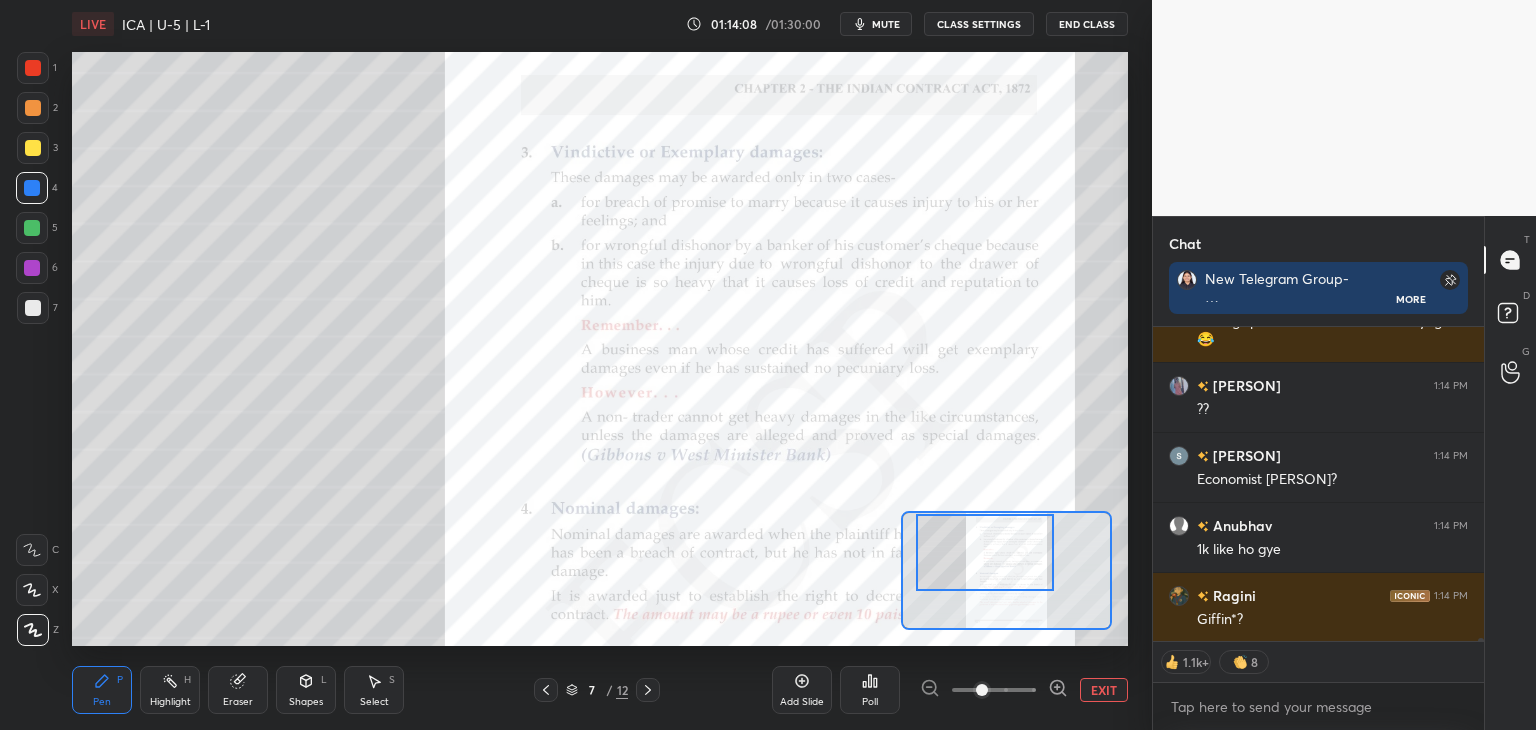 scroll, scrollTop: 35775, scrollLeft: 0, axis: vertical 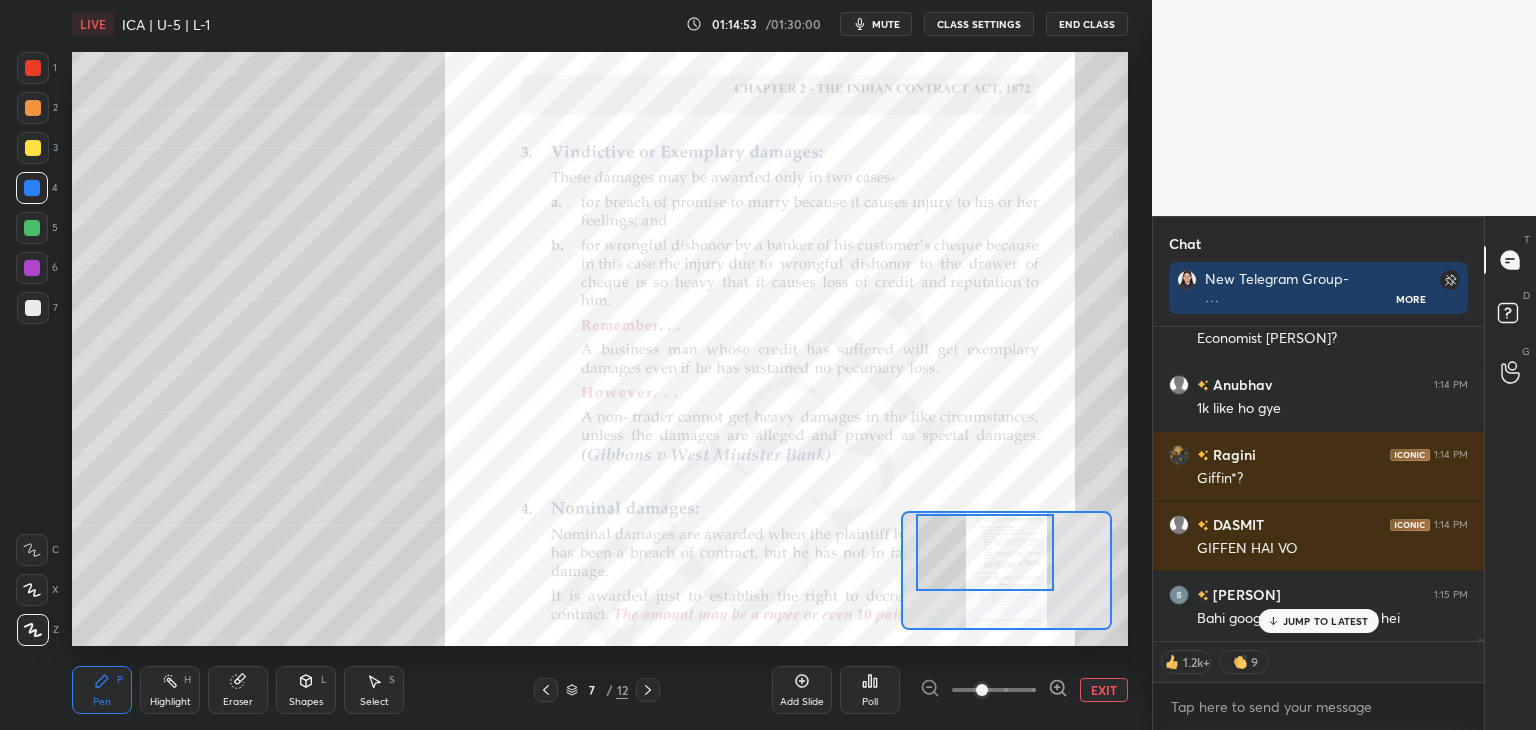 click at bounding box center (1478, 484) 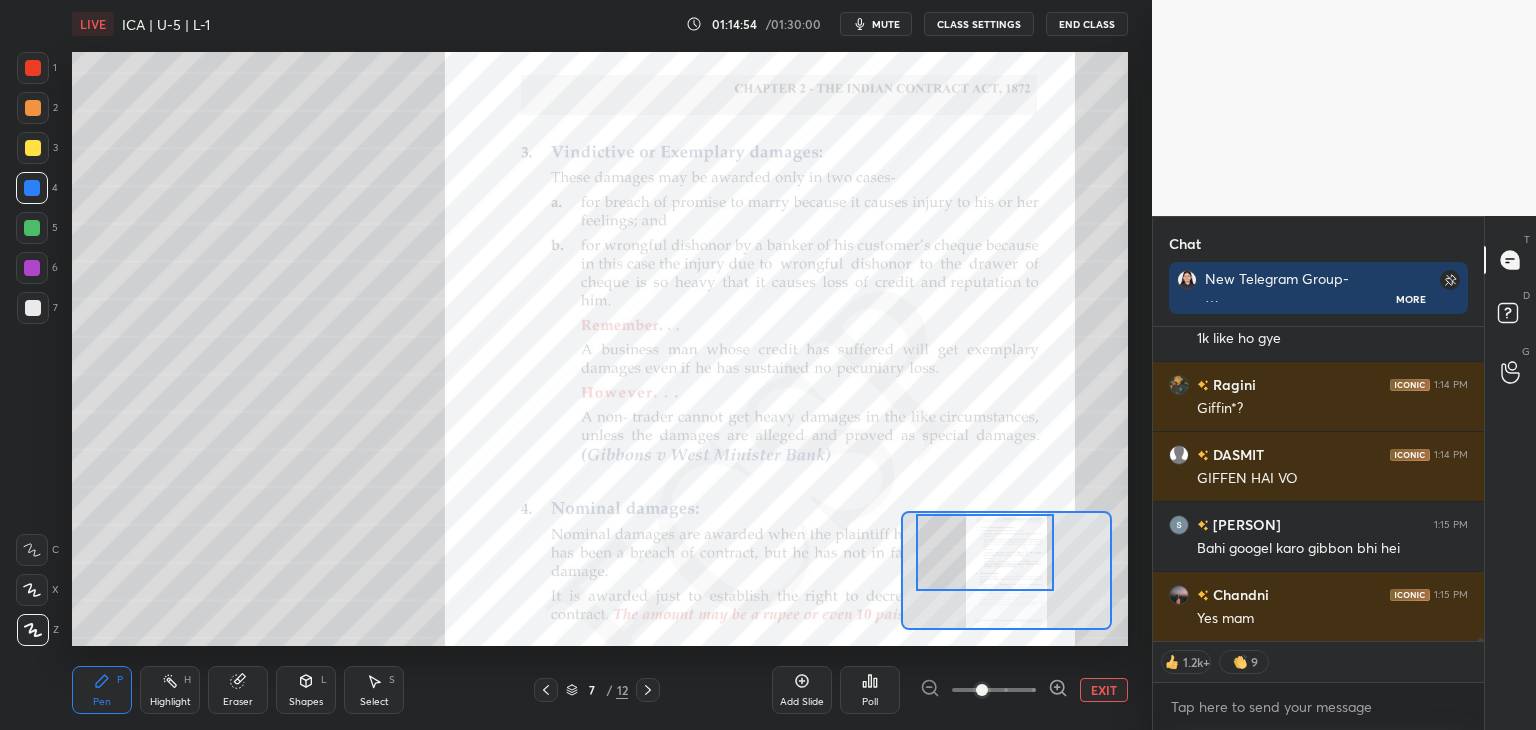click at bounding box center [1478, 484] 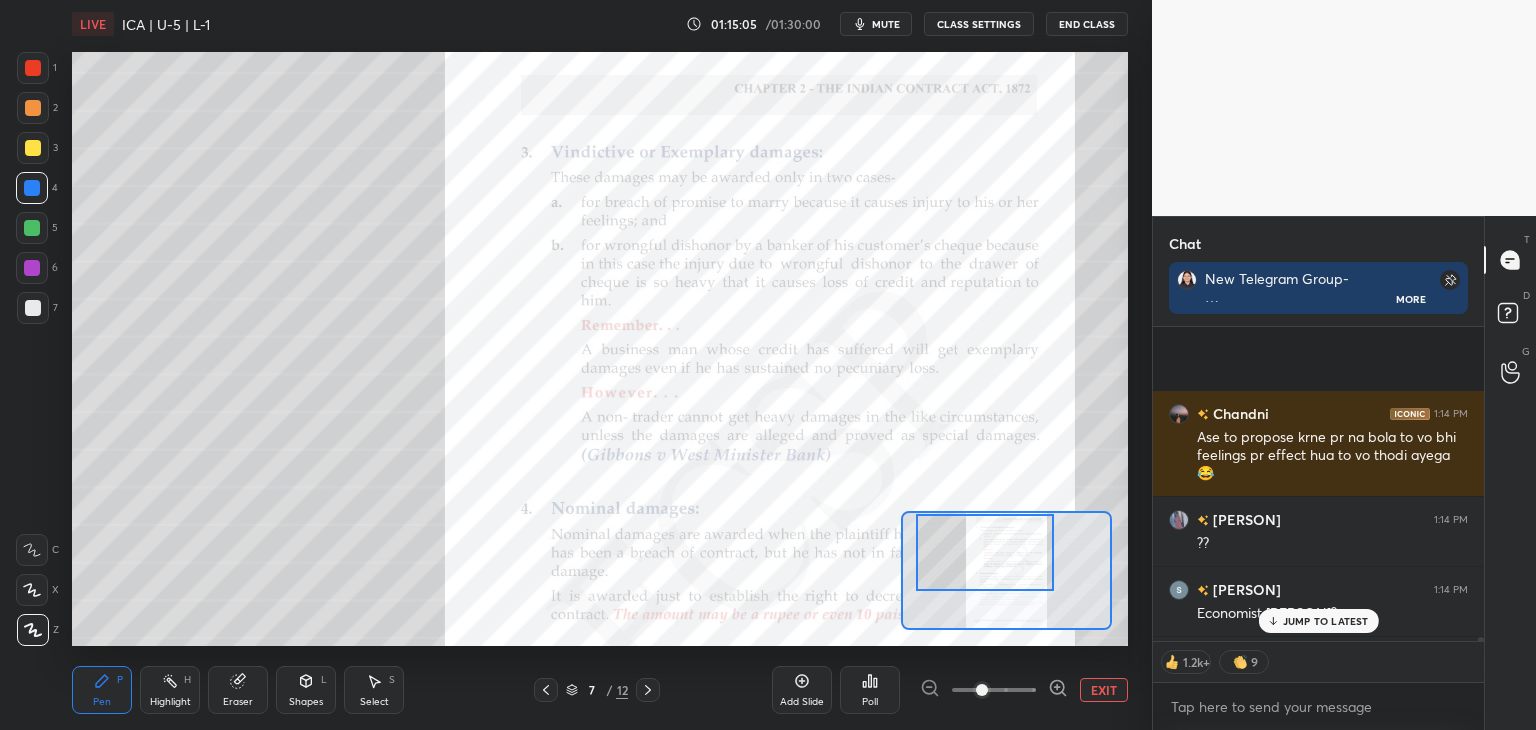 scroll, scrollTop: 35915, scrollLeft: 0, axis: vertical 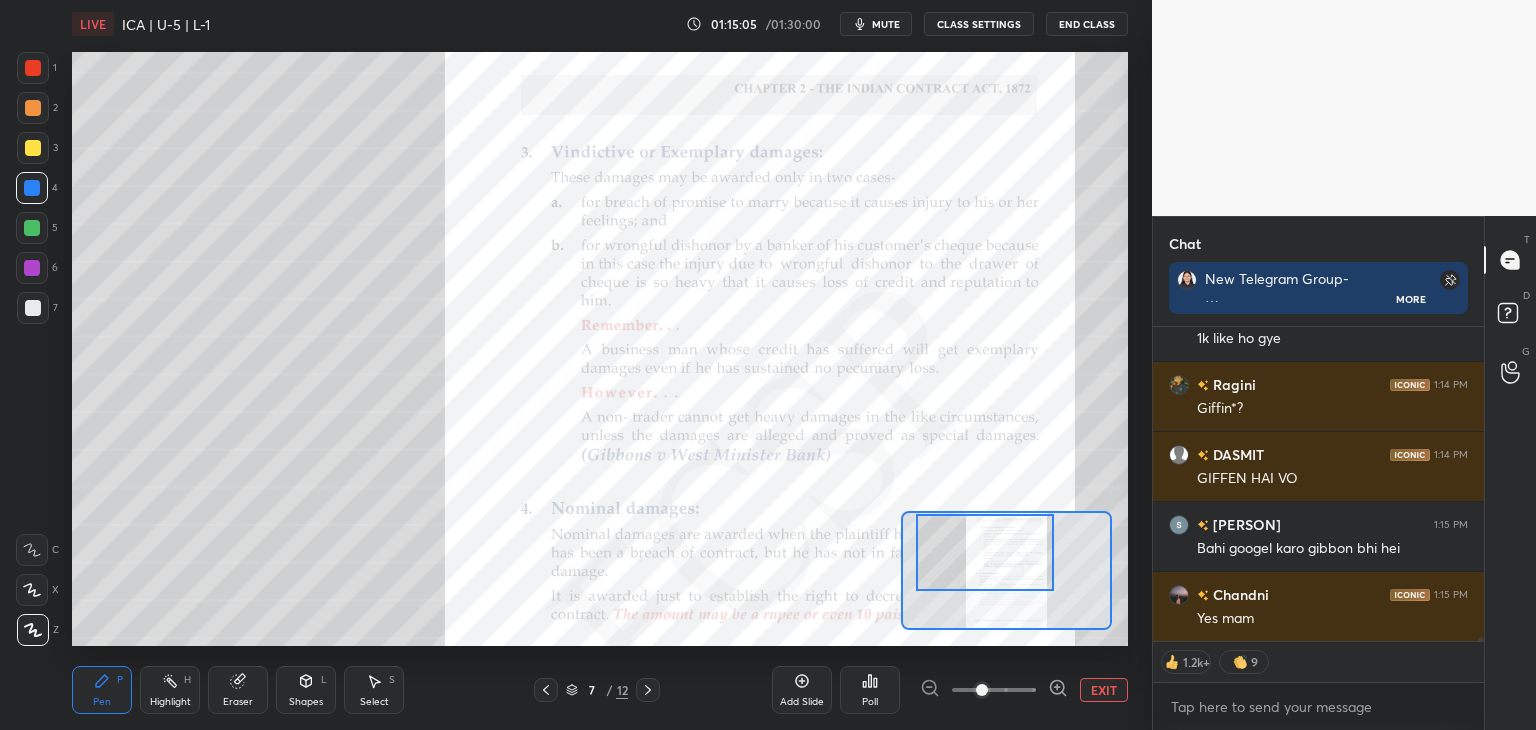 drag, startPoint x: 1481, startPoint y: 638, endPoint x: 1477, endPoint y: 649, distance: 11.7046995 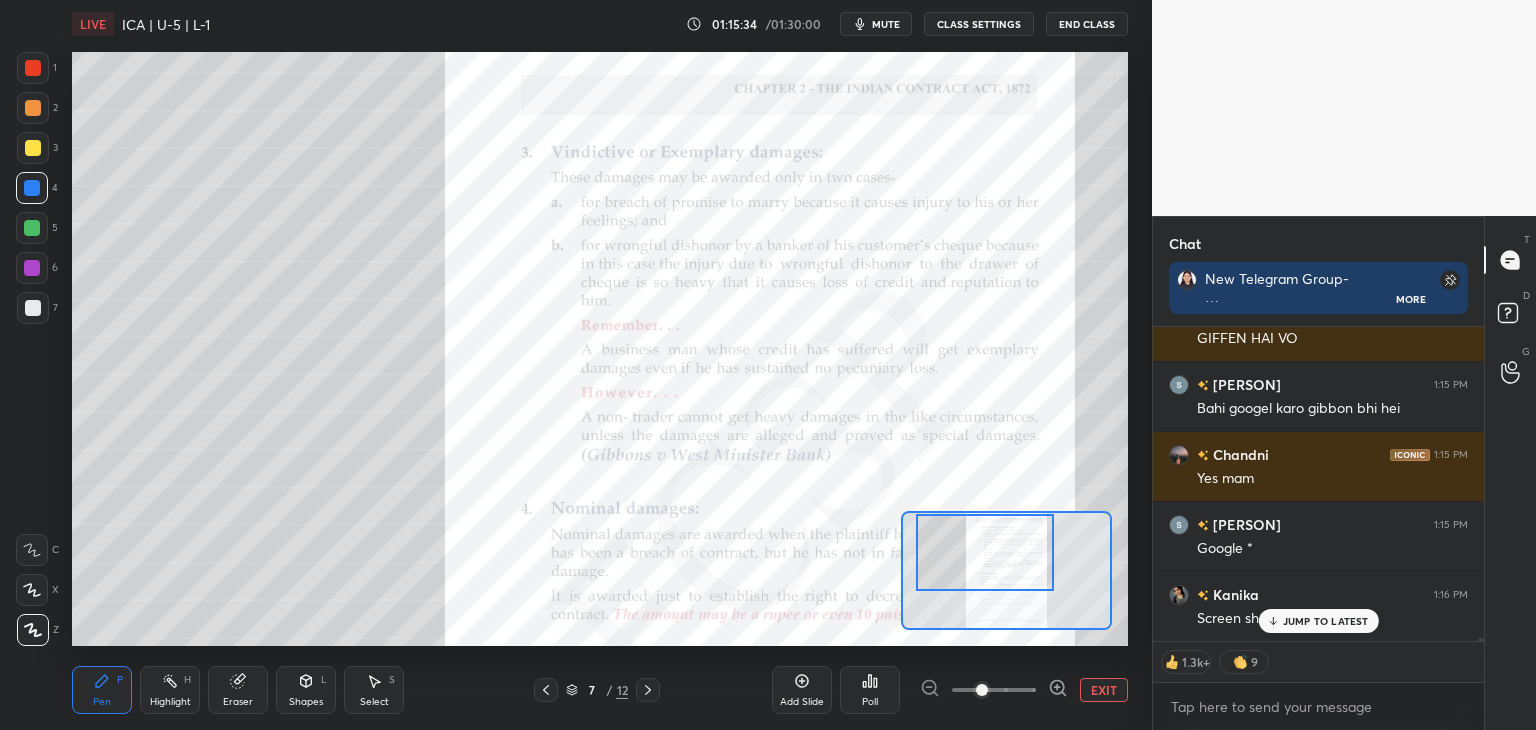 scroll, scrollTop: 36124, scrollLeft: 0, axis: vertical 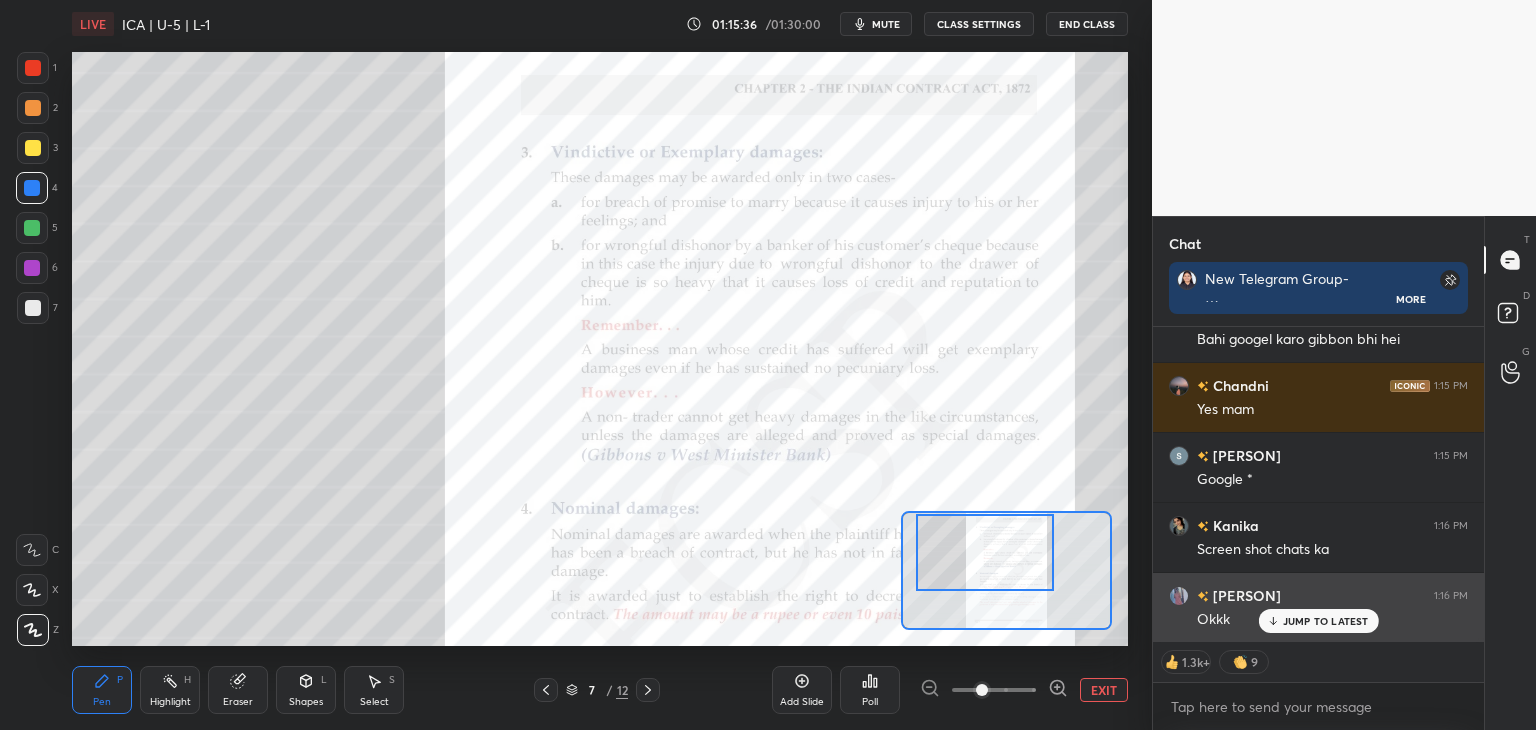 click on "JUMP TO LATEST" at bounding box center (1318, 621) 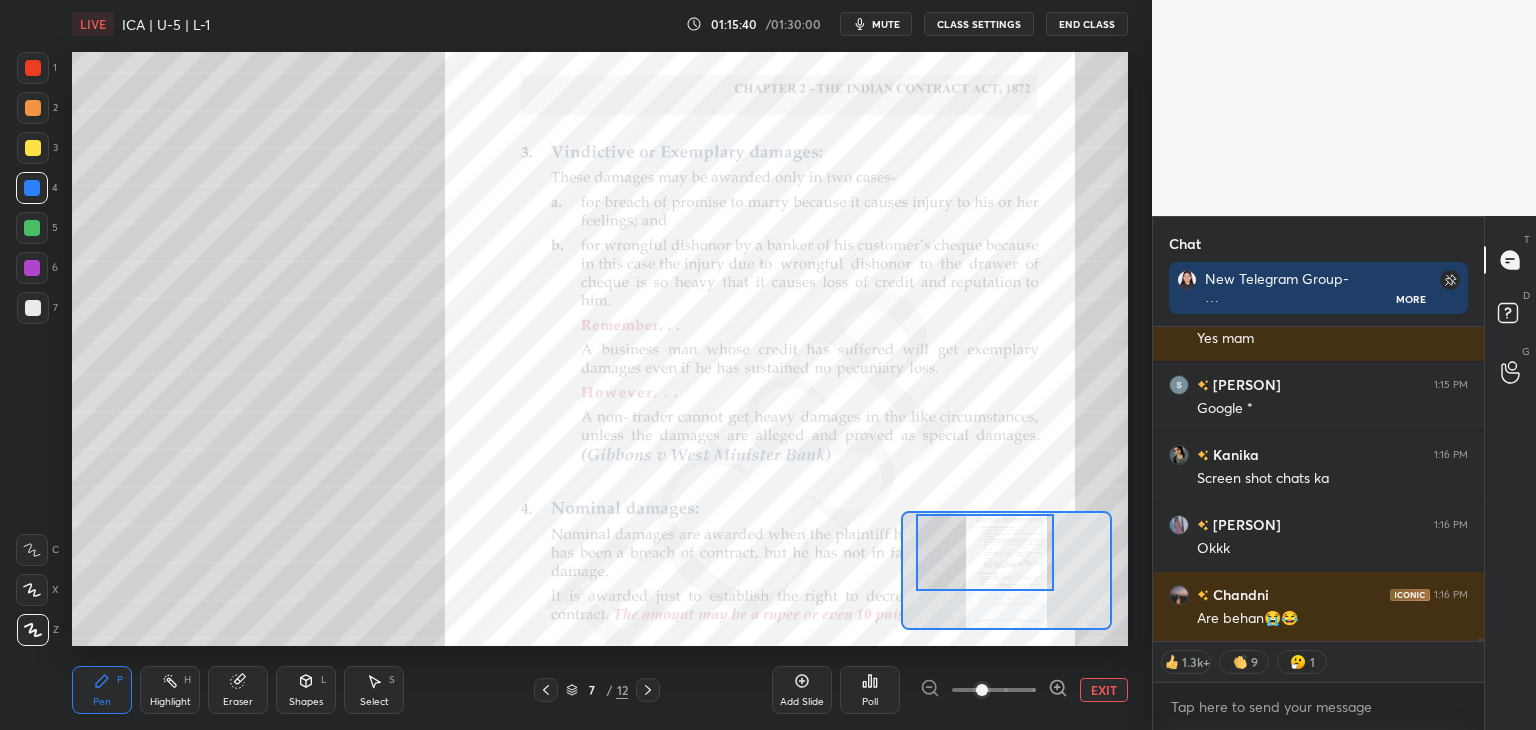 scroll, scrollTop: 36283, scrollLeft: 0, axis: vertical 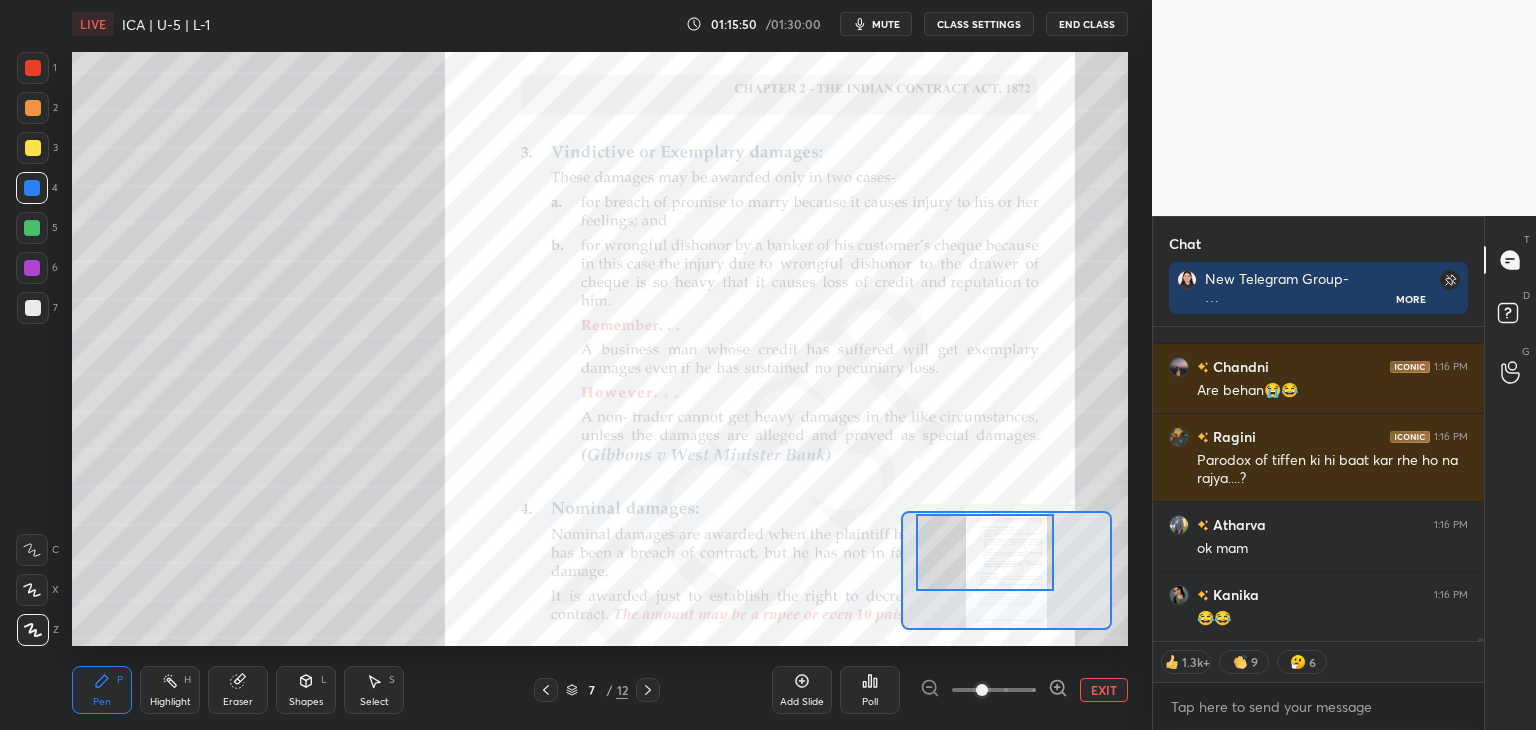 drag, startPoint x: 1480, startPoint y: 639, endPoint x: 1485, endPoint y: 661, distance: 22.561028 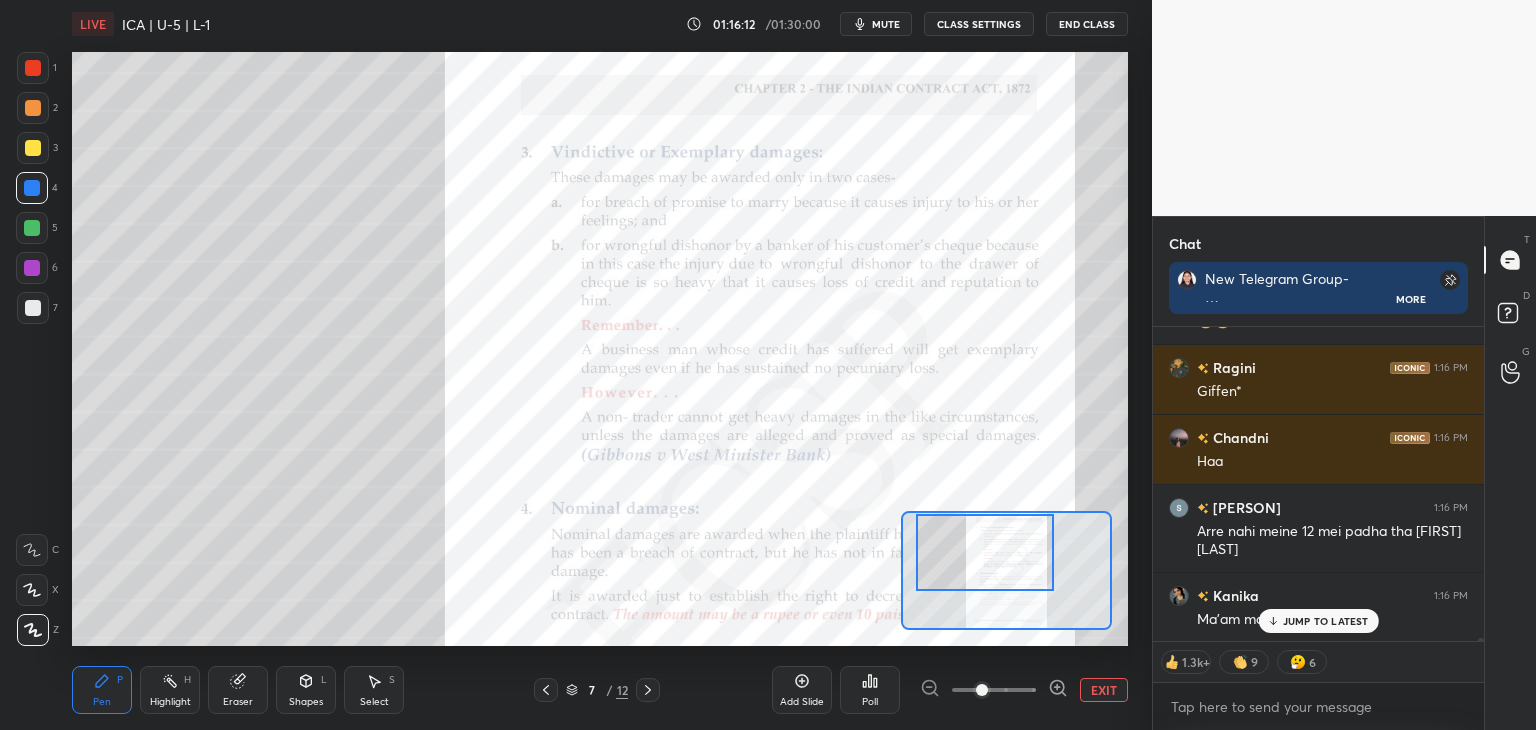 scroll, scrollTop: 36740, scrollLeft: 0, axis: vertical 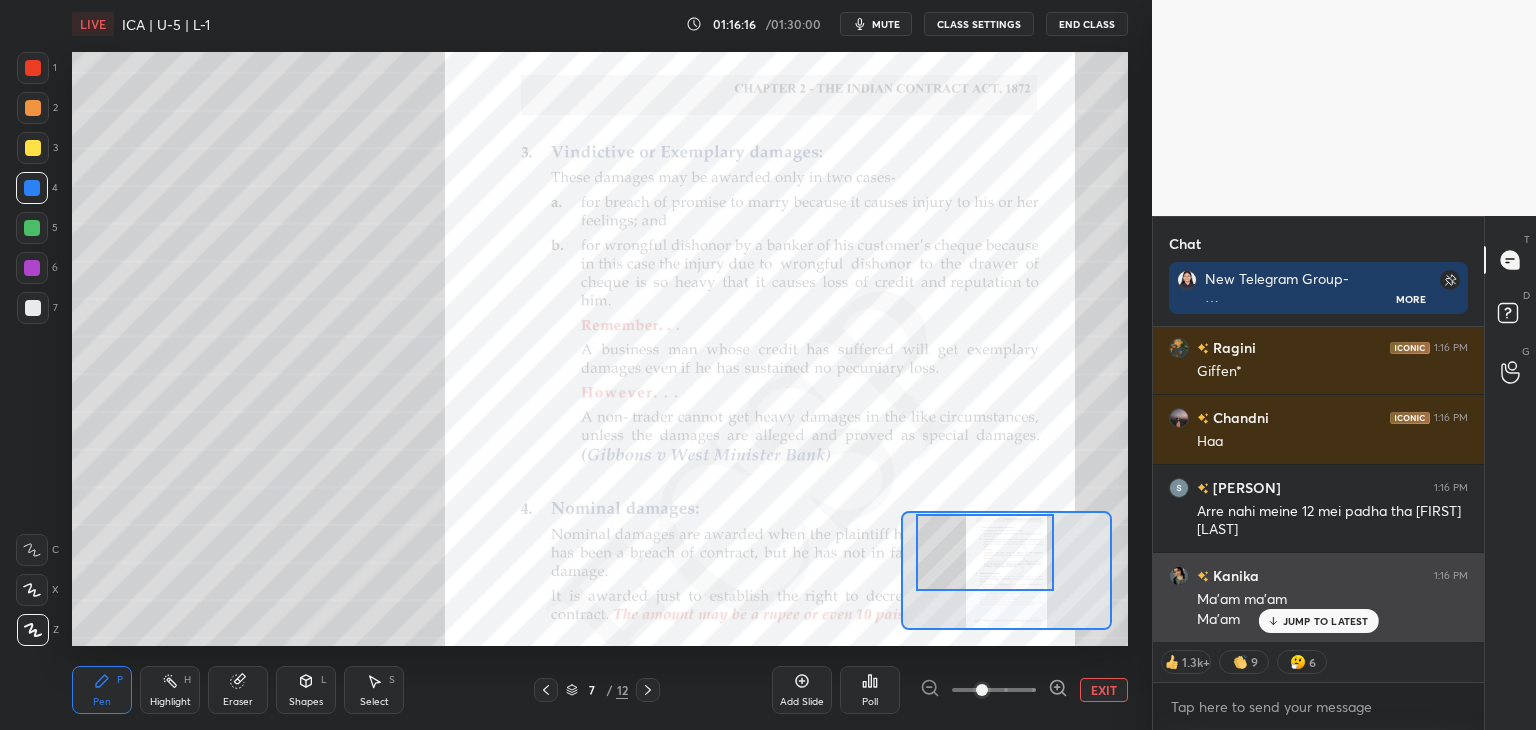 click on "JUMP TO LATEST" at bounding box center (1326, 621) 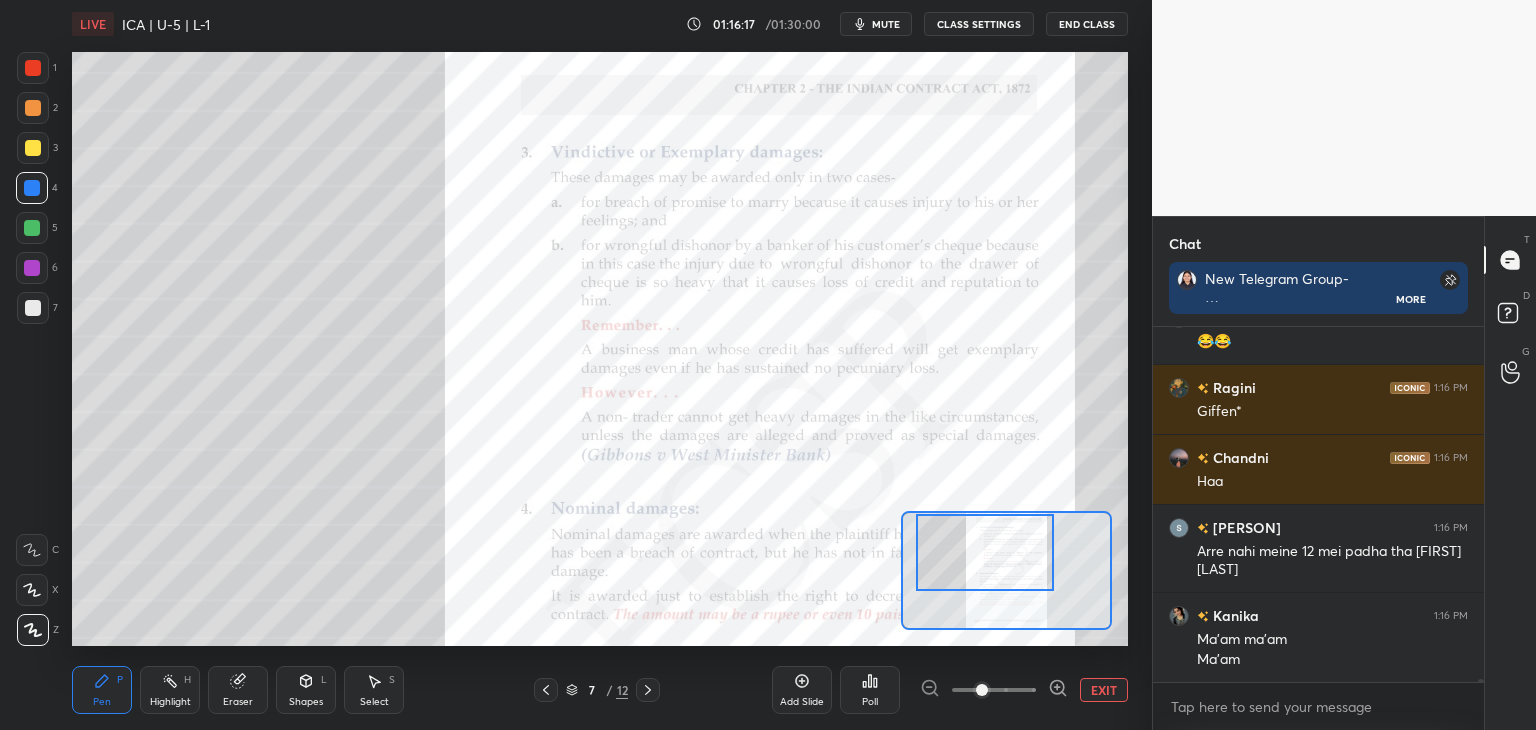 scroll, scrollTop: 6, scrollLeft: 6, axis: both 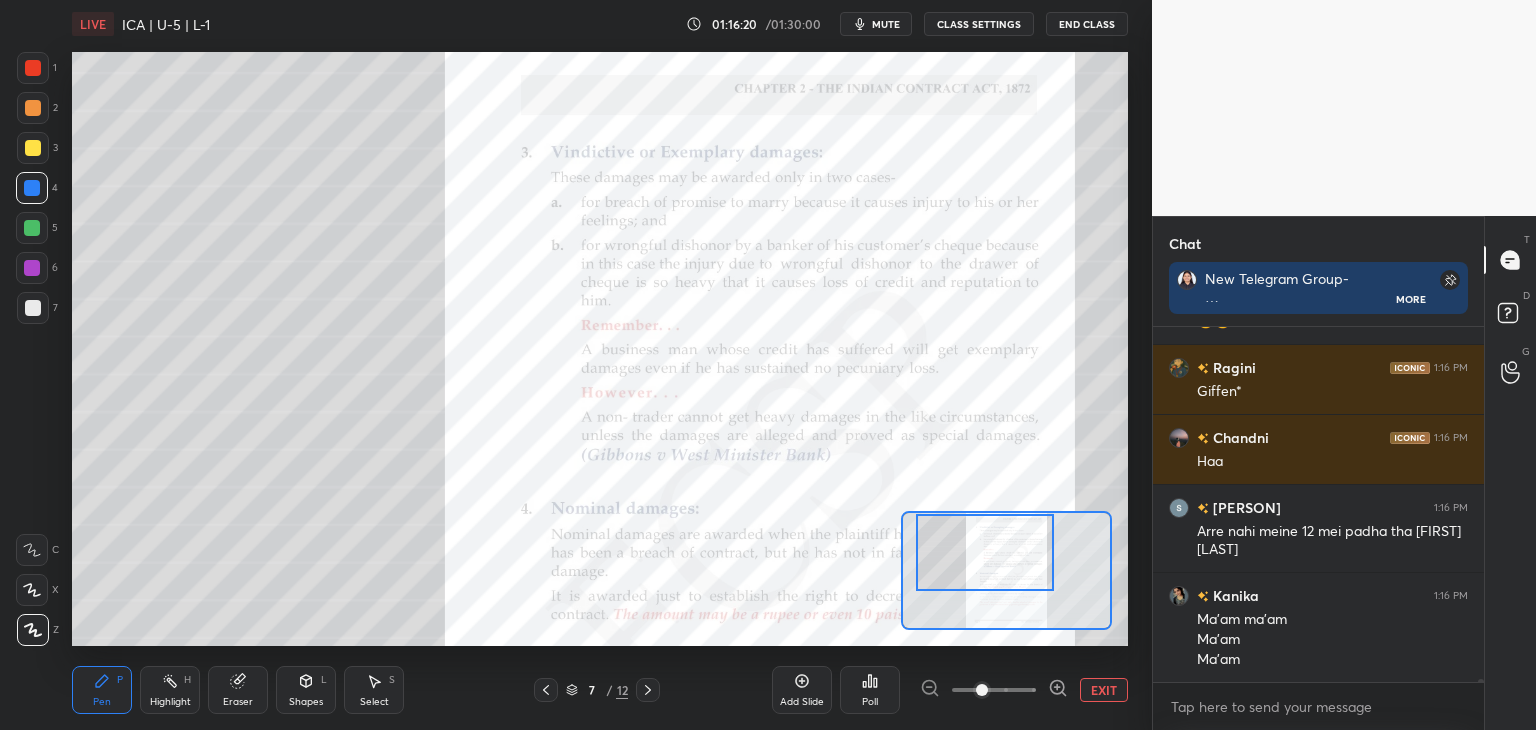 click at bounding box center [1478, 504] 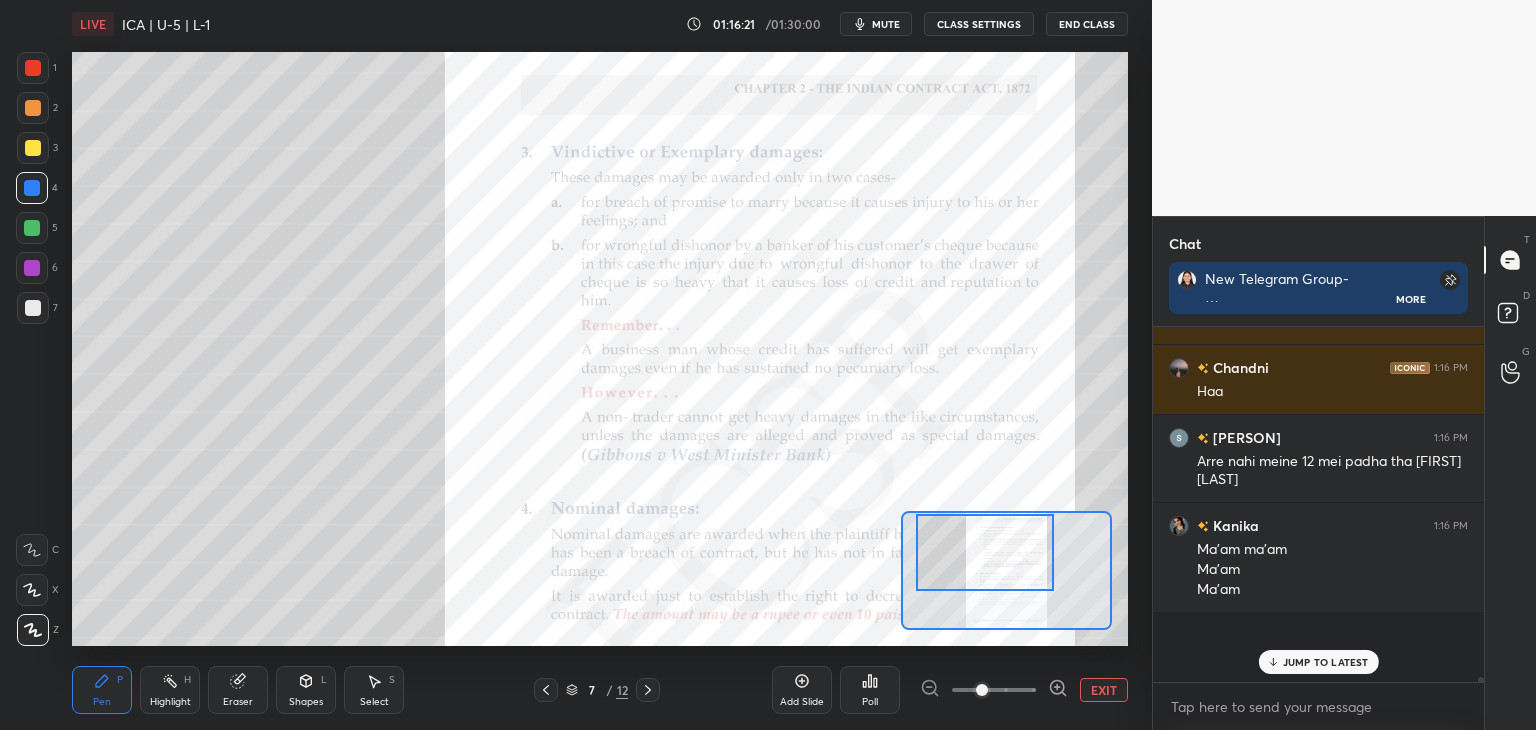 click at bounding box center [1481, 685] 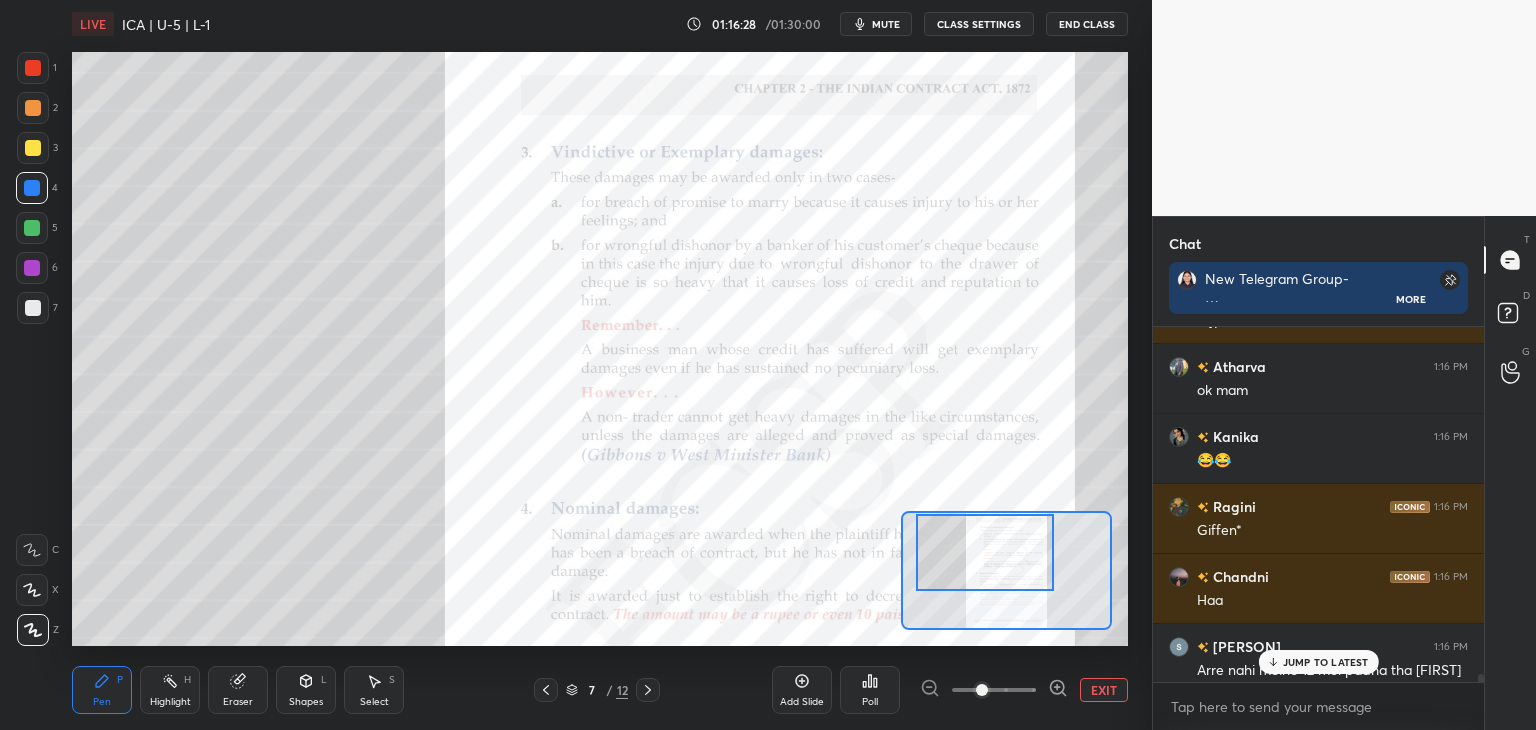 scroll, scrollTop: 36790, scrollLeft: 0, axis: vertical 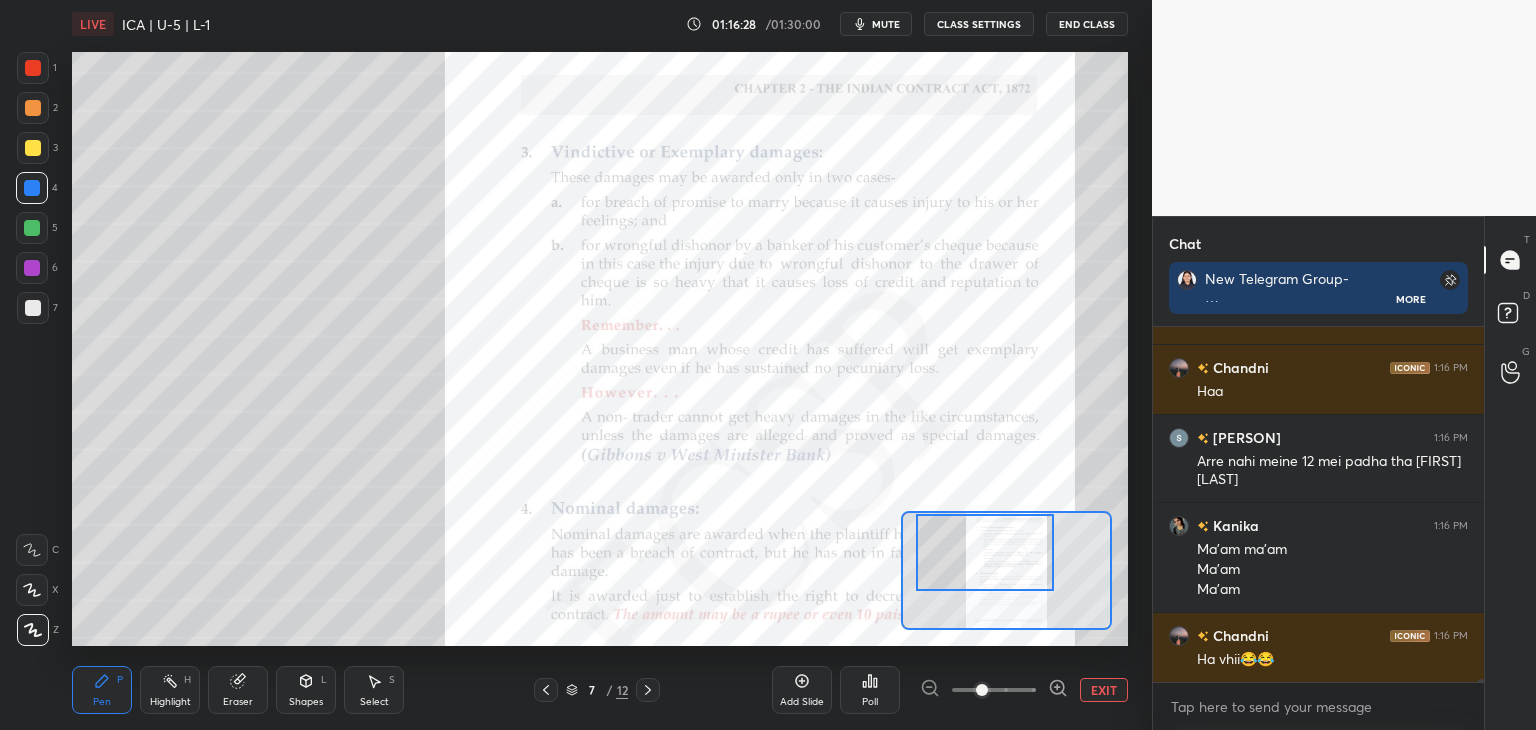 drag, startPoint x: 1481, startPoint y: 677, endPoint x: 1478, endPoint y: 694, distance: 17.262676 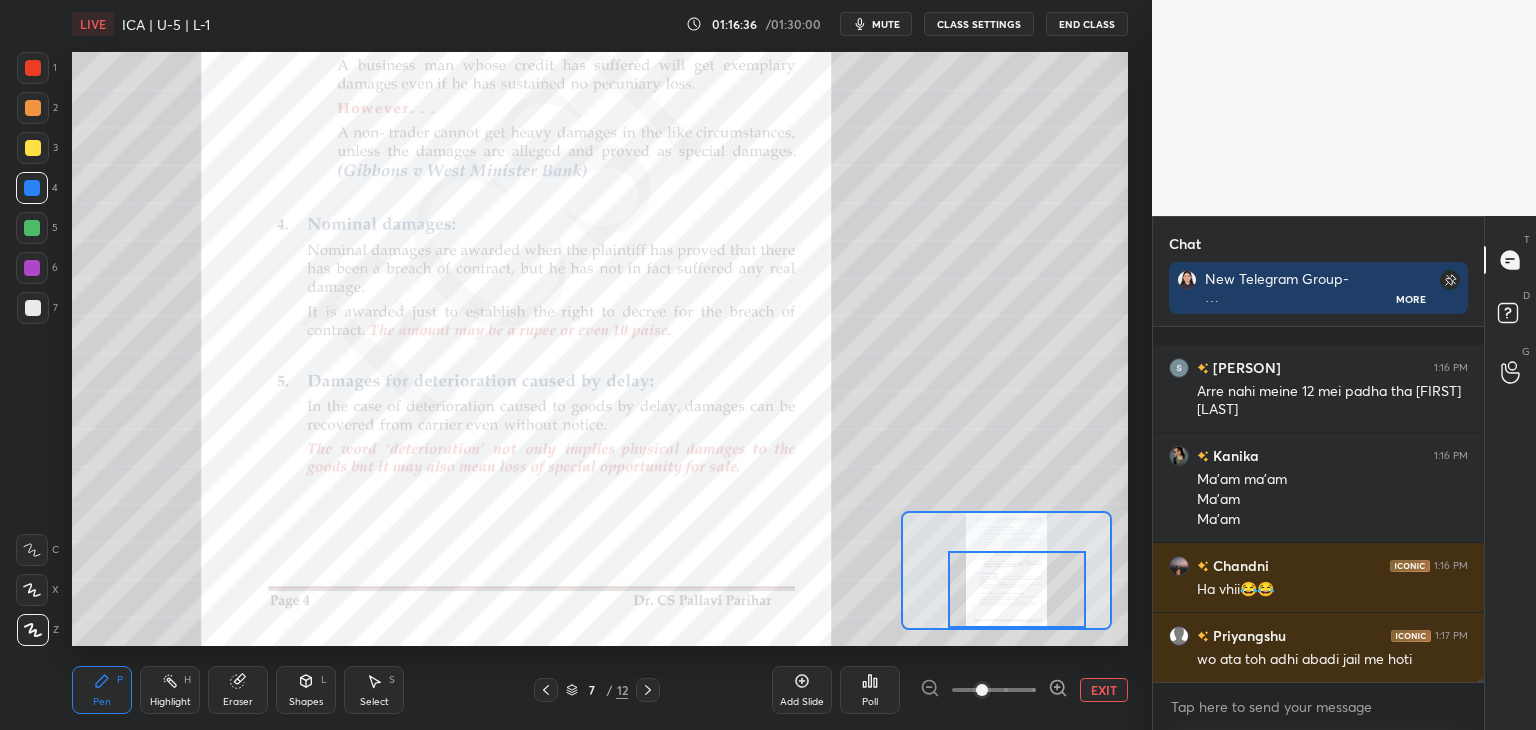 scroll, scrollTop: 37018, scrollLeft: 0, axis: vertical 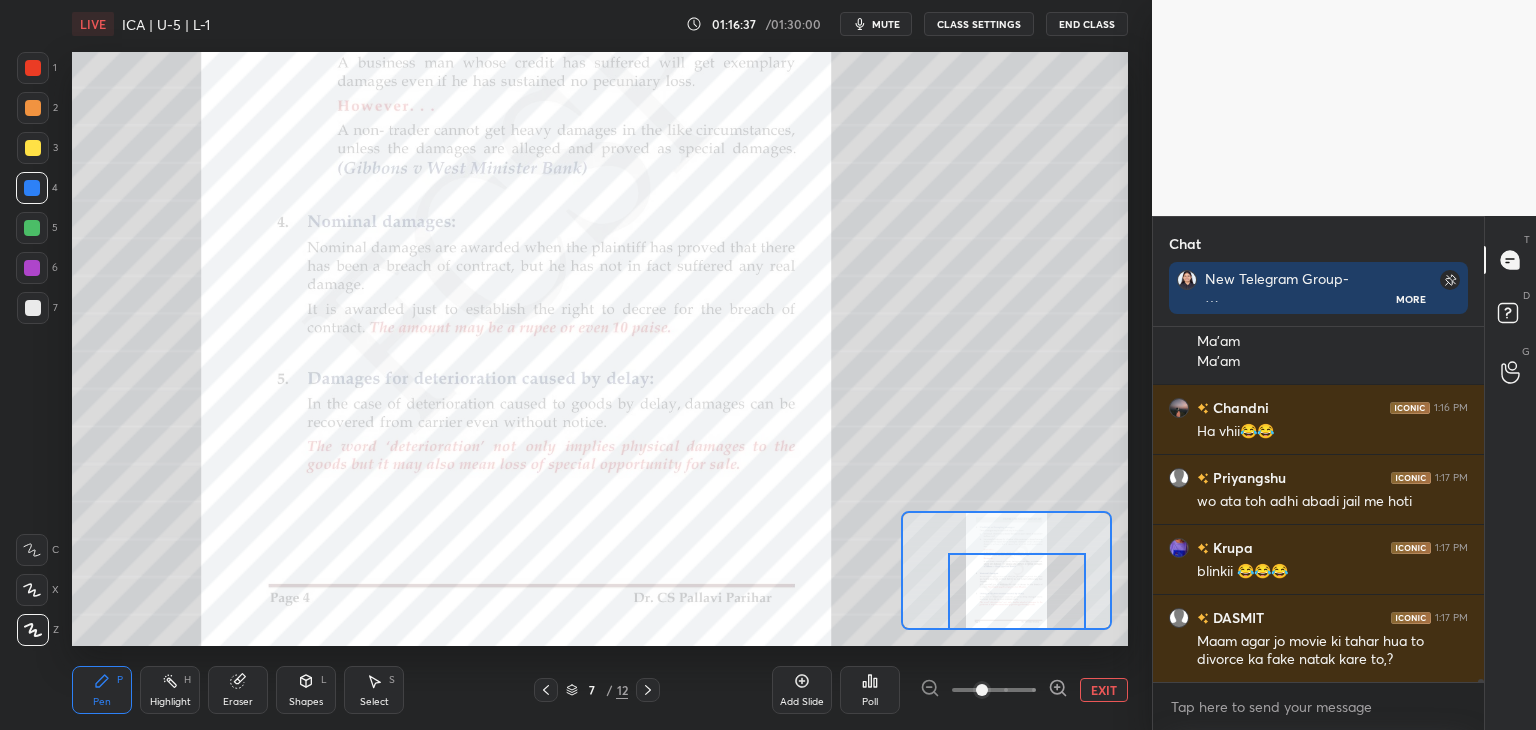 drag, startPoint x: 1008, startPoint y: 576, endPoint x: 1040, endPoint y: 618, distance: 52.801514 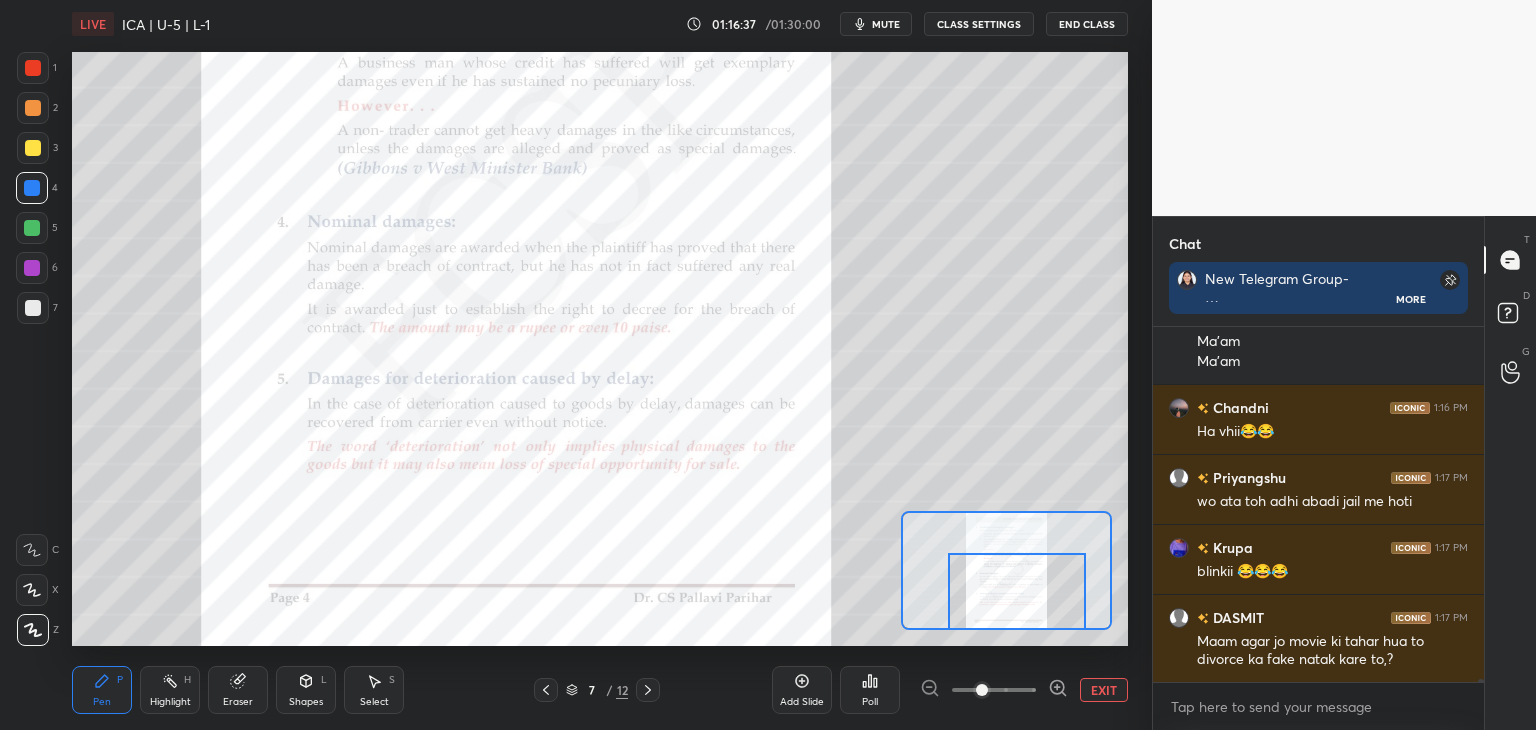 click at bounding box center (1017, 591) 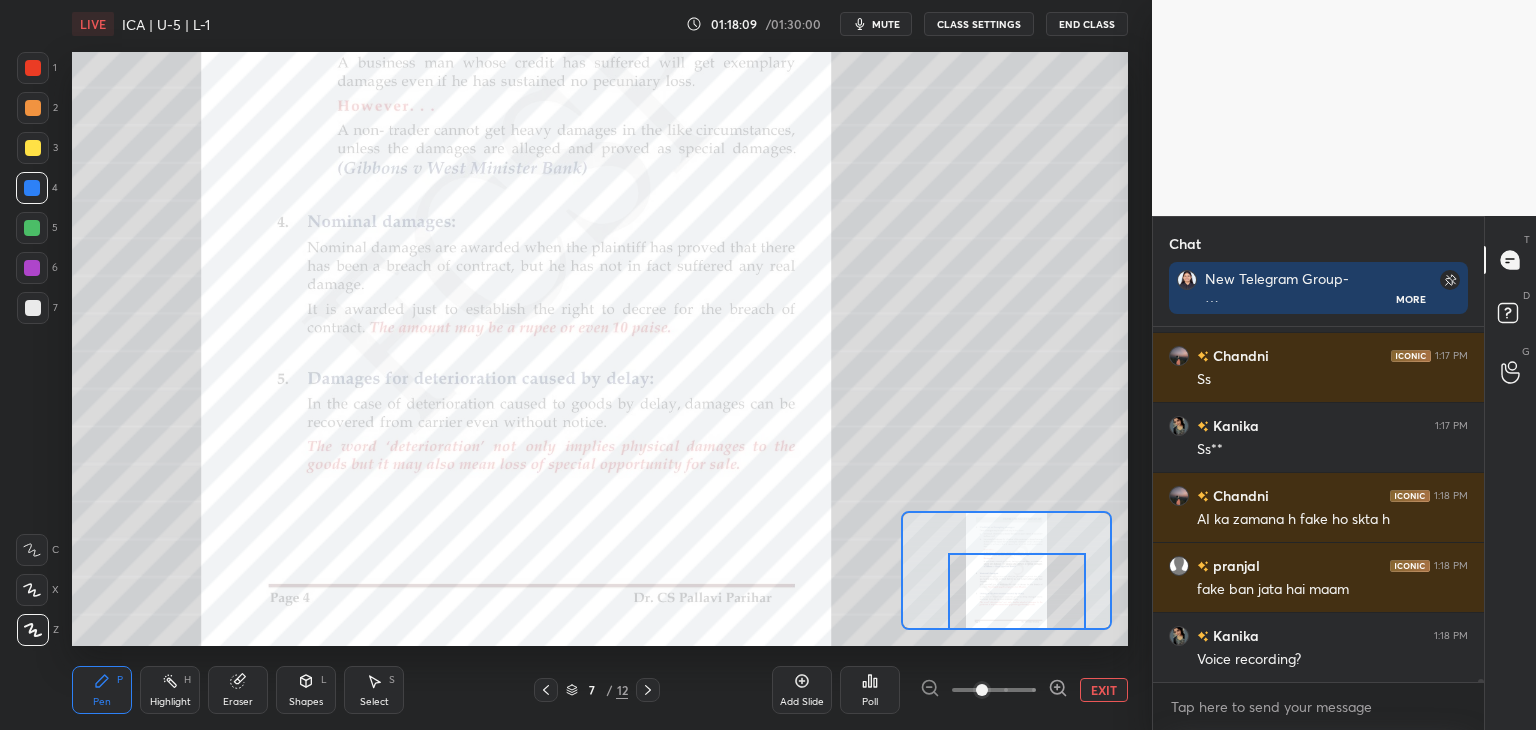 scroll, scrollTop: 37688, scrollLeft: 0, axis: vertical 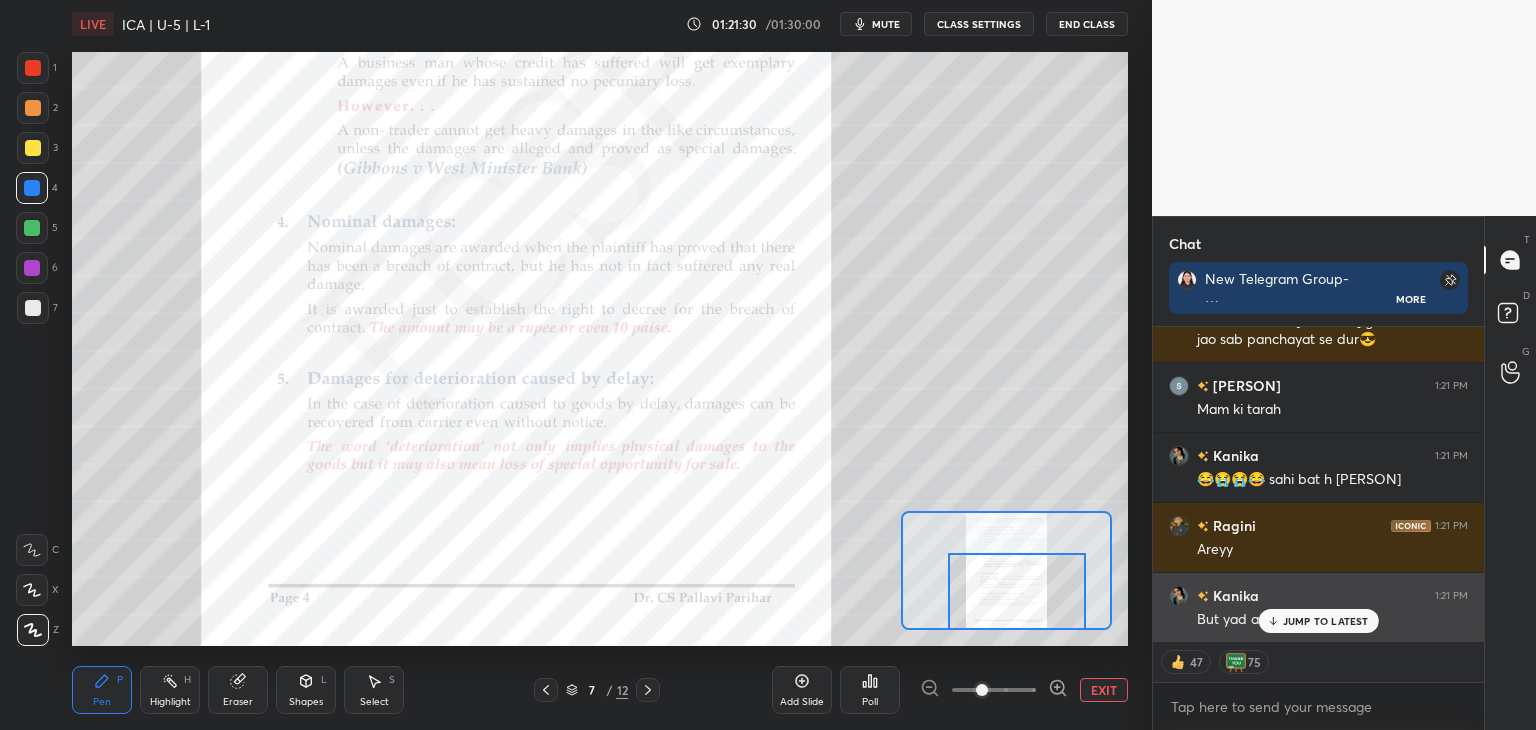 click on "JUMP TO LATEST" at bounding box center [1318, 621] 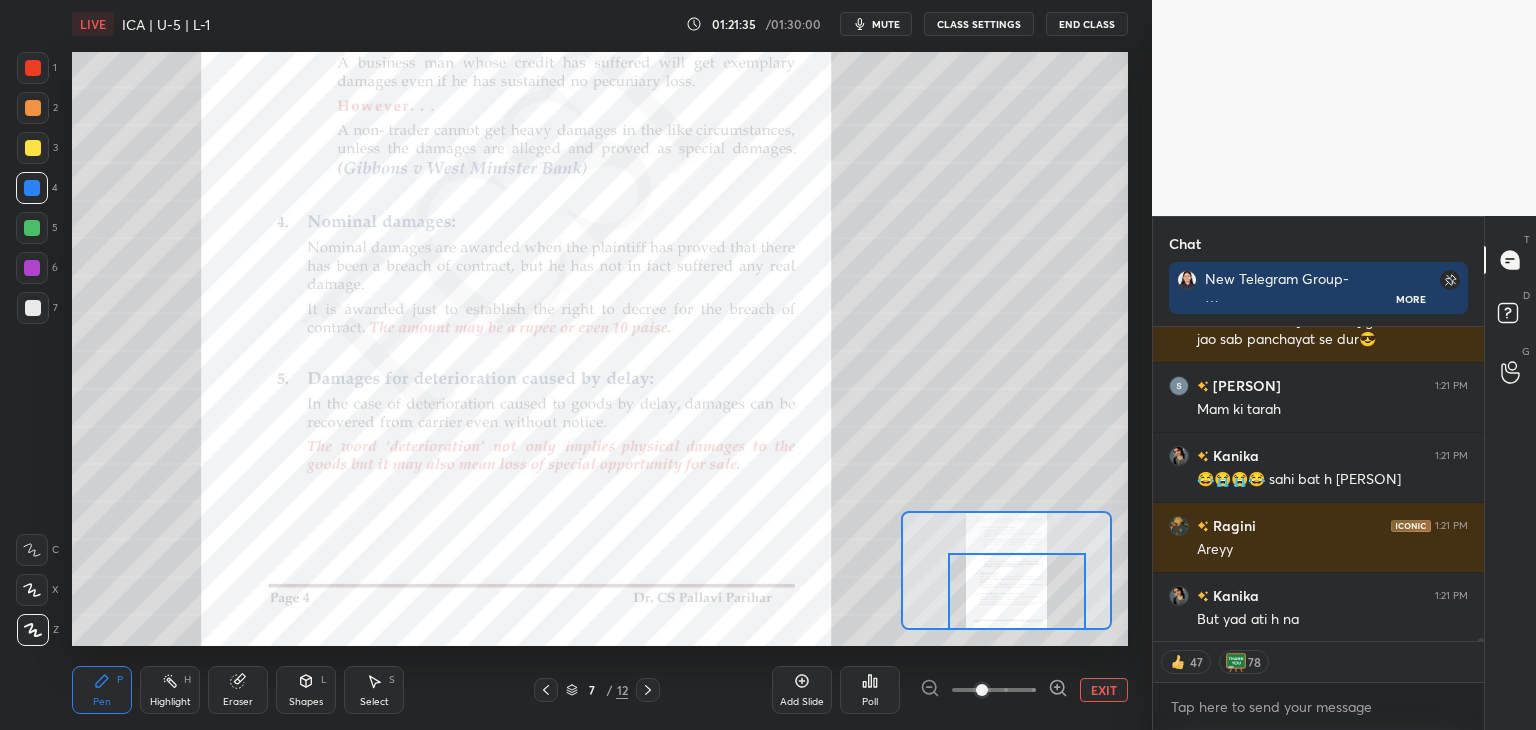 click on "47 78 Enable hand raising Enable raise hand to speak to learners. Once enabled, chat will be turned off temporarily. Enable x" at bounding box center (1318, 685) 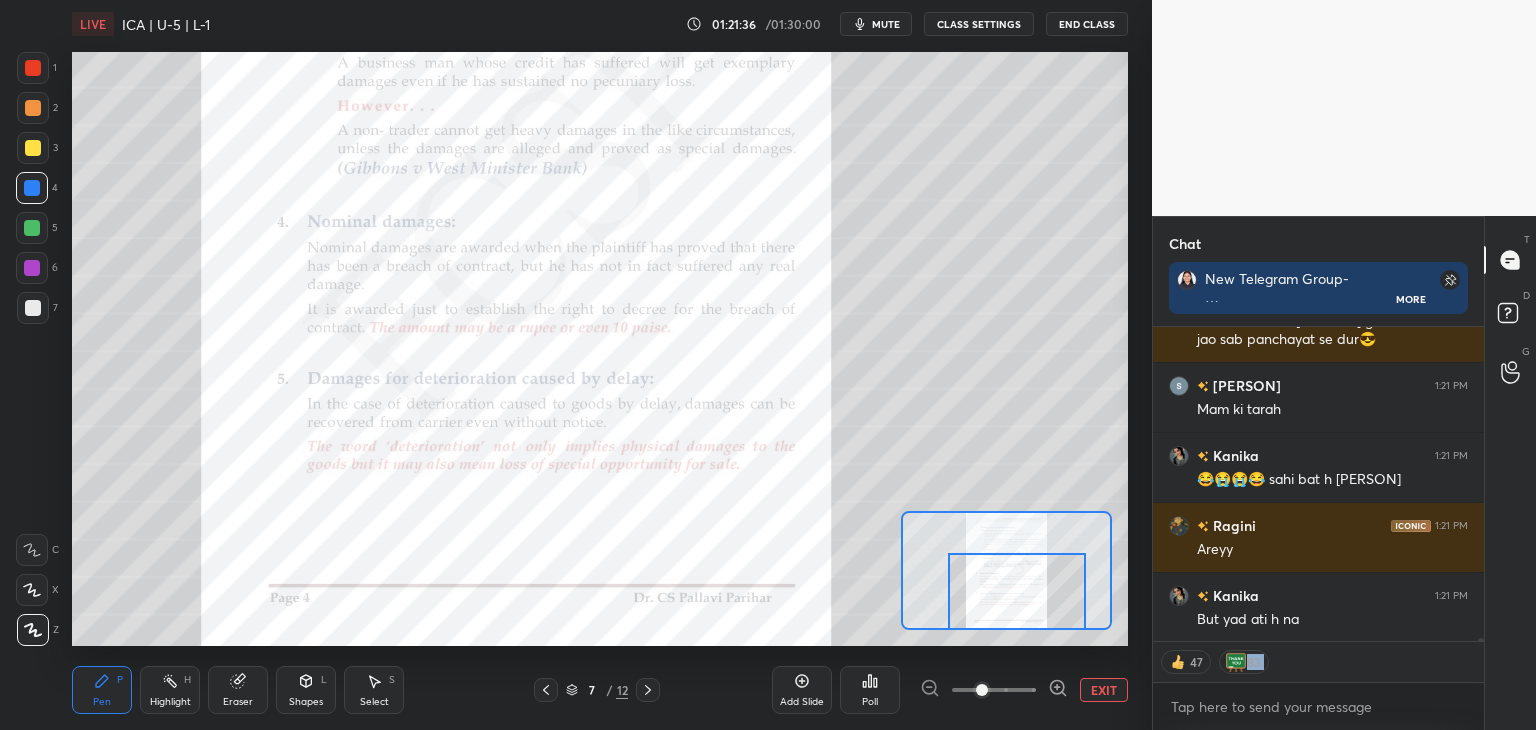 click on "47 83" at bounding box center (1318, 662) 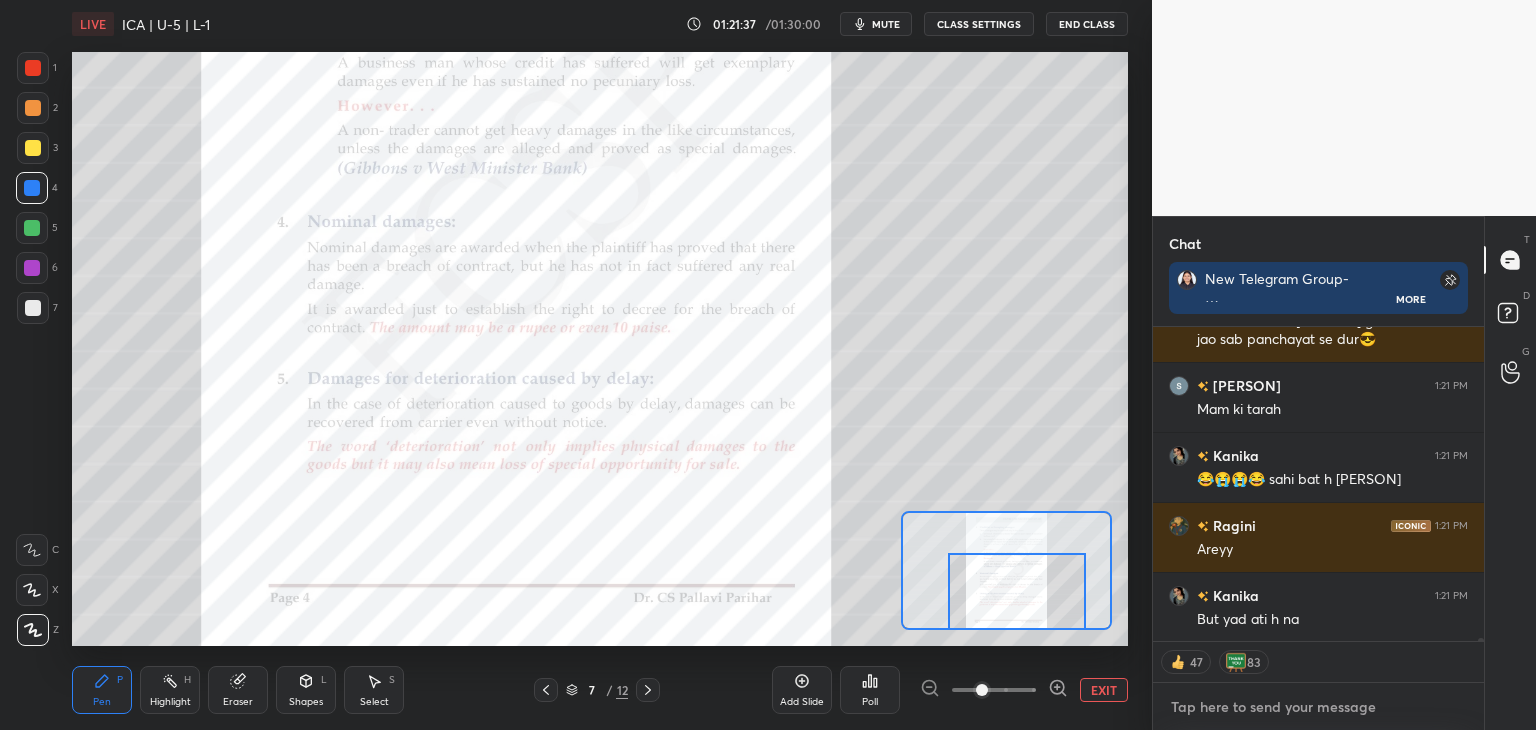 click at bounding box center [1318, 707] 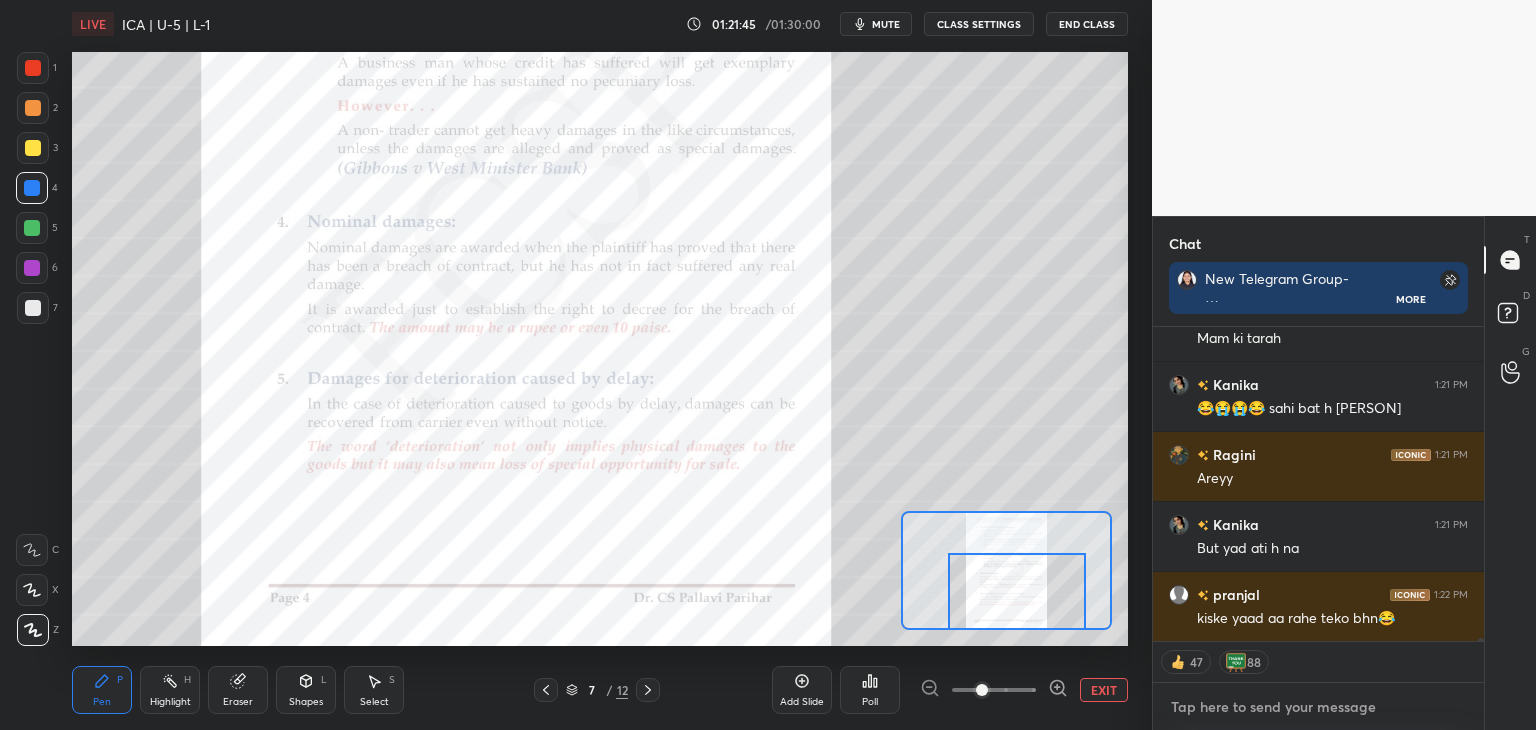scroll, scrollTop: 39120, scrollLeft: 0, axis: vertical 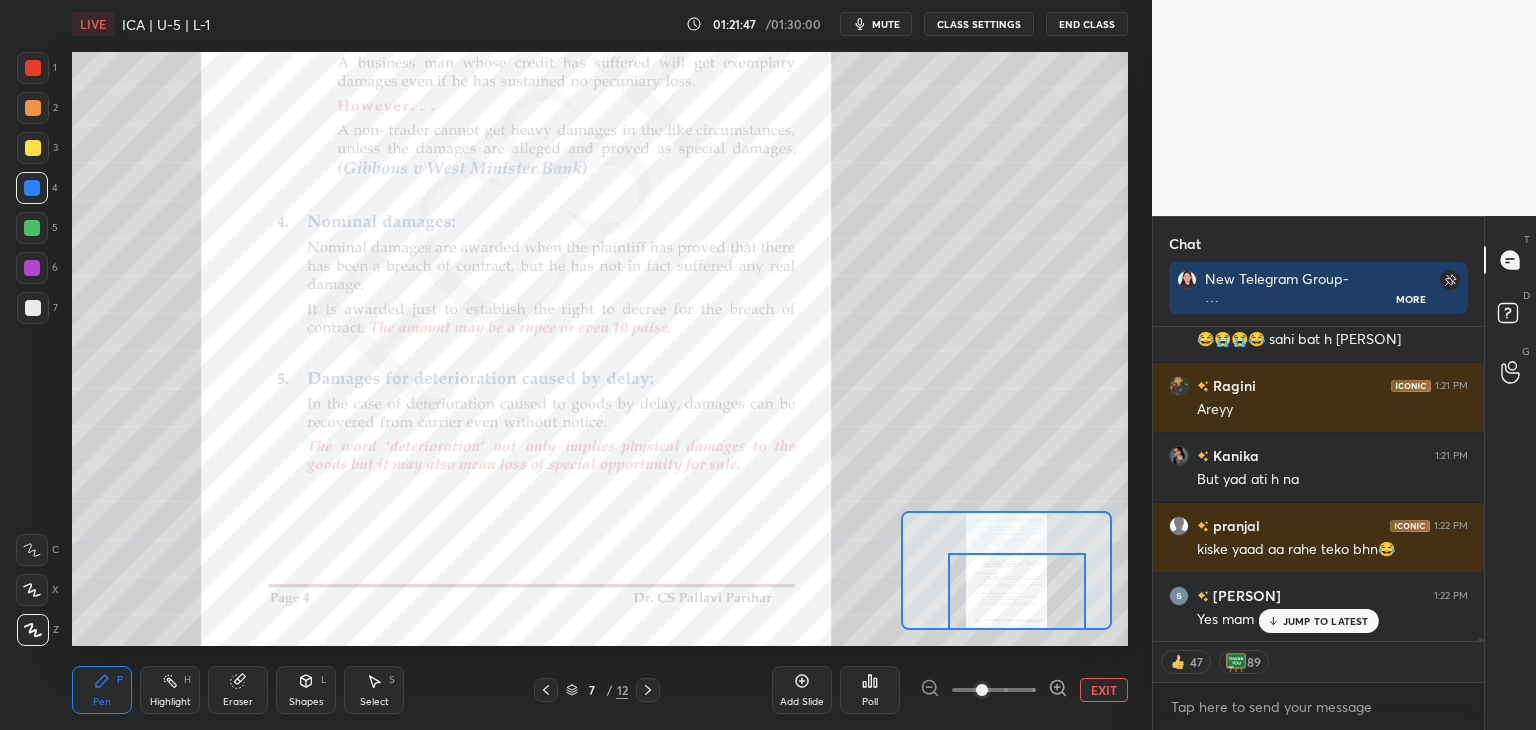 drag, startPoint x: 1482, startPoint y: 637, endPoint x: 1483, endPoint y: 625, distance: 12.0415945 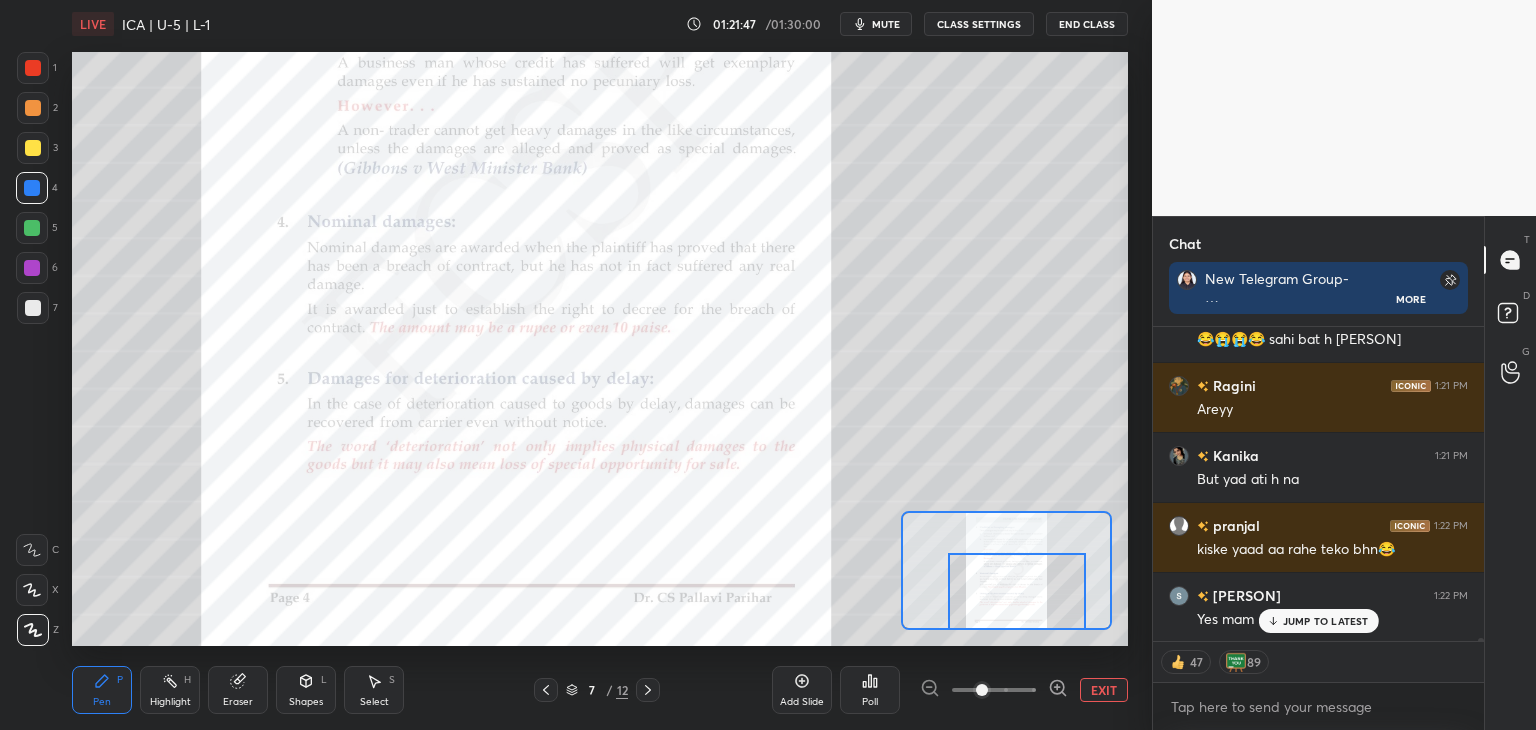 click at bounding box center (1478, 484) 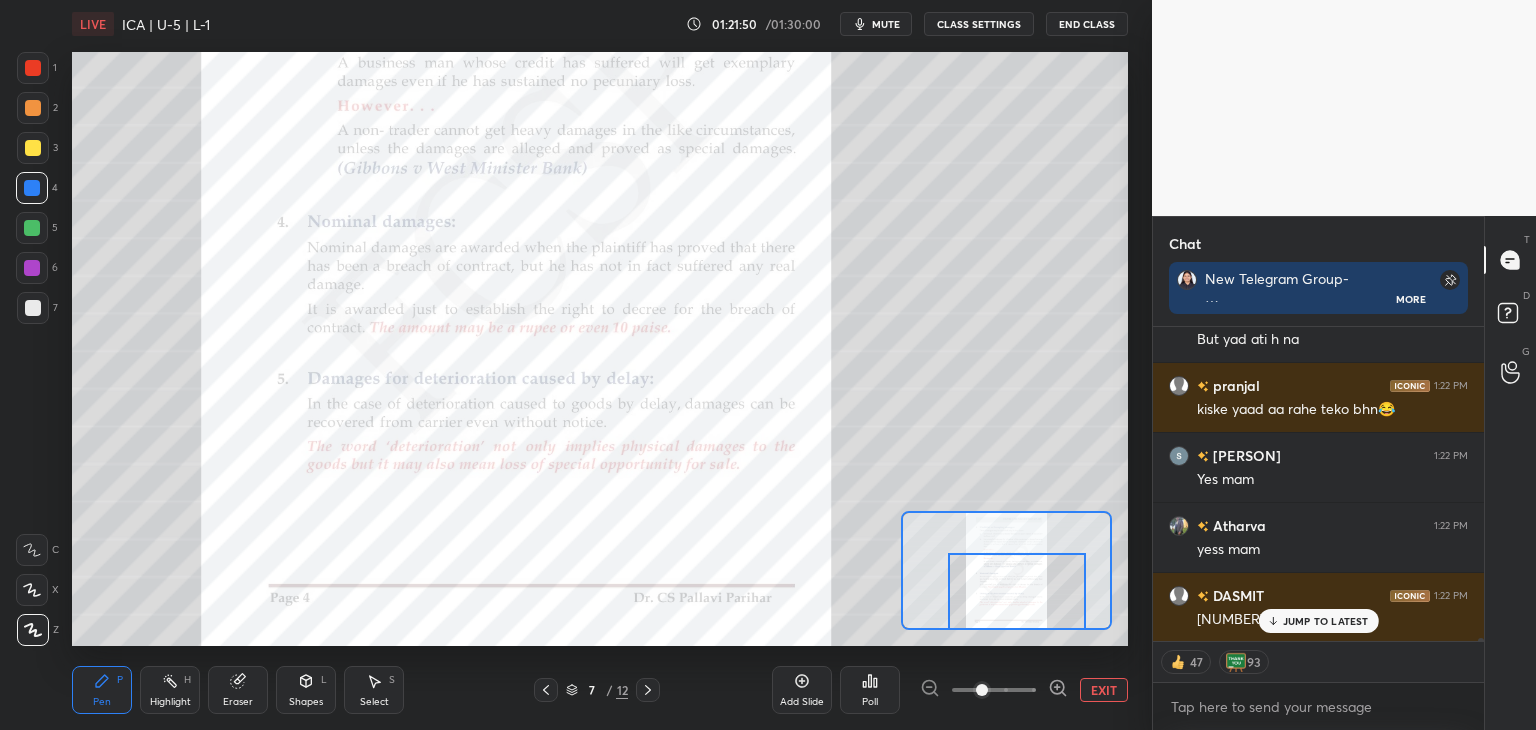 scroll, scrollTop: 39400, scrollLeft: 0, axis: vertical 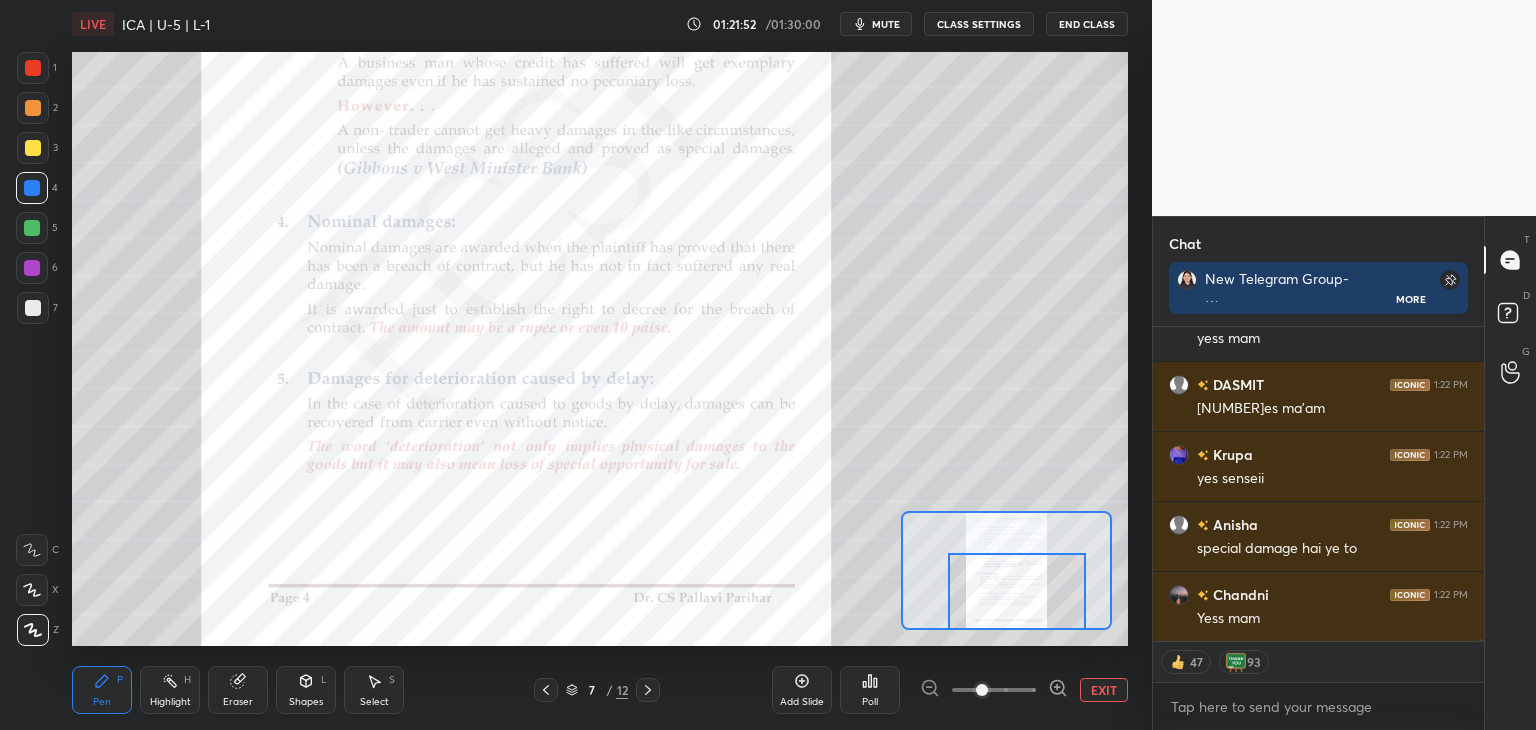 click on "[PERSON]... 1:22 PM Yes mam [PERSON] 1:22 PM yess mam [PERSON] 1:22 PM 6es ma'am [PERSON] 1:22 PM yes senseii [PERSON] 1:22 PM special damage hai ye to [PERSON] 1:22 PM Yess mam JUMP TO LATEST" at bounding box center [1318, 484] 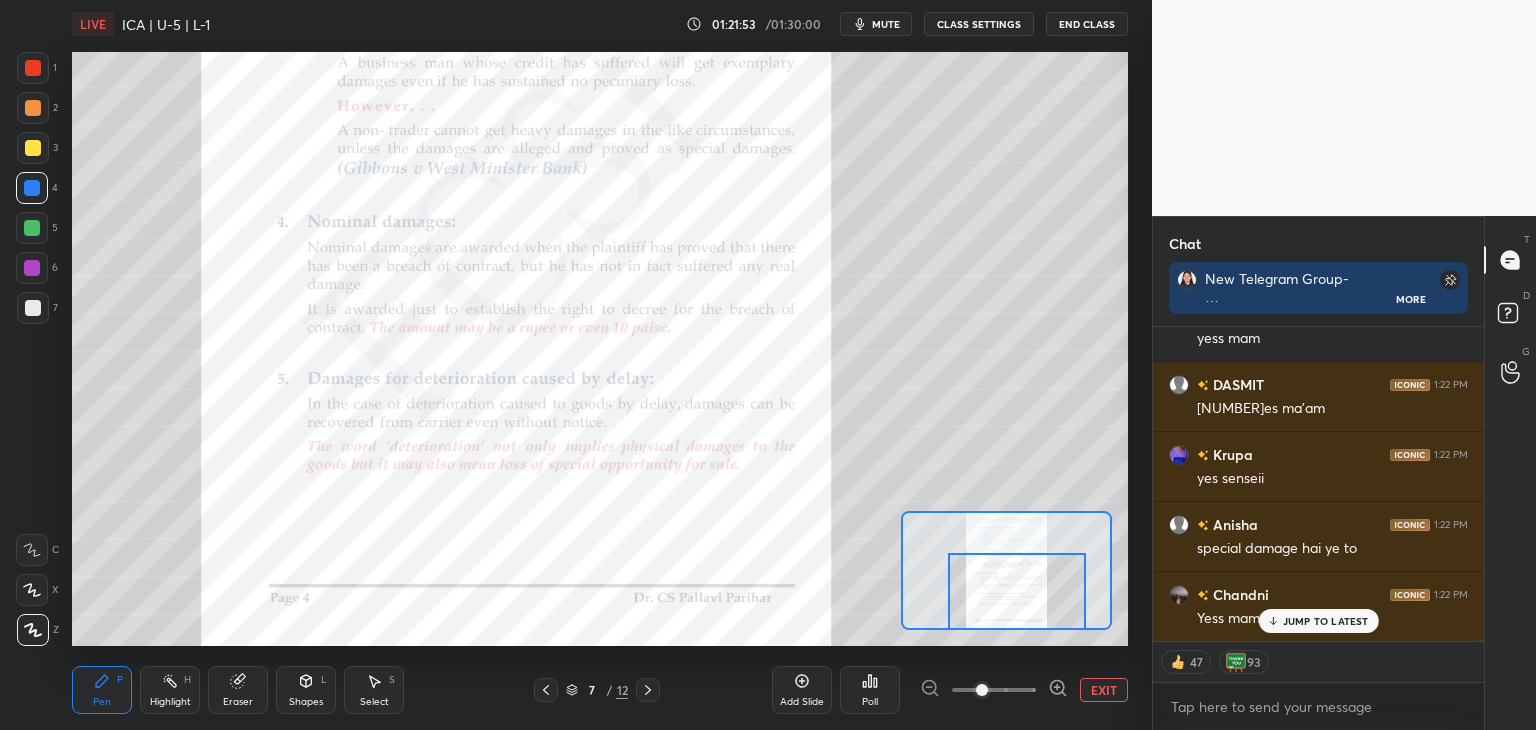 scroll, scrollTop: 39540, scrollLeft: 0, axis: vertical 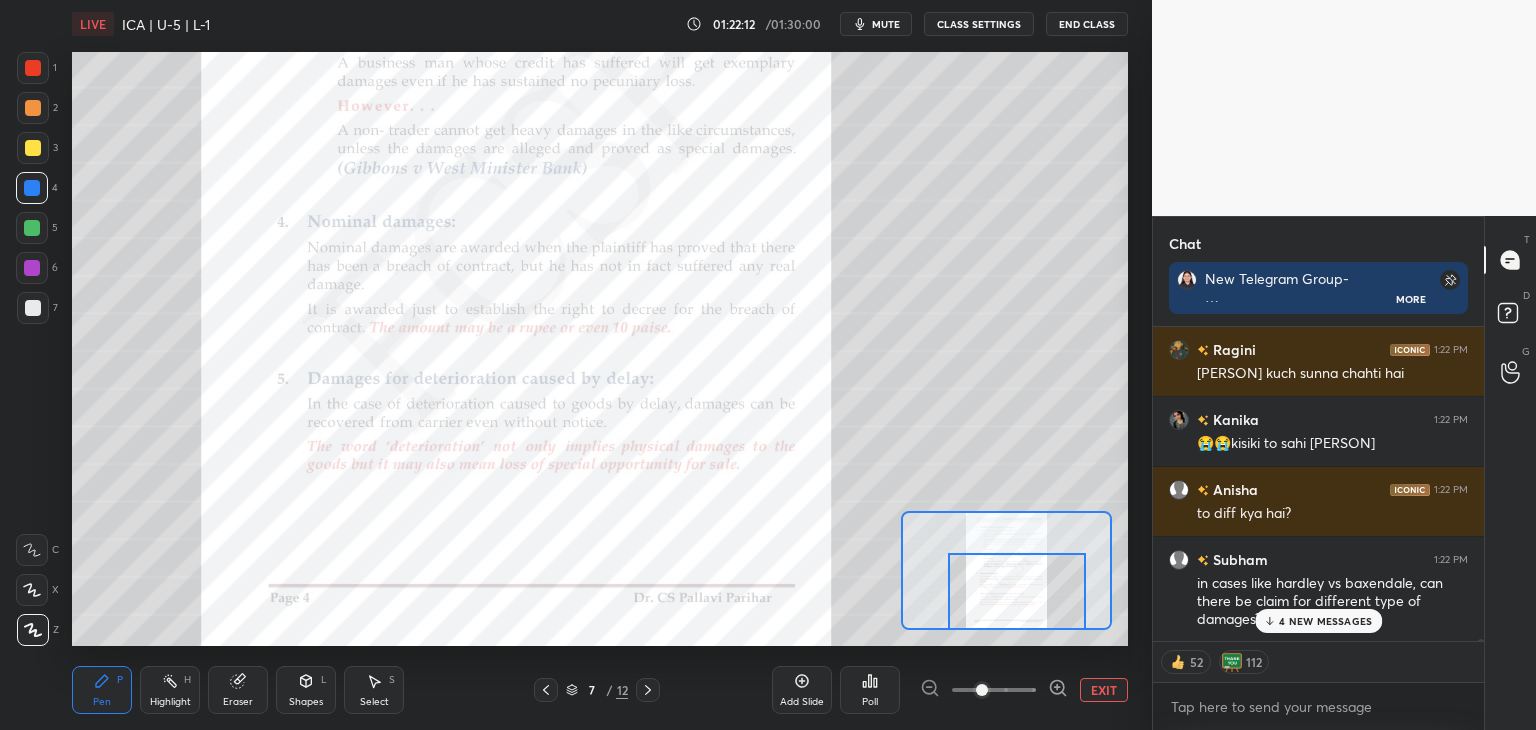 drag, startPoint x: 1481, startPoint y: 638, endPoint x: 1496, endPoint y: 776, distance: 138.81282 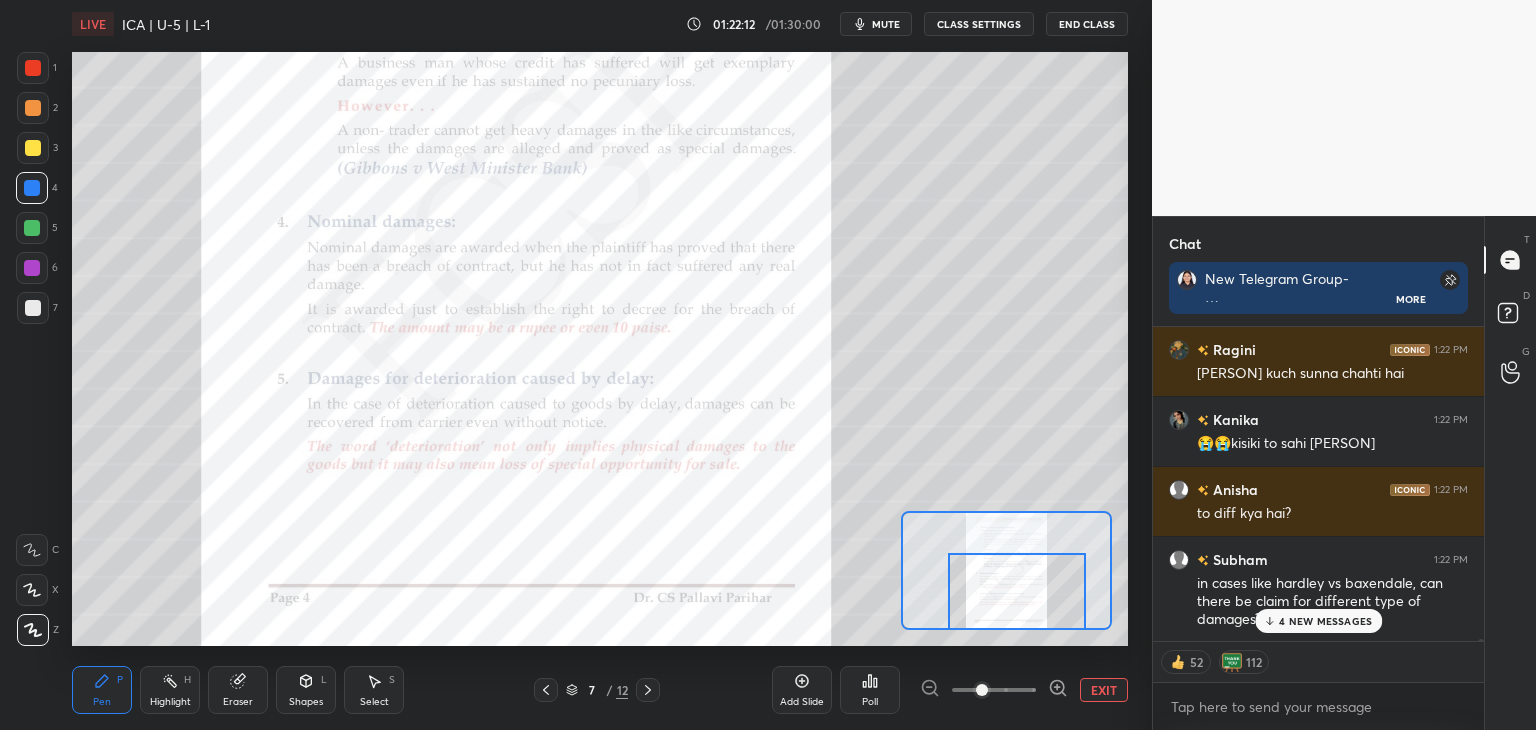 click on "1 2 3 4 5 6 7 C X Z C X Z E E Erase all   H H LIVE ICA | U-5 | L-1 01:22:12 /  01:30:00 mute CLASS SETTINGS End Class Setting up your live class Poll for   secs No correct answer Start poll Back ICA | U-5 | L-1 • L22 of Regular Course on Business Laws | for Jan.'26 & May'26 [FIRST] [LAST] Pen P Highlight H Eraser Shapes L Select S 7 / 12 Add Slide Poll EXIT Chat New Telegram Group-
https://t.me/+x8IKM9l47kg2Y2Jl More [FIRST] [TIME] Yes Mam [FIRST] [TIME] [FIRST] kuch sunna chahti hai [FIRST] [TIME] 😭😭kisiki to sahi [FIRST] [FIRST] to diff kya hai? [FIRST] [TIME] in cases like hardley vs baxendale, can  there be claim for different type of damages?? 4 NEW MESSAGES 52 112 Enable hand raising Enable raise hand to speak to learners. Once enabled, chat will be turned off temporarily. Enable x   introducing Raise a hand with a doubt Now learners can raise their hand along with a doubt  How it works? Doubts asked by learners will show up here NEW DOUBTS ASKED No one has raised a hand yet Got it T" at bounding box center (768, 0) 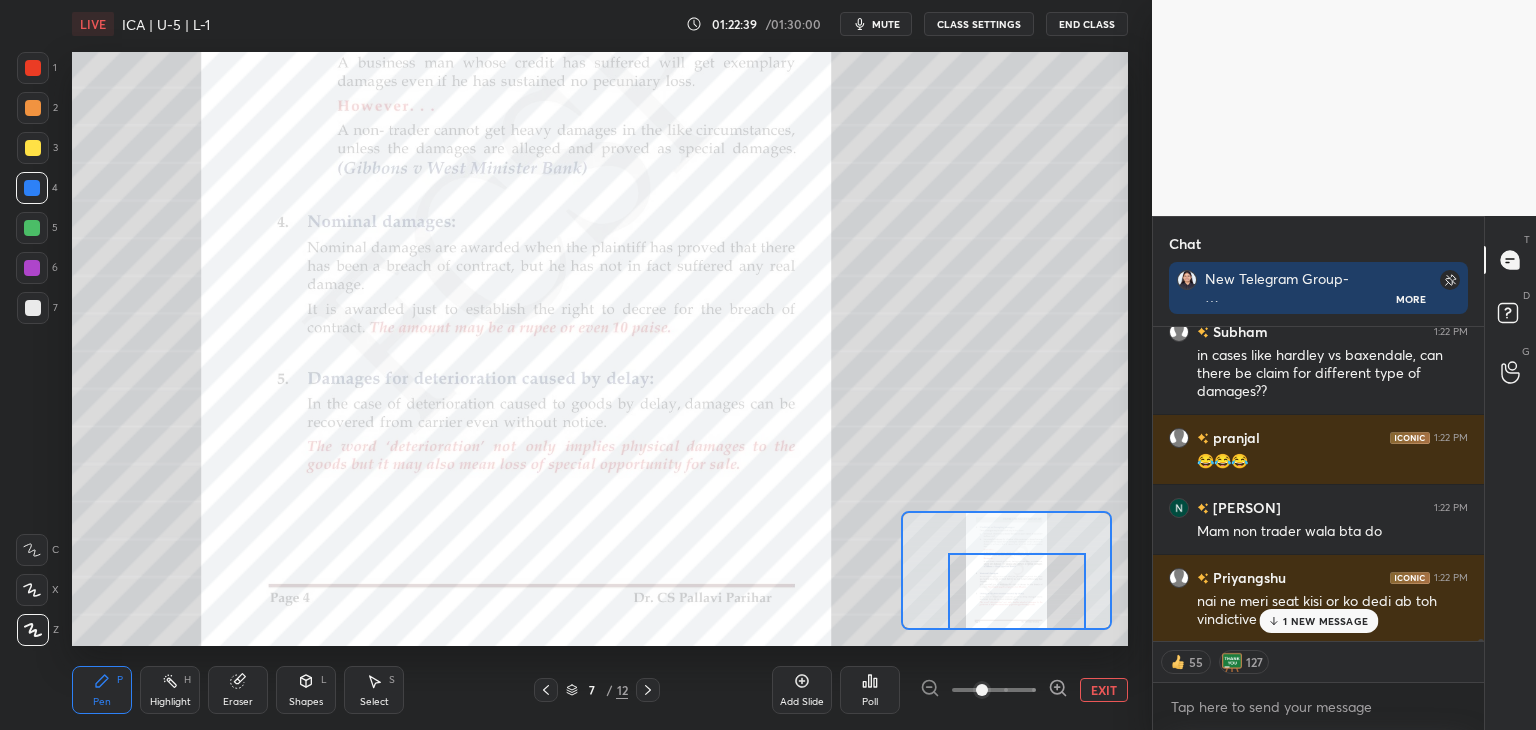 scroll, scrollTop: 40155, scrollLeft: 0, axis: vertical 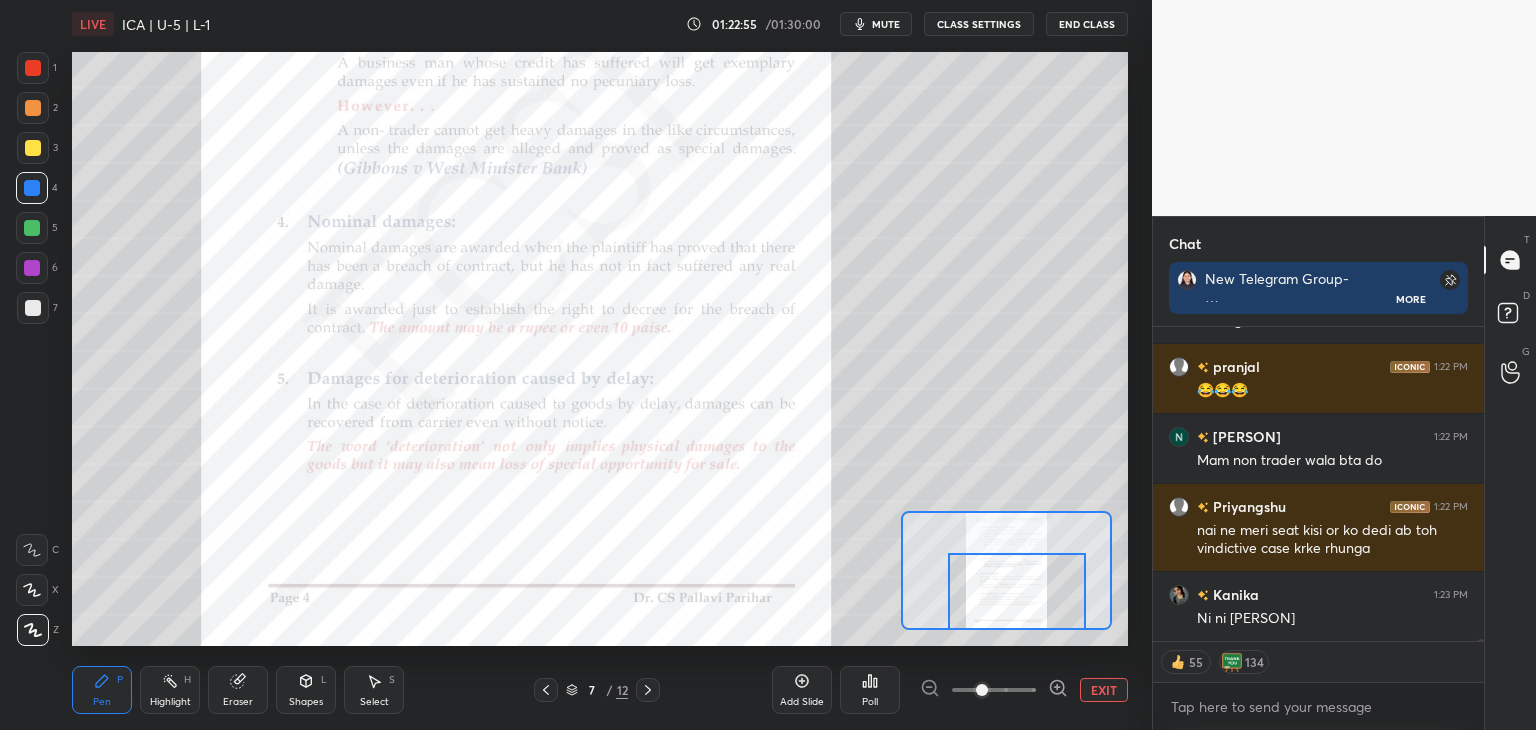 drag, startPoint x: 544, startPoint y: 689, endPoint x: 573, endPoint y: 689, distance: 29 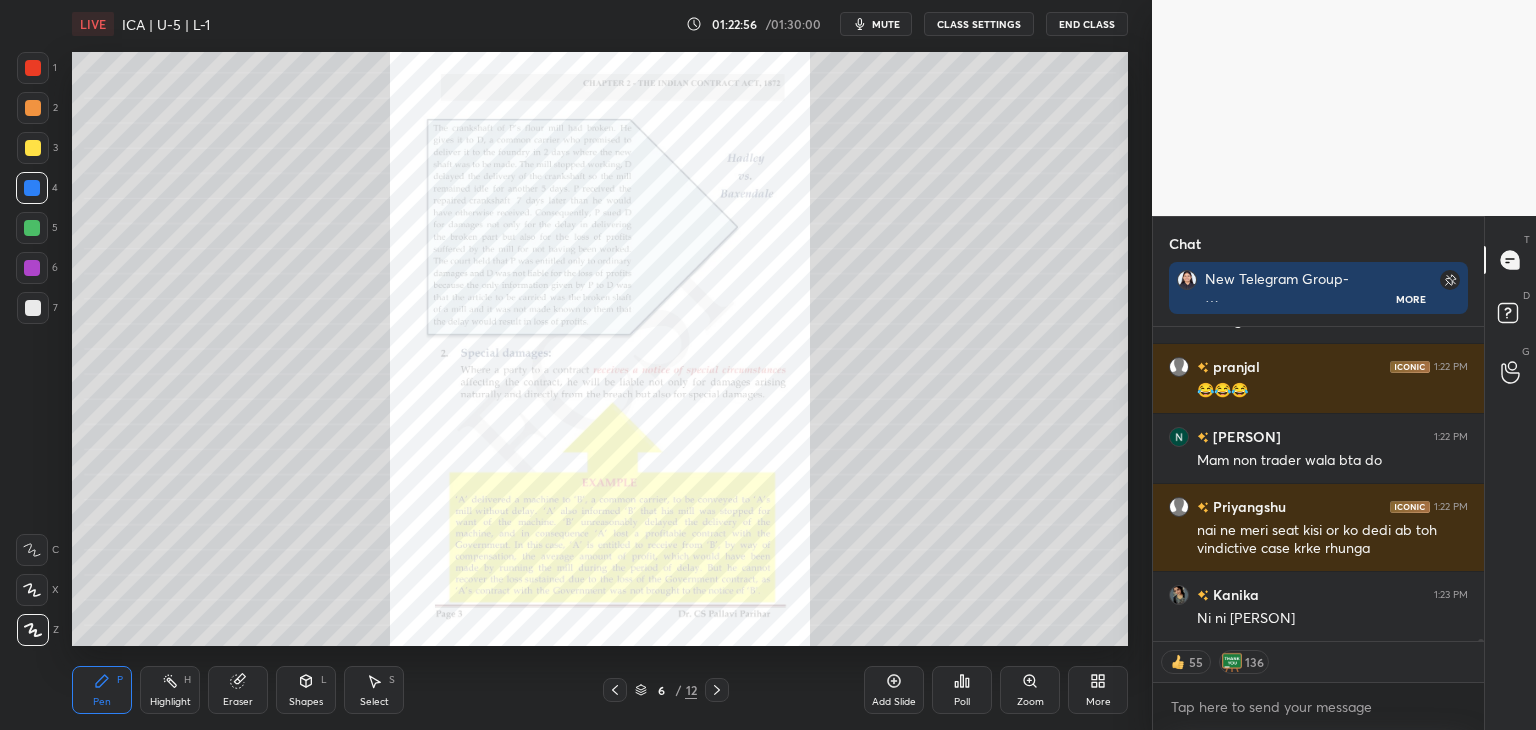click 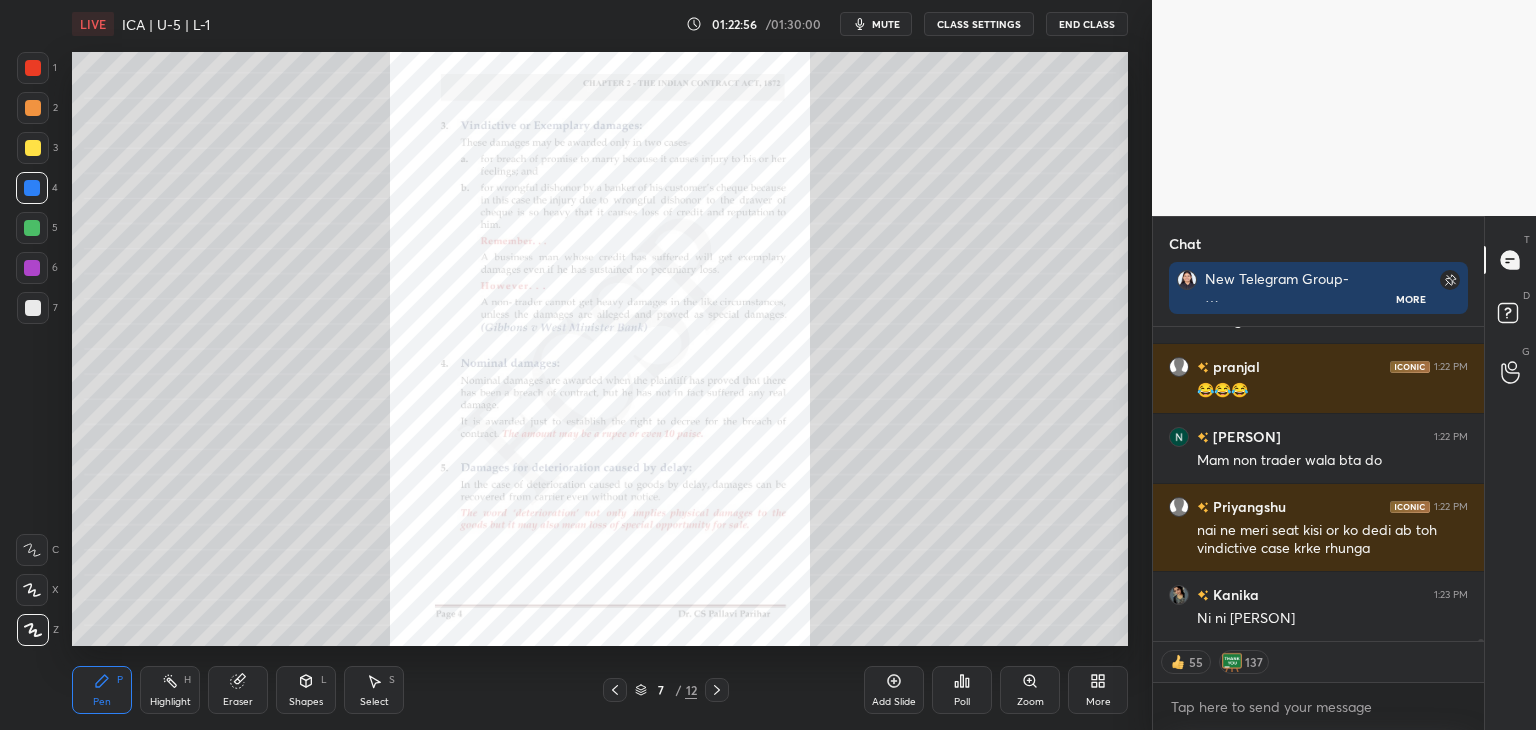 click 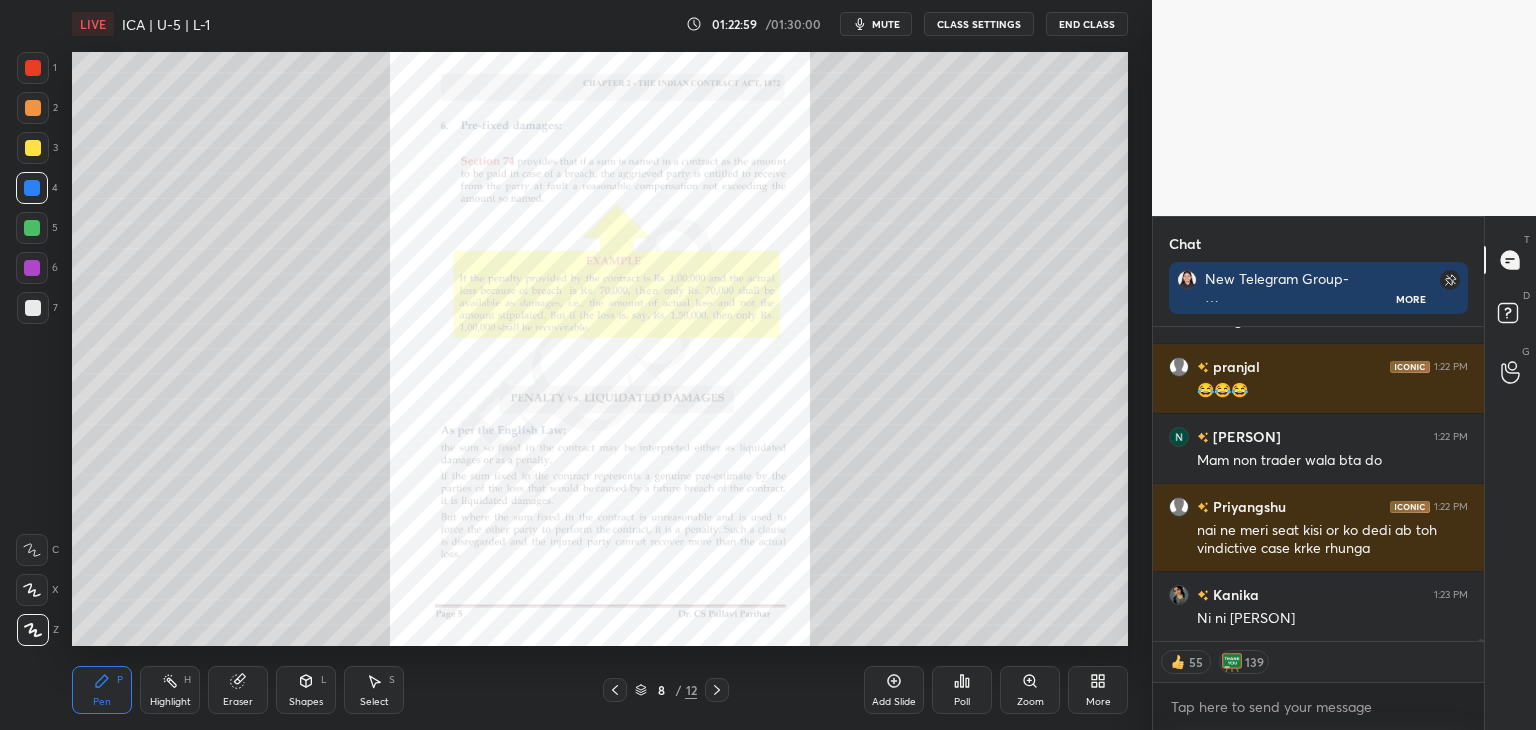 scroll, scrollTop: 40224, scrollLeft: 0, axis: vertical 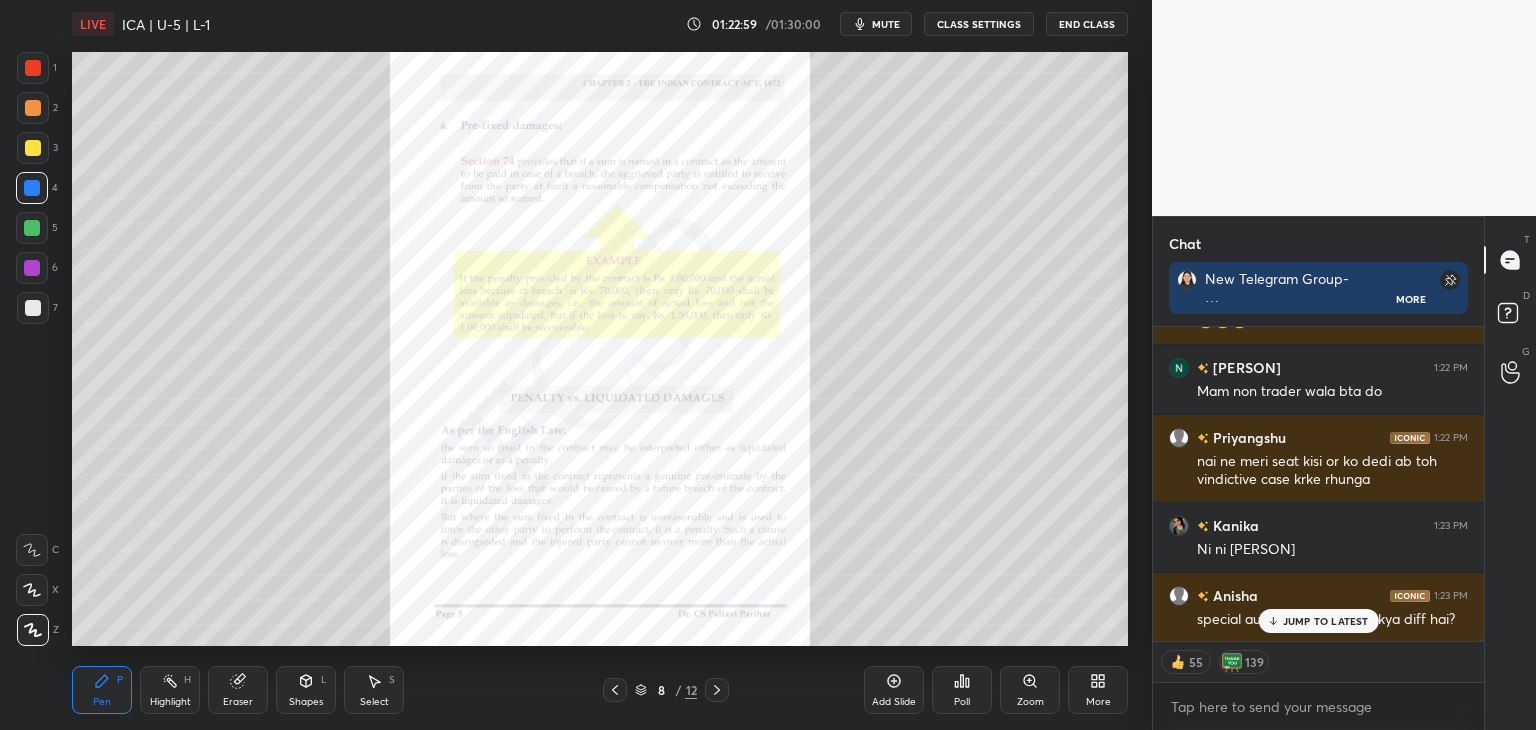 click on "Zoom" at bounding box center [1030, 690] 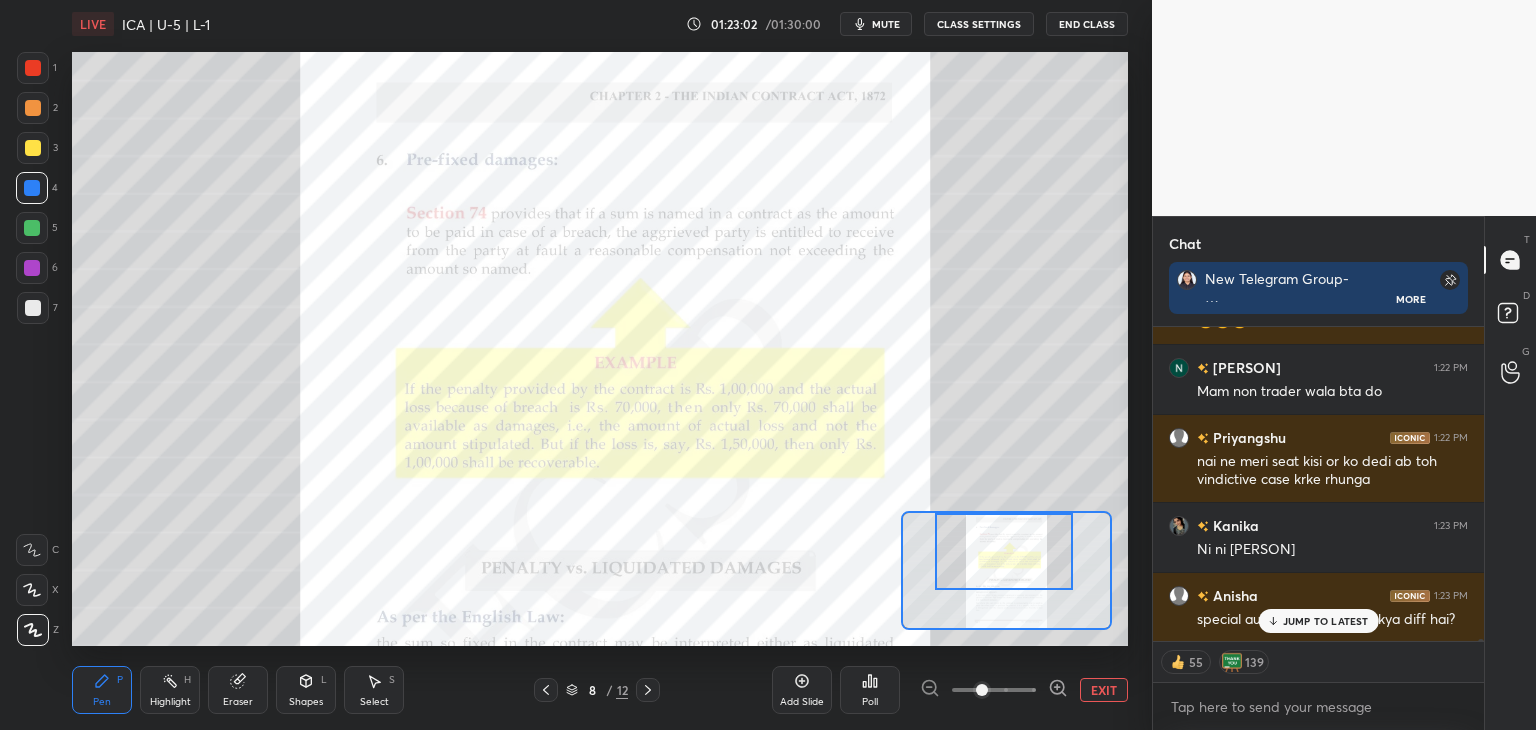 drag, startPoint x: 1027, startPoint y: 575, endPoint x: 1025, endPoint y: 548, distance: 27.073973 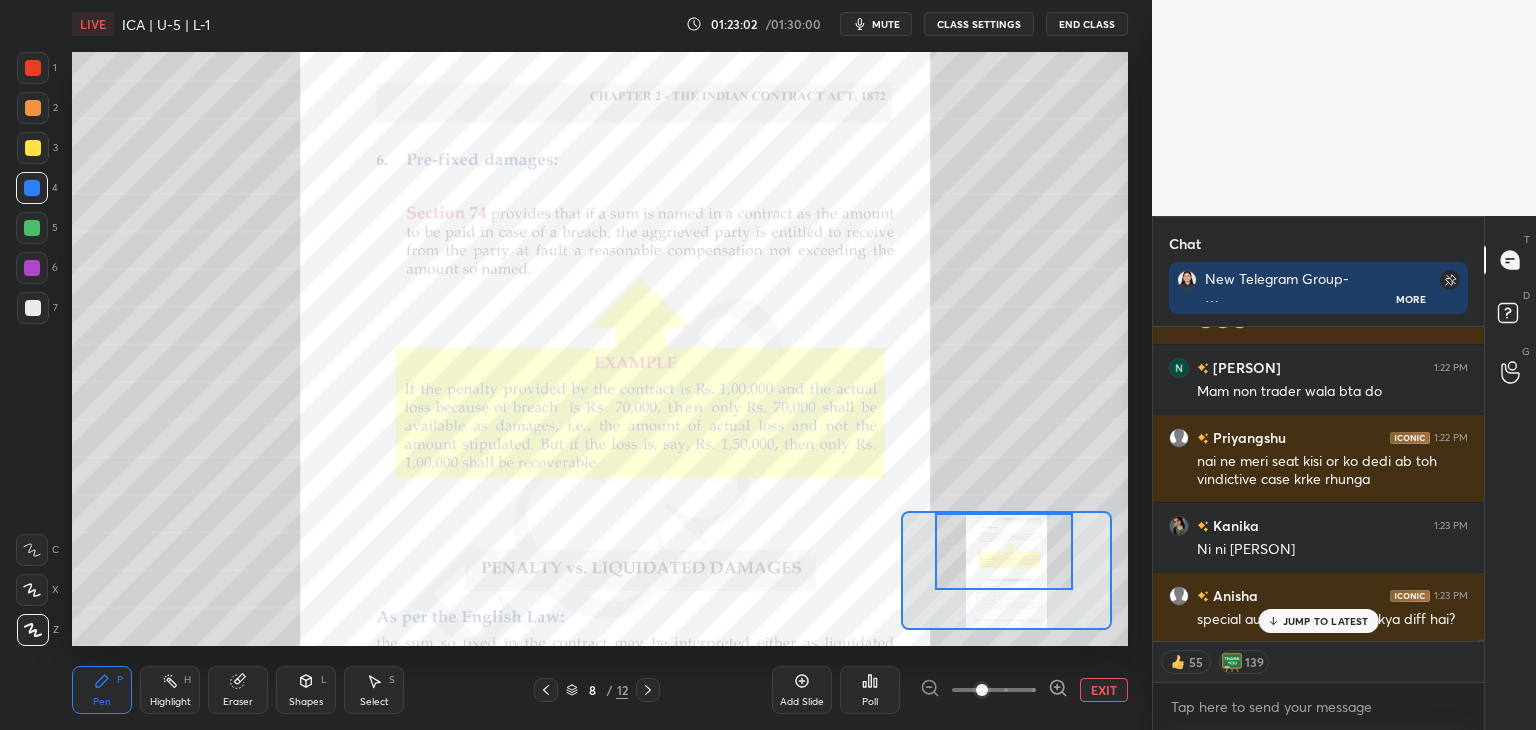 click at bounding box center (1004, 551) 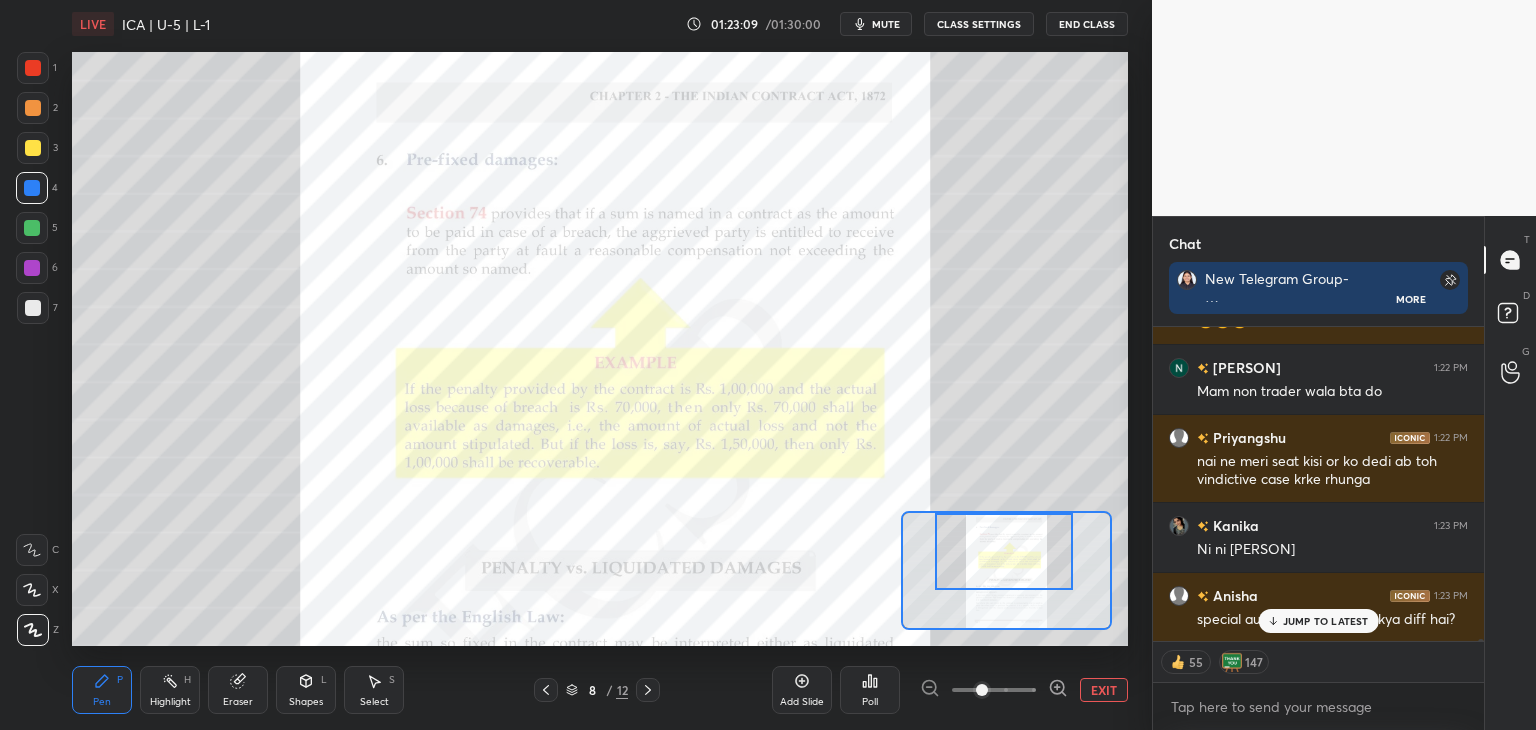 click 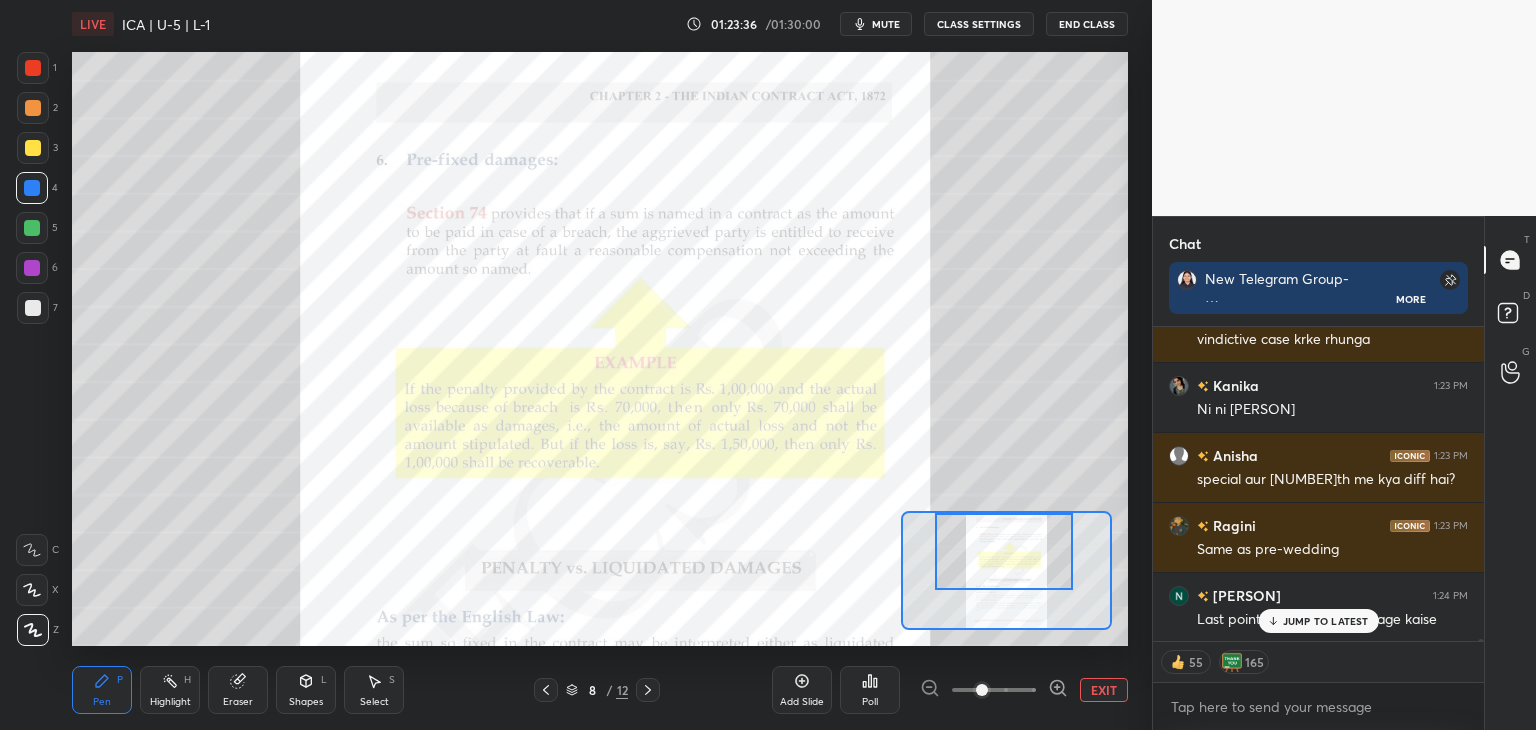 scroll, scrollTop: 40435, scrollLeft: 0, axis: vertical 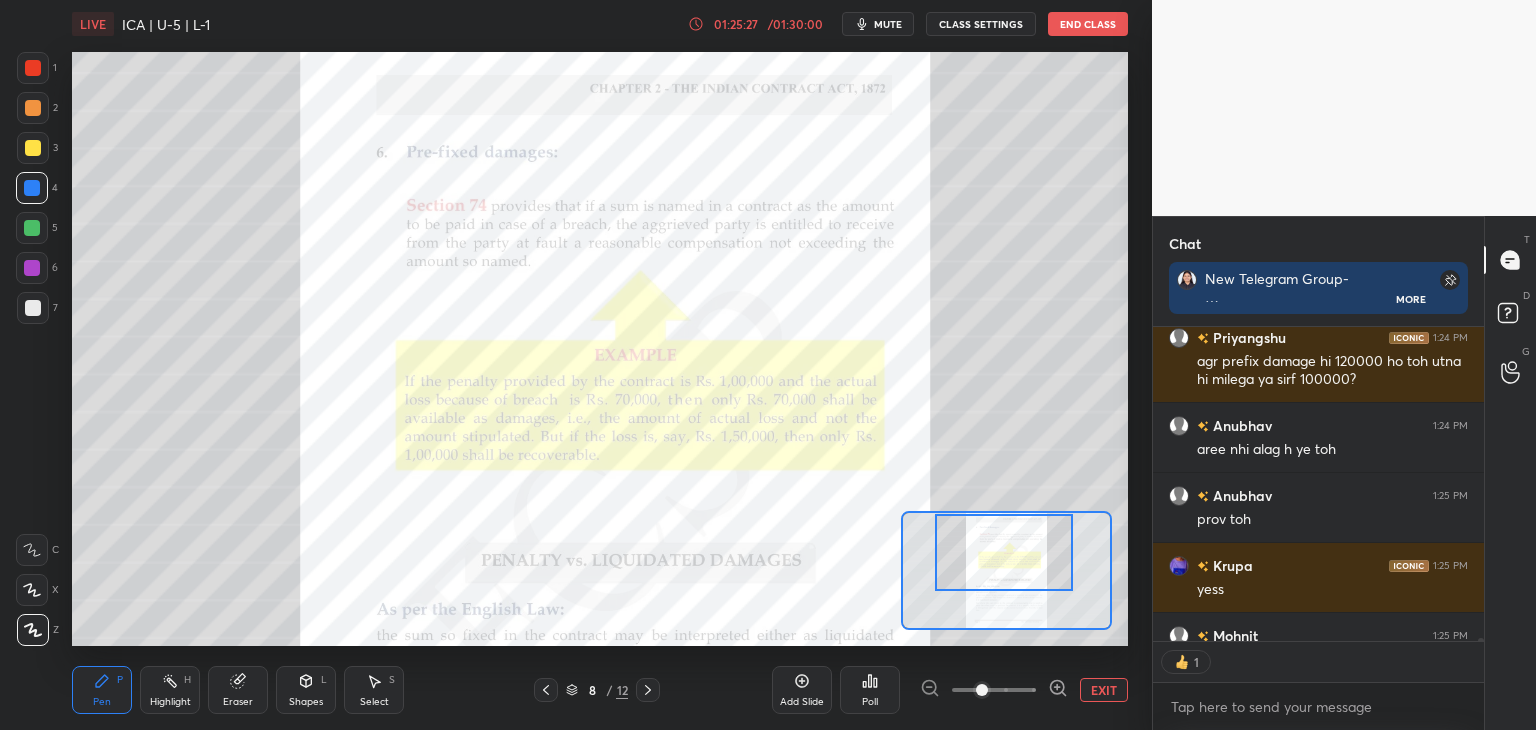 drag, startPoint x: 1020, startPoint y: 559, endPoint x: 1020, endPoint y: 579, distance: 20 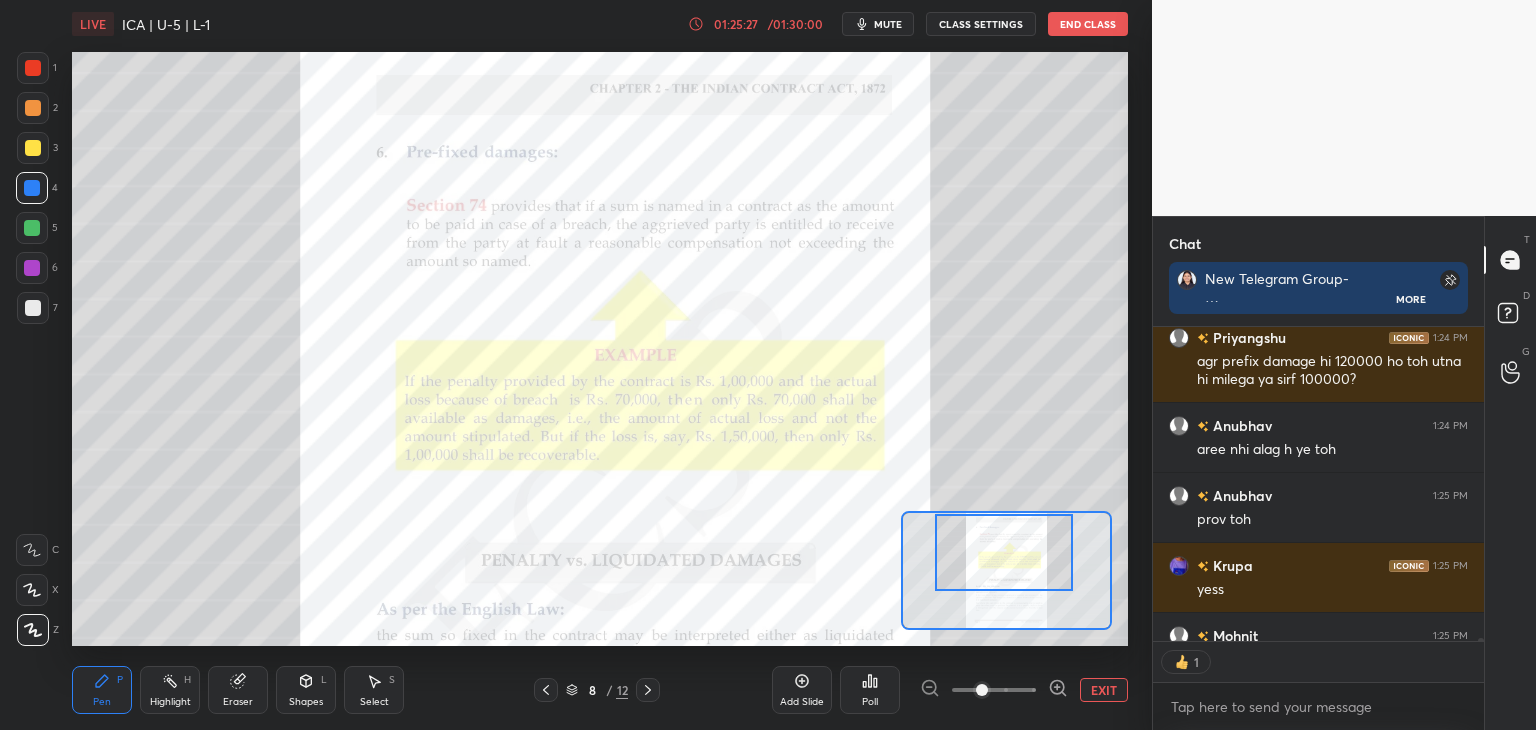 click at bounding box center [1004, 552] 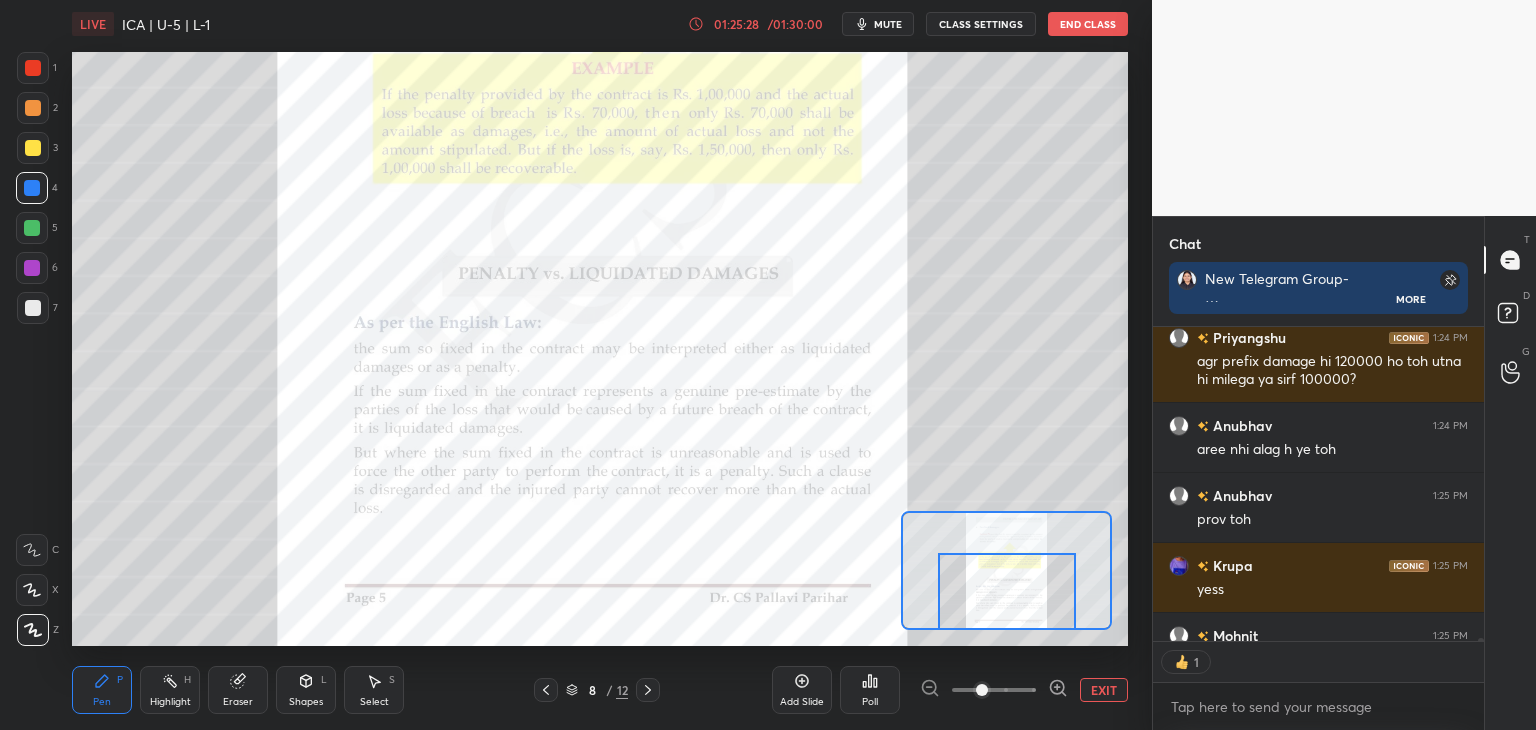 drag, startPoint x: 1025, startPoint y: 572, endPoint x: 1028, endPoint y: 594, distance: 22.203604 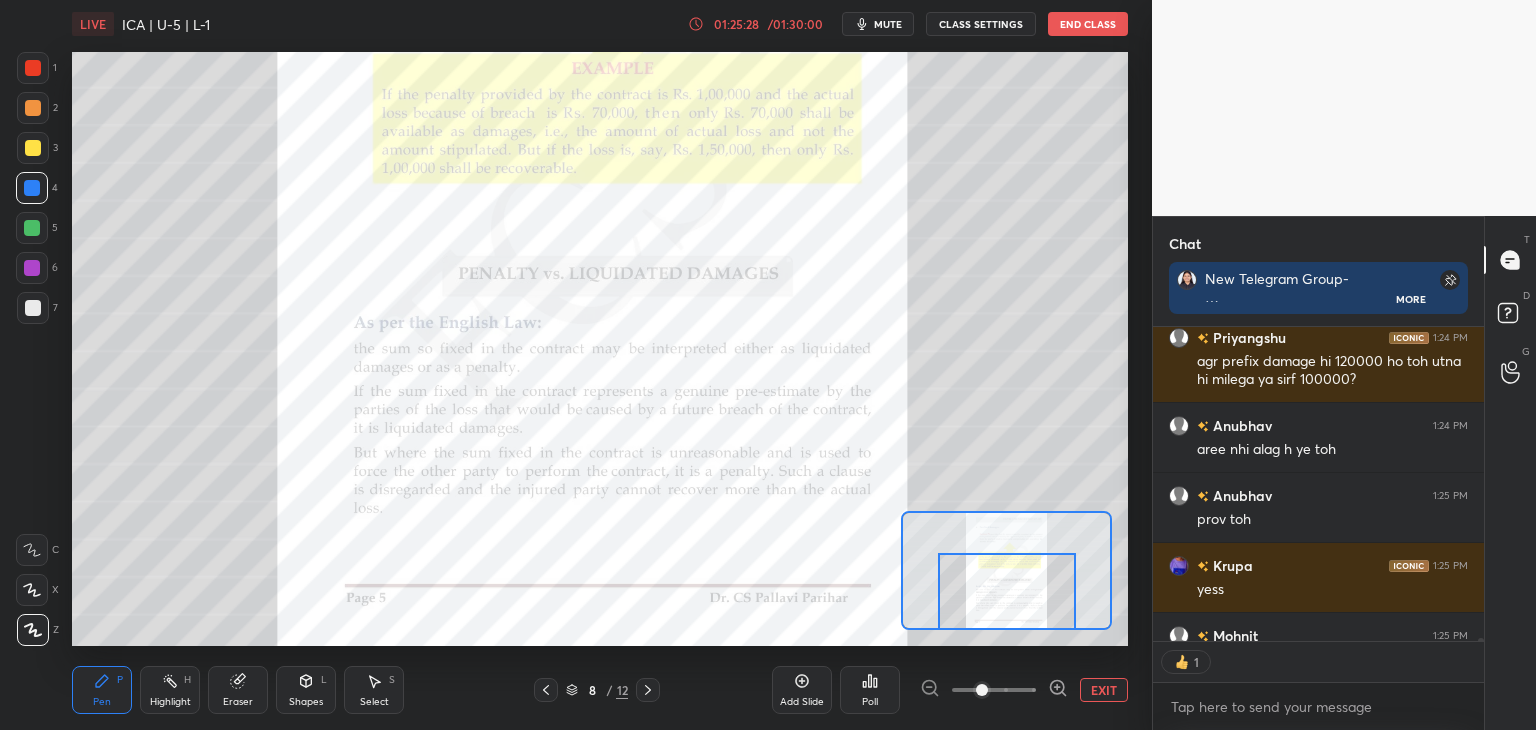 click at bounding box center [1007, 591] 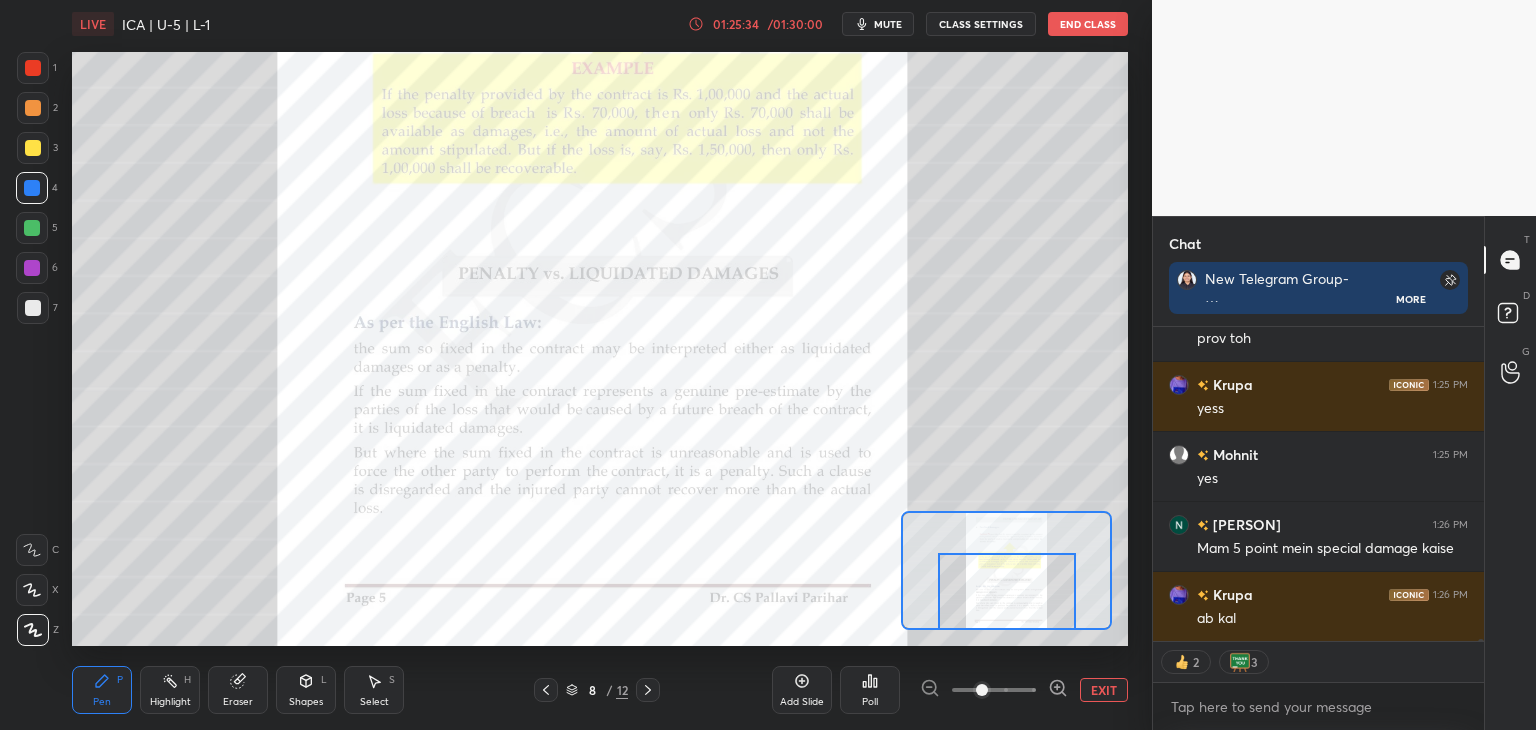 scroll, scrollTop: 41012, scrollLeft: 0, axis: vertical 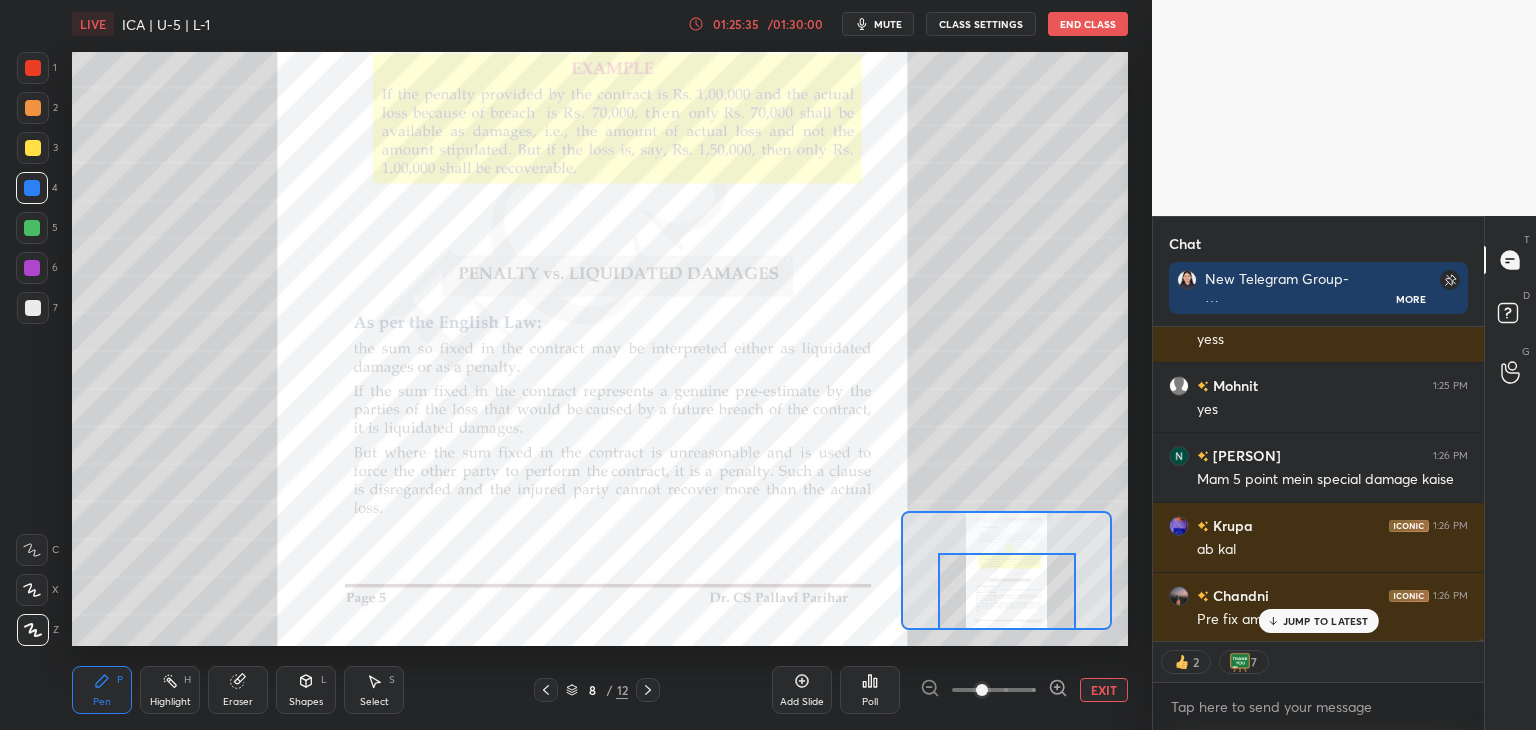 click 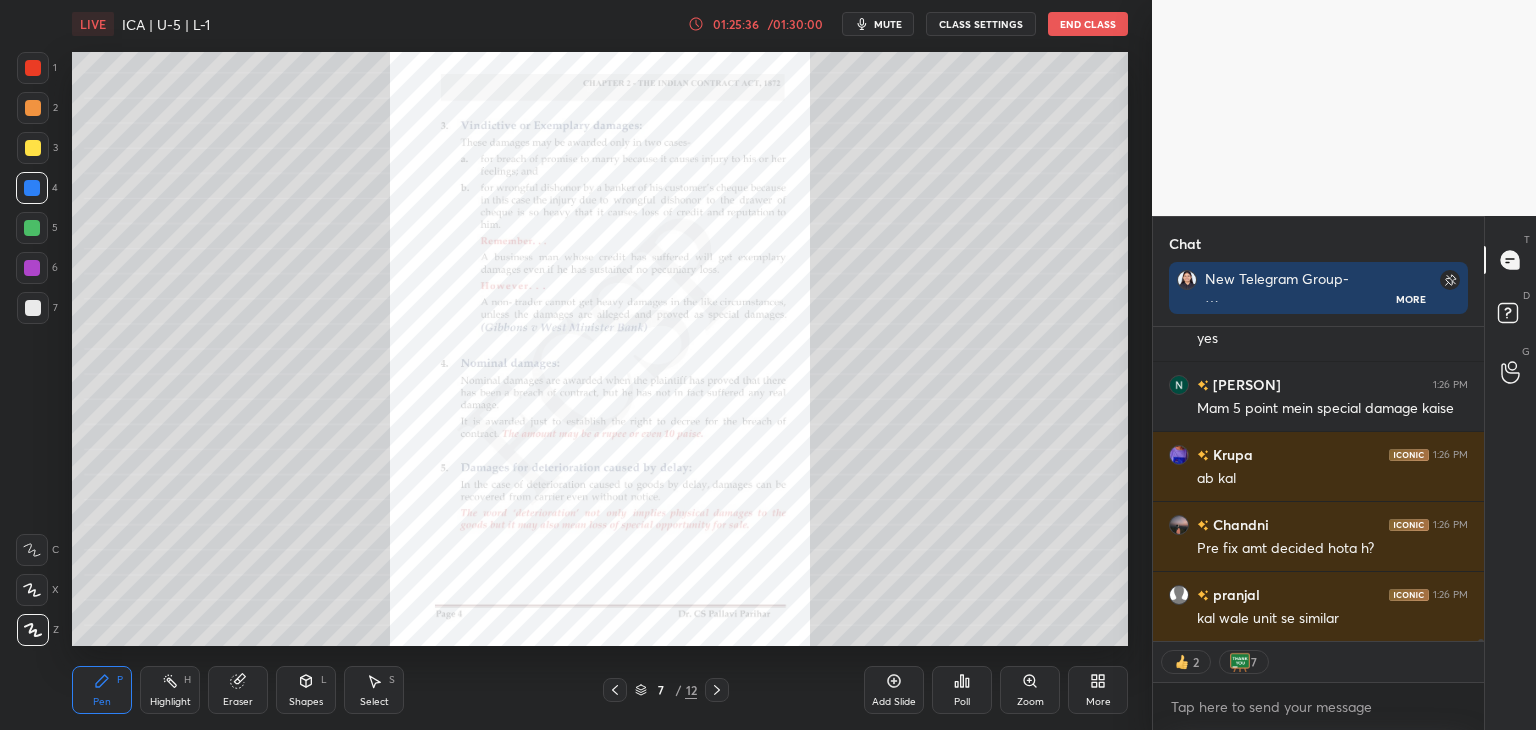scroll, scrollTop: 41171, scrollLeft: 0, axis: vertical 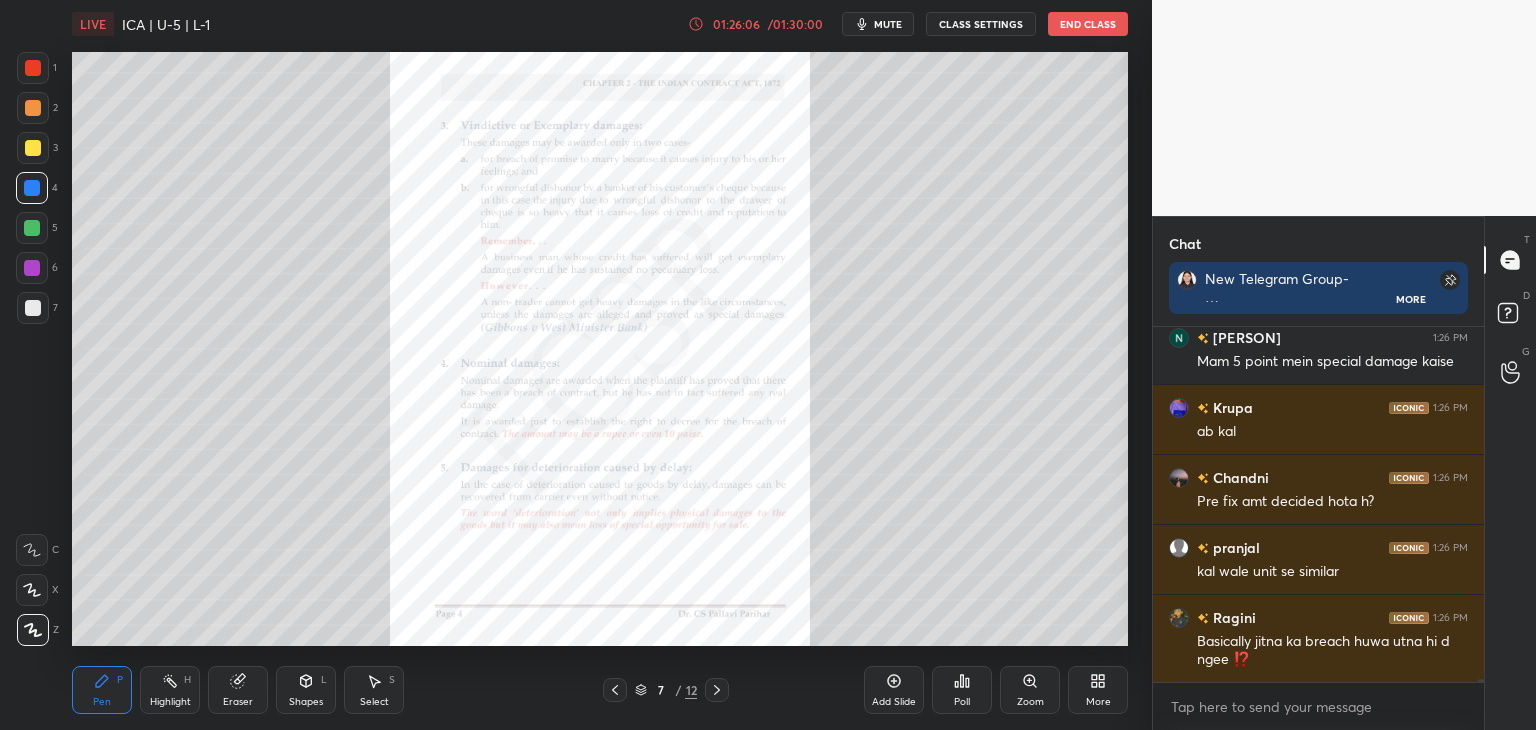 click 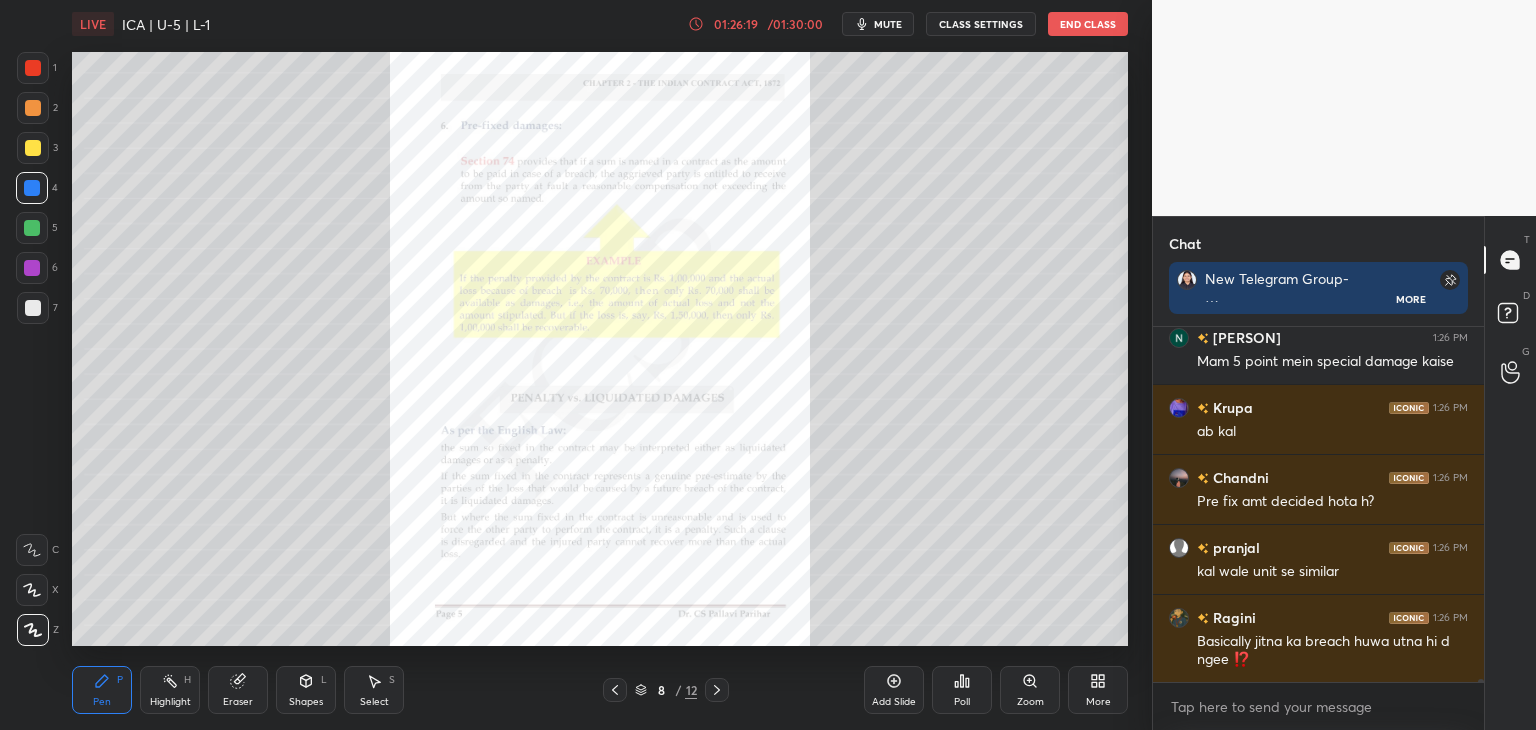 click at bounding box center [33, 148] 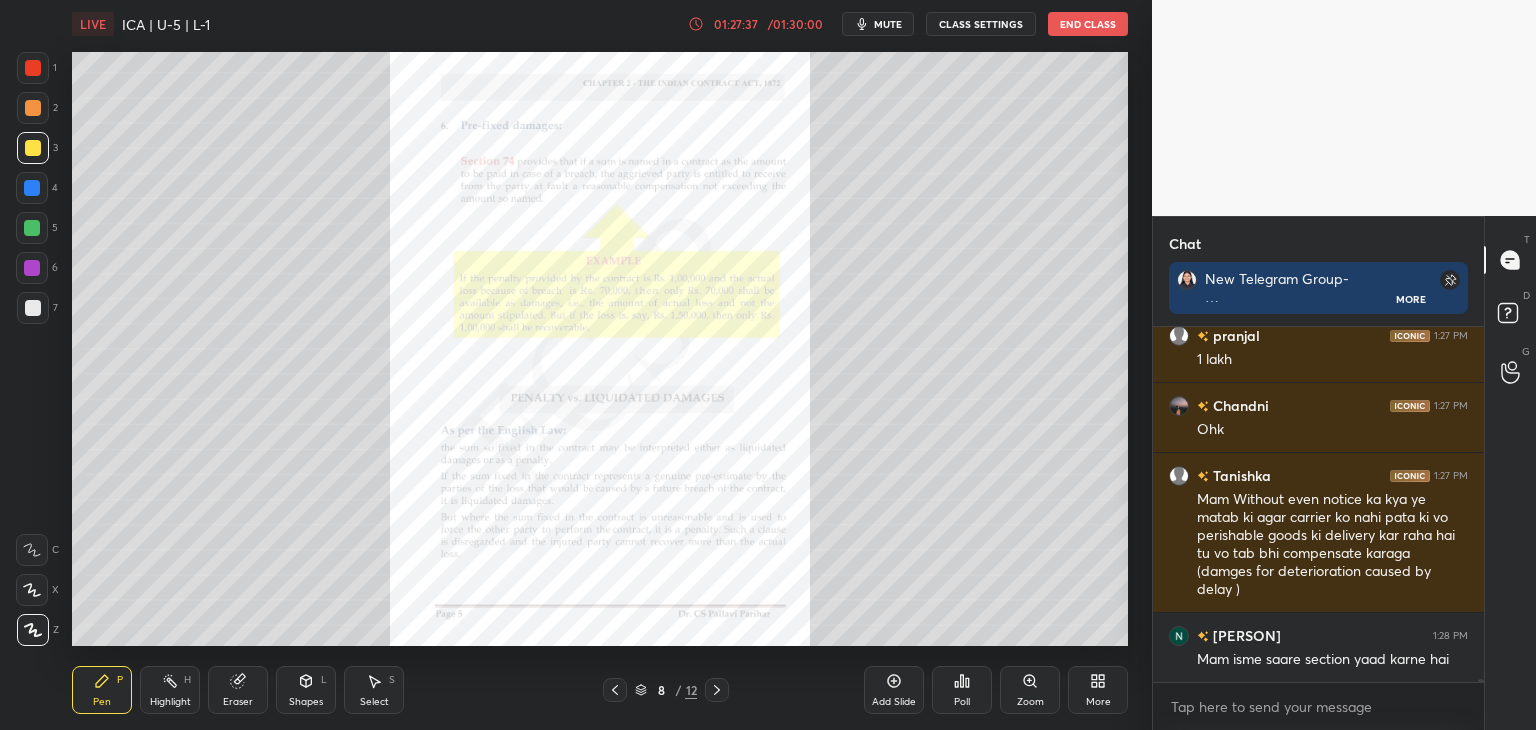 scroll, scrollTop: 41588, scrollLeft: 0, axis: vertical 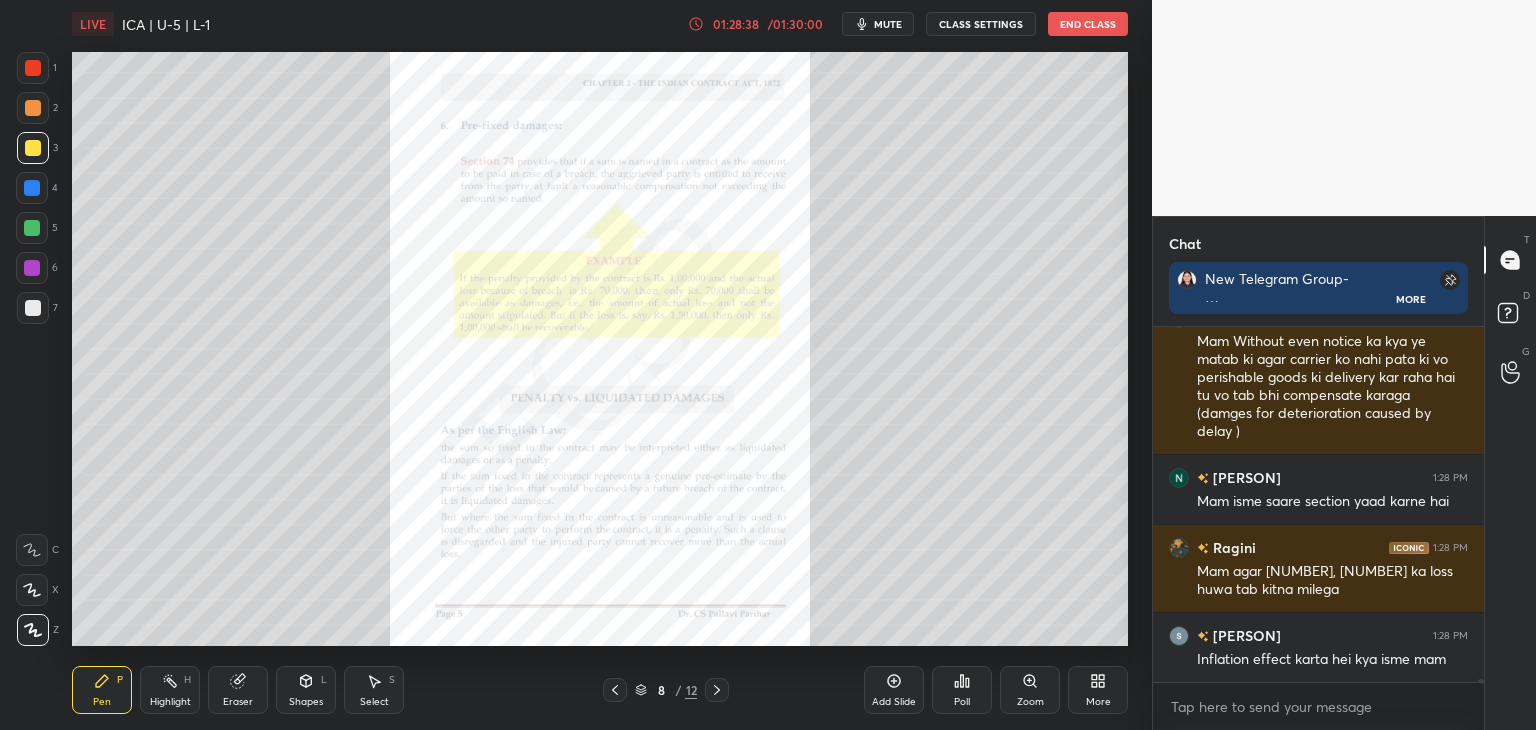 click at bounding box center [32, 188] 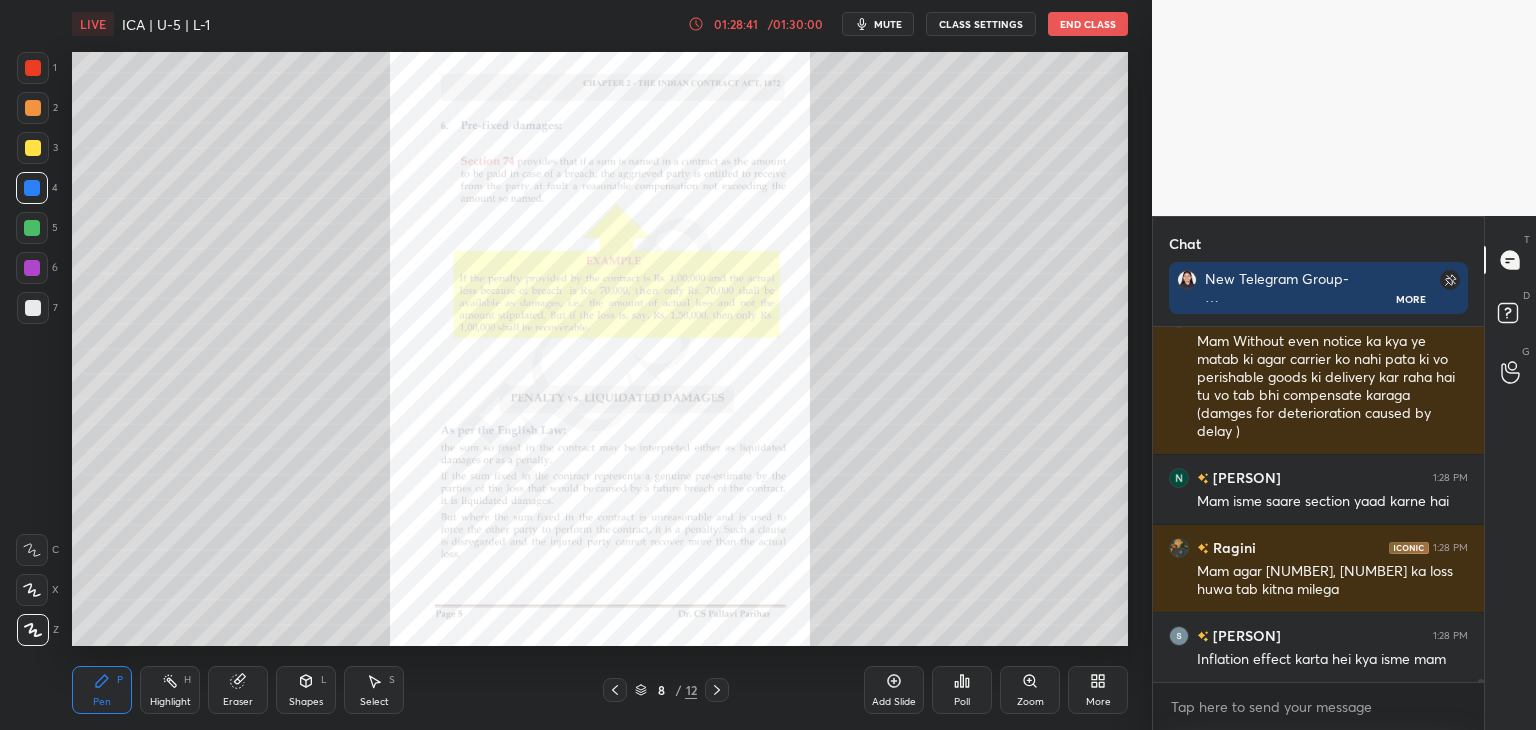 scroll, scrollTop: 41728, scrollLeft: 0, axis: vertical 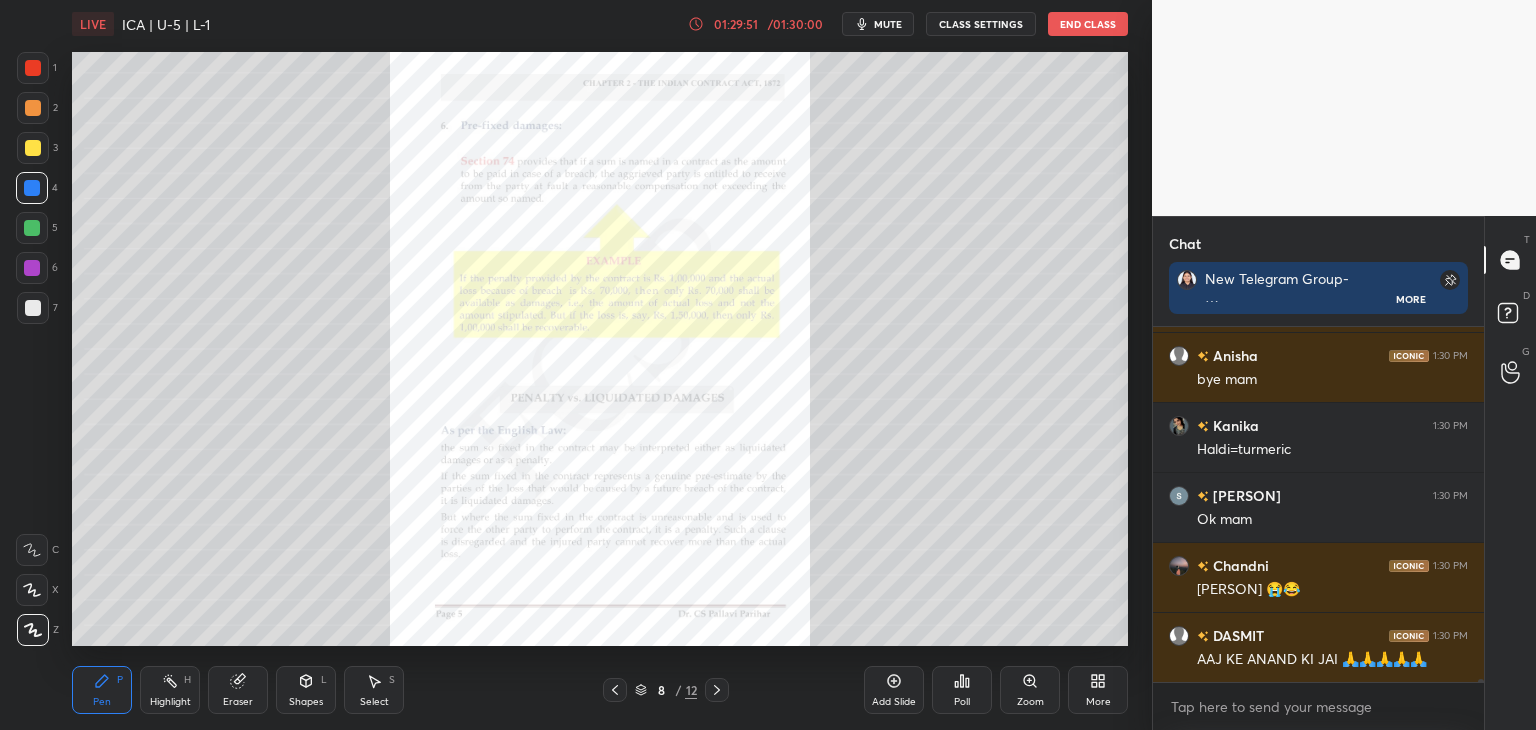 click on "01:29:51" at bounding box center [736, 24] 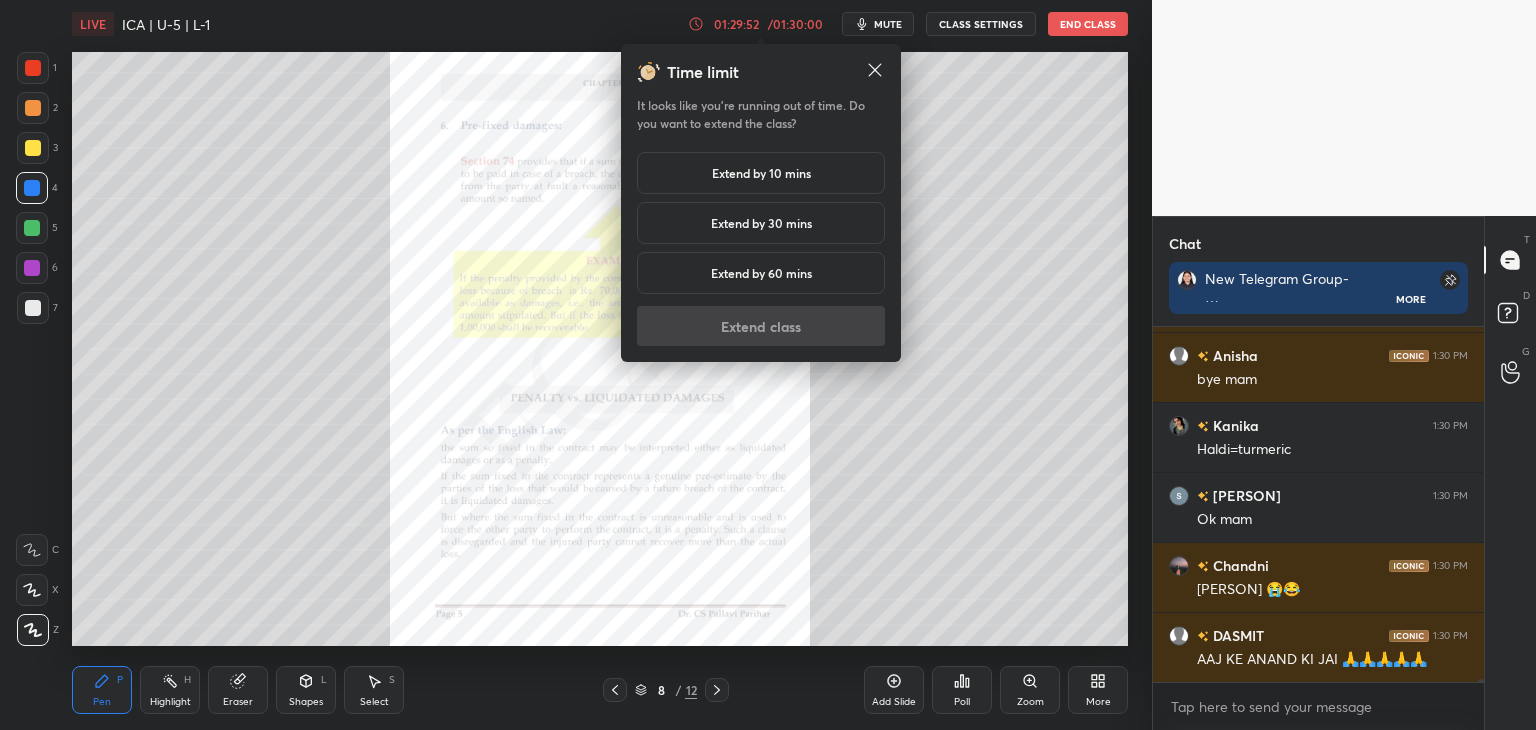 click on "Extend by 10 mins" at bounding box center [761, 173] 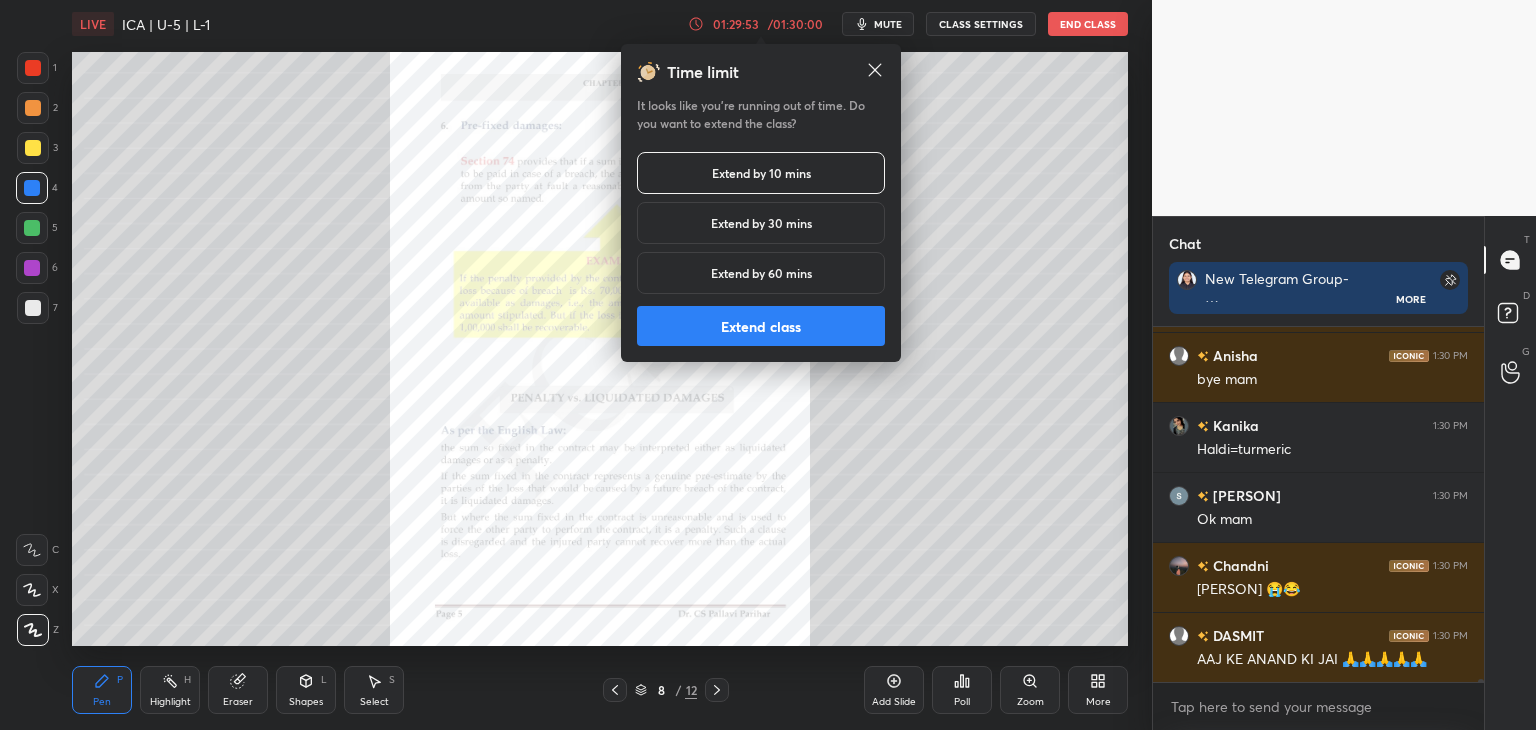 click on "Extend class" at bounding box center [761, 326] 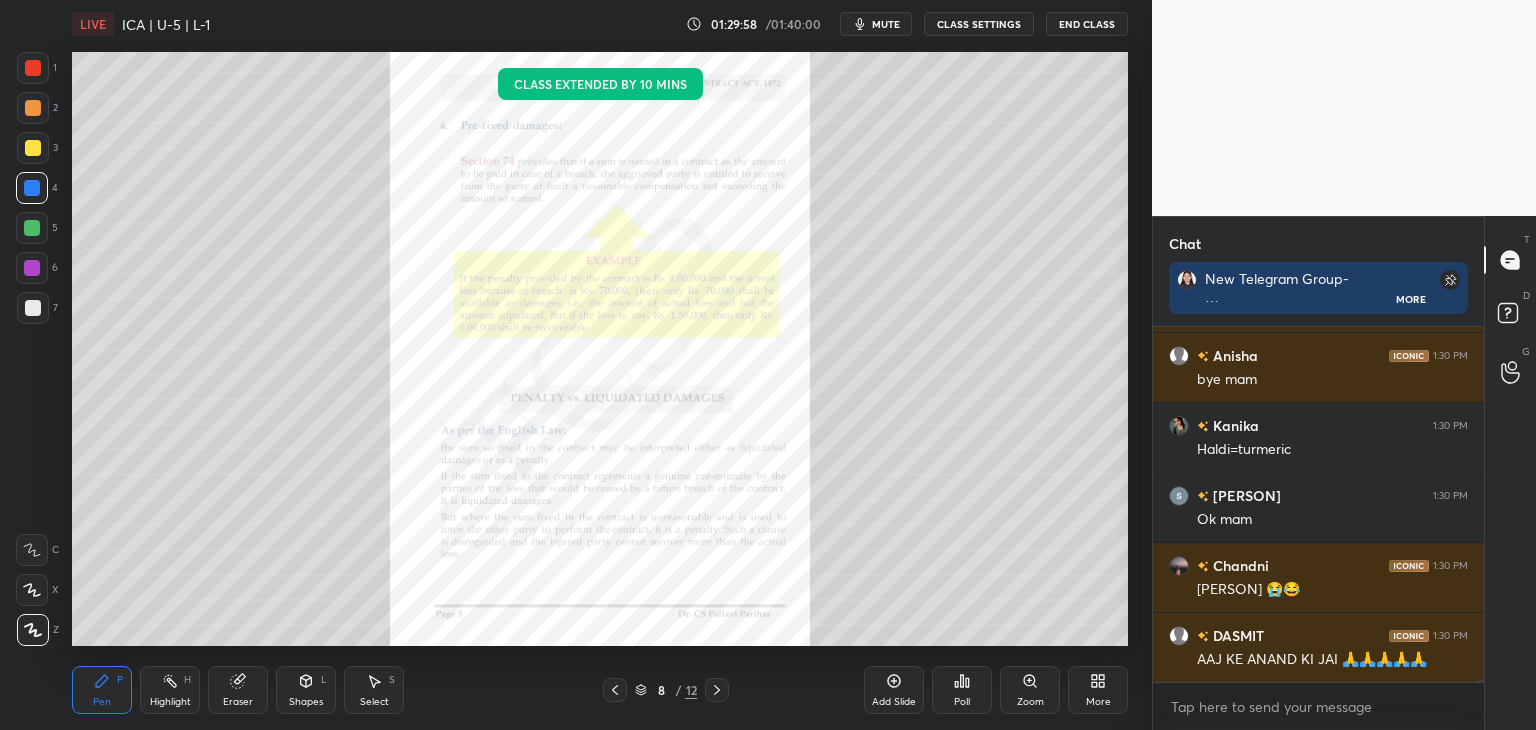 scroll, scrollTop: 42288, scrollLeft: 0, axis: vertical 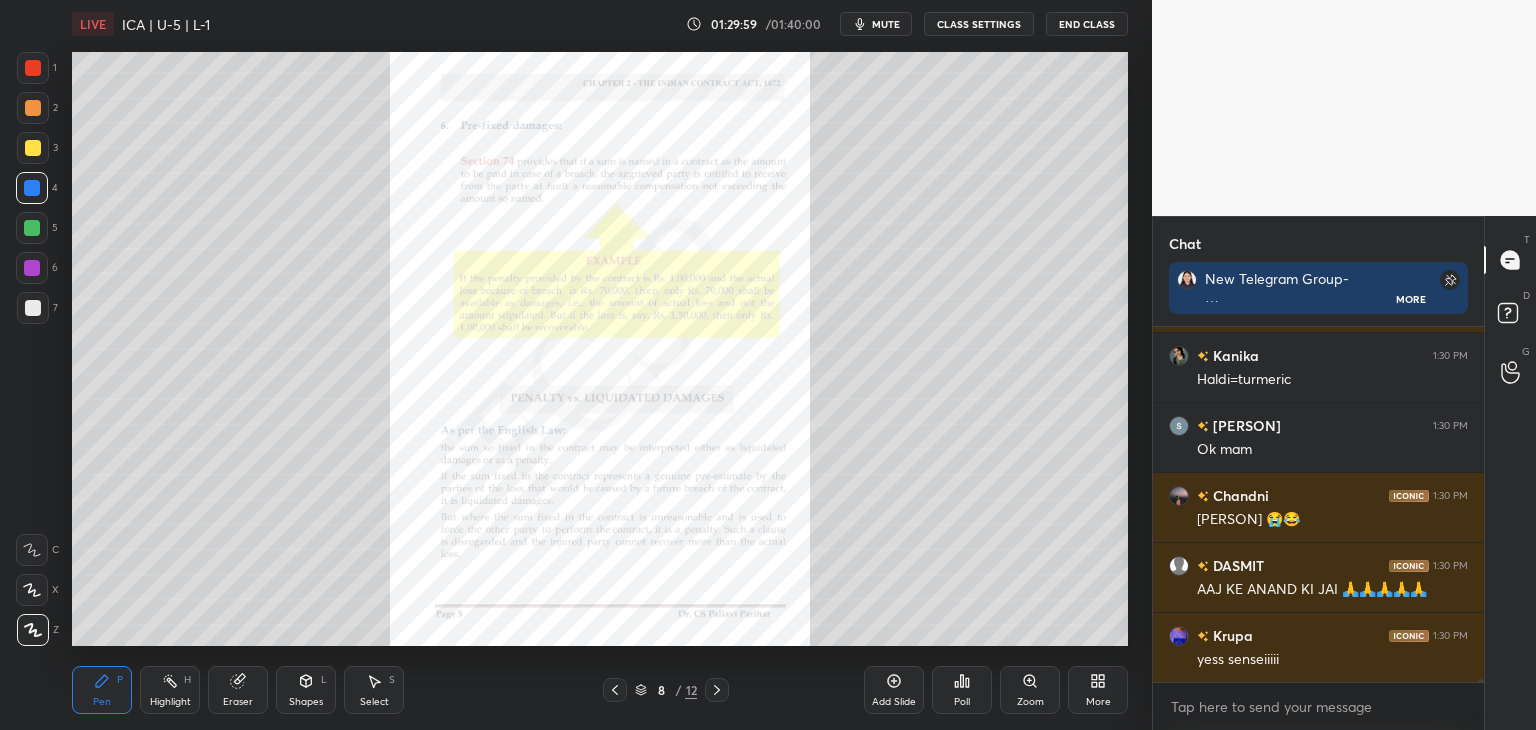 click 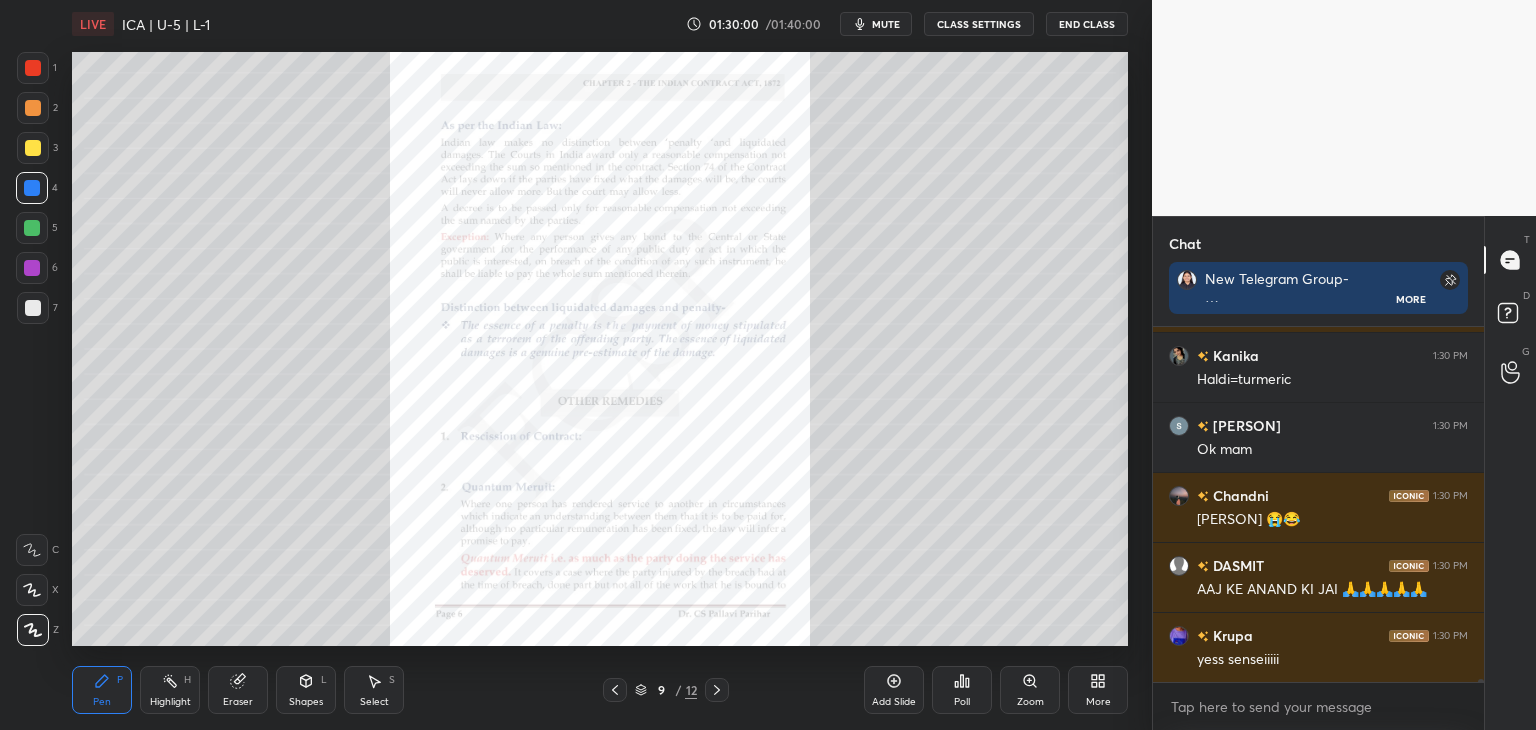 scroll, scrollTop: 42358, scrollLeft: 0, axis: vertical 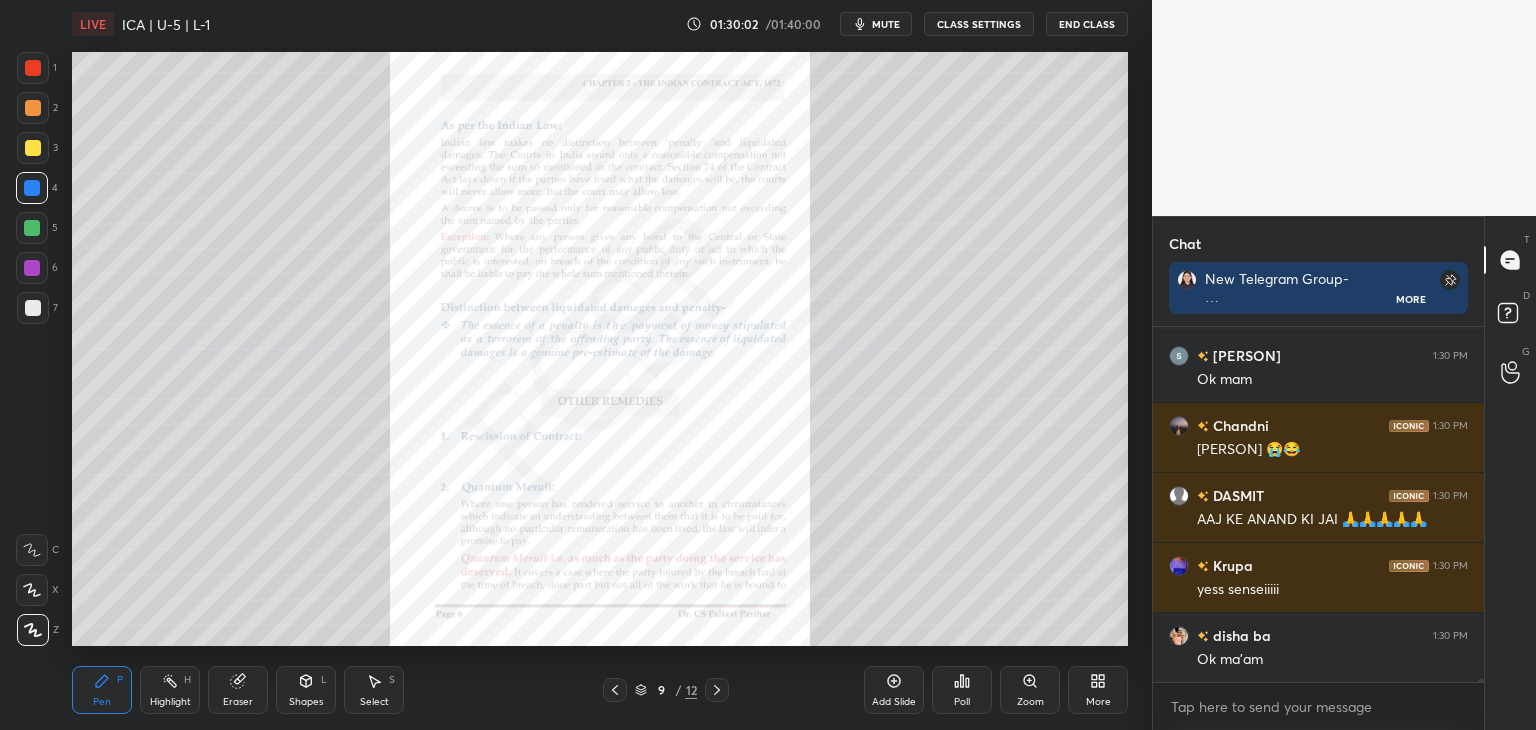 click 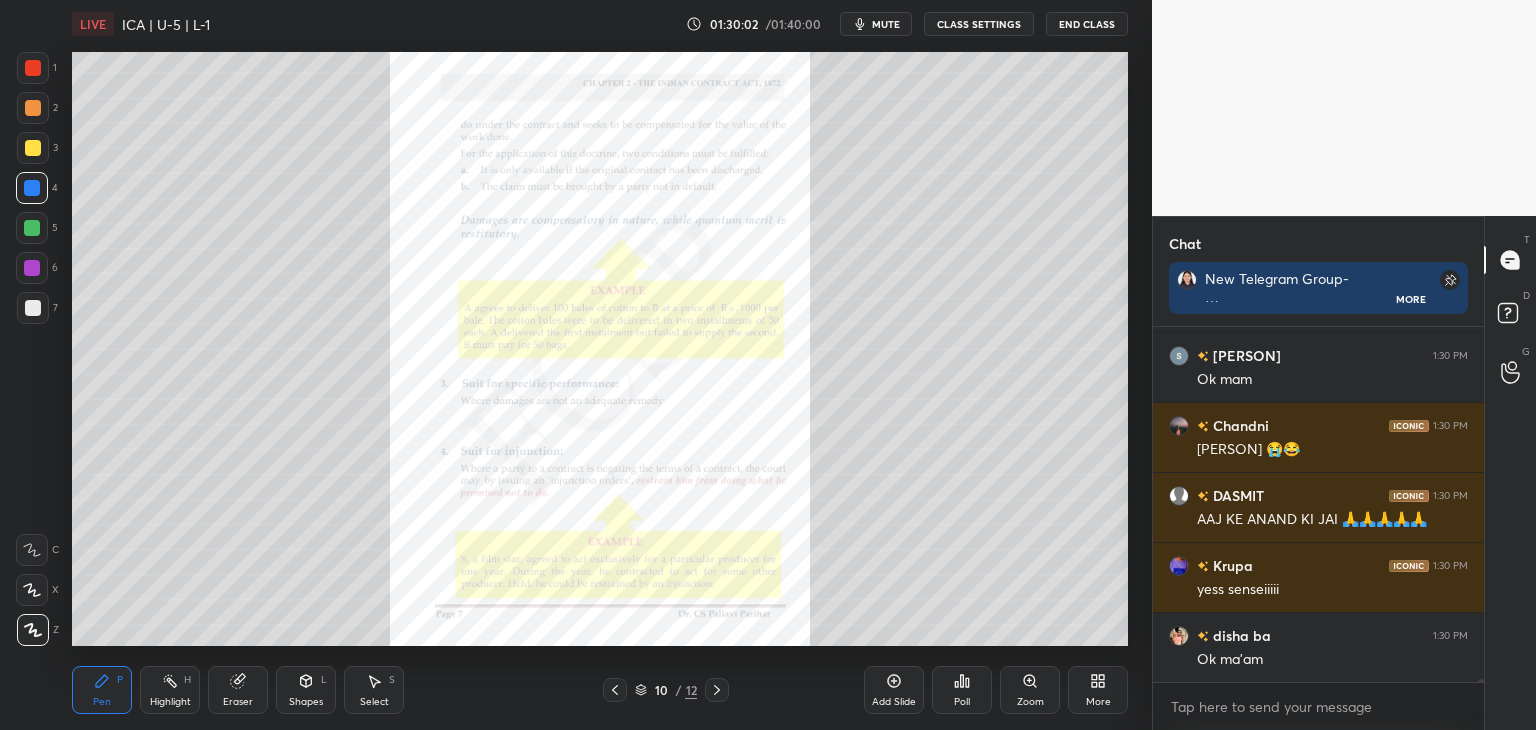 click 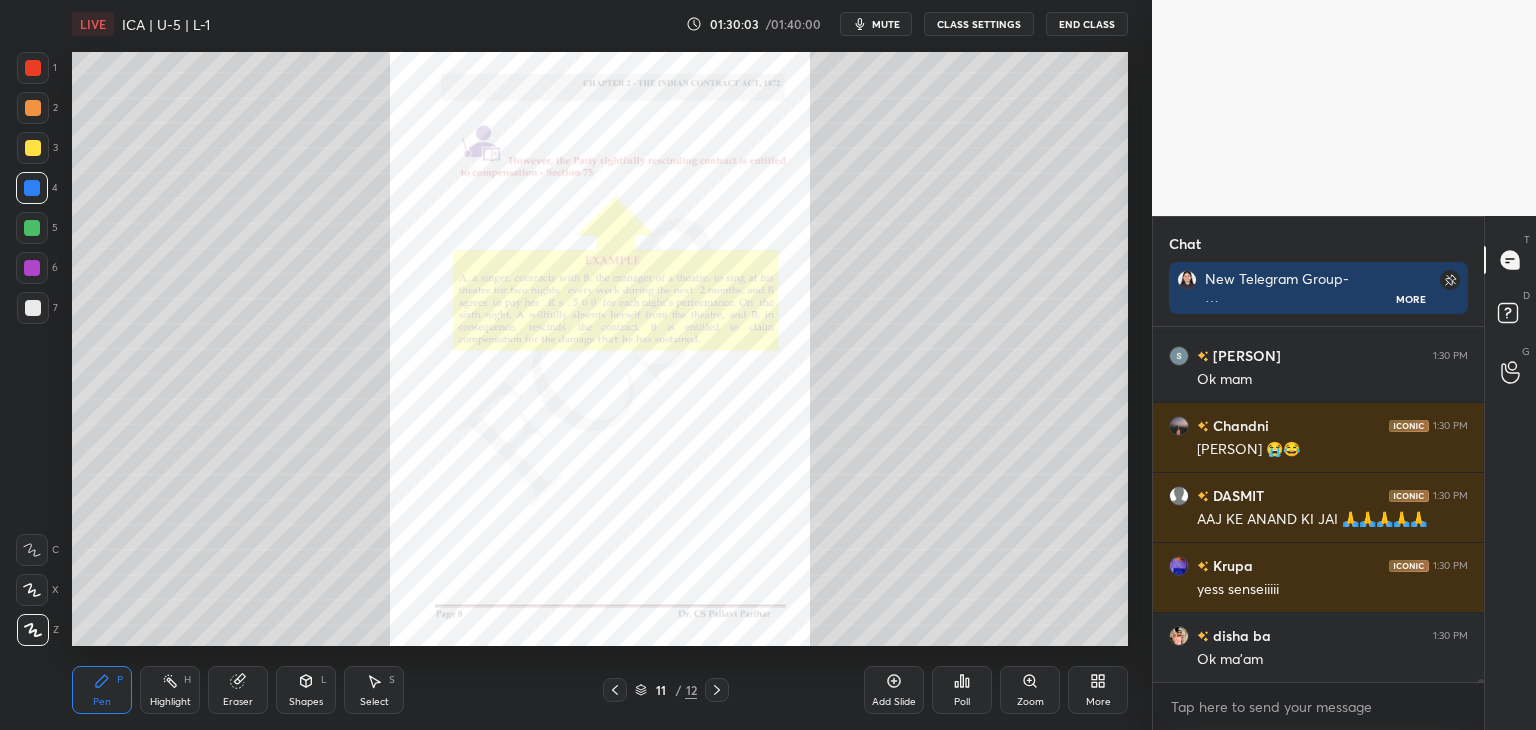 scroll, scrollTop: 42428, scrollLeft: 0, axis: vertical 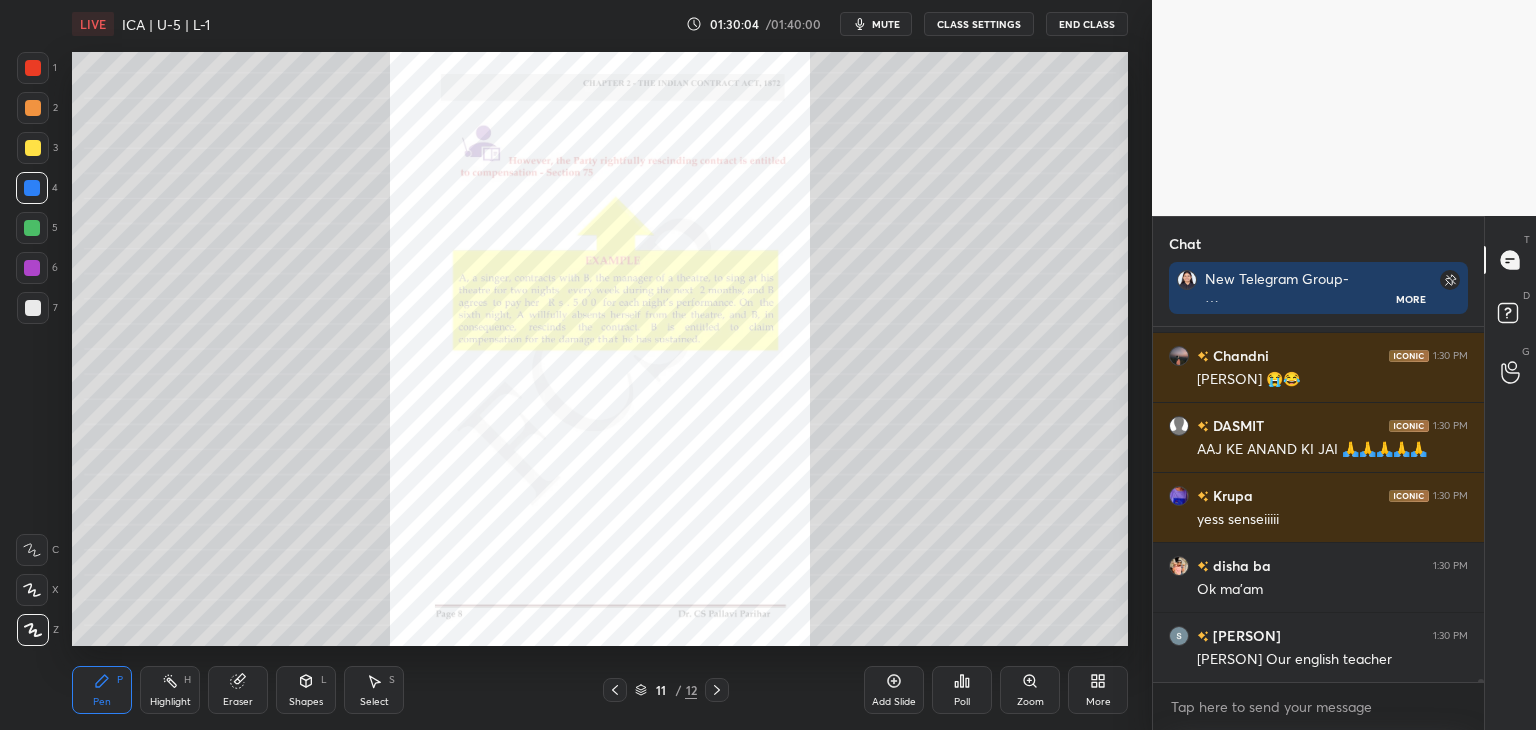 click 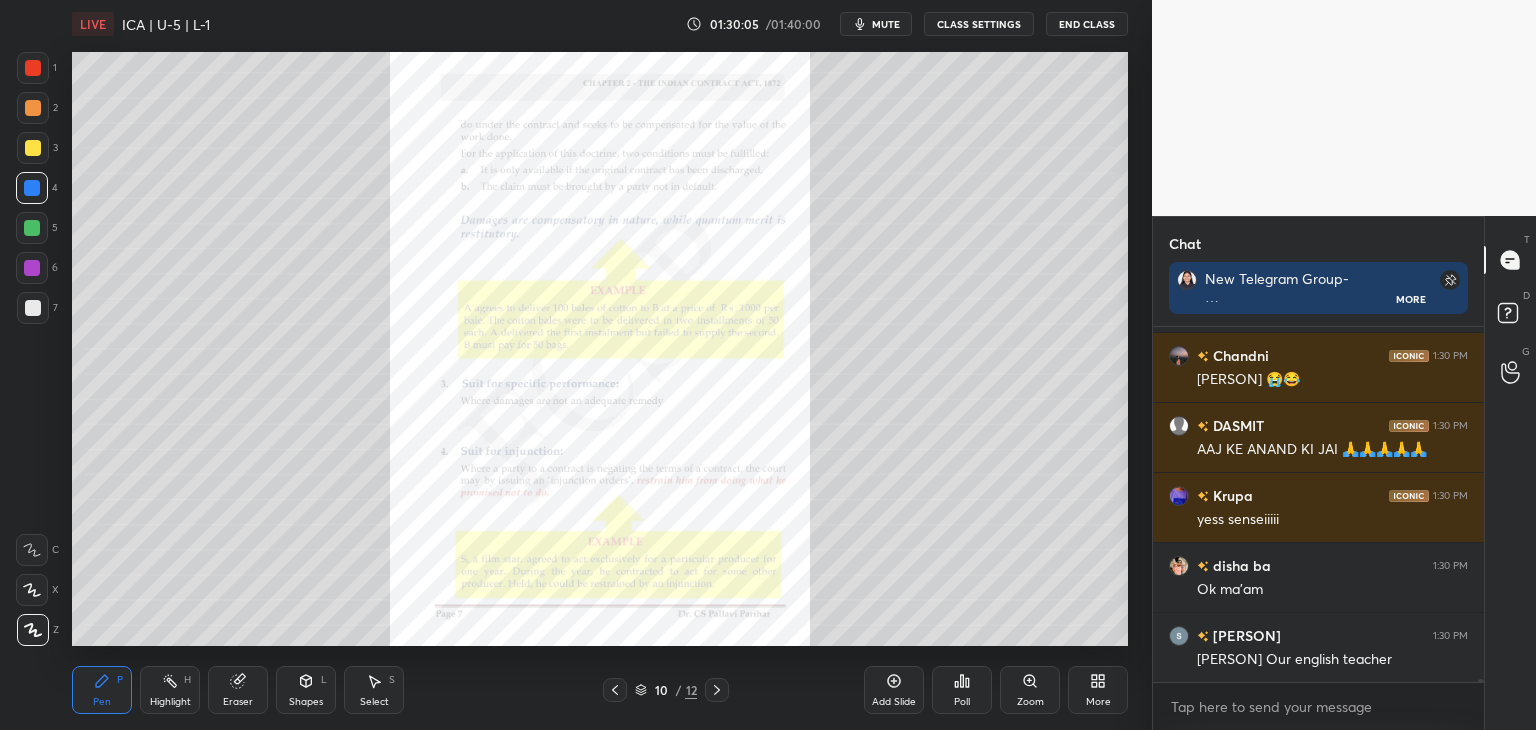 click 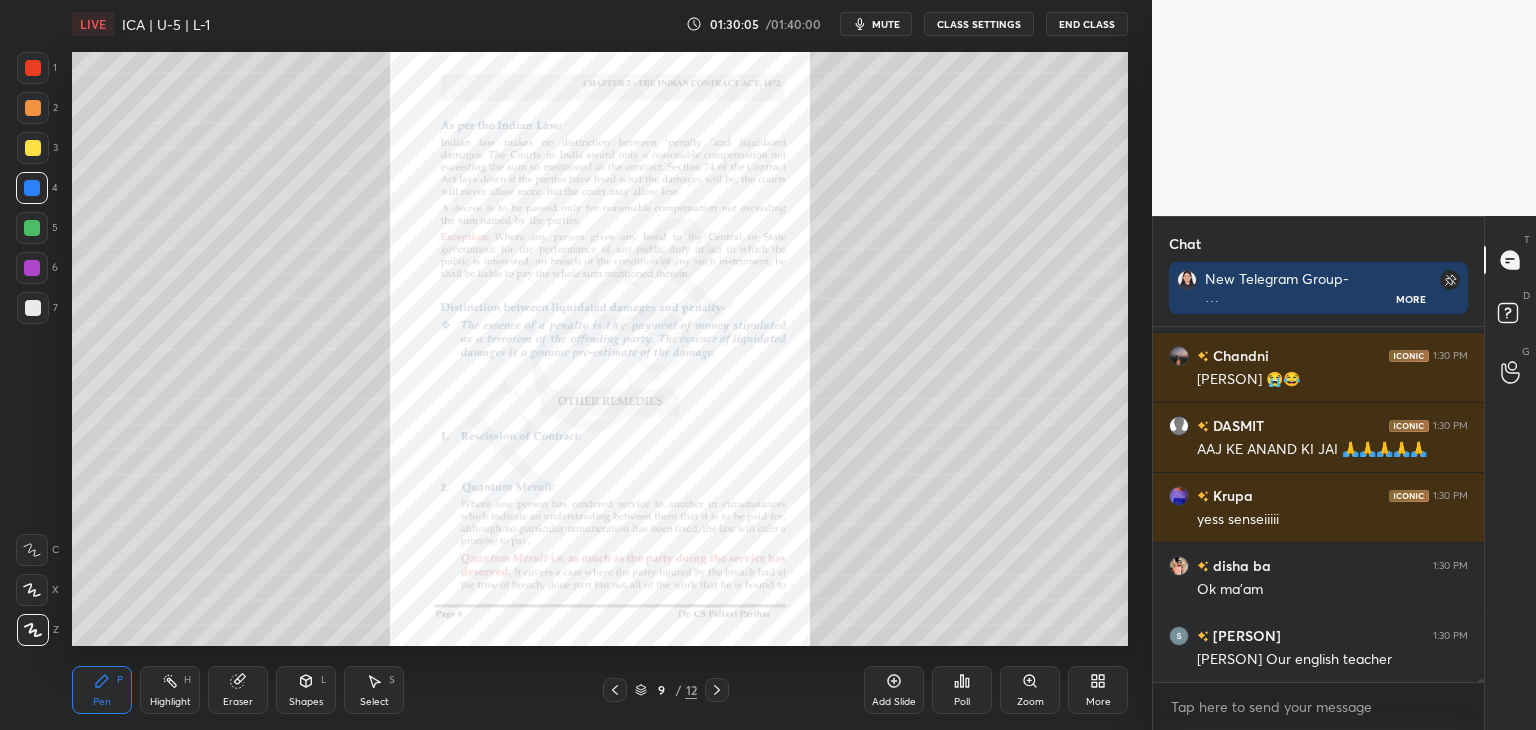 click at bounding box center [615, 690] 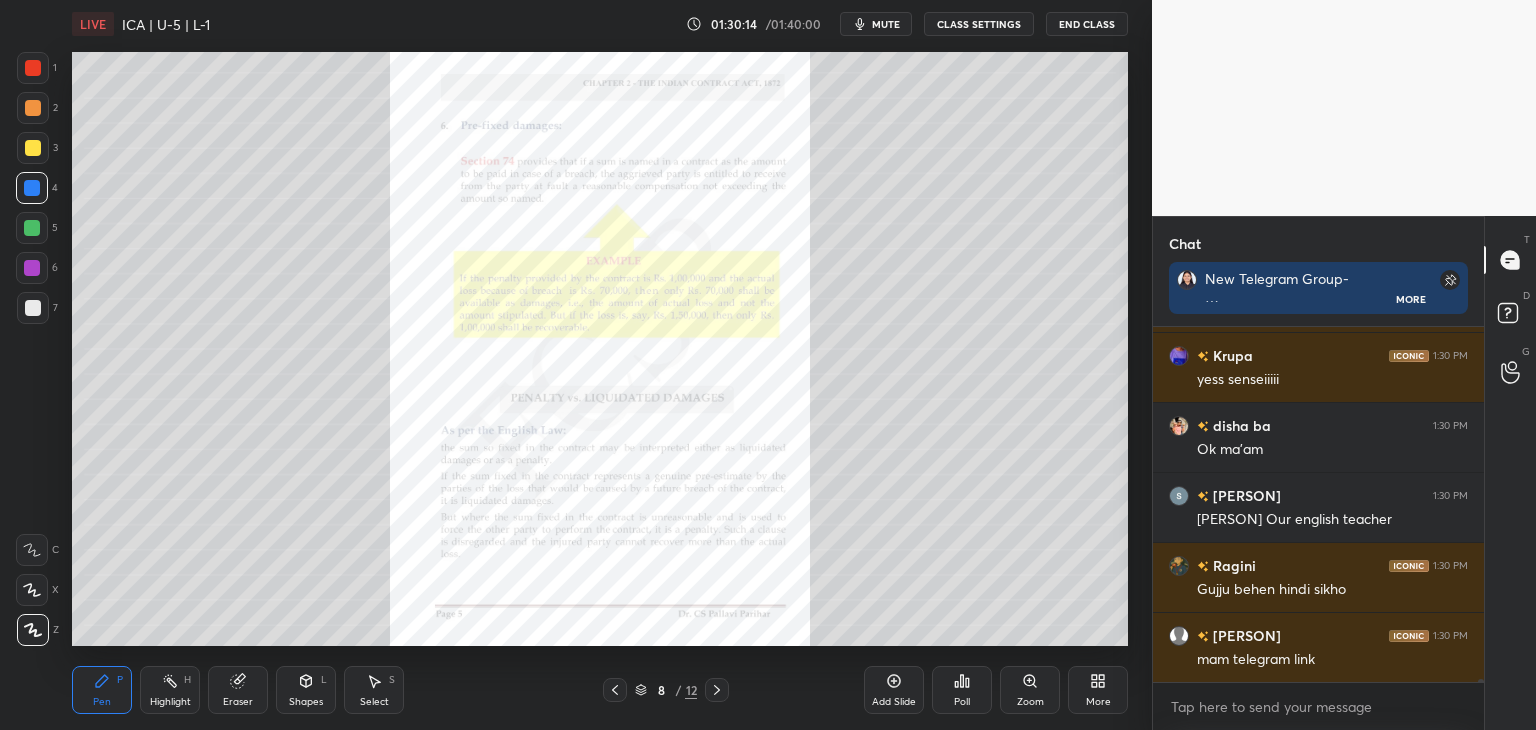 scroll, scrollTop: 42656, scrollLeft: 0, axis: vertical 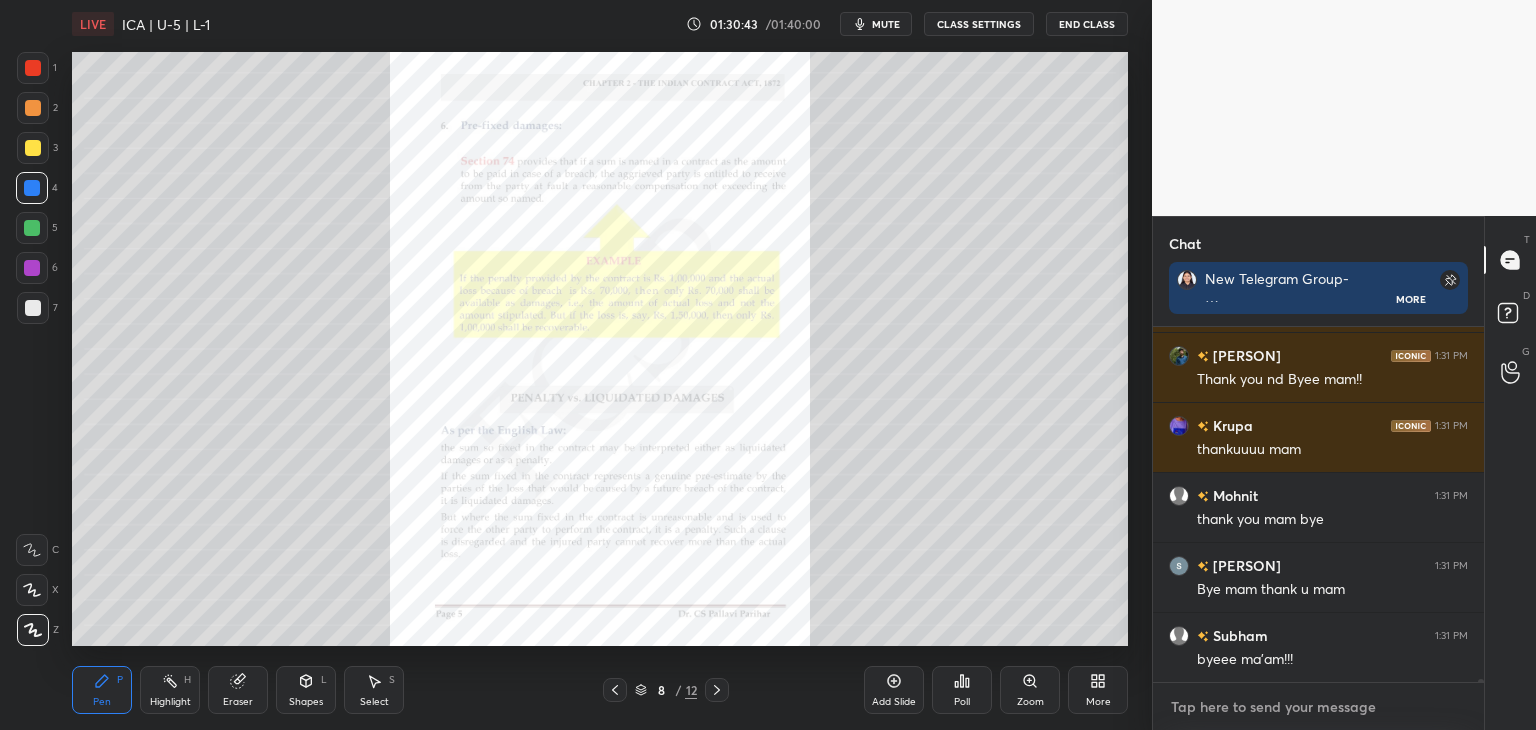 type on "x" 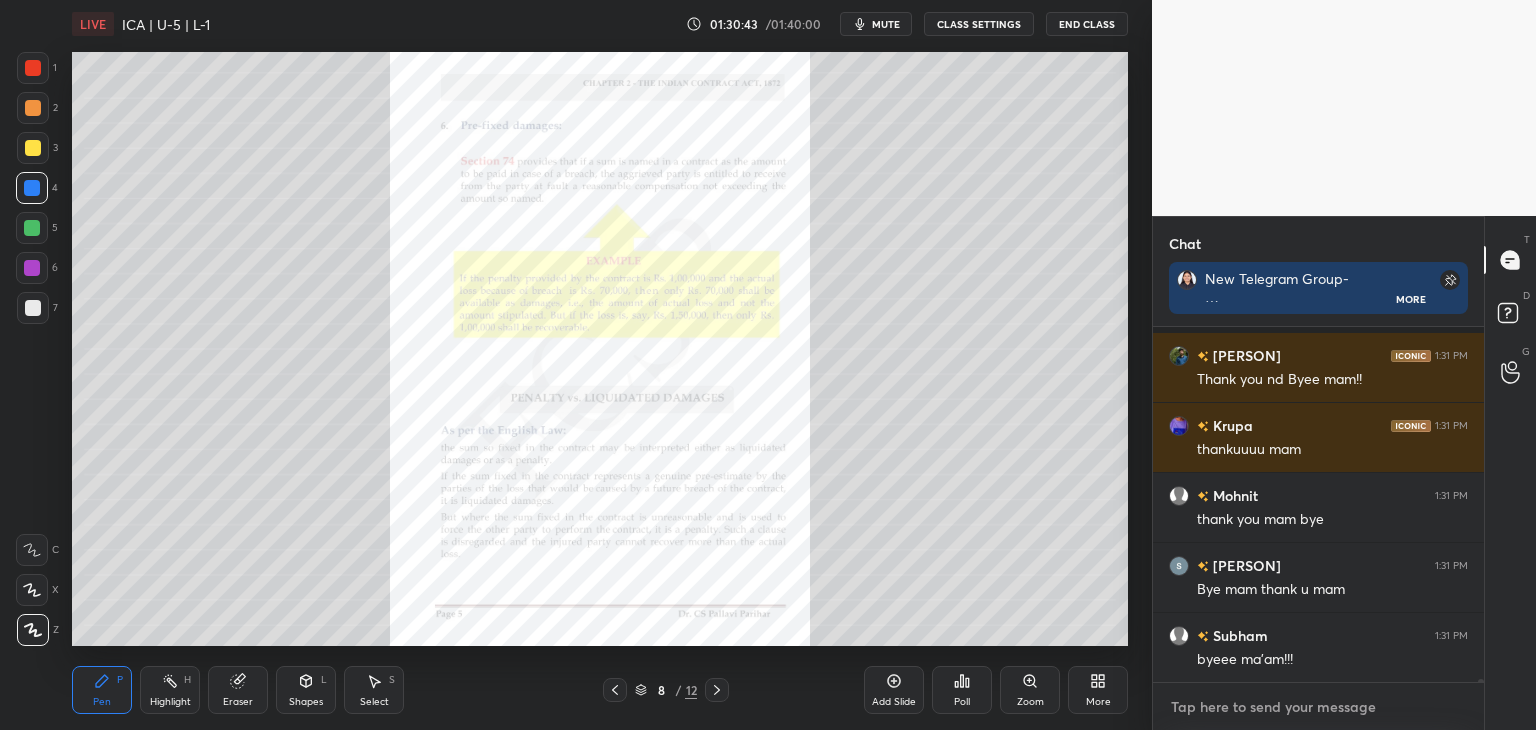 scroll, scrollTop: 43374, scrollLeft: 0, axis: vertical 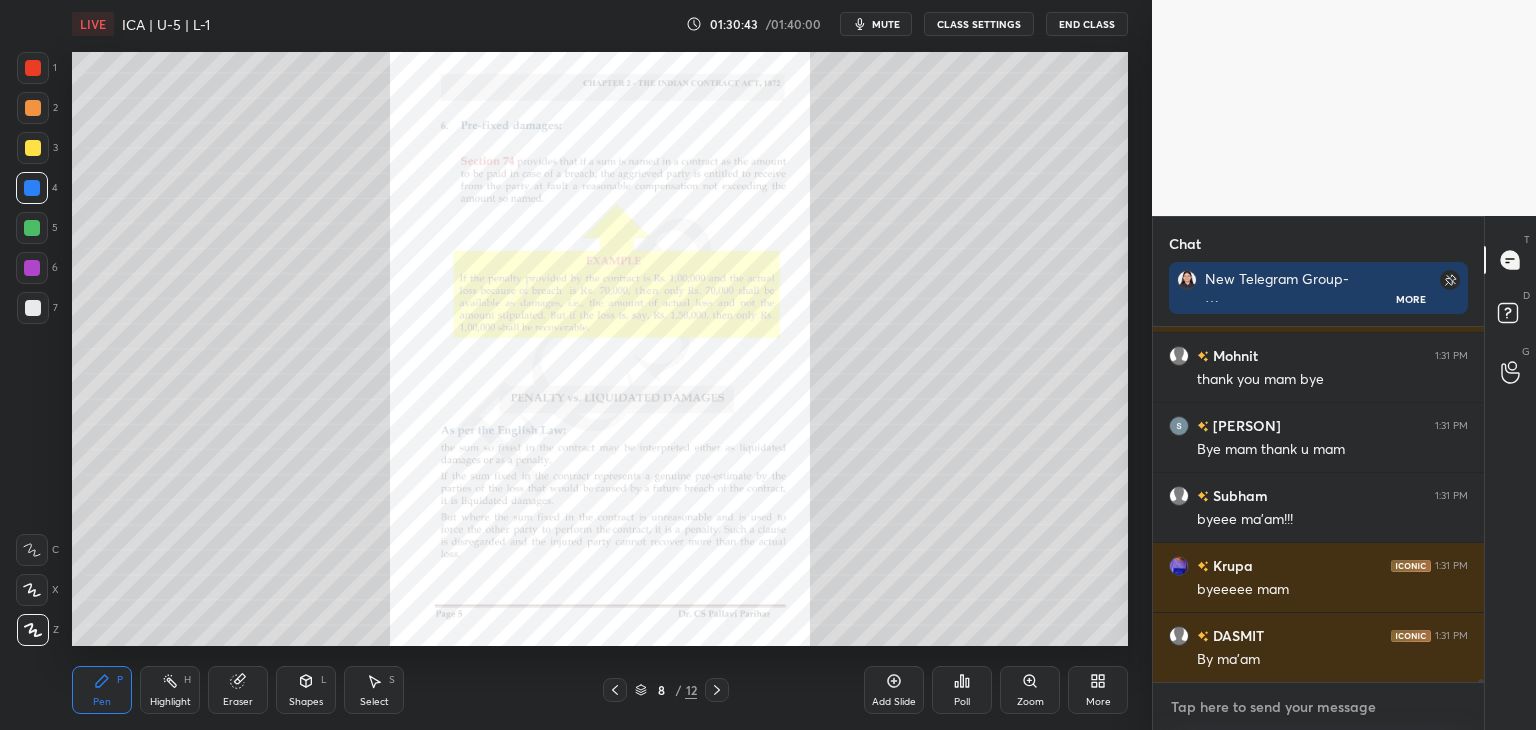 click at bounding box center (1318, 707) 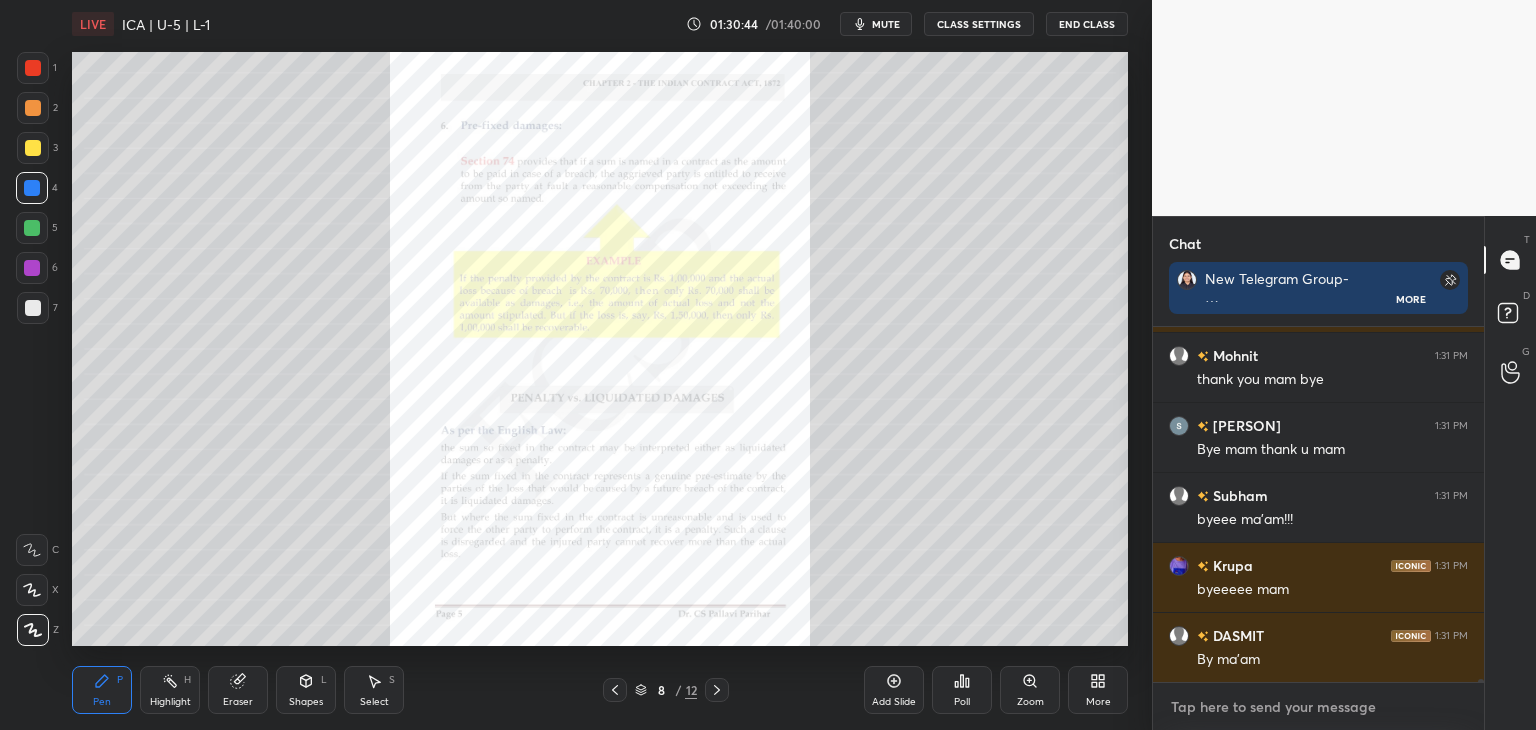 paste on "https://t.me/+x8IKM9l47kg2Y2Jl" 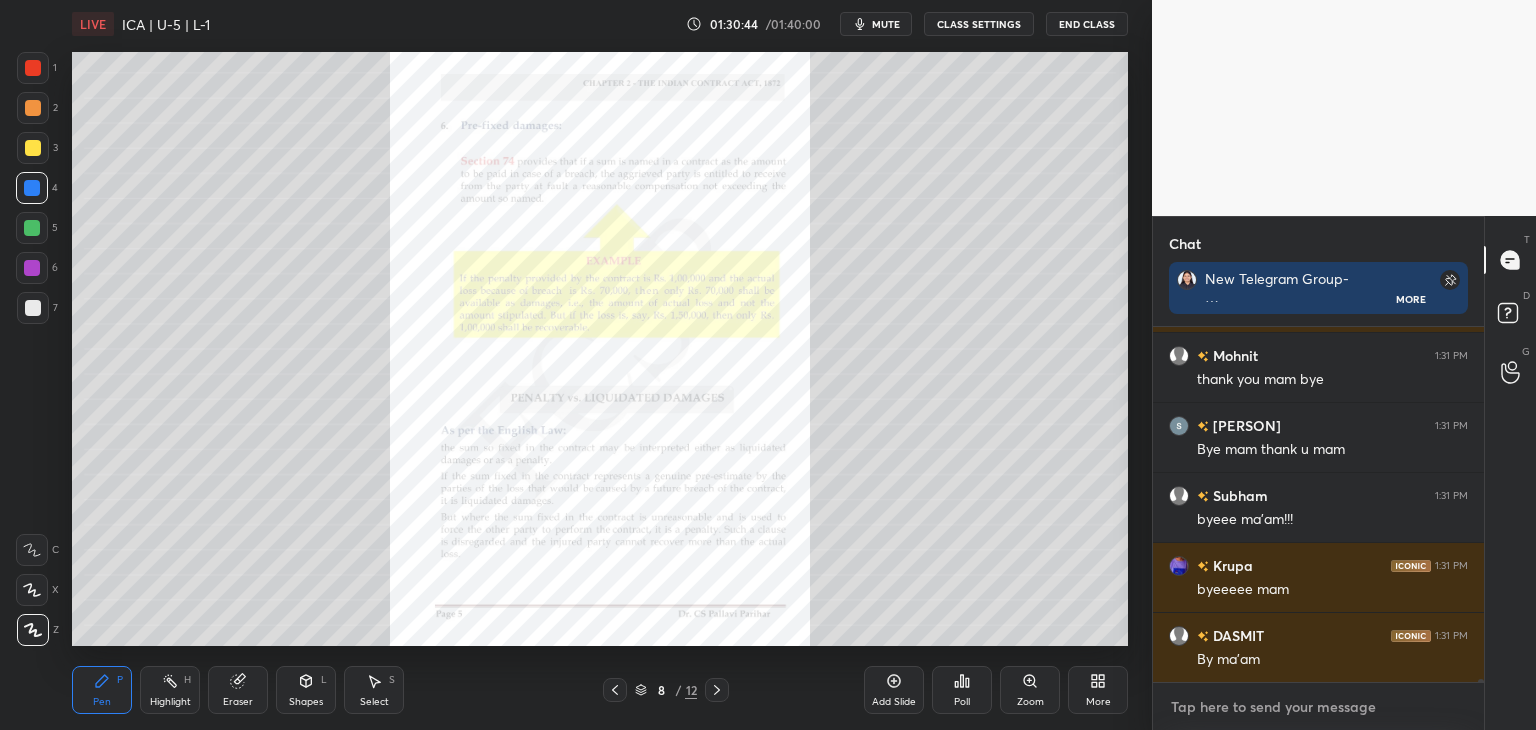 type on "https://t.me/+x8IKM9l47kg2Y2Jl" 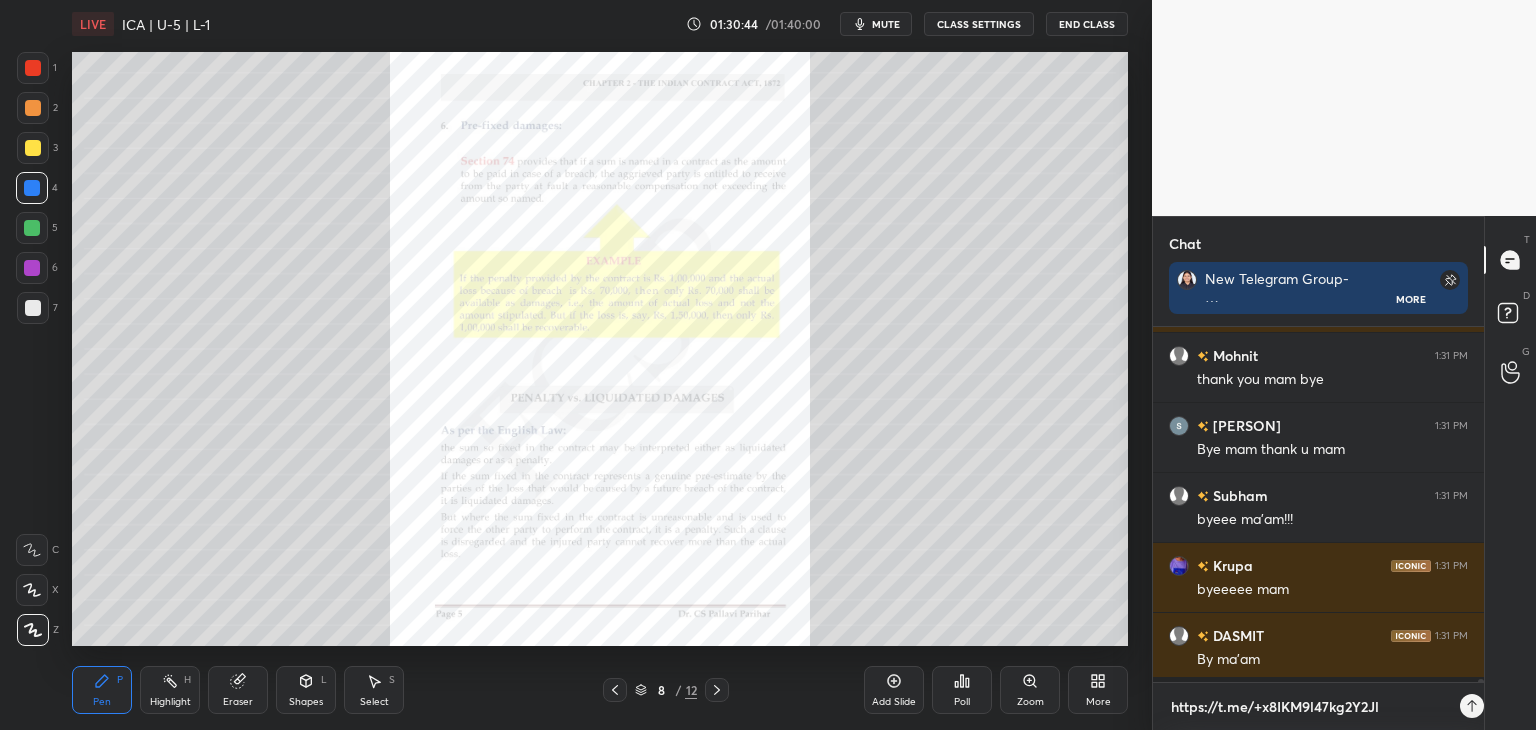 scroll, scrollTop: 344, scrollLeft: 325, axis: both 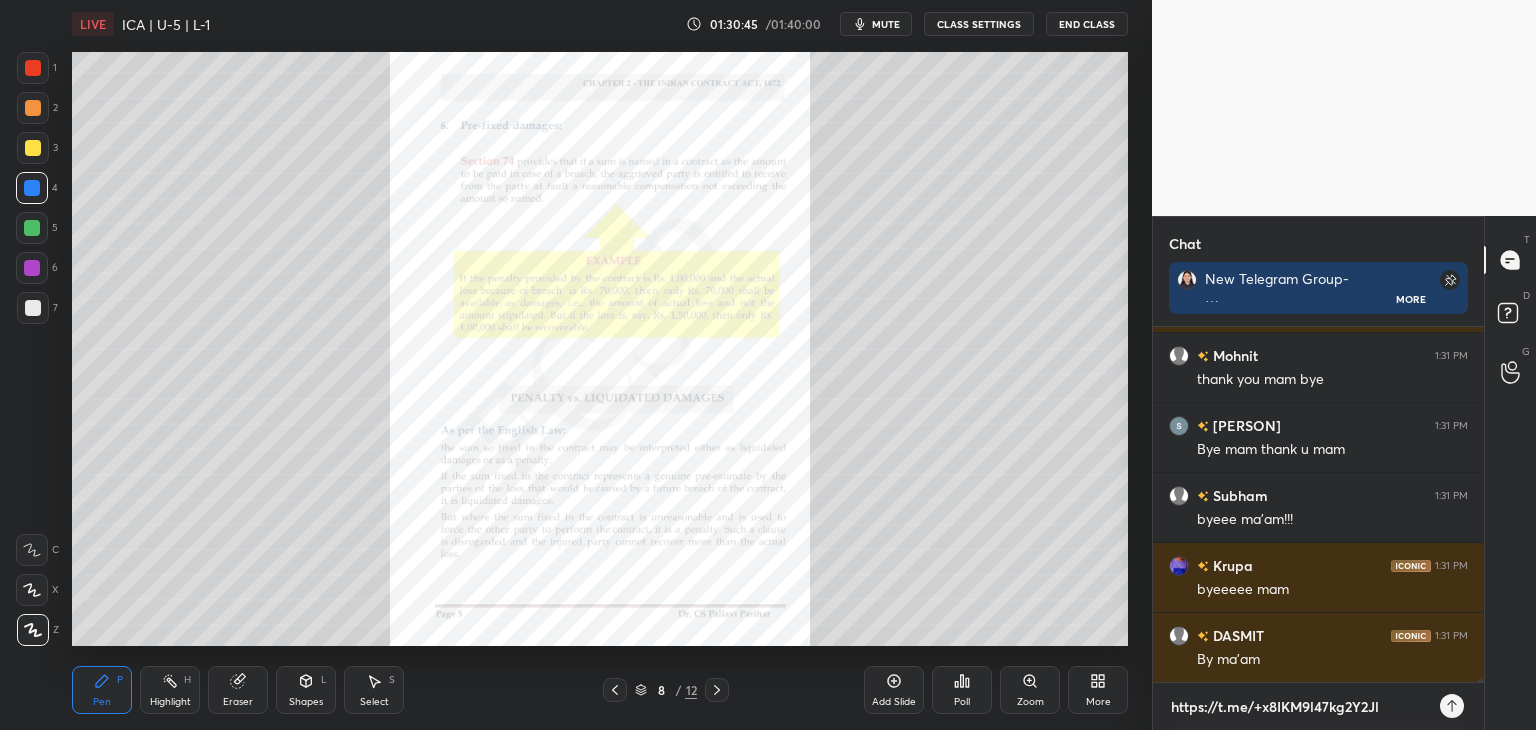 type 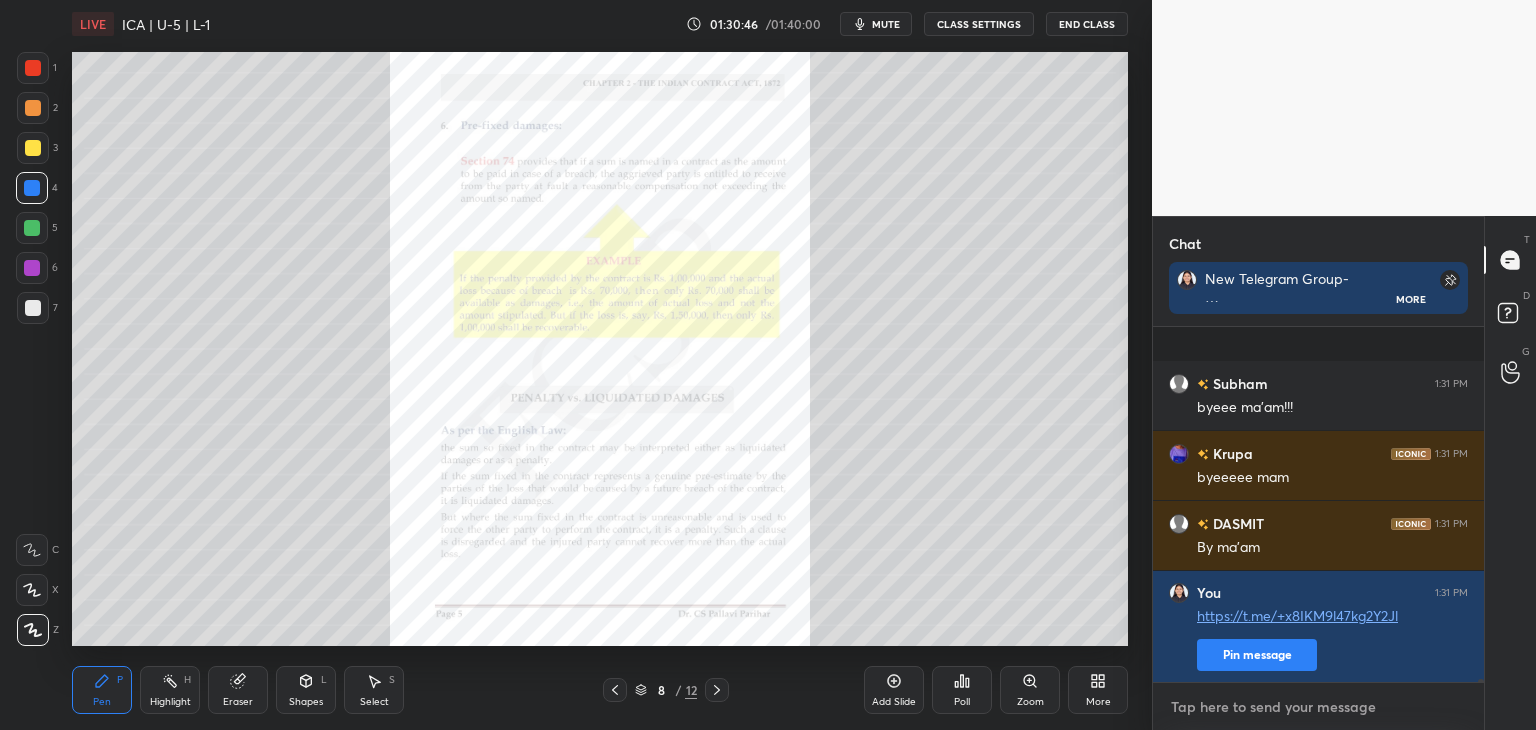 scroll, scrollTop: 43626, scrollLeft: 0, axis: vertical 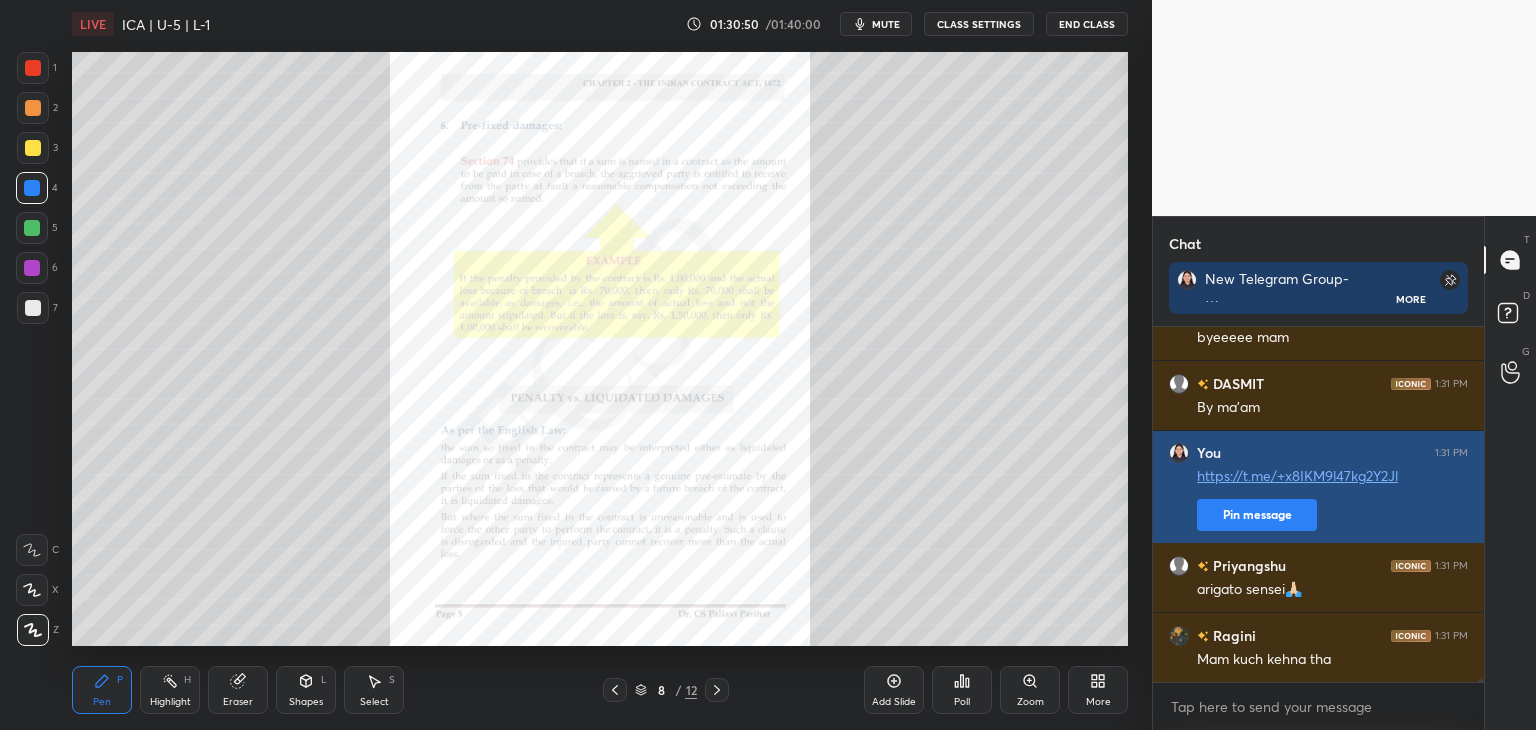 click on "Pin message" at bounding box center [1257, 515] 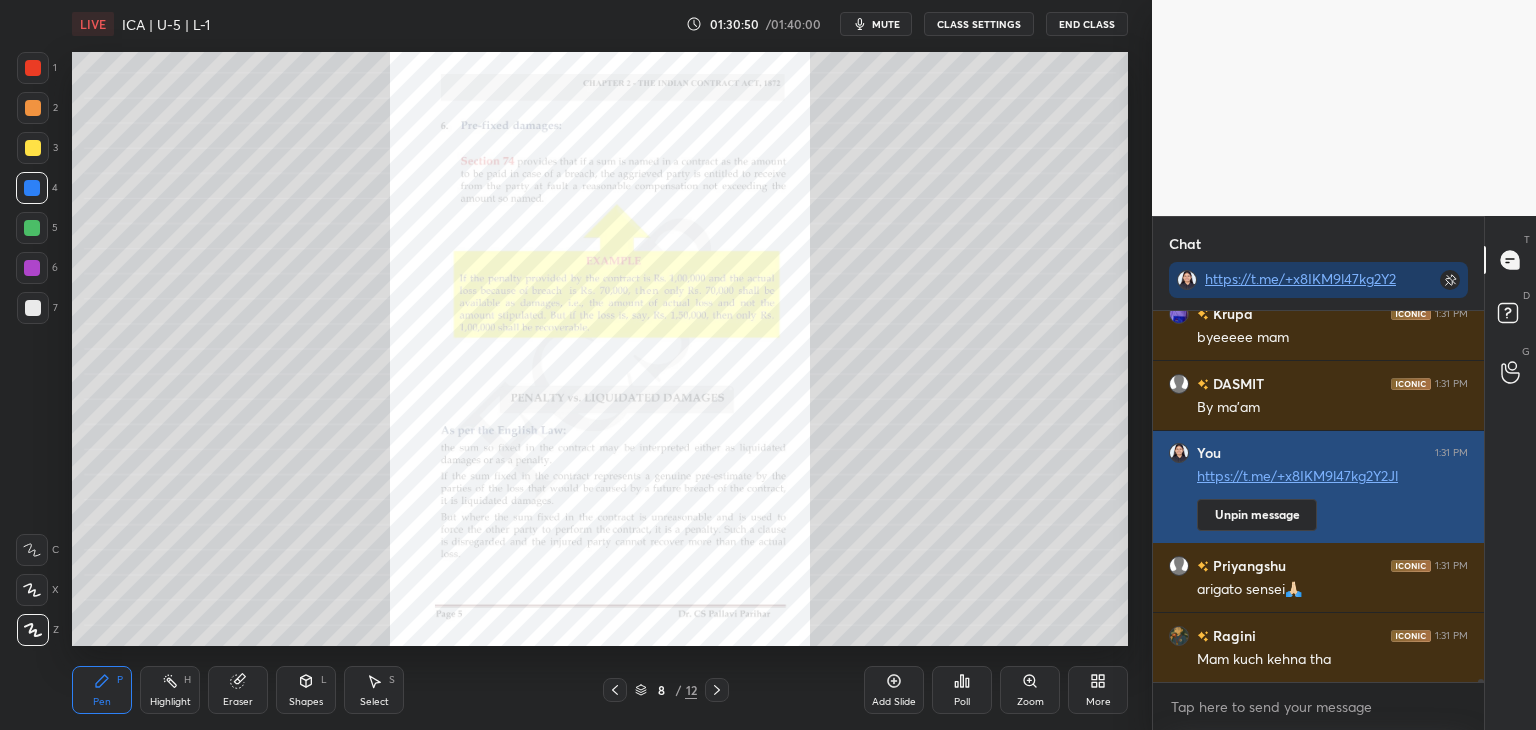 scroll, scrollTop: 6, scrollLeft: 6, axis: both 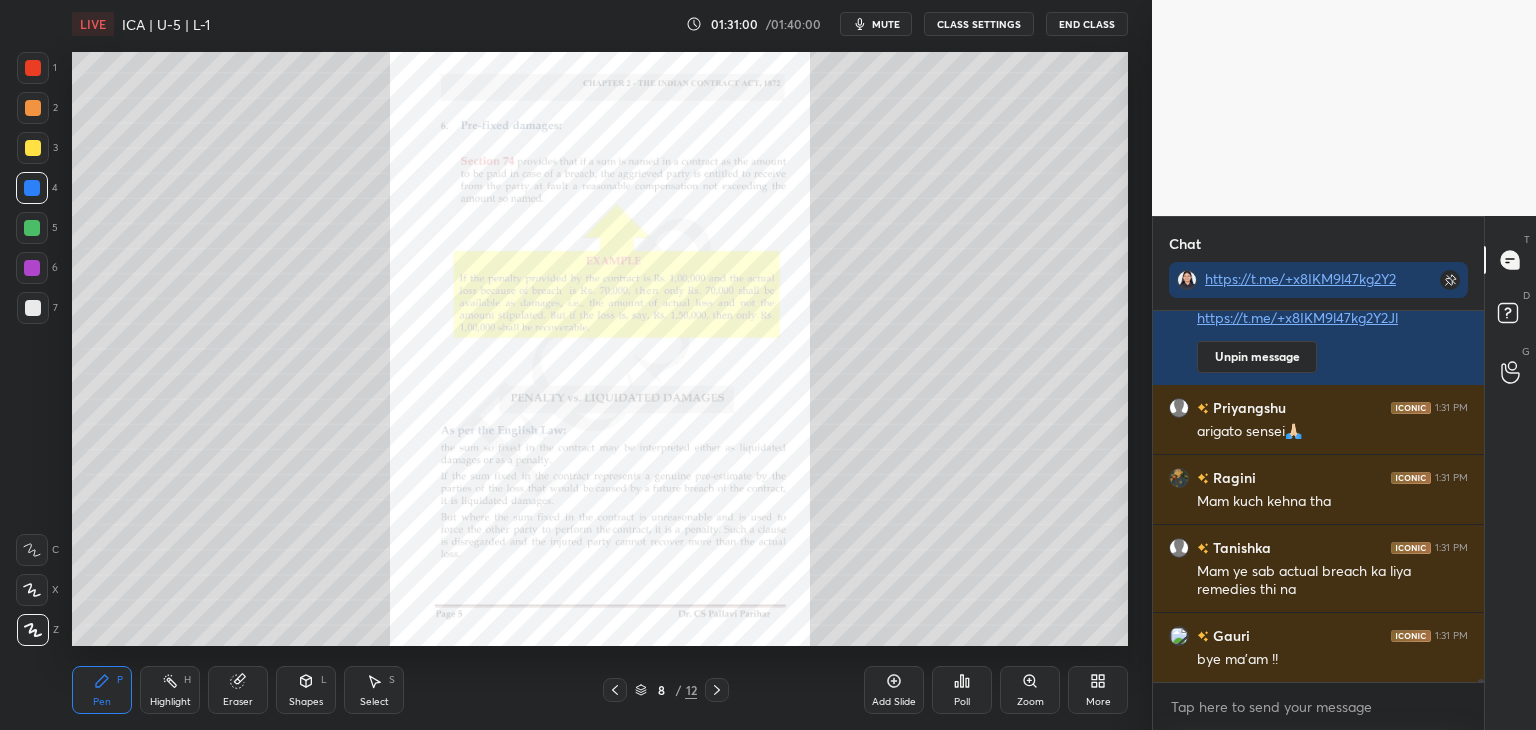 drag, startPoint x: 1481, startPoint y: 679, endPoint x: 1484, endPoint y: 731, distance: 52.086468 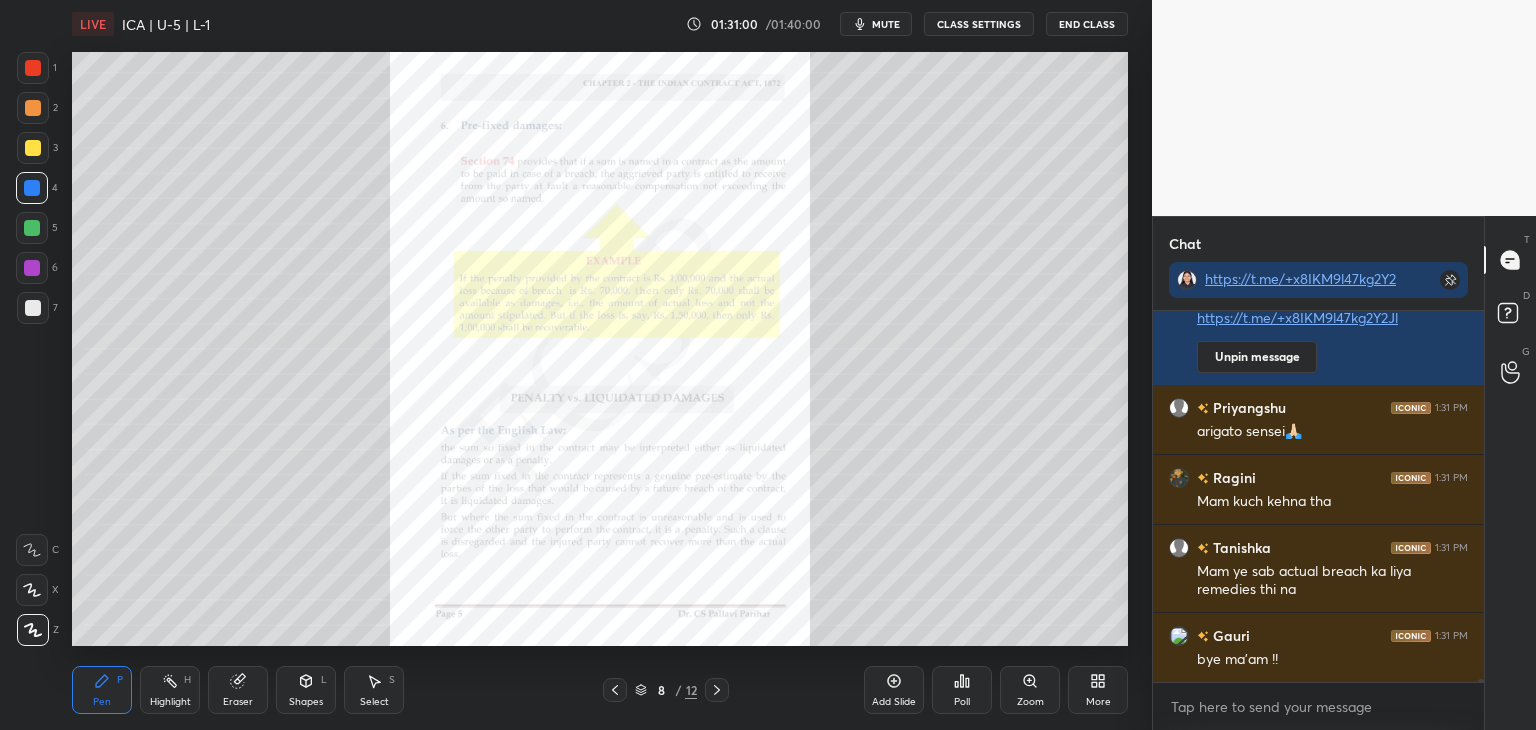click on "1 2 3 4 5 6 7 C X Z C X Z E E Erase all H H LIVE ICA | U-5 | L-1 01:31:00 / 01:40:00 mute CLASS SETTINGS End Class Setting up your live class Poll for secs No correct answer Start poll Back ICA | U-5 | L-1 • L22 of Regular Course on Business Laws | for Jan.'26 & May'26 [PERSON] Pen P Highlight H Eraser Shapes L Select S 8 / 12 Add Slide Poll Zoom More Chat https://t.me/+x8IKM9l47kg2Y2Jl [NAME] 1:31 PM By ma'am You 1:31 PM https://t.me/+x8IKM9l47kg2Y2Jl Unpin message [PERSON] 1:31 PM arigato sensei🙏🏻 [PERSON] 1:31 PM Mam kuch kehna tha [PERSON] 1:31 PM Mam ye sab actual breach ka liya remedies thi na [PERSON] 1:31 PM bye ma'am !! JUMP TO LATEST Enable hand raising Enable raise hand to speak to learners. Once enabled, chat will be turned off temporarily. Enable x introducing Raise a hand with a doubt Now learners can raise their hand along with a doubt How it works? Doubts asked by learners will show up here NEW DOUBTS ASKED No one has raised a hand yet Can't raise hand Got it T Messages (T)" at bounding box center (768, 0) 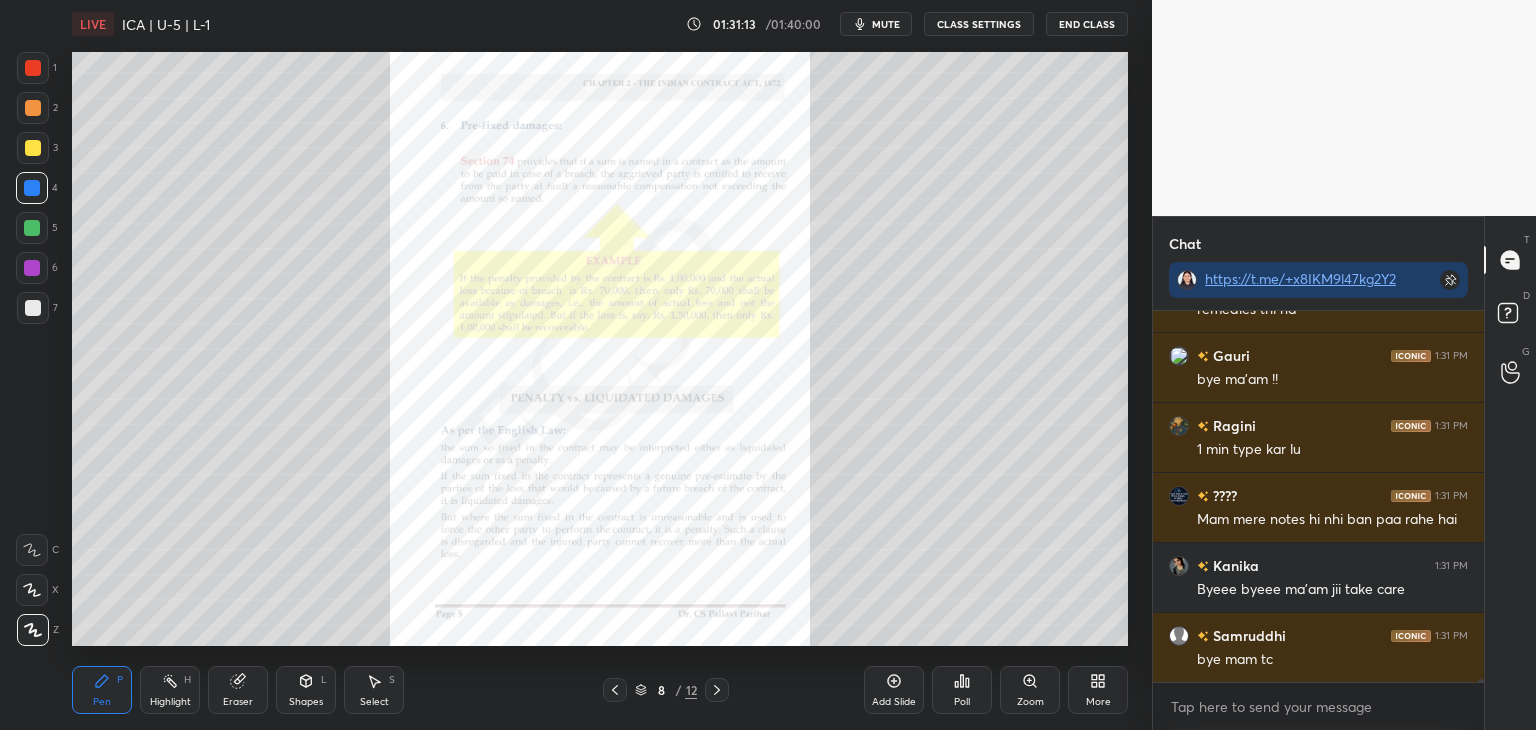 scroll, scrollTop: 44118, scrollLeft: 0, axis: vertical 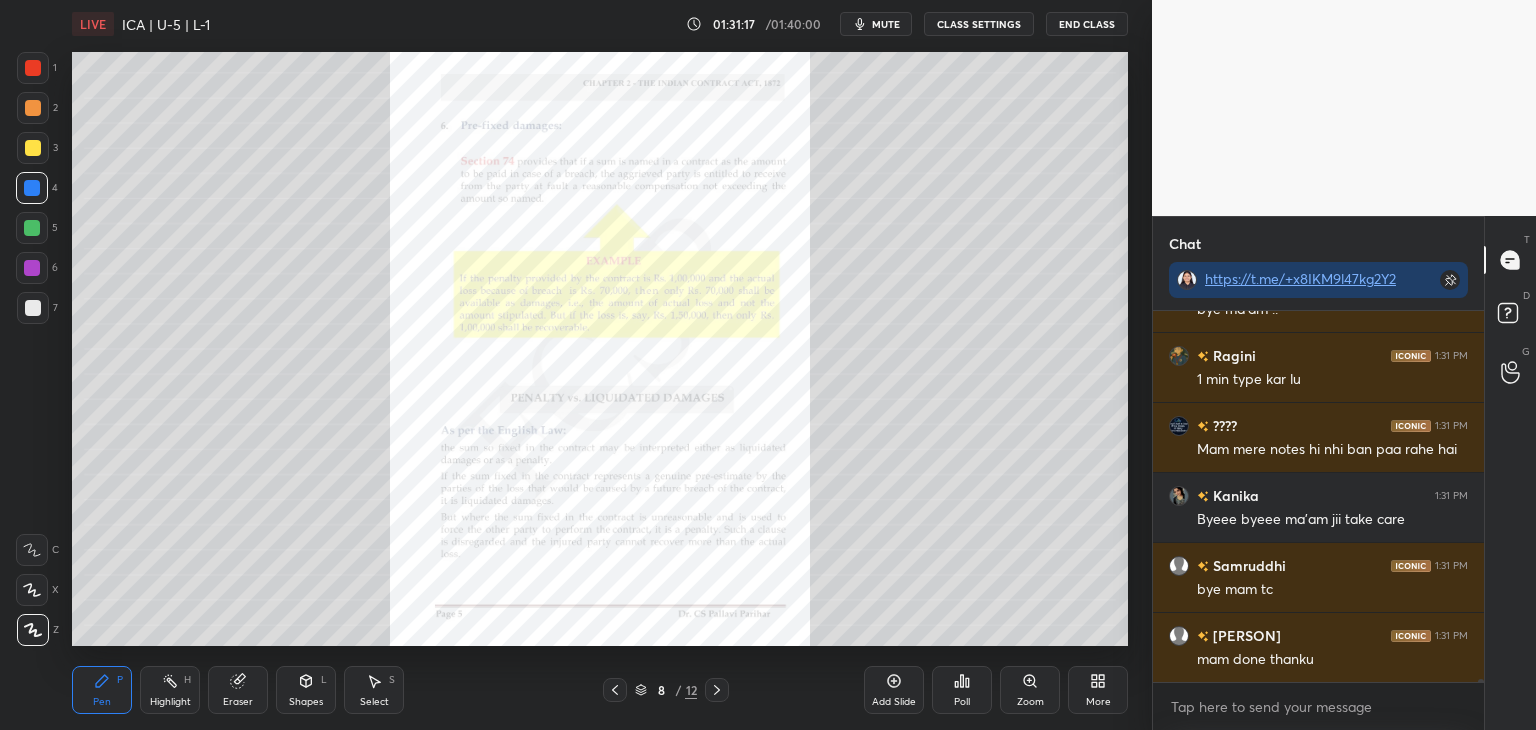 click 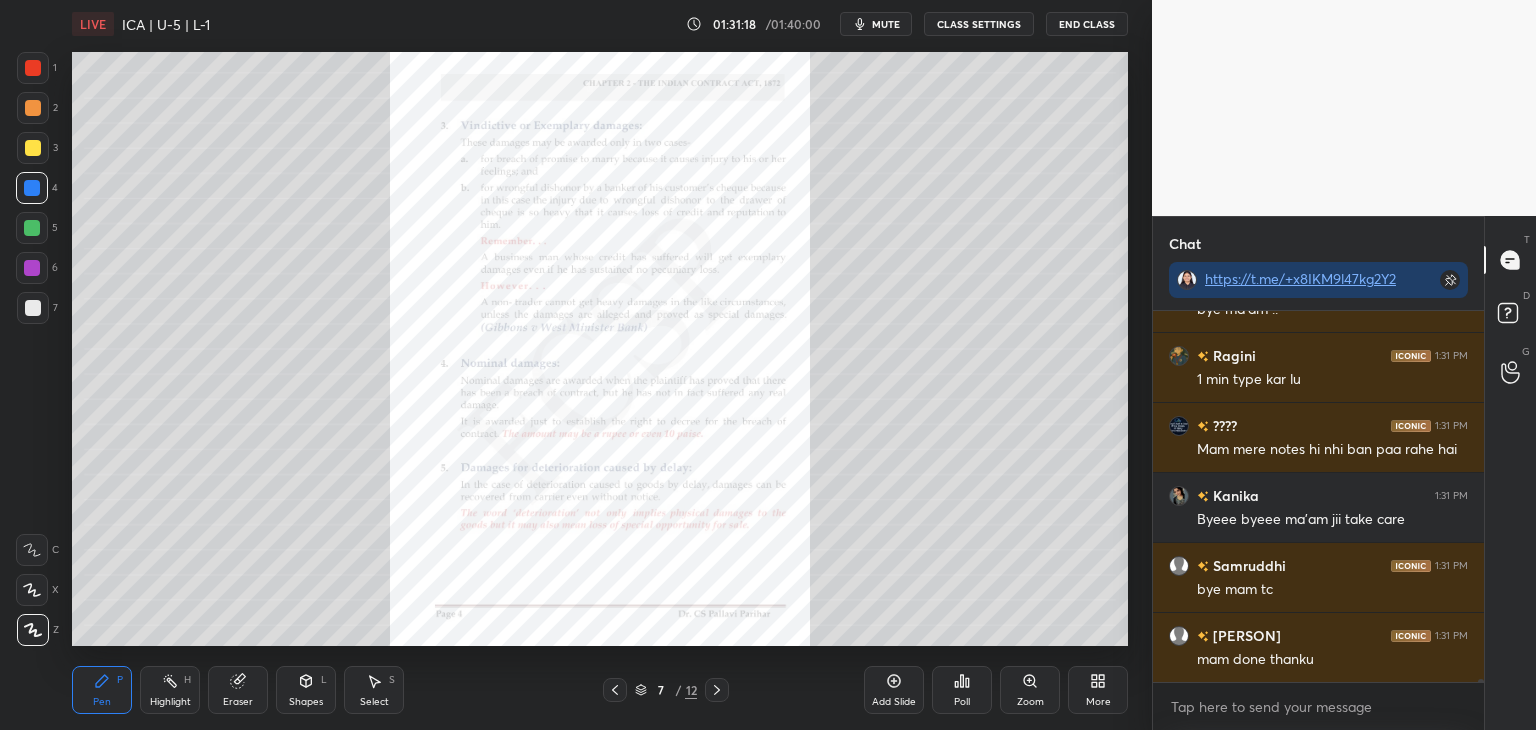 click 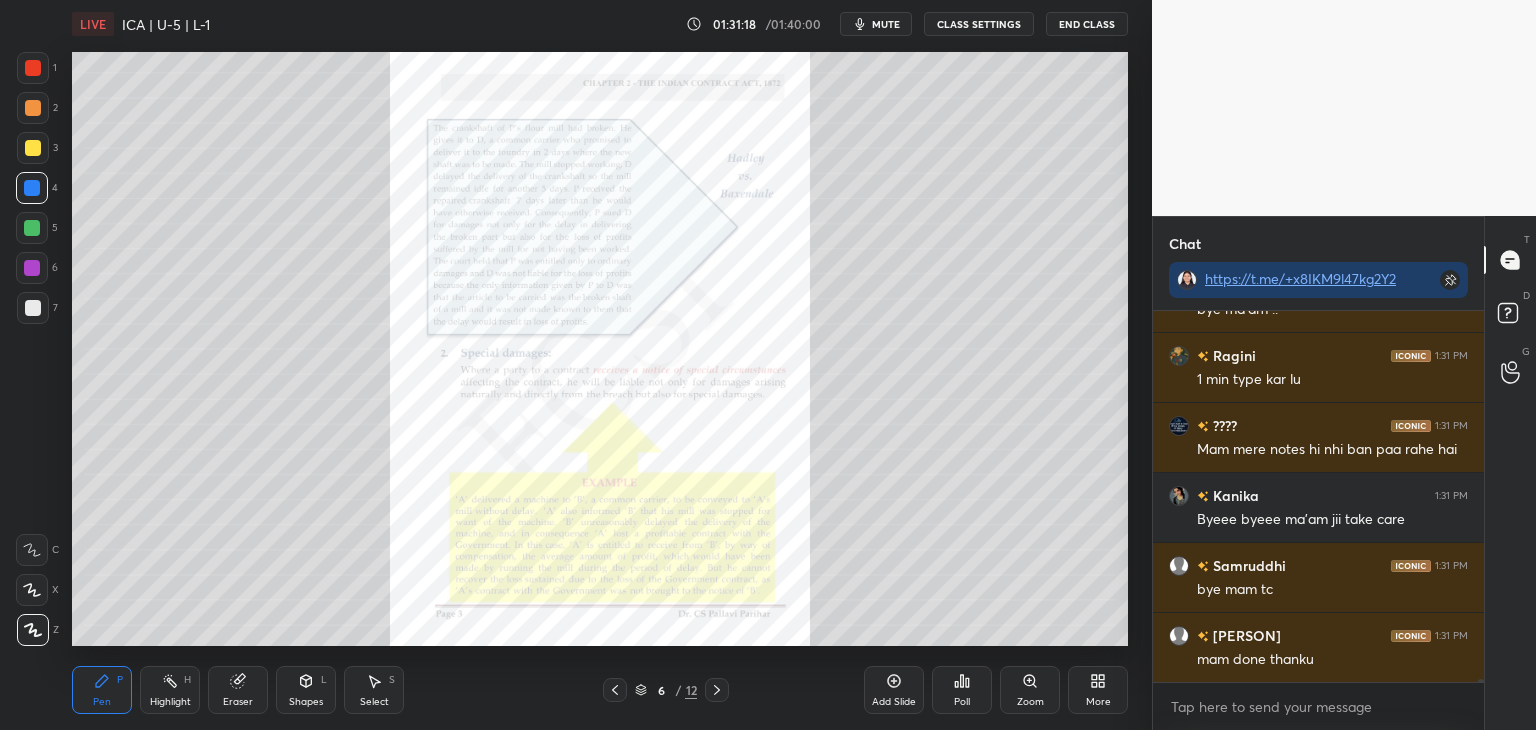 click 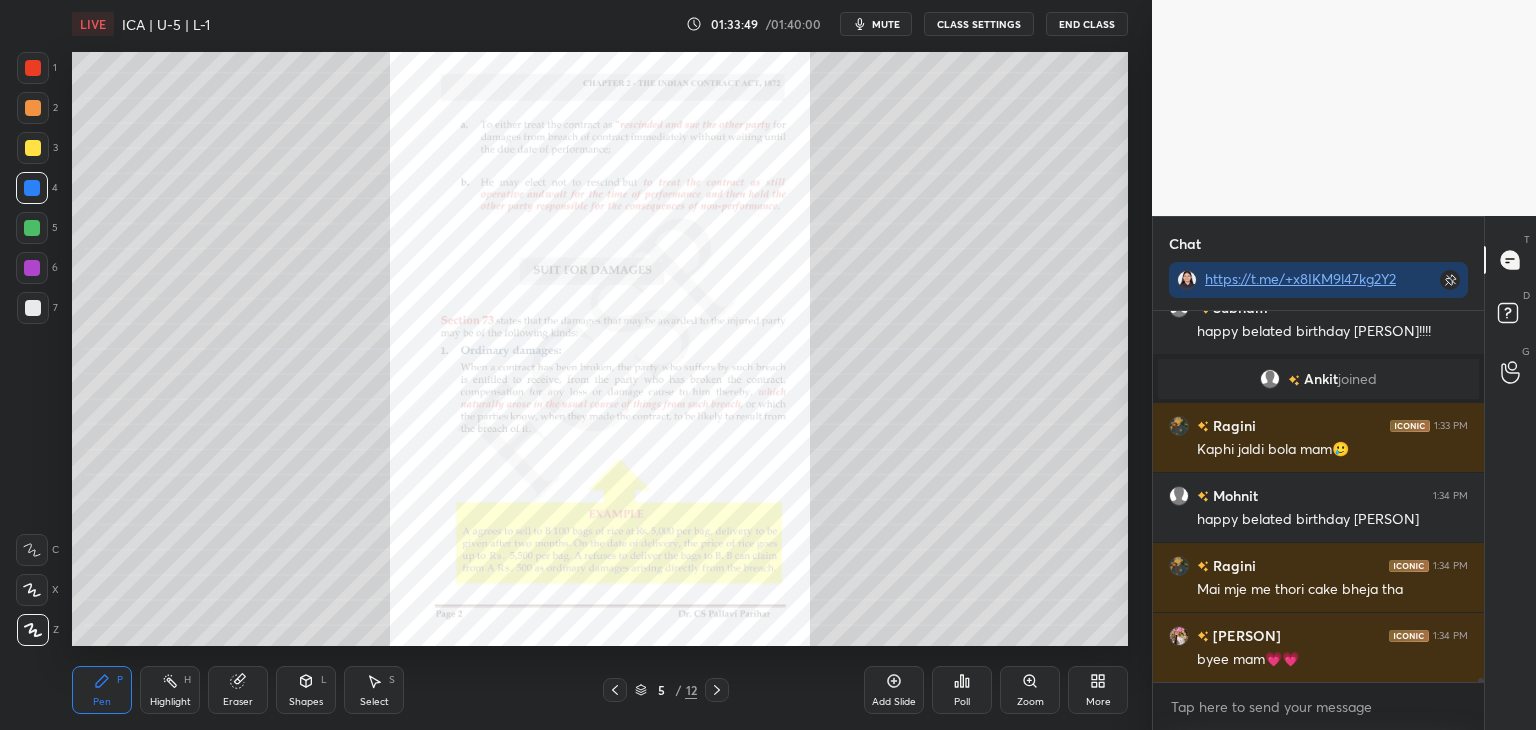 scroll, scrollTop: 37110, scrollLeft: 0, axis: vertical 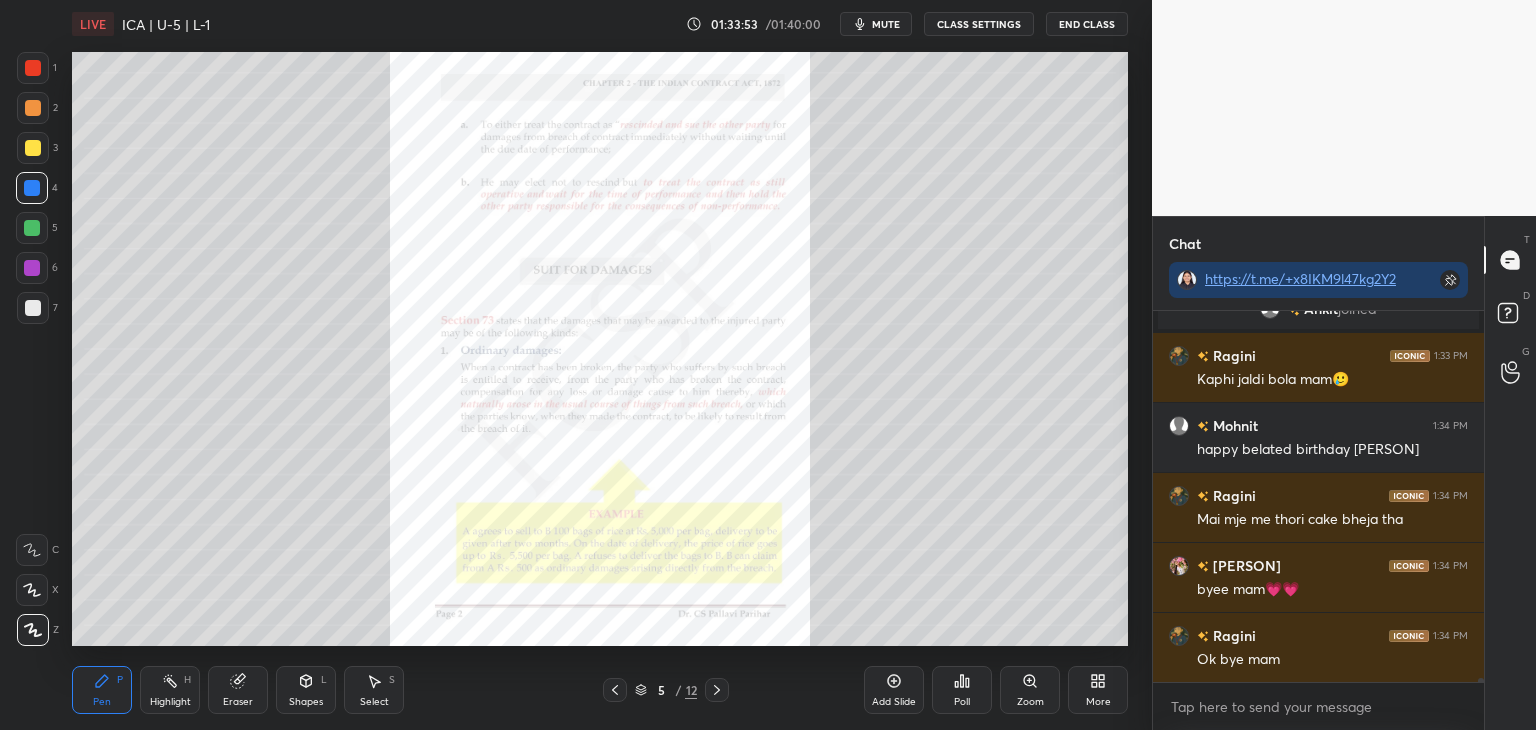 click on "End Class" at bounding box center [1087, 24] 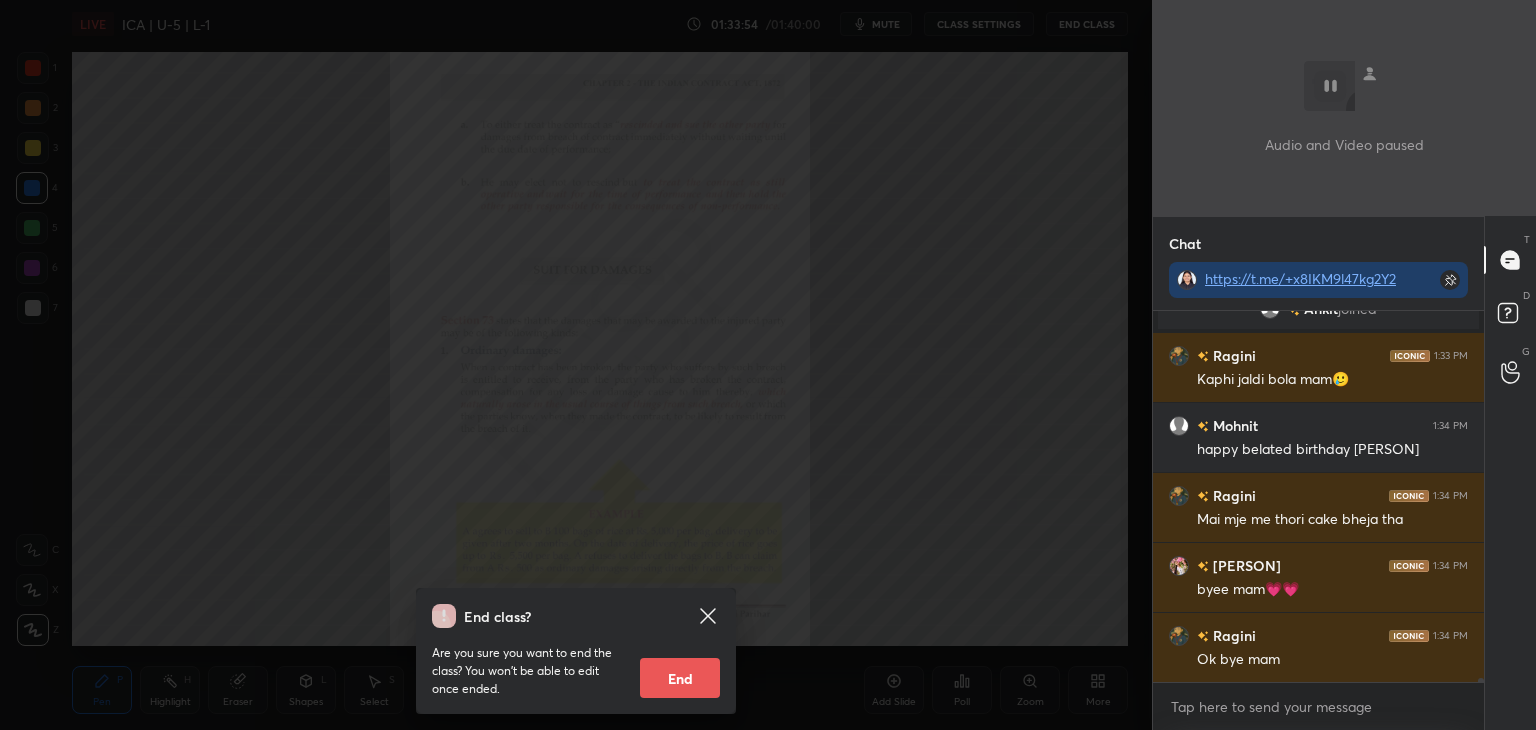 click on "End" at bounding box center (680, 678) 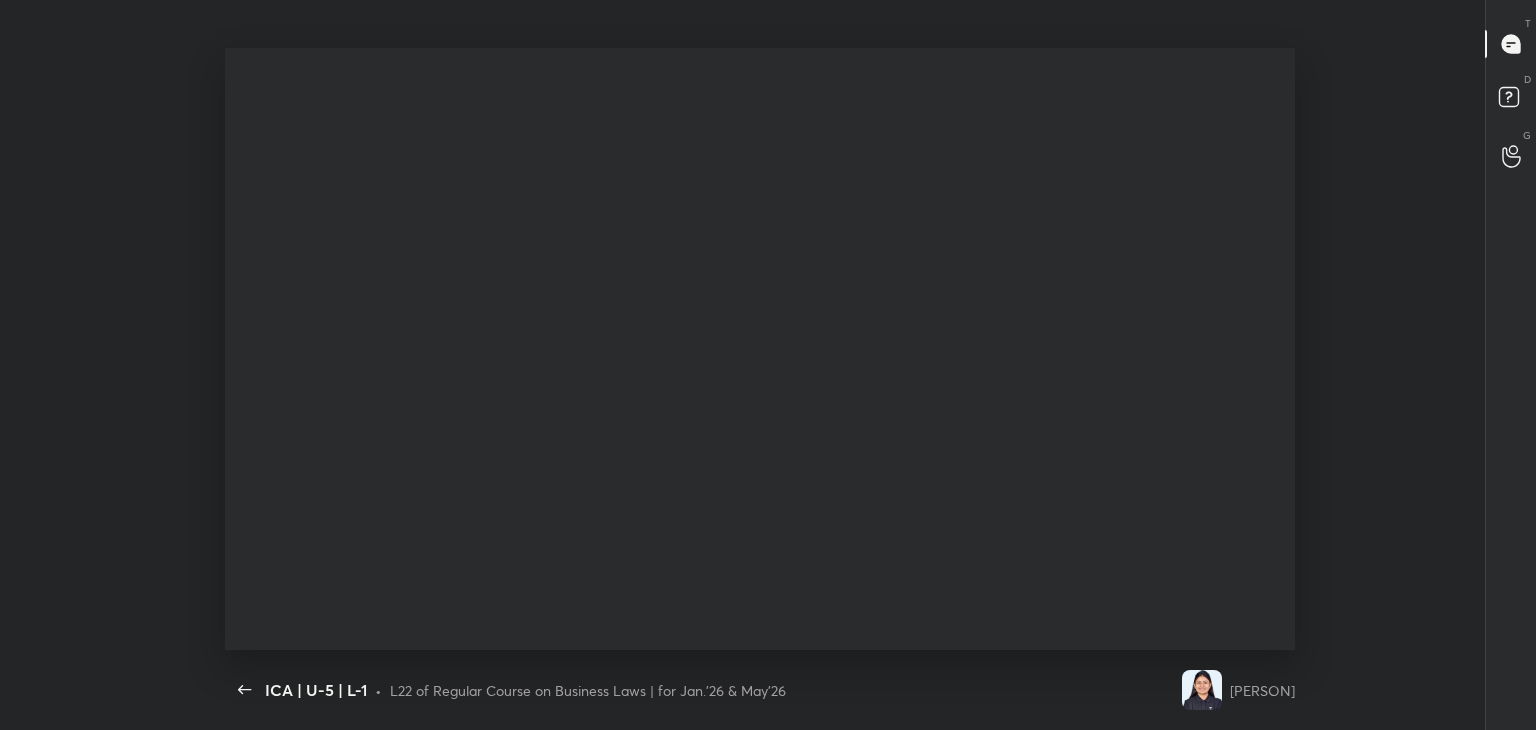 scroll, scrollTop: 99397, scrollLeft: 98850, axis: both 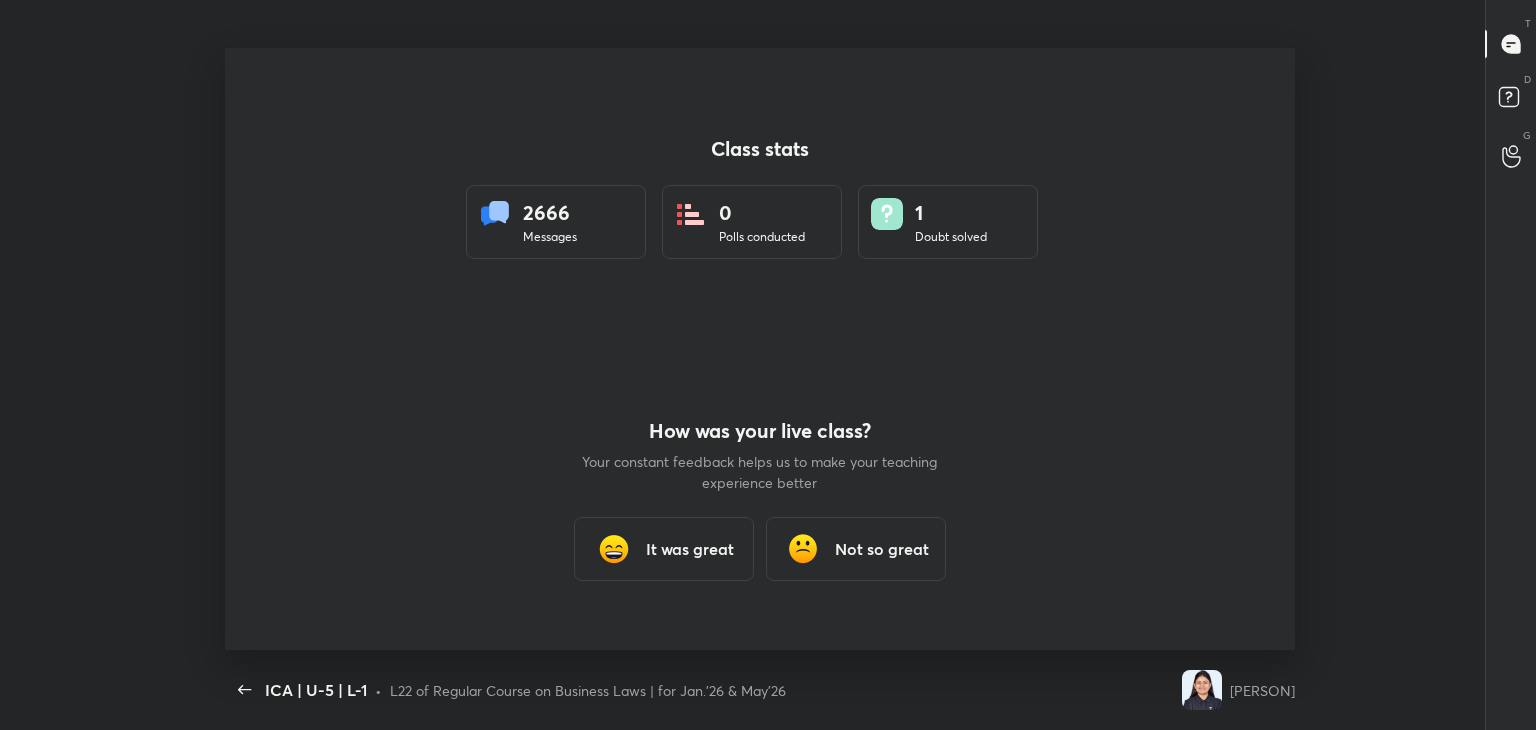 click on "It was great" at bounding box center (690, 549) 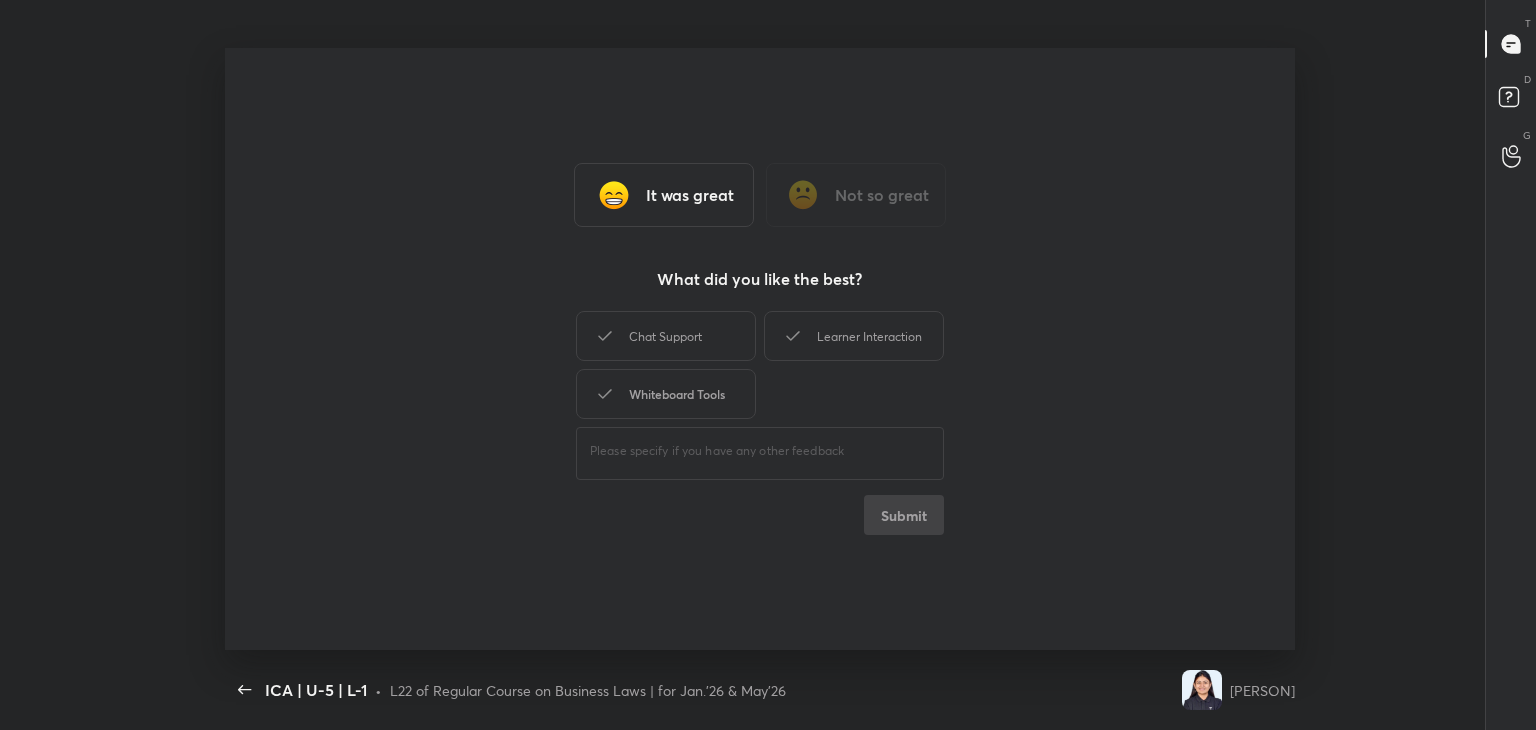 click on "Whiteboard Tools" at bounding box center [666, 394] 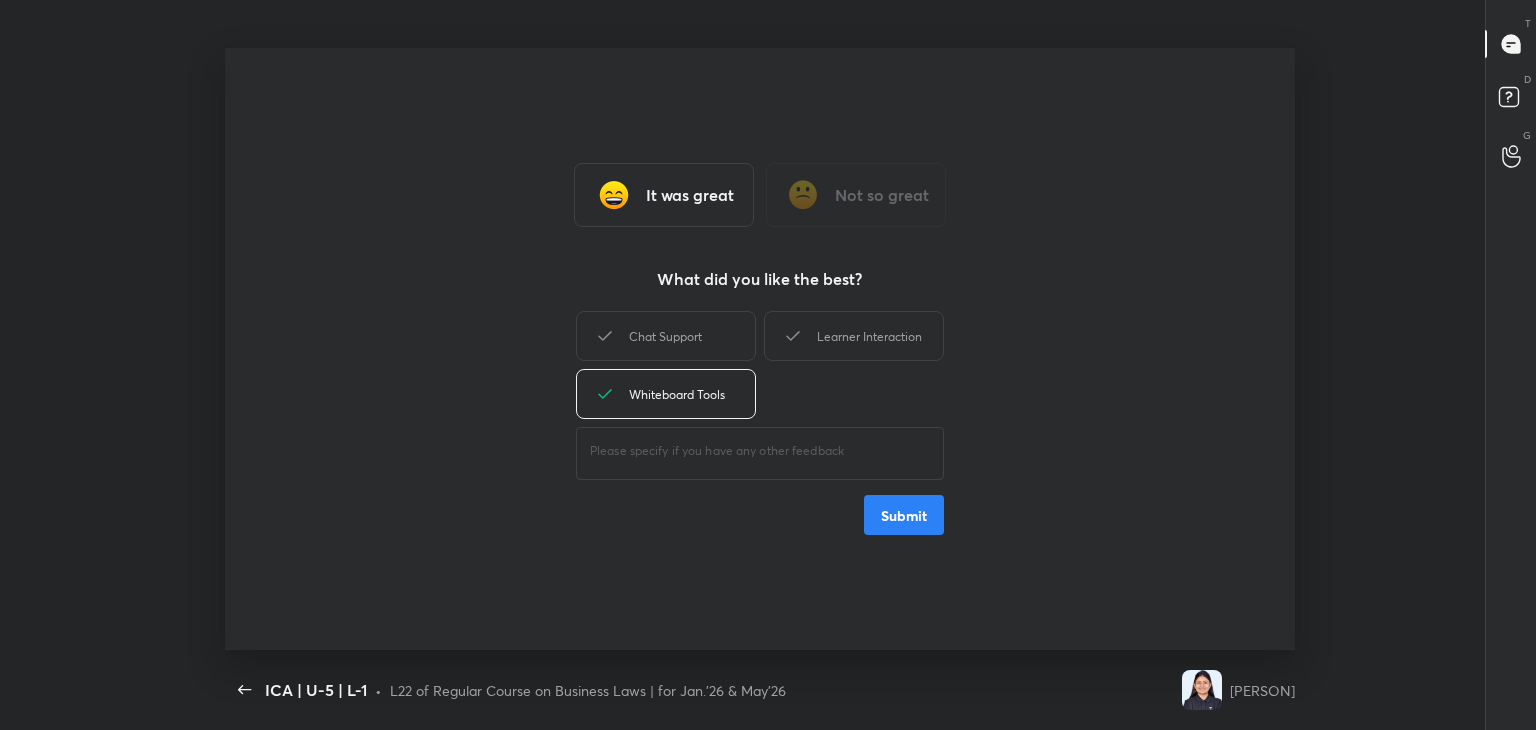 click on "Submit" at bounding box center [904, 515] 